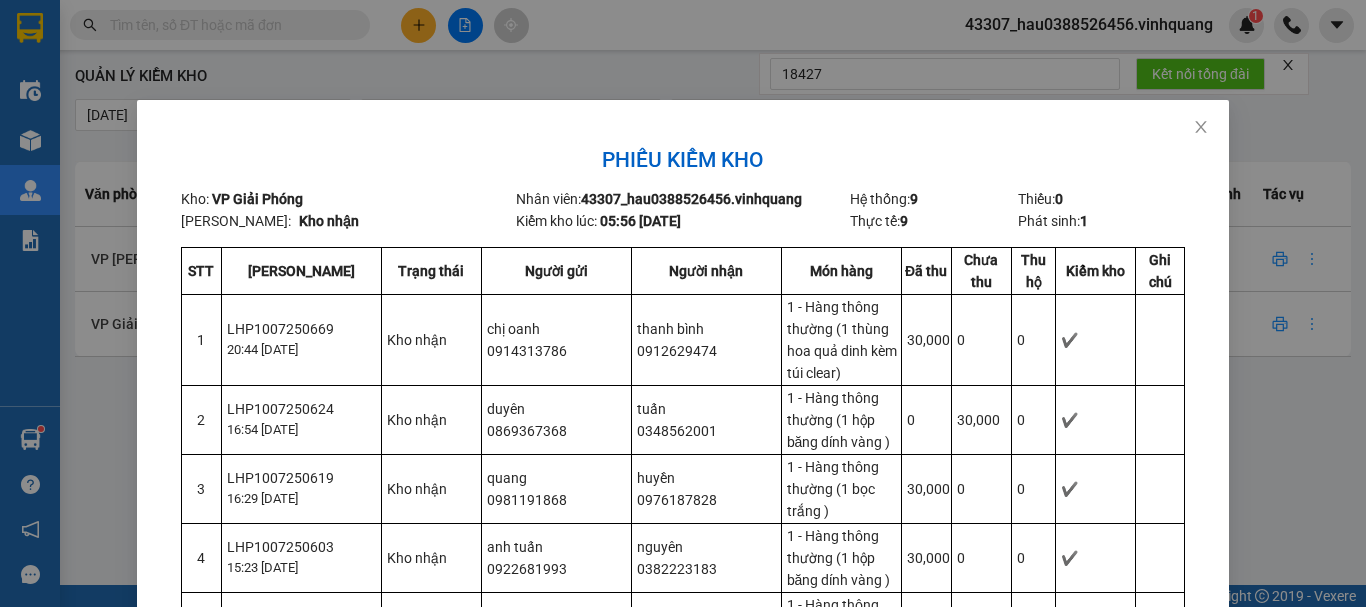 scroll, scrollTop: 0, scrollLeft: 0, axis: both 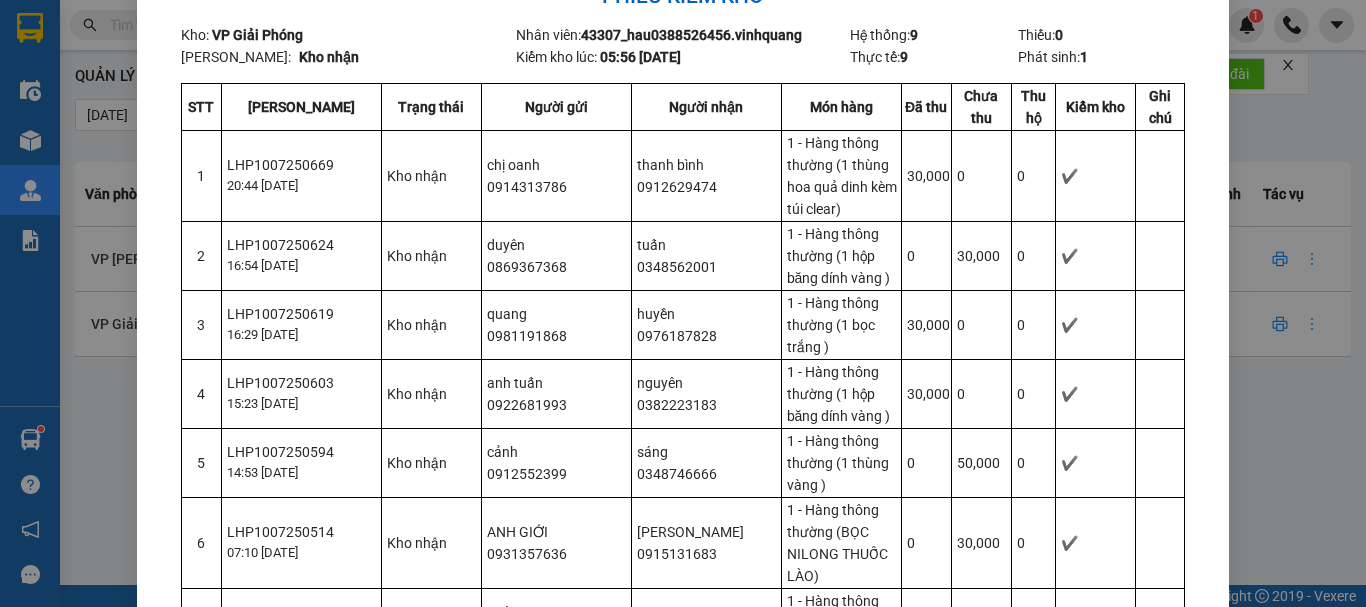 click on "Phiếu kiểm kho Kho:   VP Giải Phóng Nhân viên:  43307_hau0388526456.vinhquang Hệ thống:  9 Thiếu:  0 Phạm vi:   Kho nhận Kiểm kho lúc:   05:56 11/07/2025 Thực tế:  9 Phát sinh:  1 STT Mã ĐH Trạng thái Người gửi Người nhận Món hàng Đã thu Chưa thu Thu hộ Kiểm kho Ghi chú 1 LHP1007250669 20:44 10/07 Kho nhận chị oanh      0914313786 thanh bình      0912629474 1 - Hàng thông thường (1 thùng hoa quả dinh kèm túi clear) 30,000 0 0 ✔ 2 LHP1007250624 16:54 10/07 Kho nhận duyên      0869367368 tuấn      0348562001 1 - Hàng thông thường (1 hộp băng dính vàng ) 0 30,000 0 ✔ 3 LHP1007250619 16:29 10/07 Kho nhận quang     0981191868 huyền     0976187828 1 - Hàng thông thường (1 bọc trắng ) 30,000 0 0 ✔ 4 LHP1007250603 15:23 10/07 Kho nhận anh tuấn      0922681993 nguyên      0382223183 1 - Hàng thông thường (1 hộp băng dính vàng ) 30,000 0 0 ✔ 5 LHP1007250594 14:53 10/07 Kho nhận cảnh     0912552399" at bounding box center (683, 303) 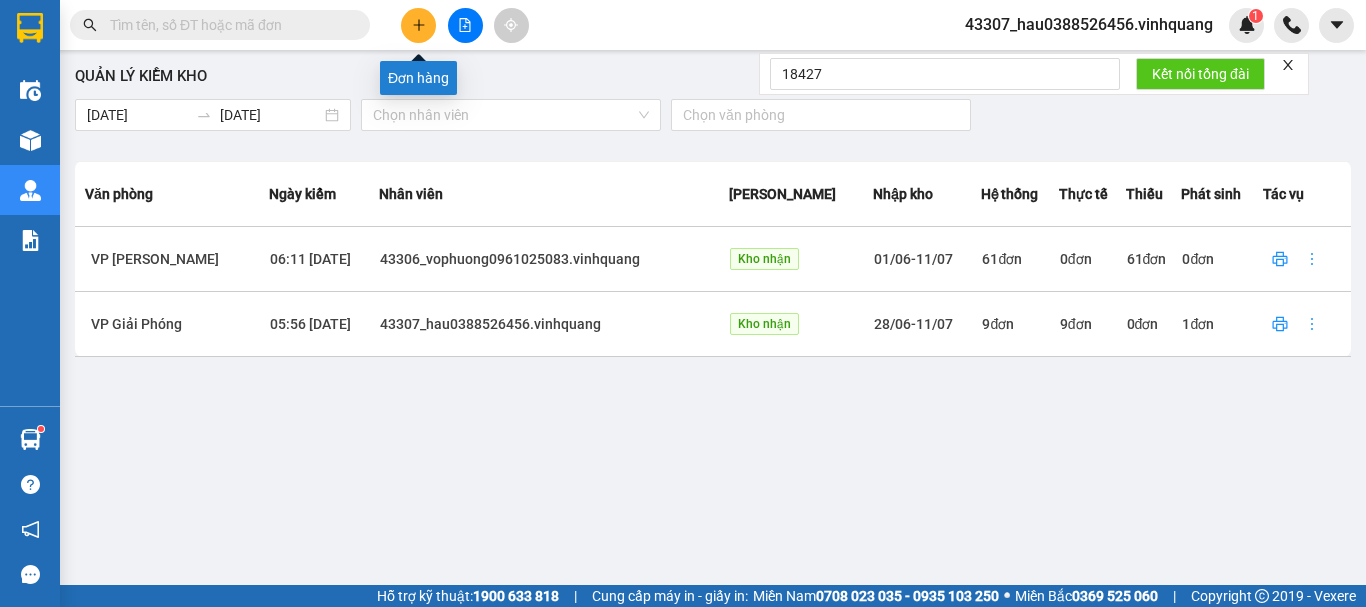 click 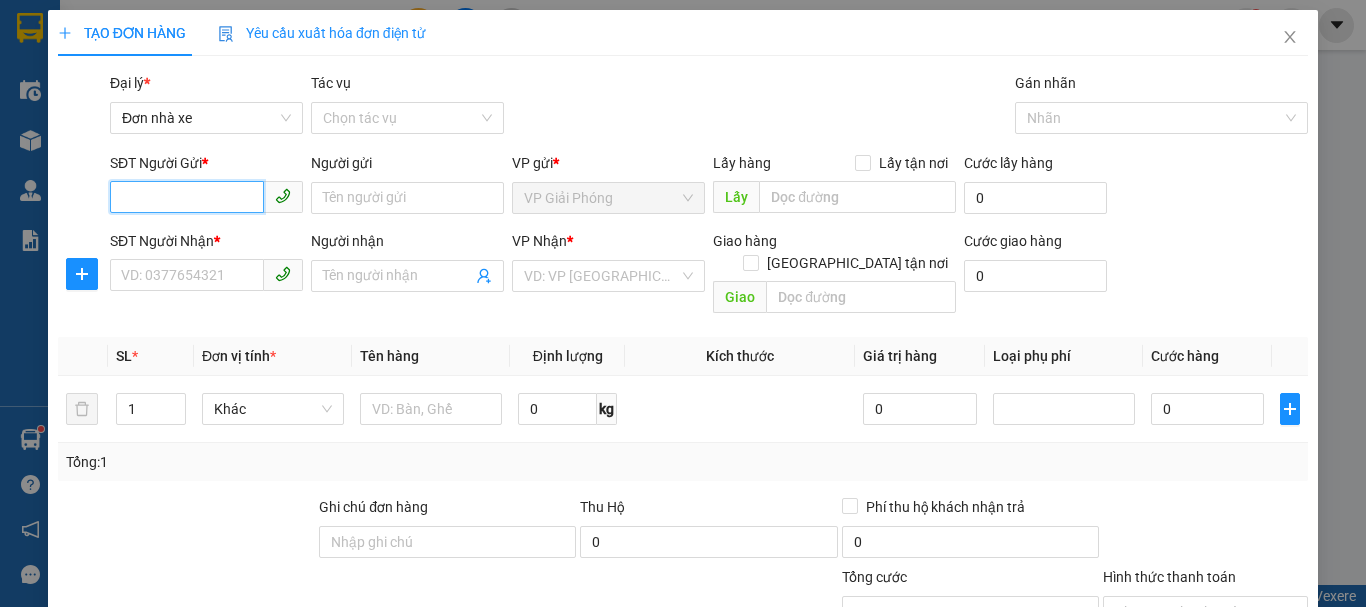 click on "SĐT Người Gửi  *" at bounding box center [187, 197] 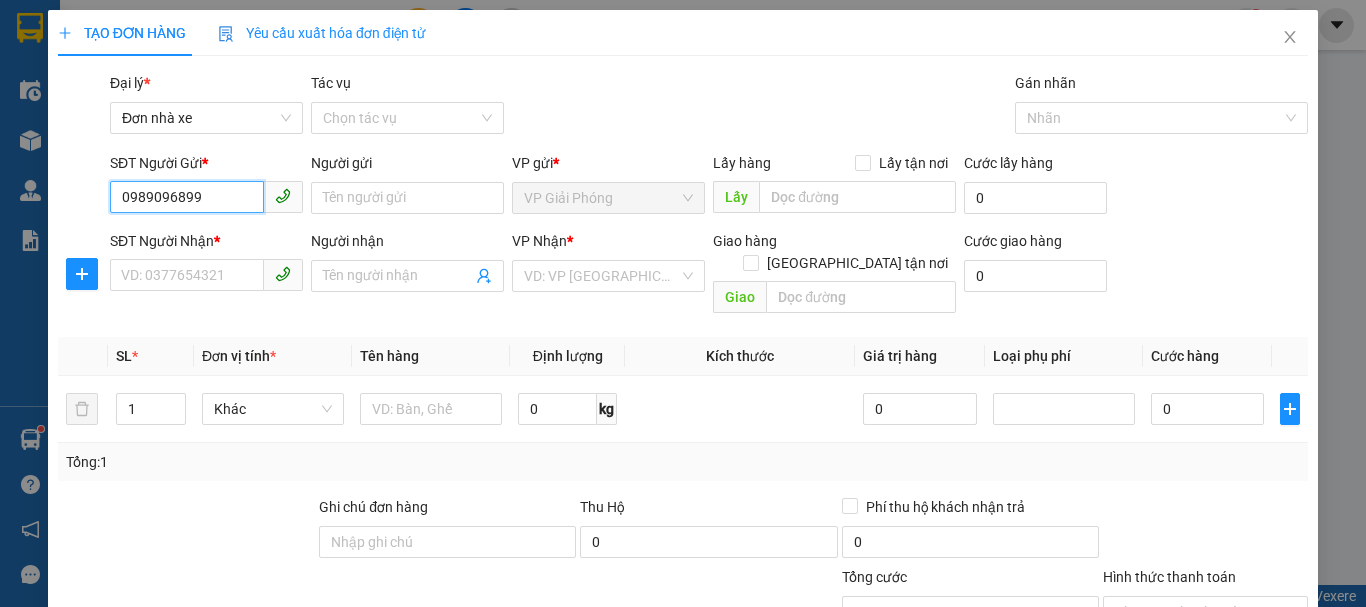 type on "0989096899" 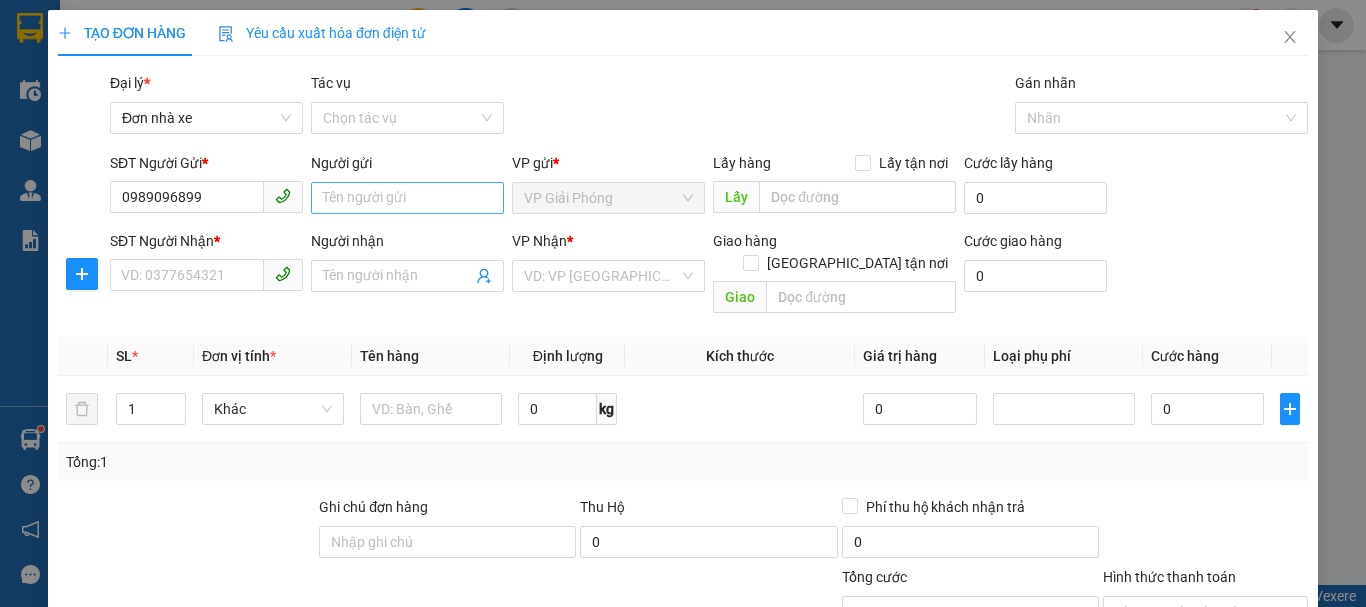 drag, startPoint x: 368, startPoint y: 176, endPoint x: 371, endPoint y: 198, distance: 22.203604 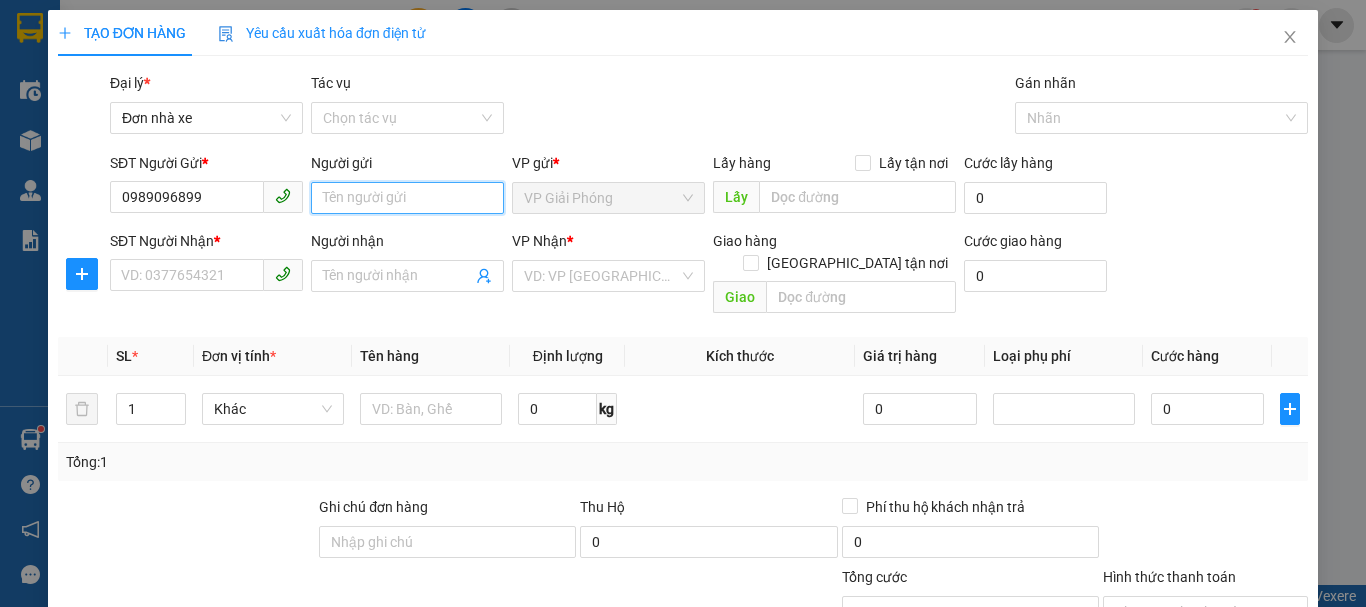 click on "Người gửi" at bounding box center (407, 198) 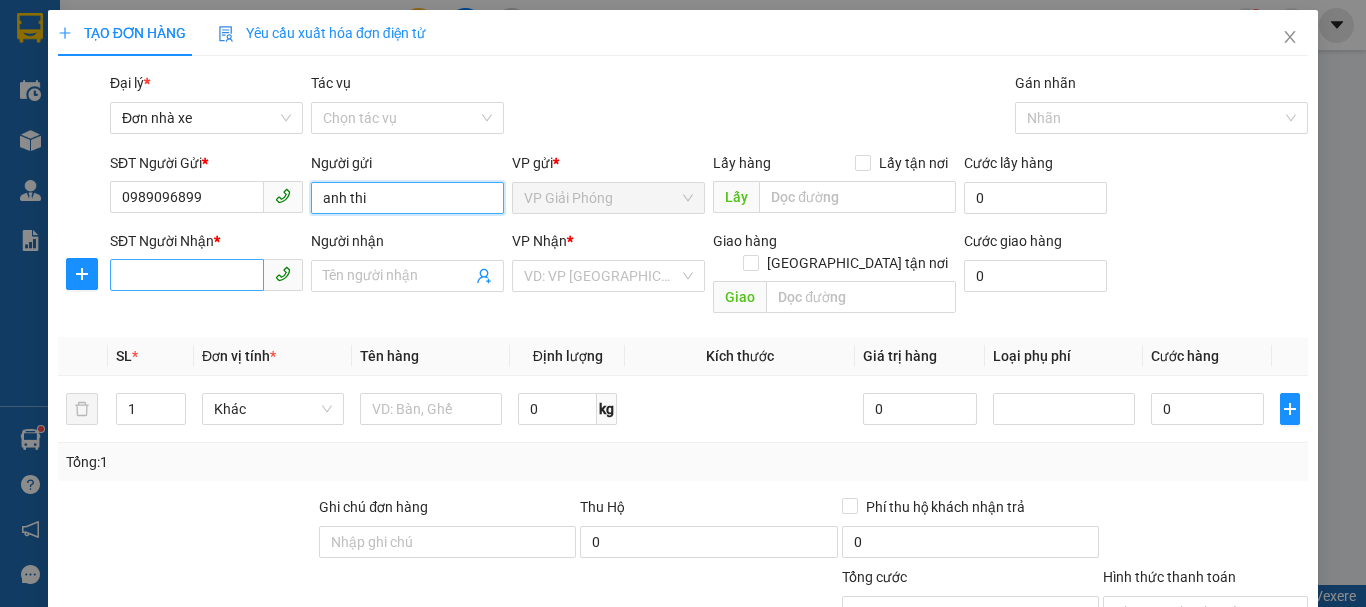 type on "anh thi" 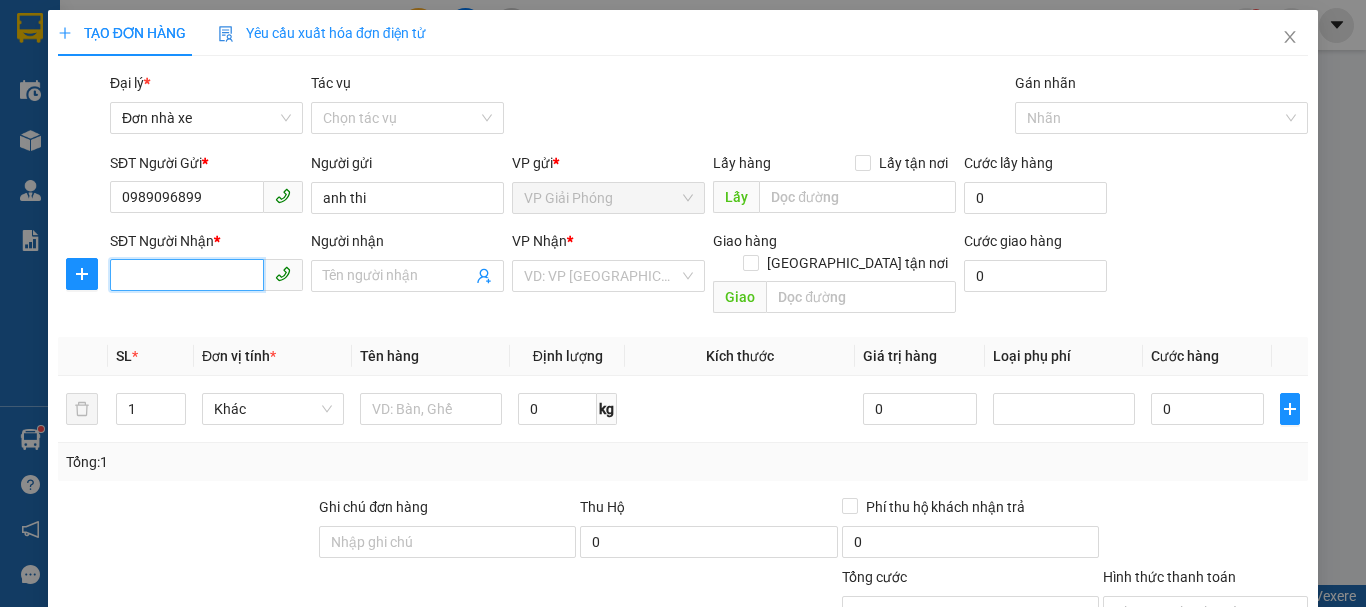 click on "SĐT Người Nhận  *" at bounding box center [187, 275] 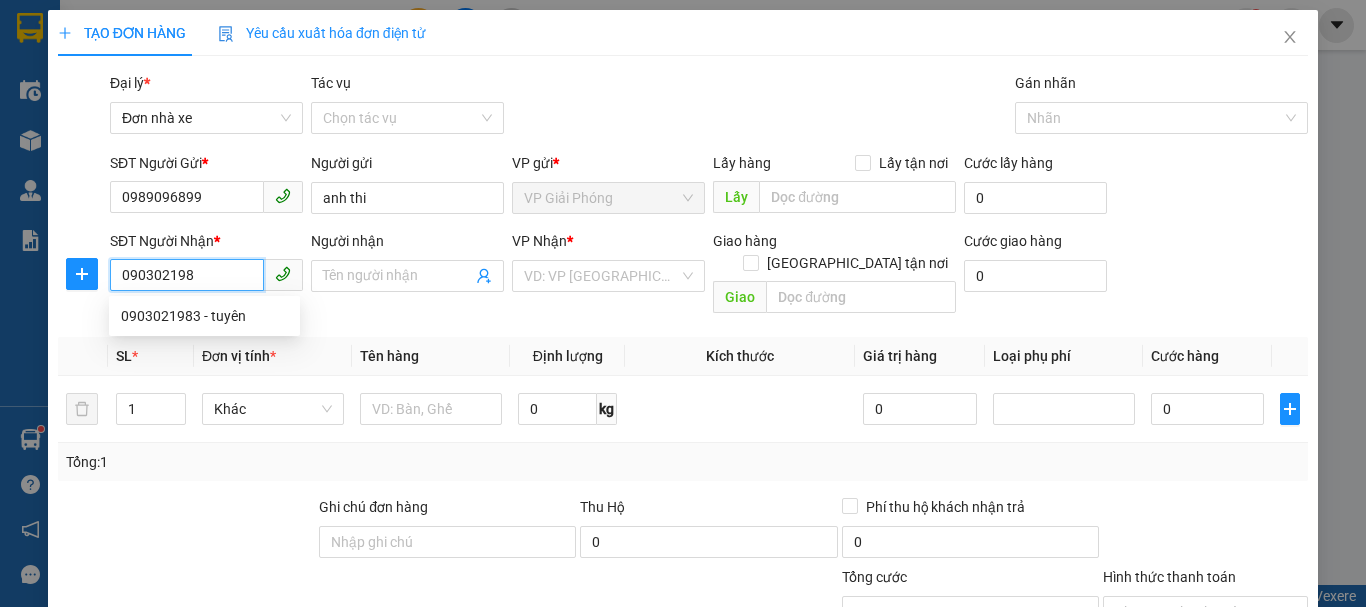 type on "0903021983" 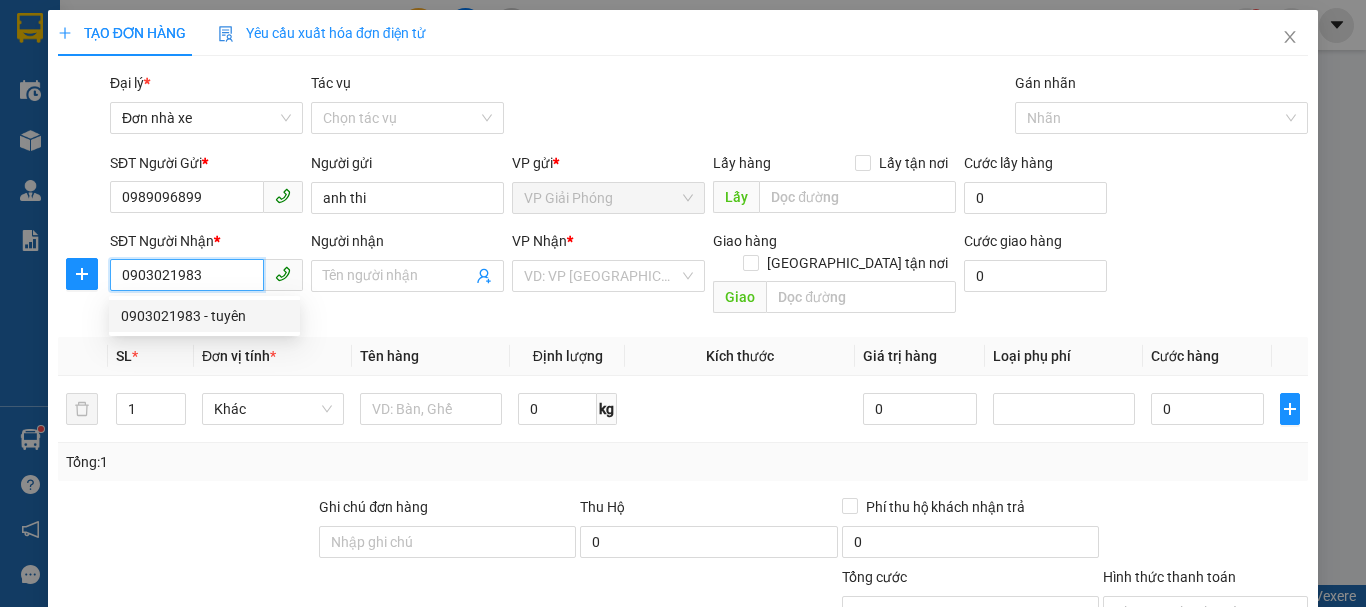 drag, startPoint x: 374, startPoint y: 255, endPoint x: 204, endPoint y: 309, distance: 178.3704 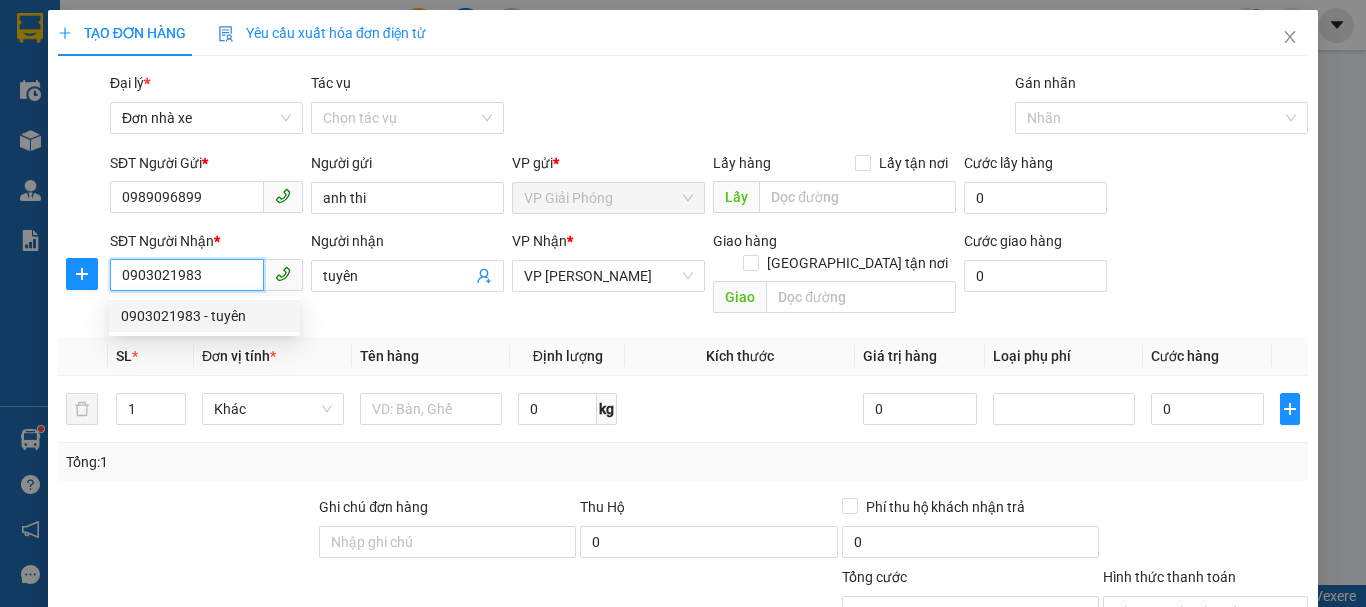 type on "30.000" 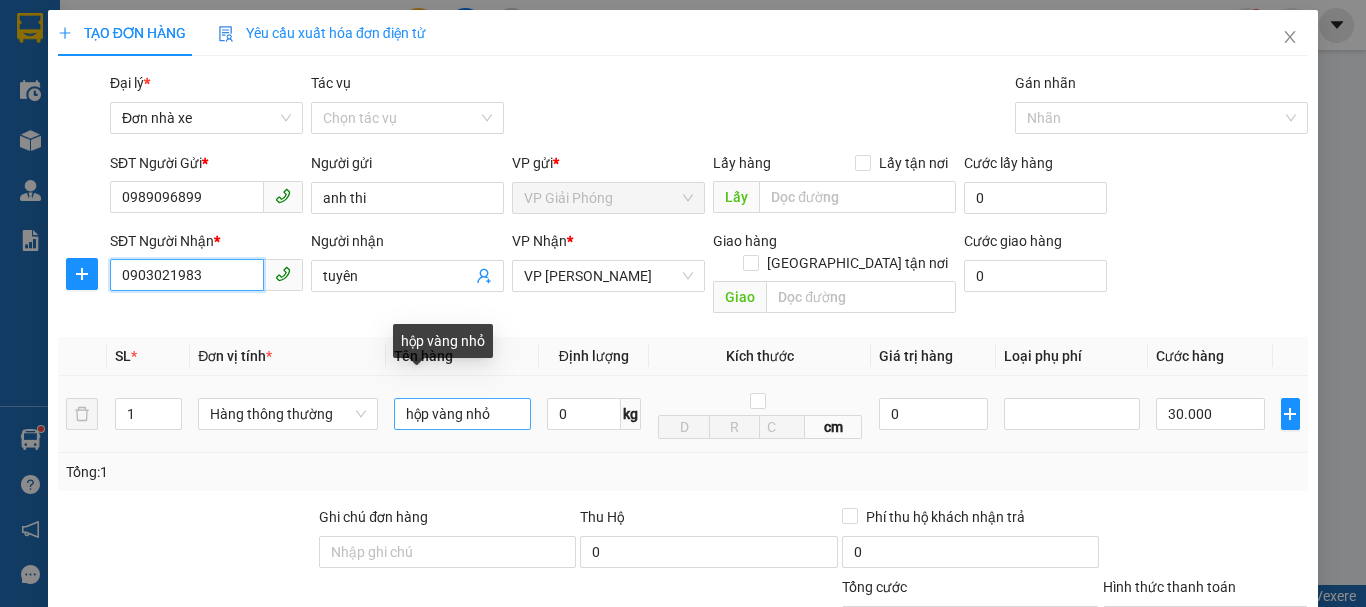 type on "0903021983" 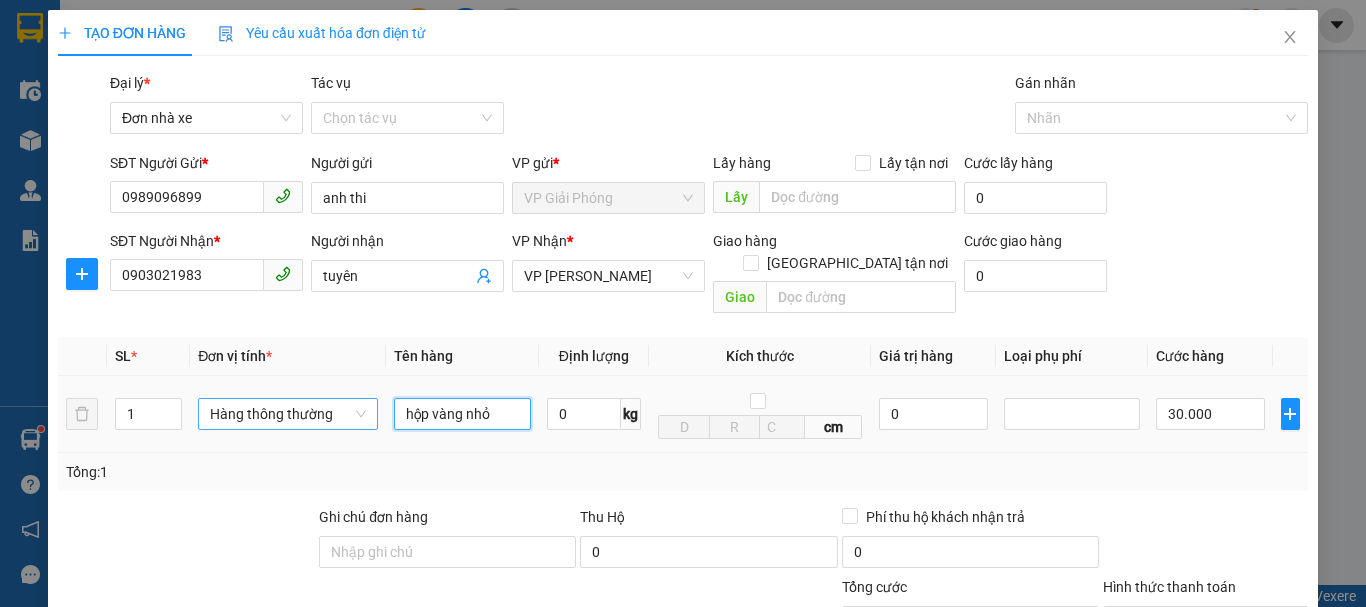drag, startPoint x: 502, startPoint y: 394, endPoint x: 305, endPoint y: 381, distance: 197.42847 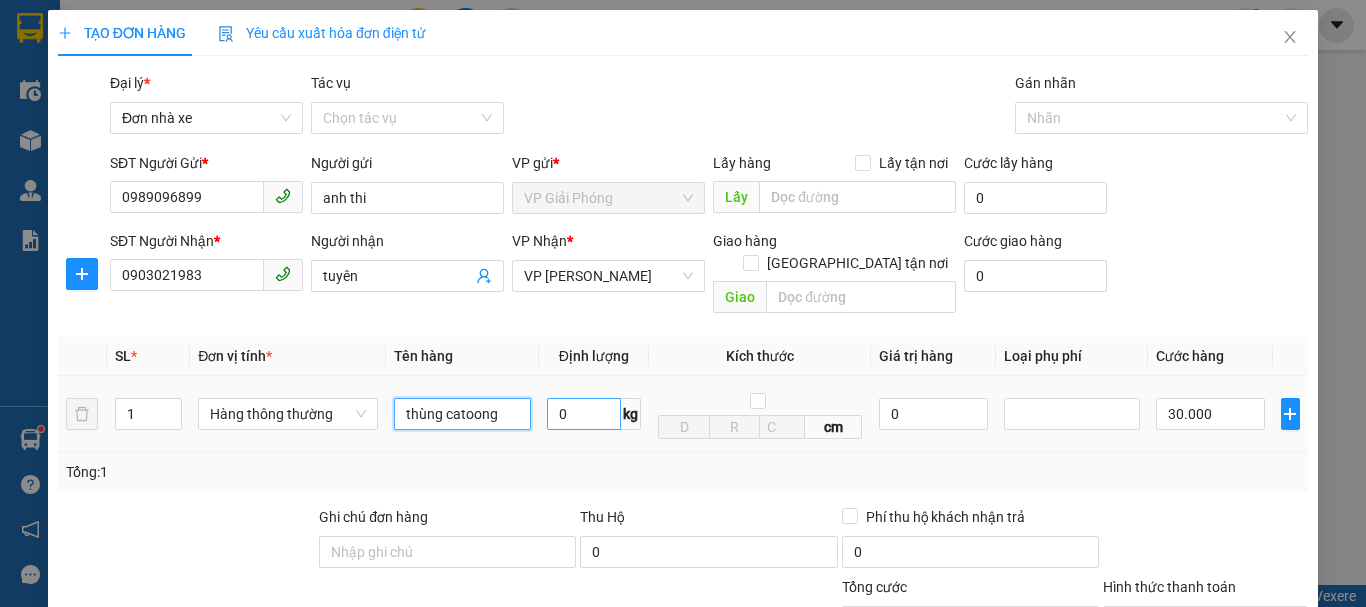 type on "thùng catoong" 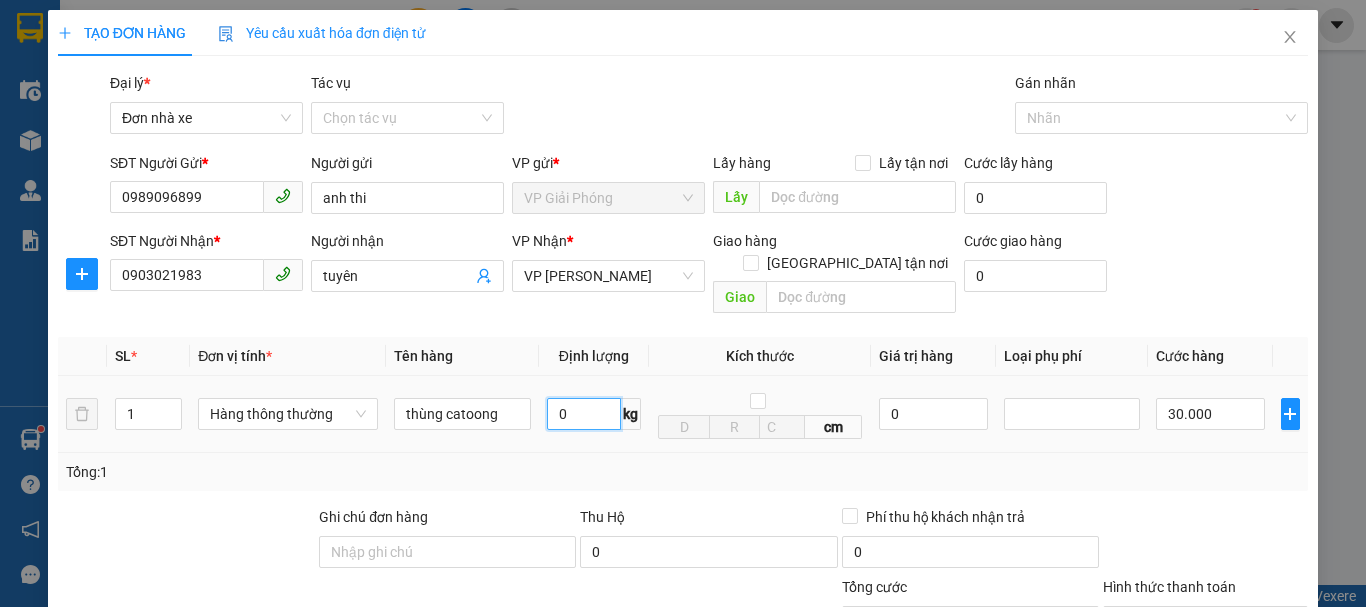 click on "0" at bounding box center (584, 414) 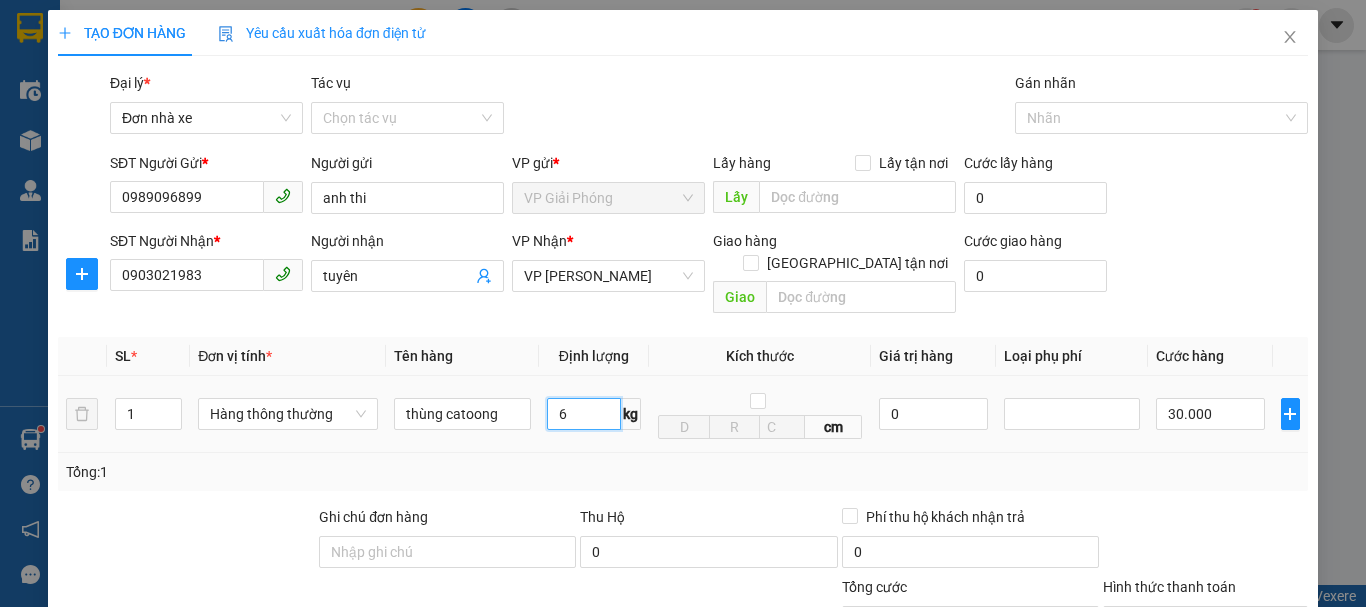 type on "6" 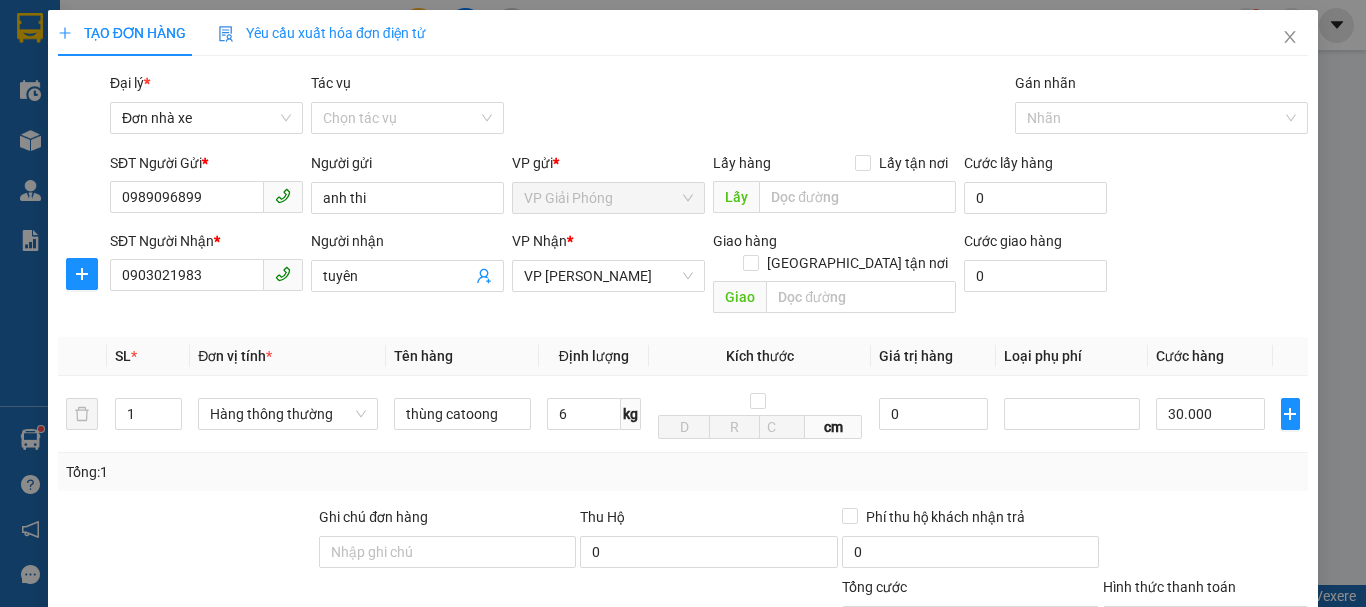 click on "Tổng:  1" at bounding box center [683, 472] 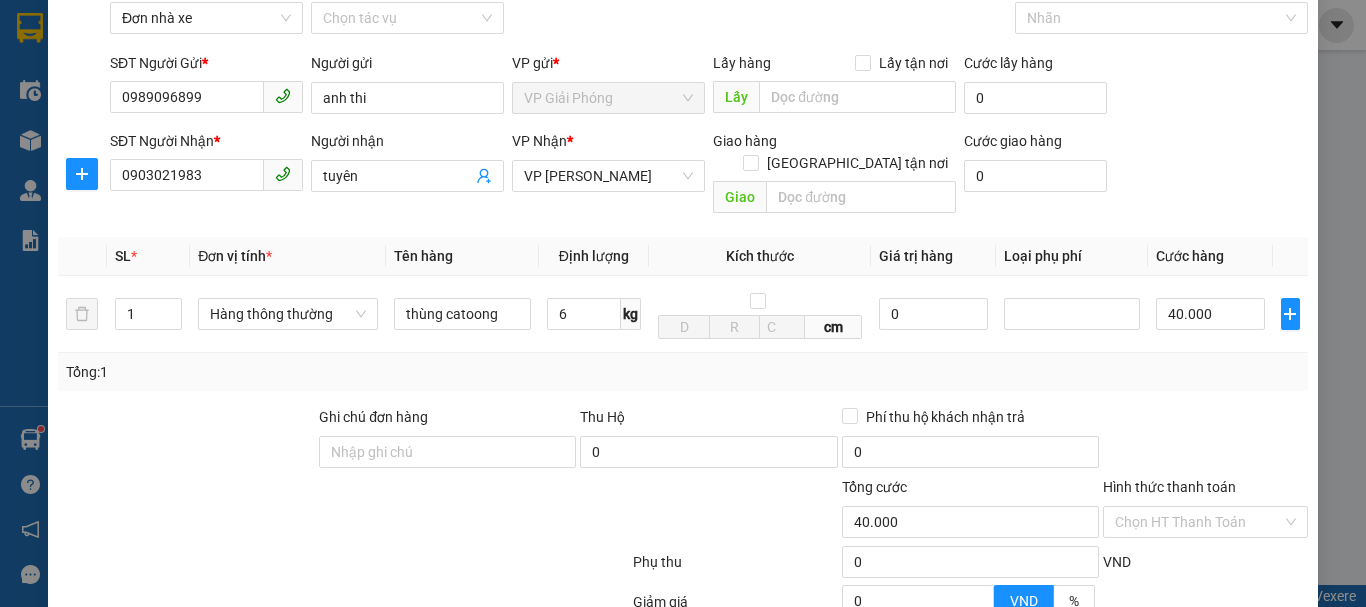 scroll, scrollTop: 286, scrollLeft: 0, axis: vertical 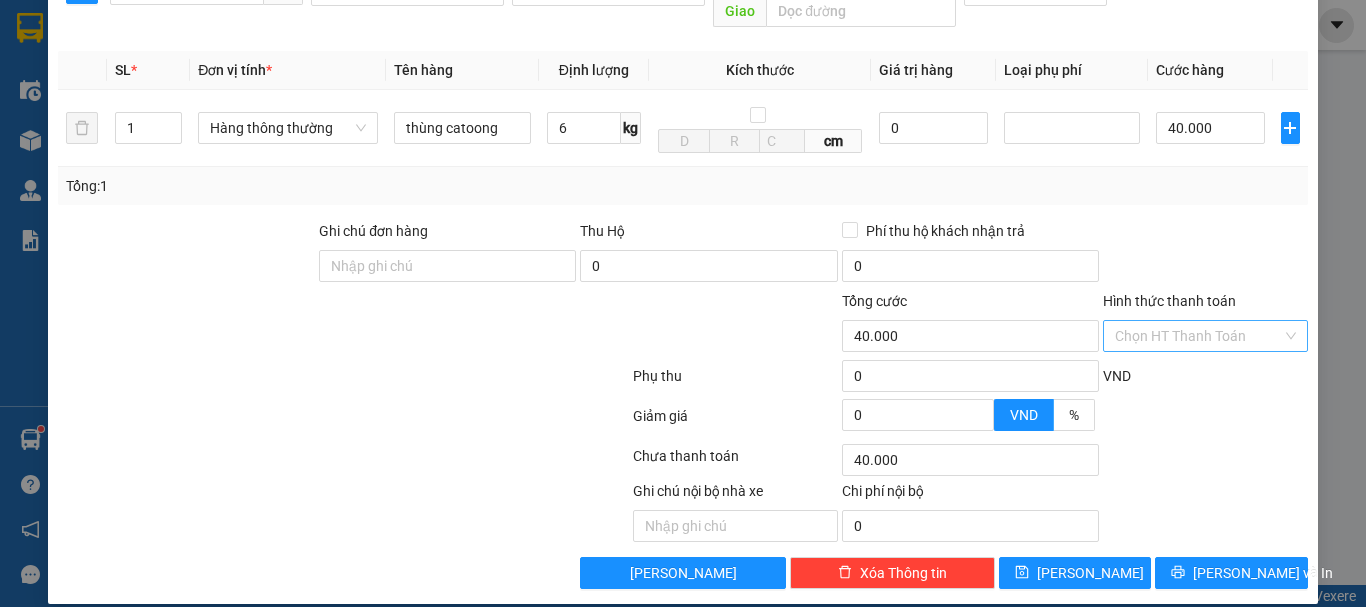 click on "Hình thức thanh toán" at bounding box center [1198, 336] 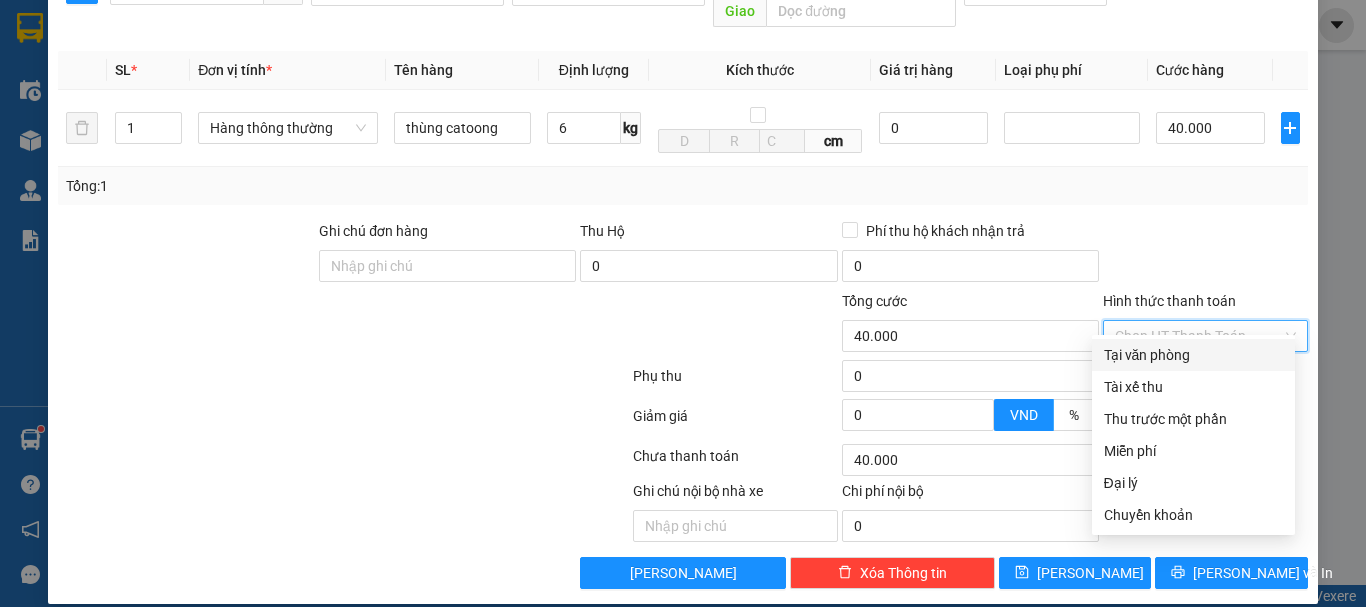 click on "Tại văn phòng" at bounding box center (1193, 355) 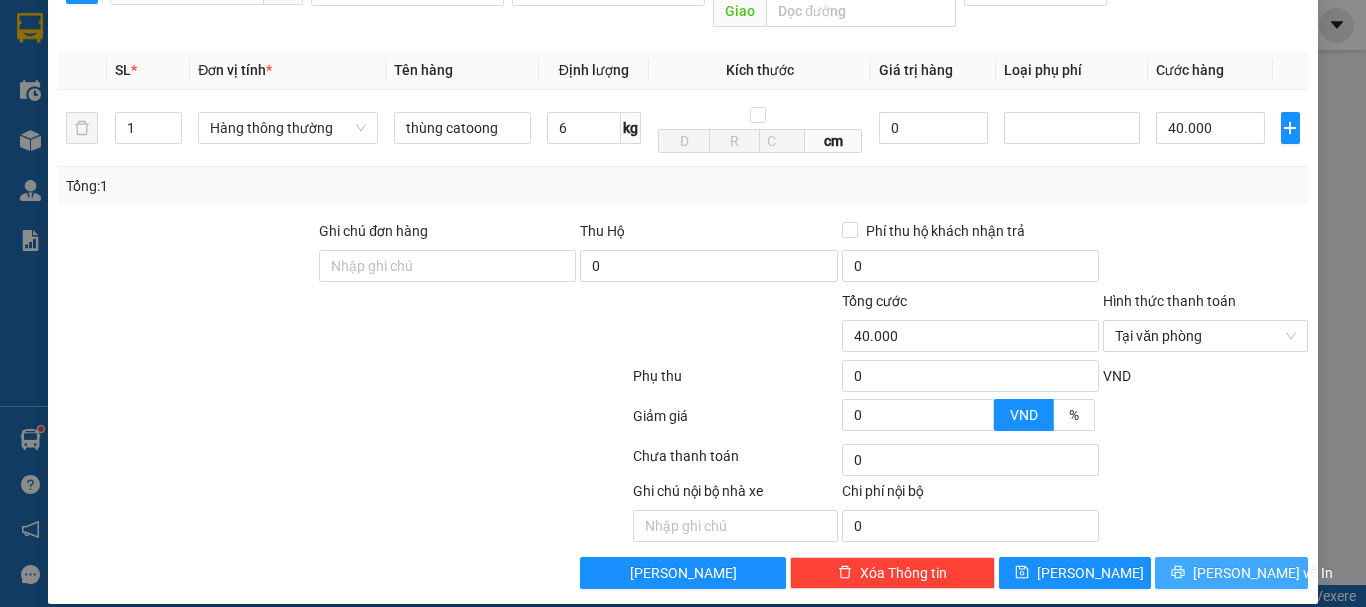 click on "[PERSON_NAME] và In" at bounding box center [1263, 573] 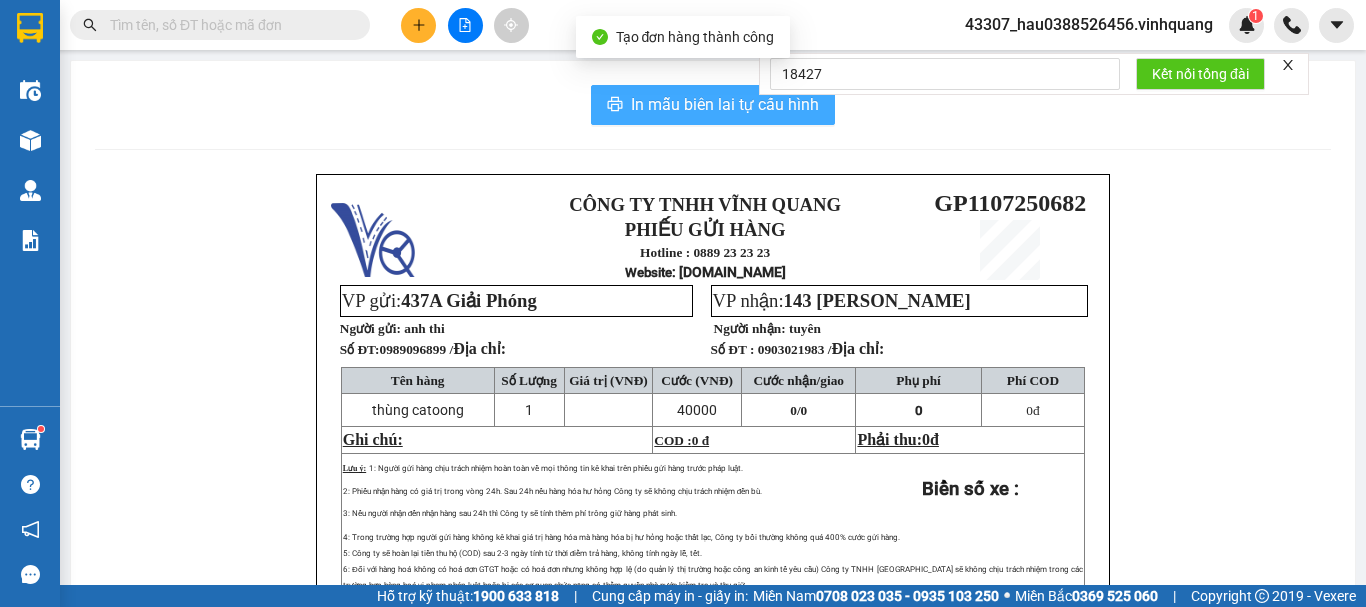 click on "In mẫu biên lai tự cấu hình" at bounding box center [725, 104] 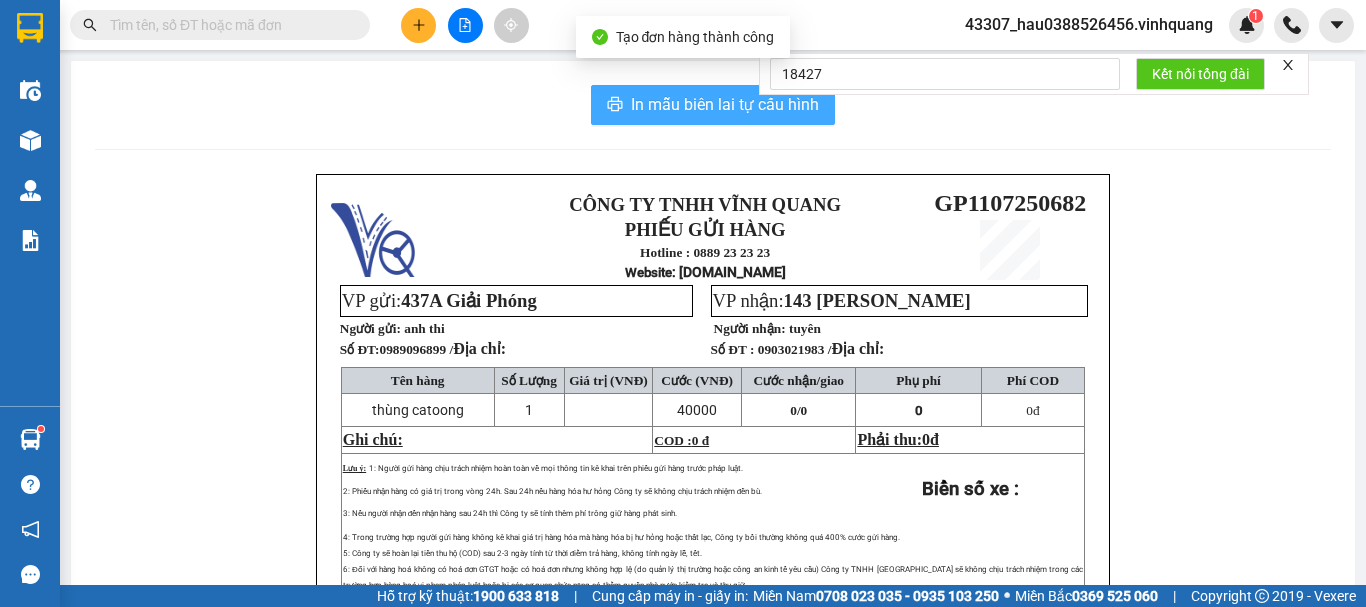scroll, scrollTop: 0, scrollLeft: 0, axis: both 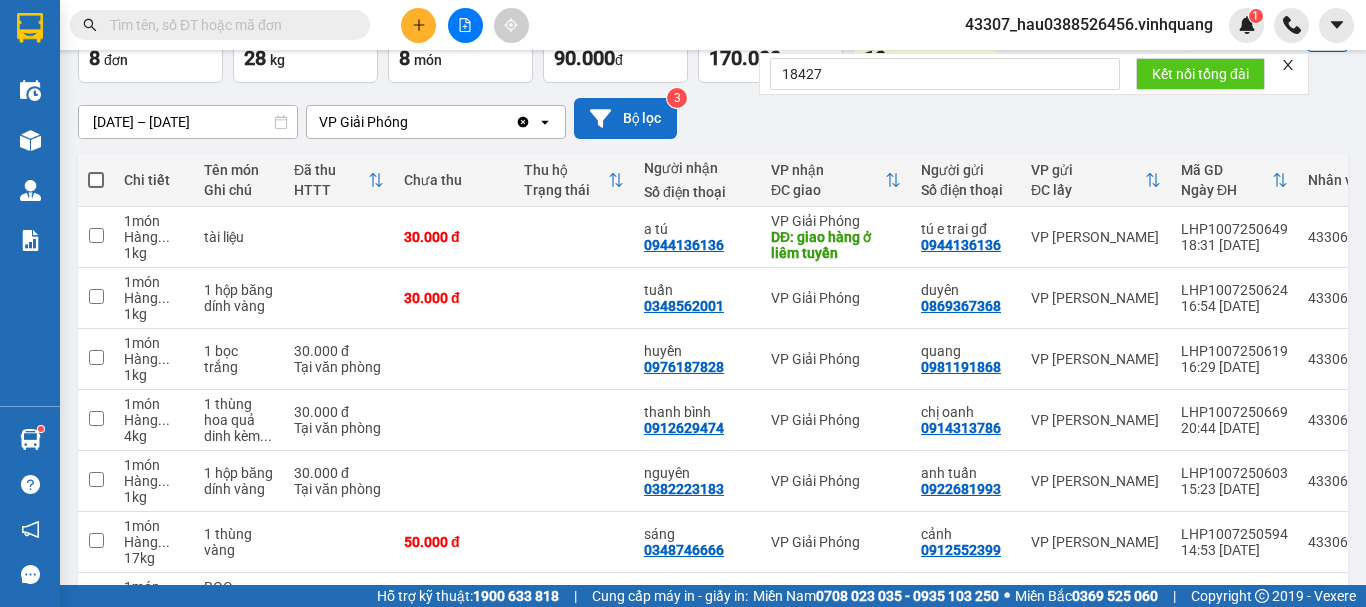 click on "Bộ lọc" at bounding box center (625, 118) 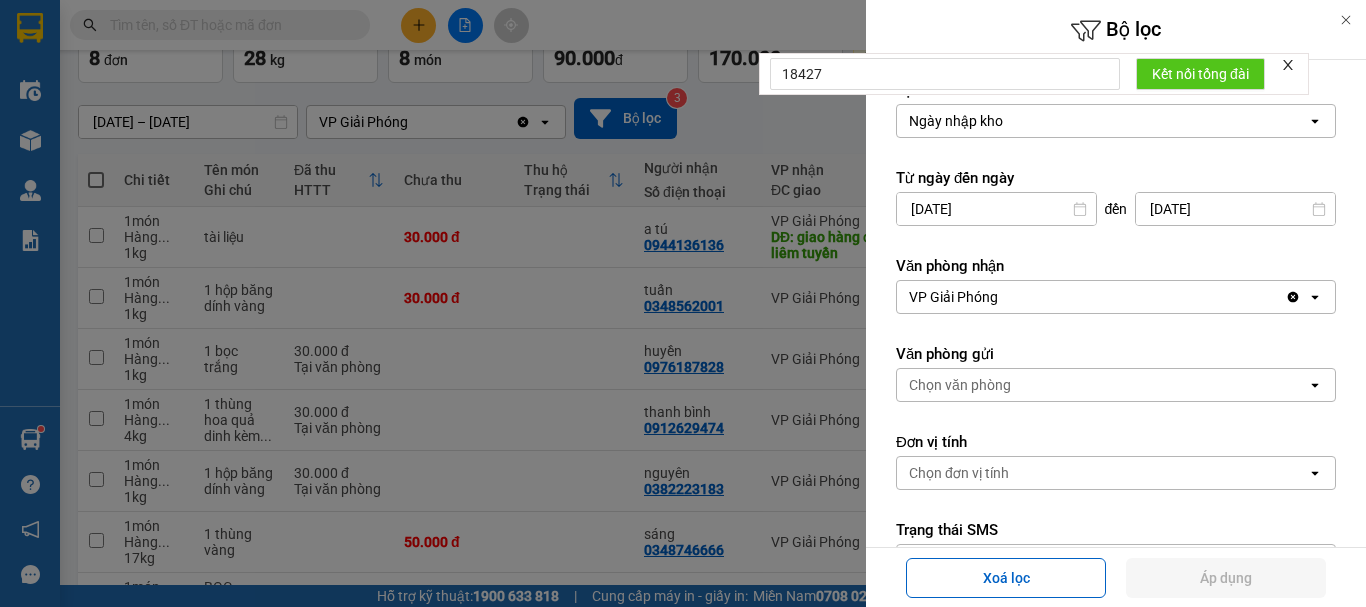 click at bounding box center [683, 303] 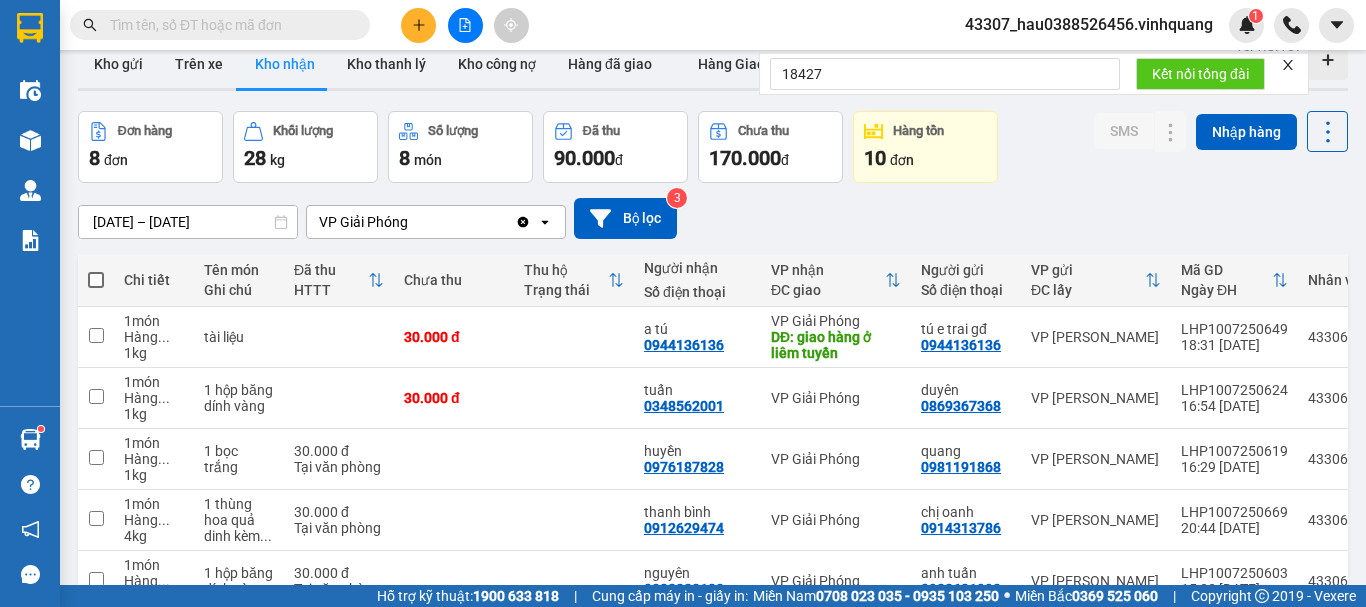 scroll, scrollTop: 0, scrollLeft: 0, axis: both 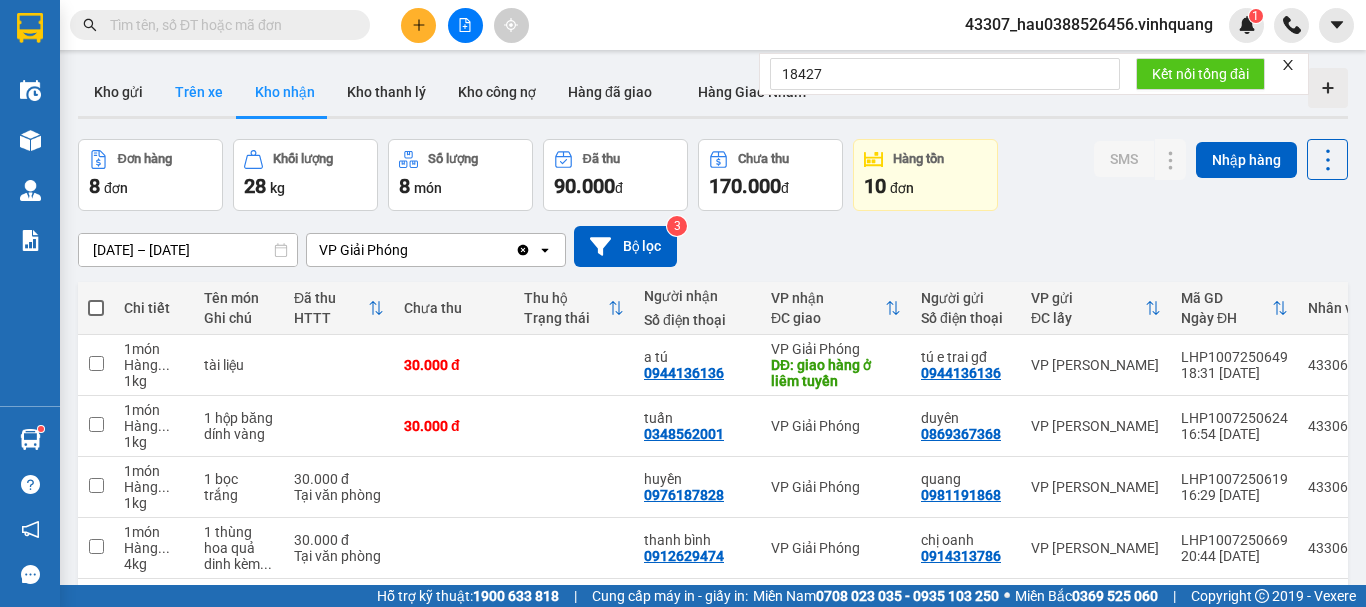 click on "Trên xe" at bounding box center [199, 92] 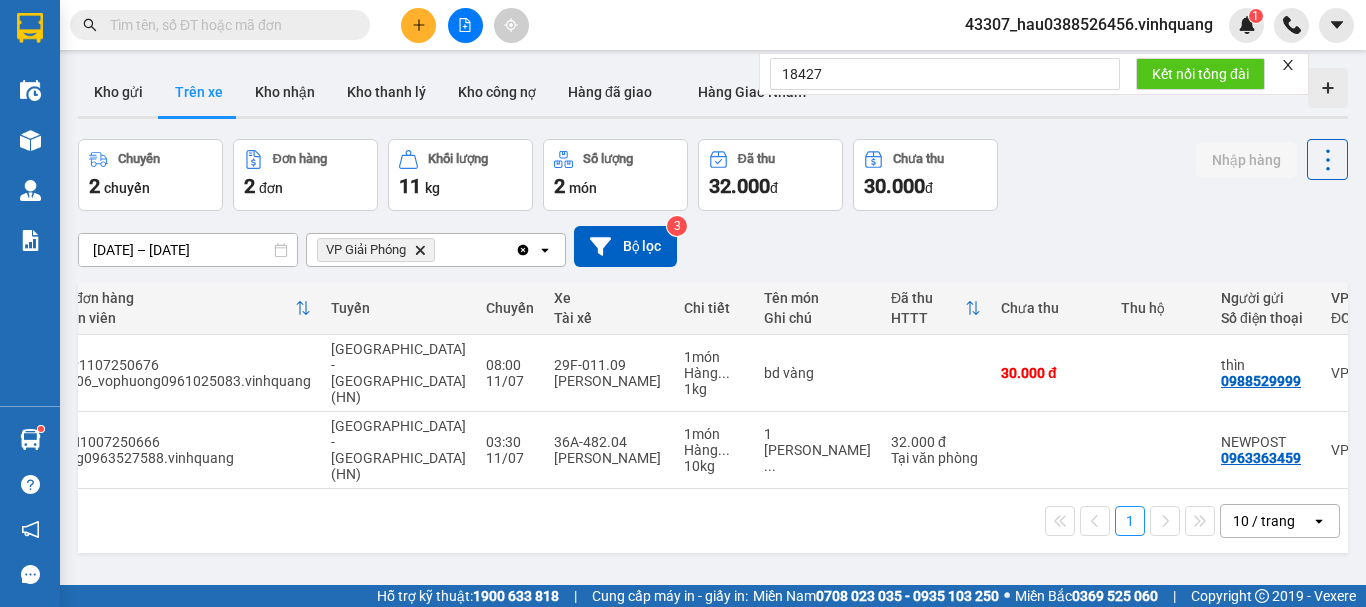 scroll, scrollTop: 0, scrollLeft: 73, axis: horizontal 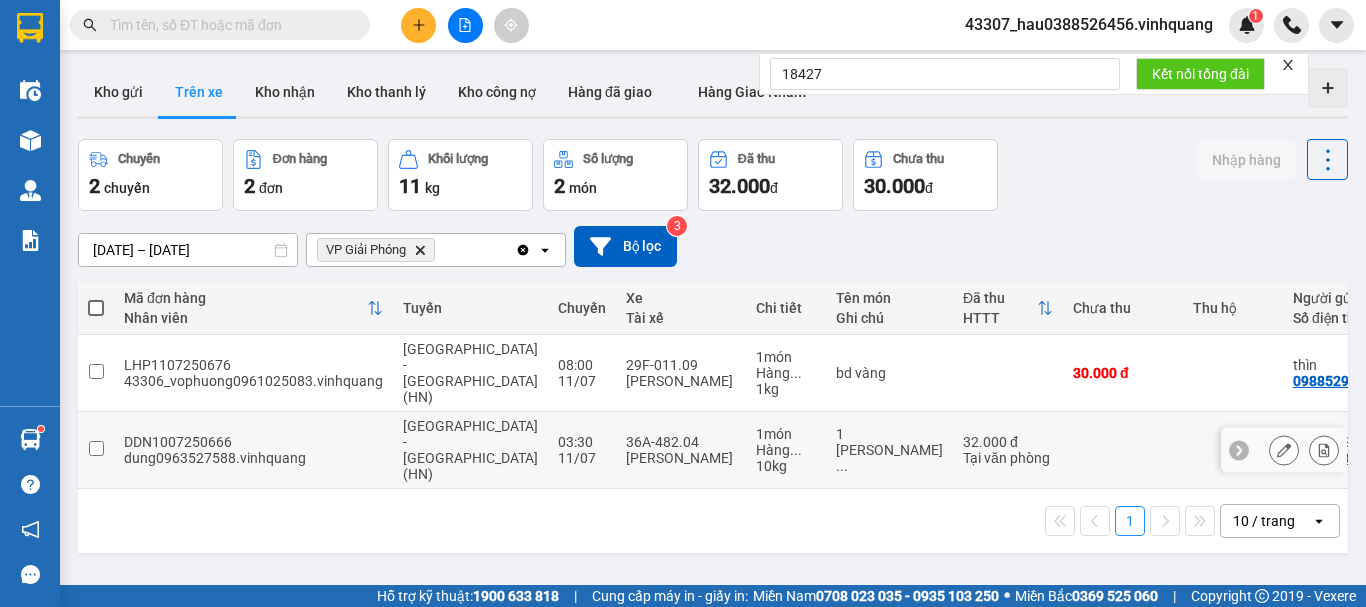 click at bounding box center [96, 448] 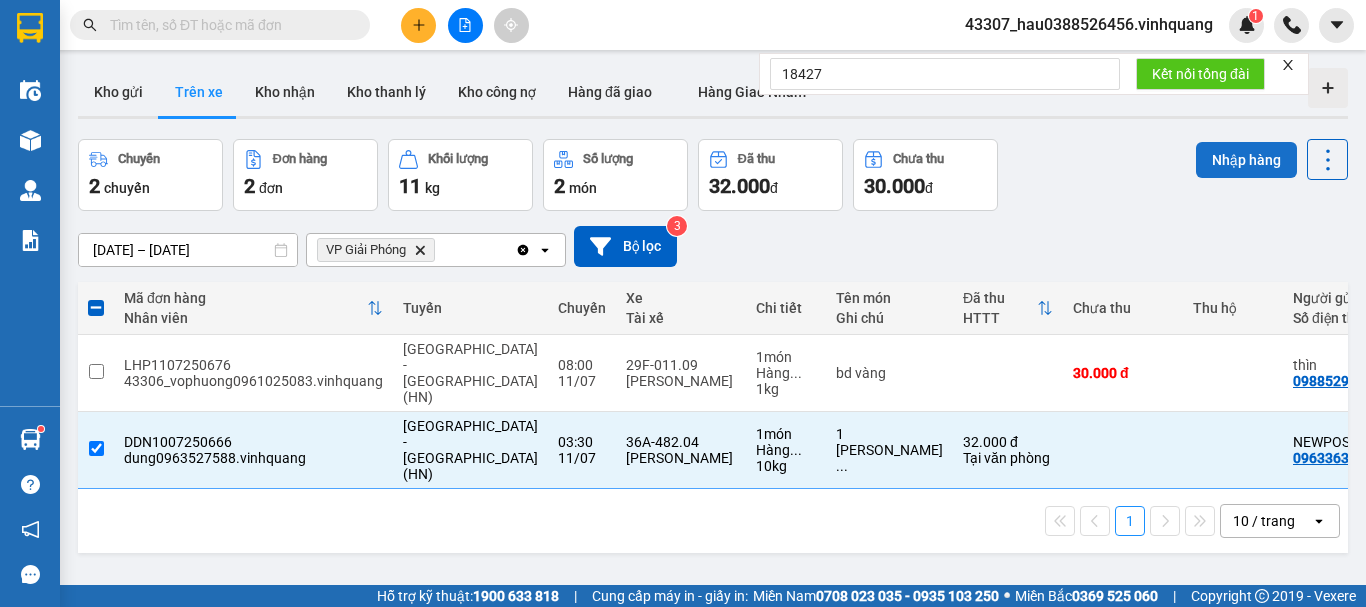 click on "Nhập hàng" at bounding box center (1246, 160) 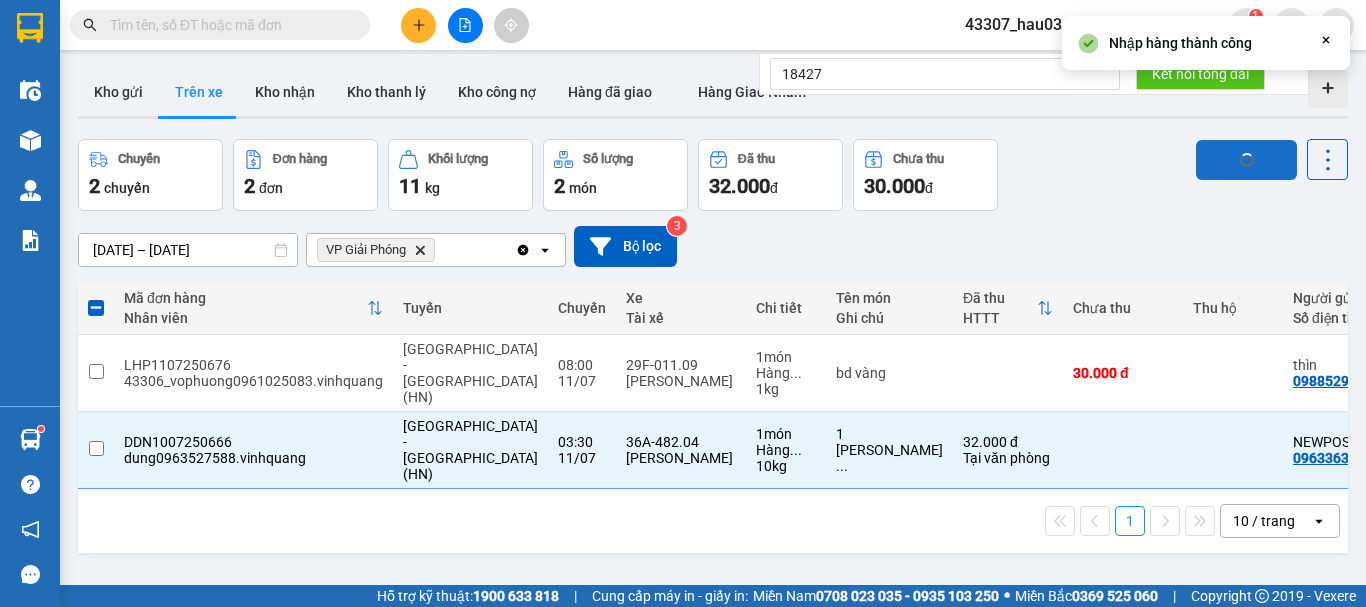 checkbox on "false" 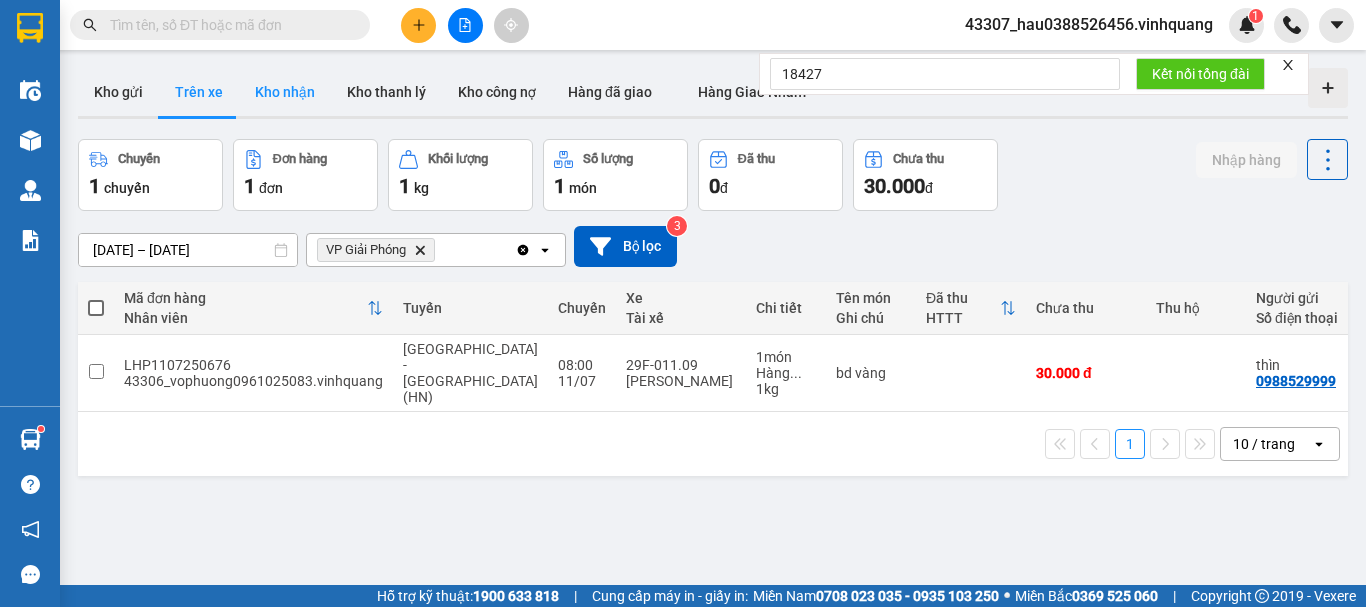 click on "Kho nhận" at bounding box center [285, 92] 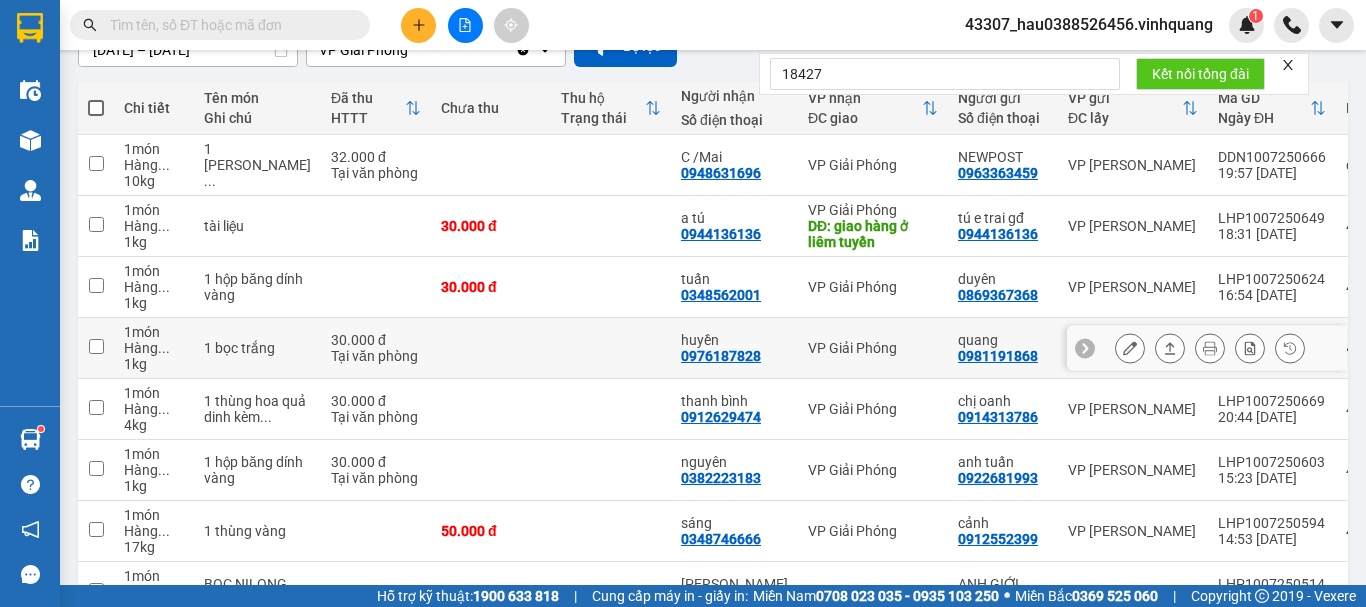 scroll, scrollTop: 389, scrollLeft: 0, axis: vertical 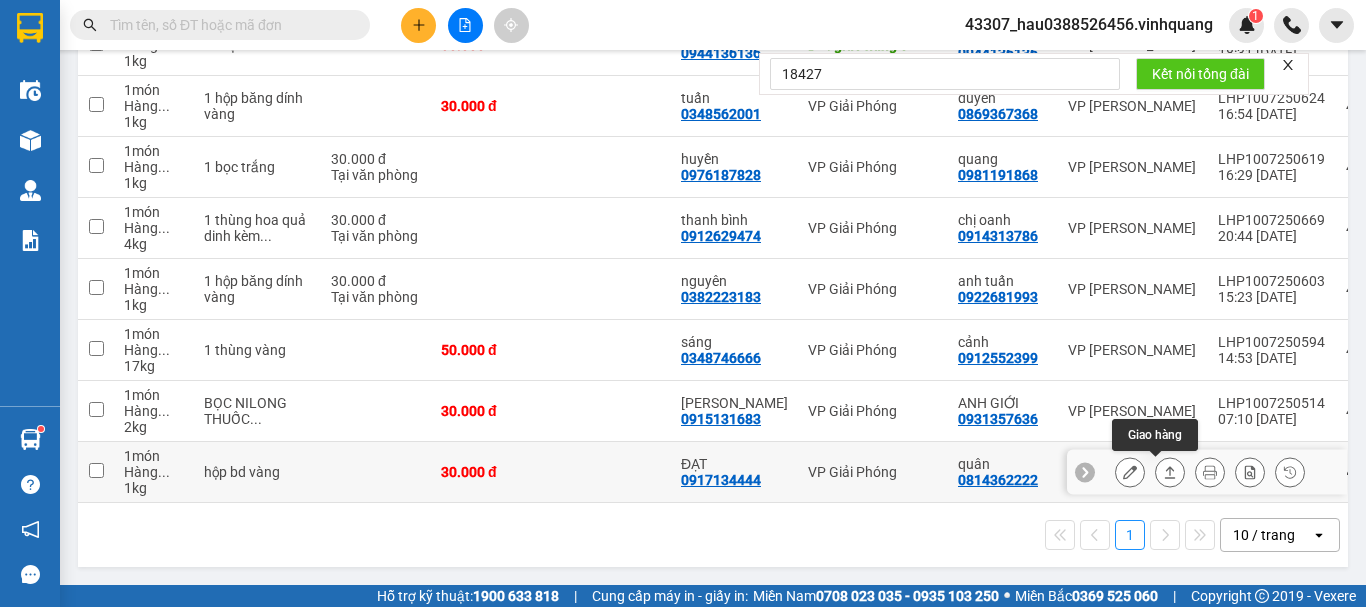 click 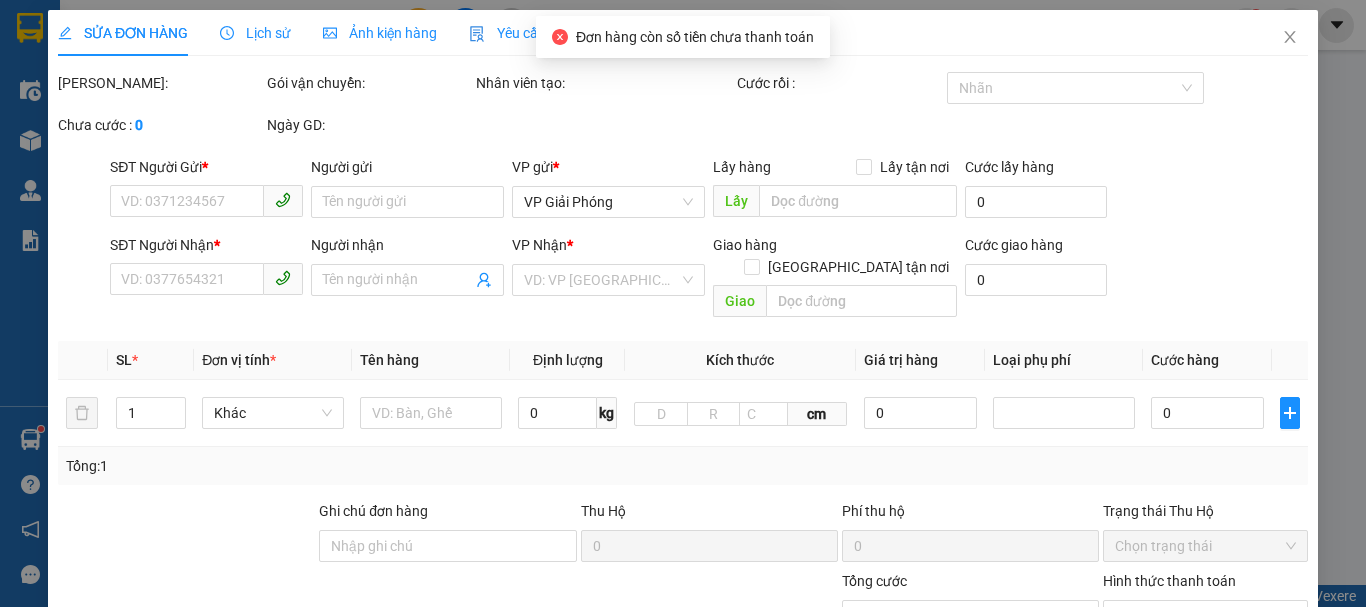 scroll, scrollTop: 0, scrollLeft: 0, axis: both 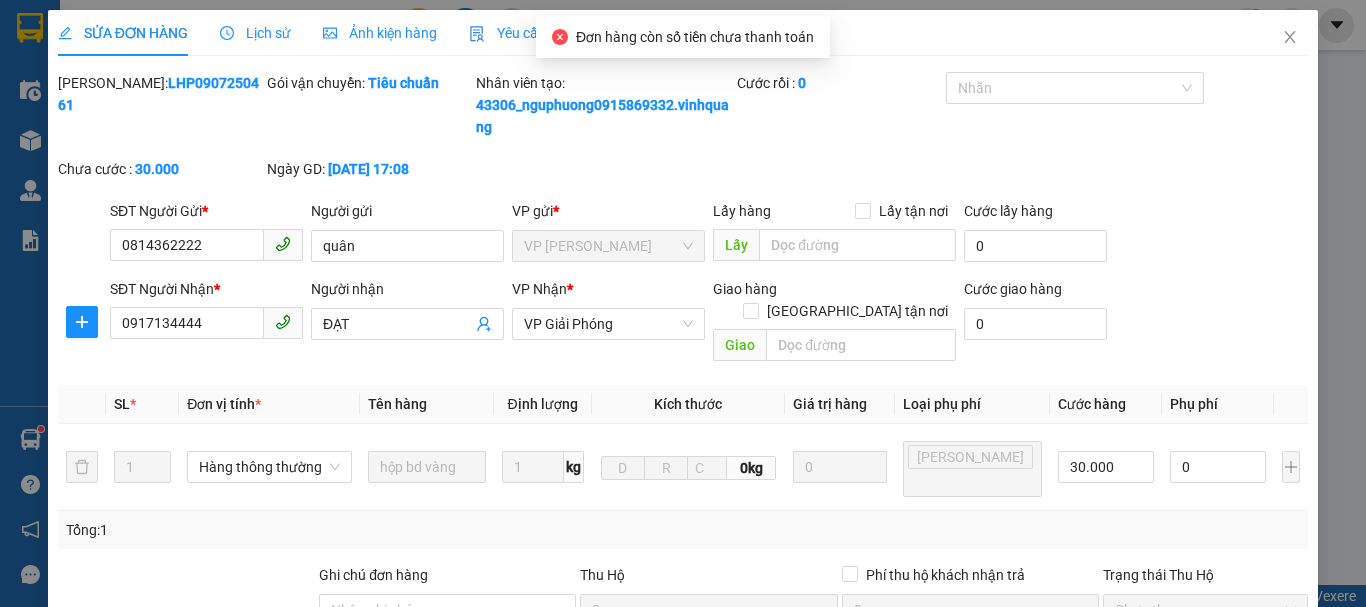 type on "0814362222" 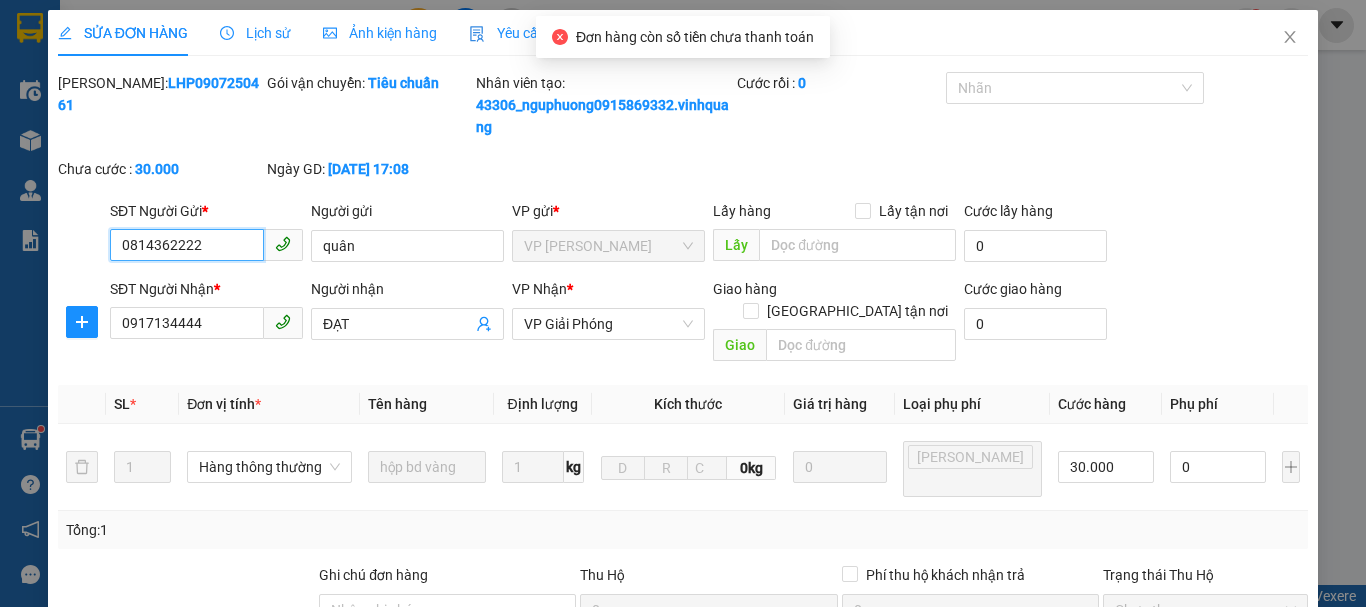 scroll, scrollTop: 200, scrollLeft: 0, axis: vertical 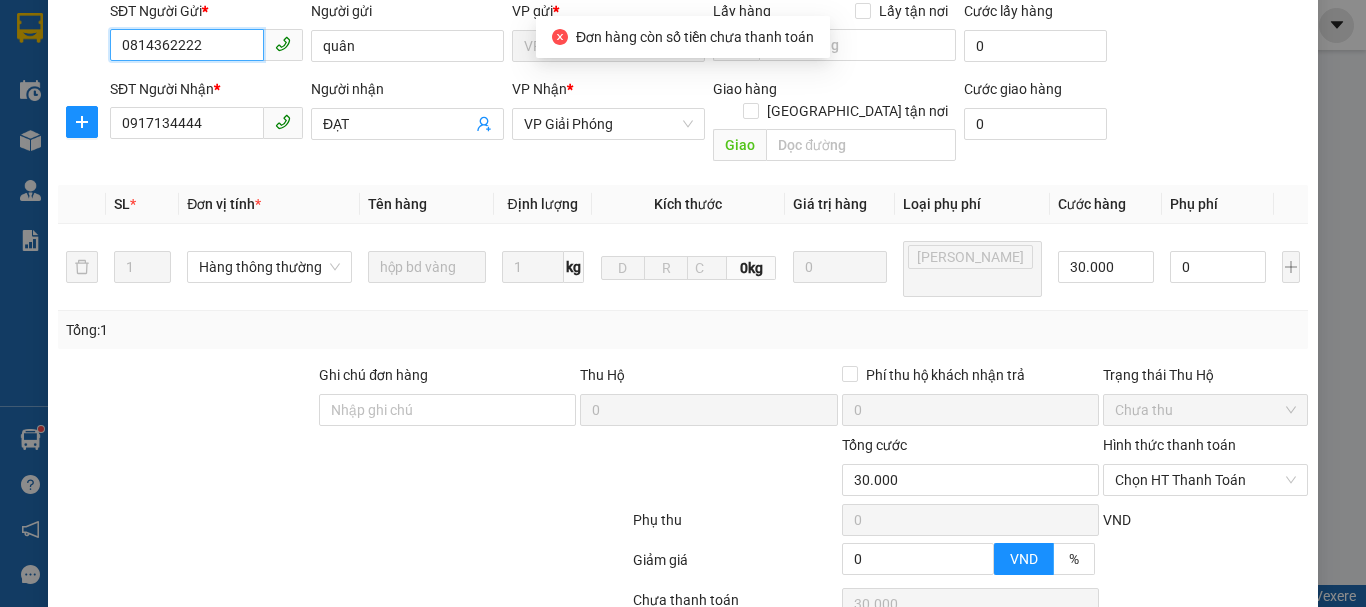 click on "Chưa thu" at bounding box center (1205, 410) 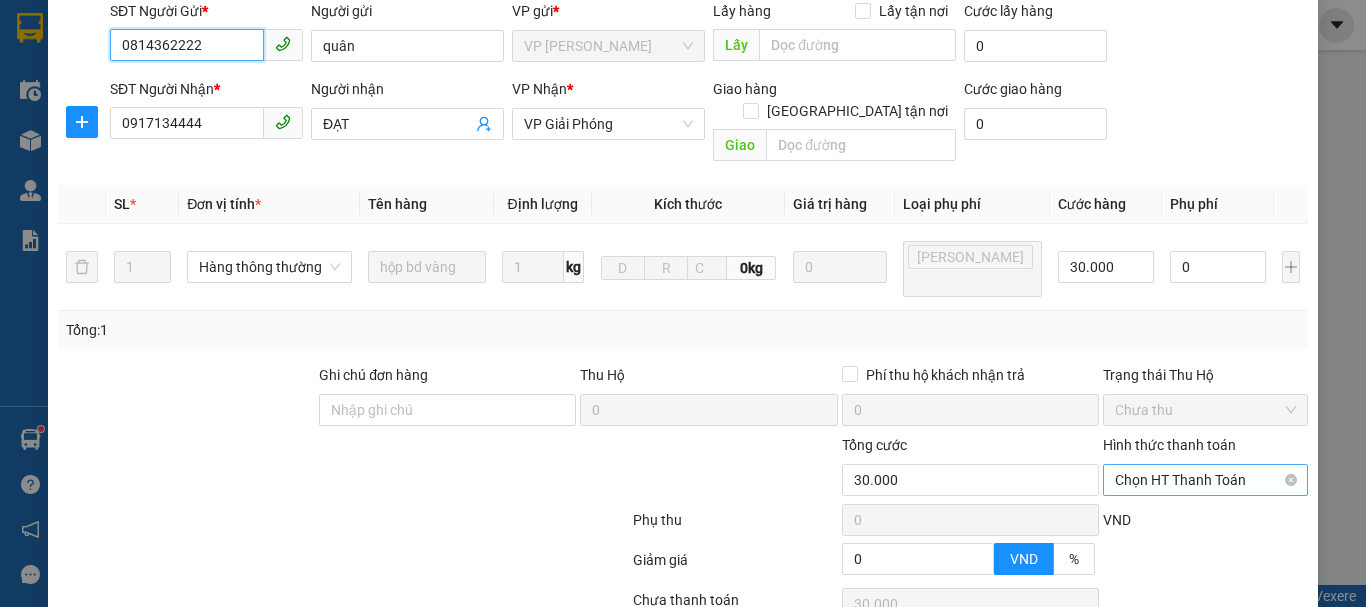 click on "Chọn HT Thanh Toán" at bounding box center [1205, 480] 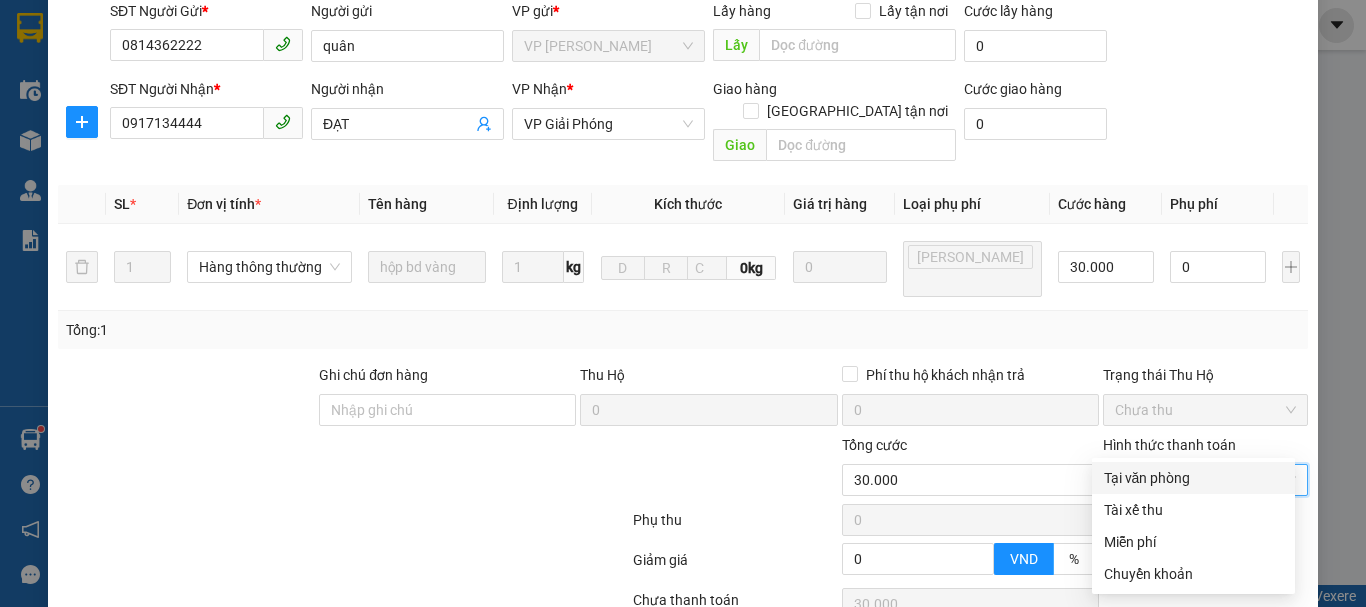 click on "Tại văn phòng" at bounding box center [1193, 478] 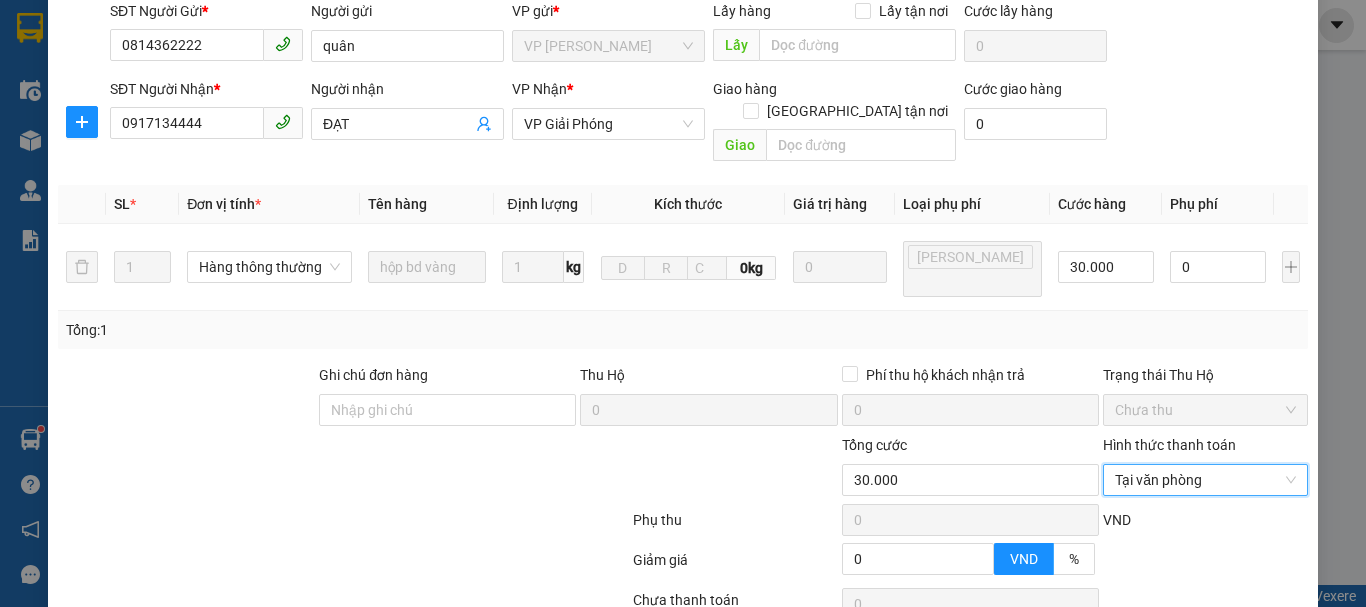 scroll, scrollTop: 323, scrollLeft: 0, axis: vertical 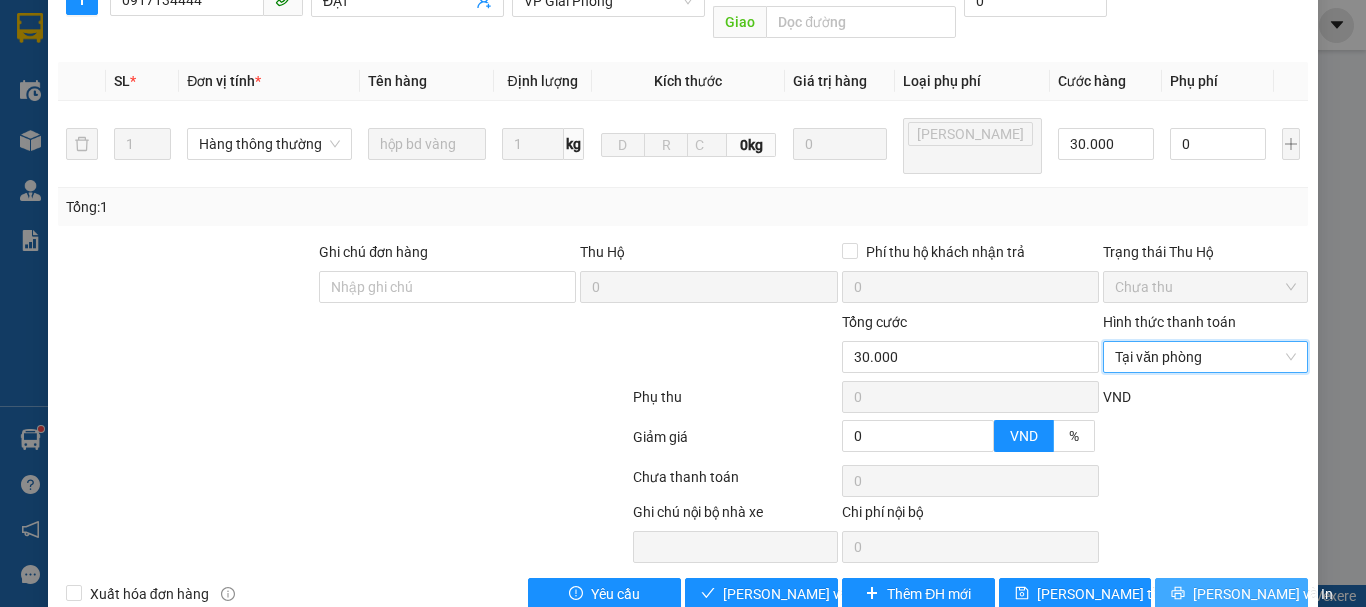 click 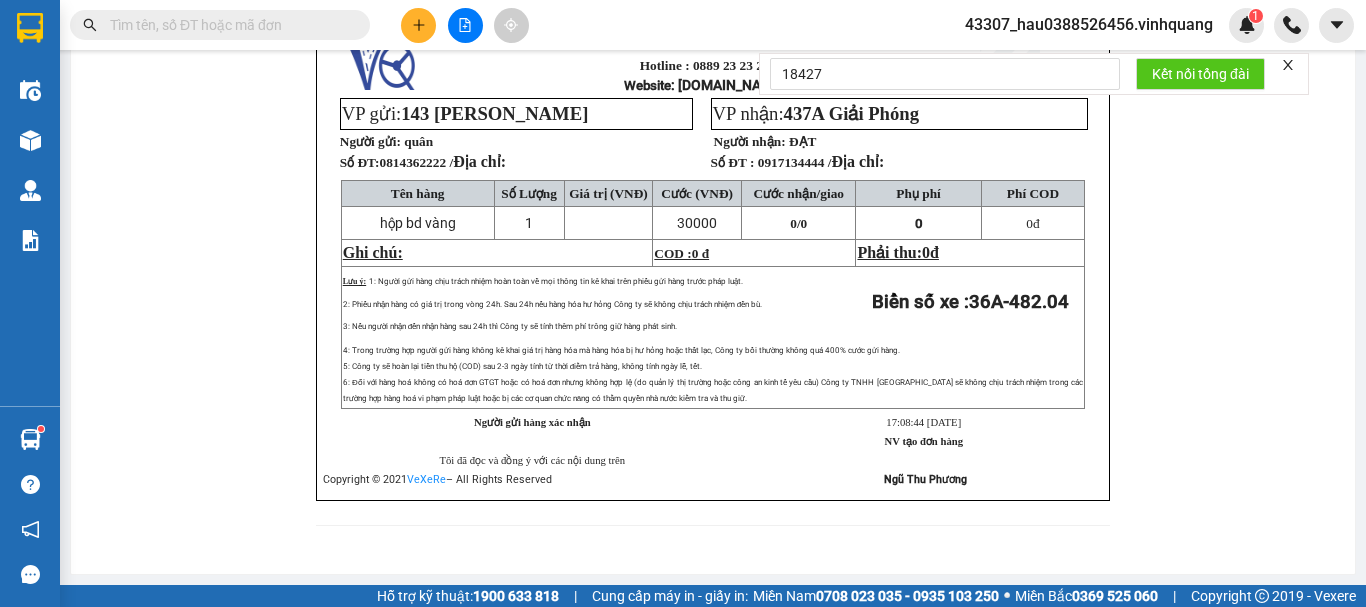 scroll, scrollTop: 0, scrollLeft: 0, axis: both 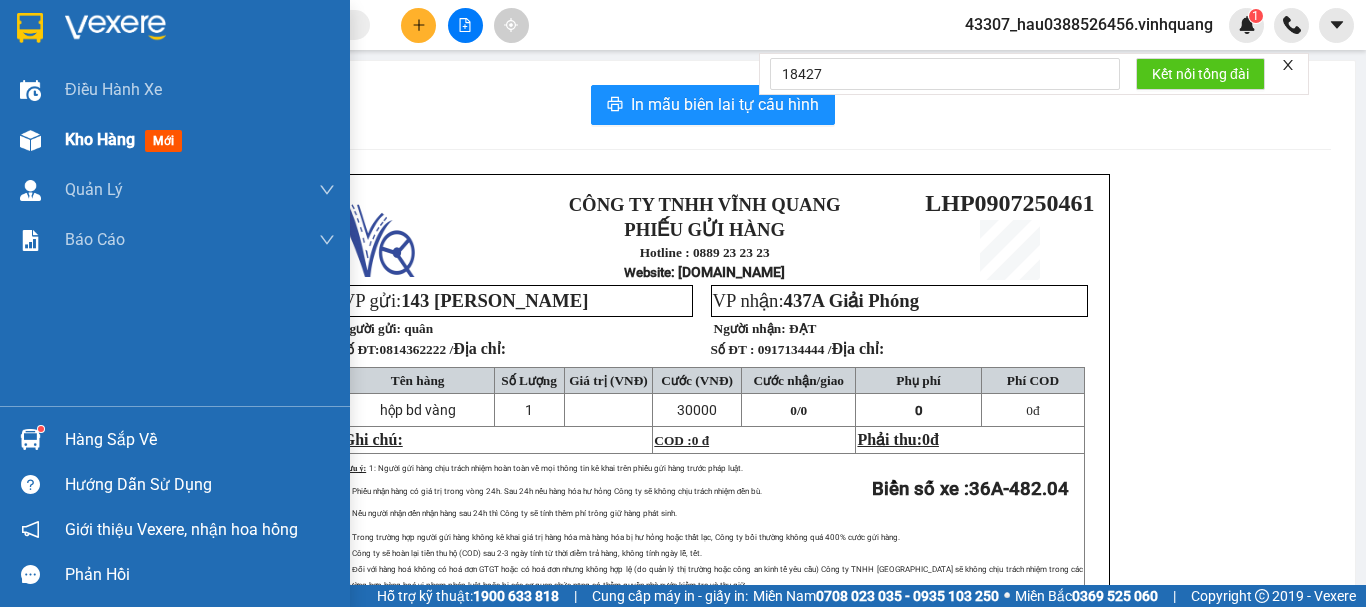 click on "Kho hàng" at bounding box center [100, 139] 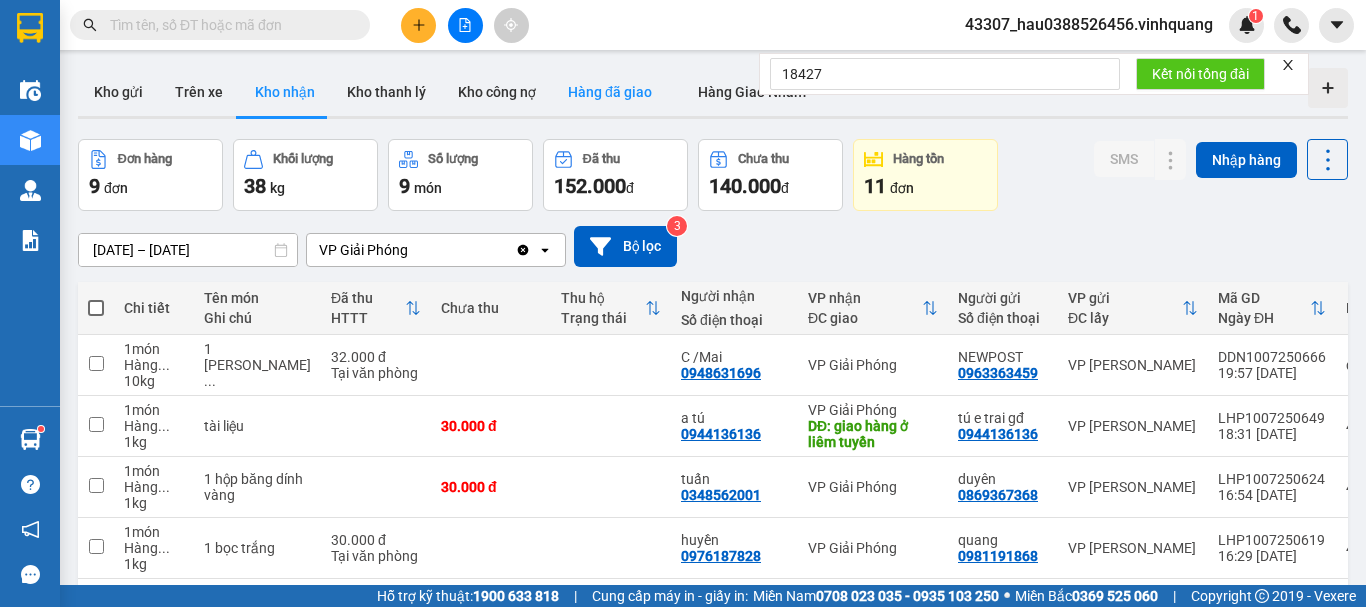 click on "Hàng đã giao" at bounding box center [610, 92] 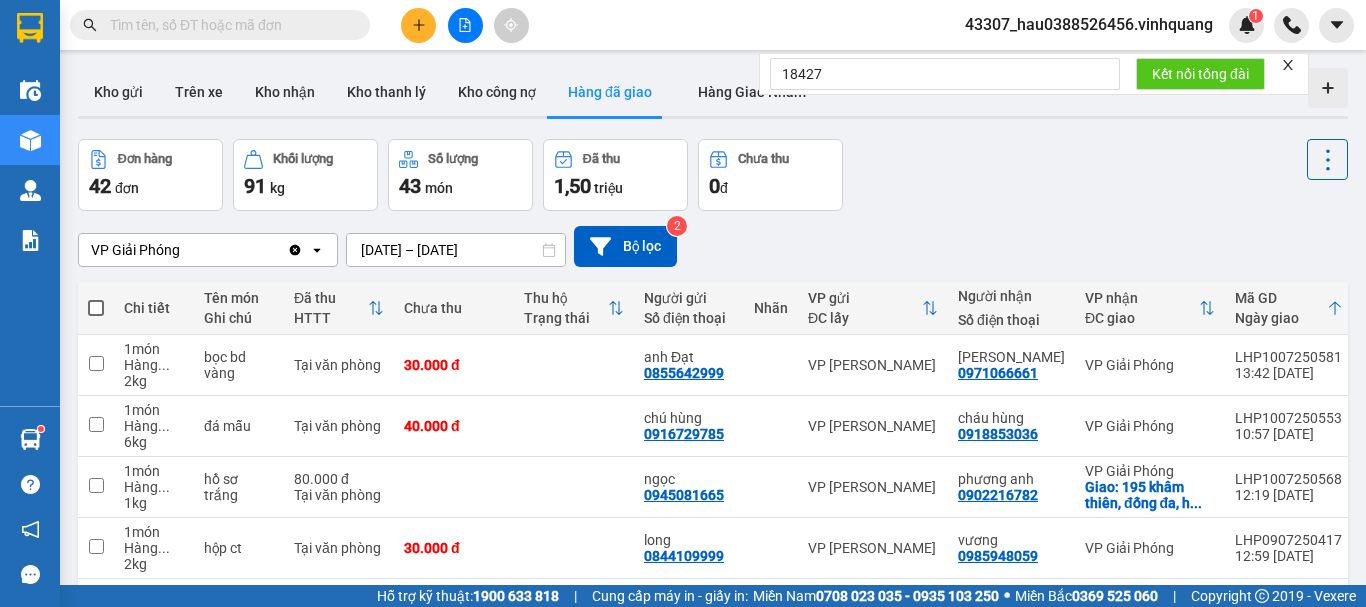 click on "ver  1.8.137 Kho gửi Trên xe Kho nhận Kho thanh lý Kho công nợ Hàng đã giao Hàng Giao Nhầm Đơn hàng 42 đơn Khối lượng 91 kg Số lượng 43 món Đã thu 1,50   triệu Chưa thu 0  đ VP Giải Phóng Clear value open 09/07/2025 – 11/07/2025 Press the down arrow key to interact with the calendar and select a date. Press the escape button to close the calendar. Selected date range is from 09/07/2025 to 11/07/2025. Bộ lọc 2 Chi tiết Tên món Ghi chú Đã thu HTTT Chưa thu Thu hộ Trạng thái Người gửi Số điện thoại Nhãn VP gửi ĐC lấy Người nhận Số điện thoại VP nhận ĐC giao Mã GD Ngày giao Nhân viên giao hàng SMS Biển số xe 1  món Hàng ... 2  kg bọc bd vàng  Tại văn phòng 30.000 đ anh Đạt 0855642999 VP LÊ HỒNG PHONG Hằng Nguyễn 0971066661 VP Giải Phóng LHP1007250581 13:42 10/07 manh0987834906.vinhquang 1 36E-001.84 1  món Hàng ... 6  kg đá mẫu Tại văn phòng 40.000 đ chú hùng 0916729785 1 1 ..." at bounding box center [713, 538] 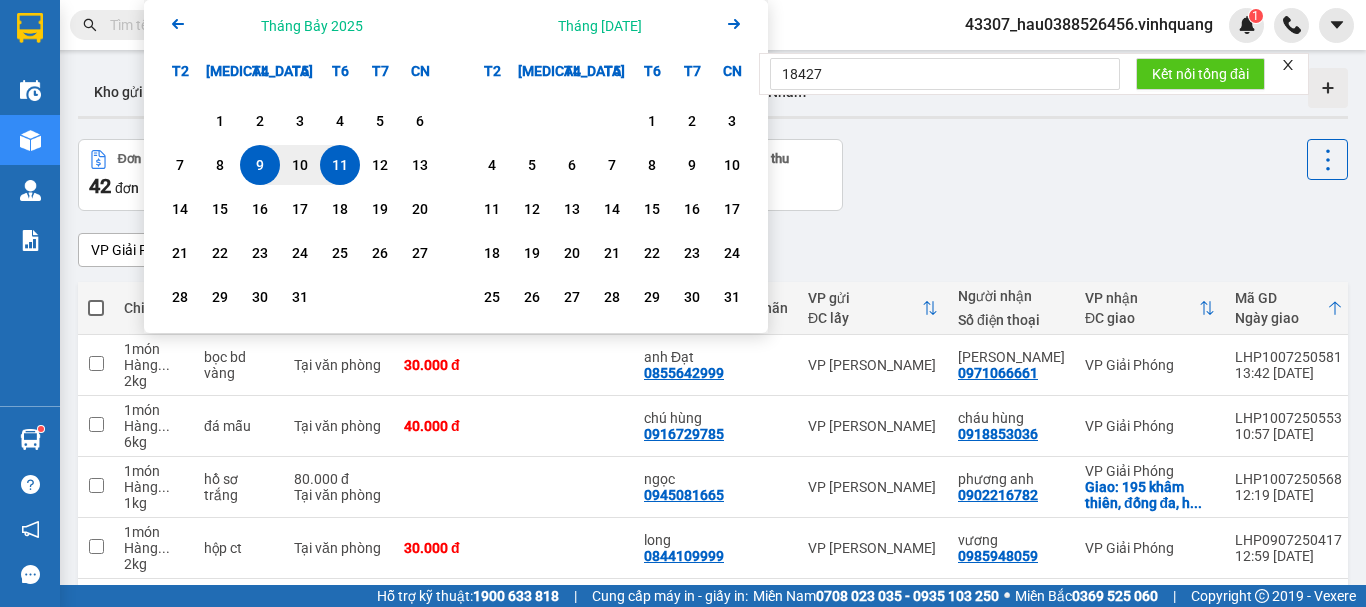 click on "11" at bounding box center [340, 165] 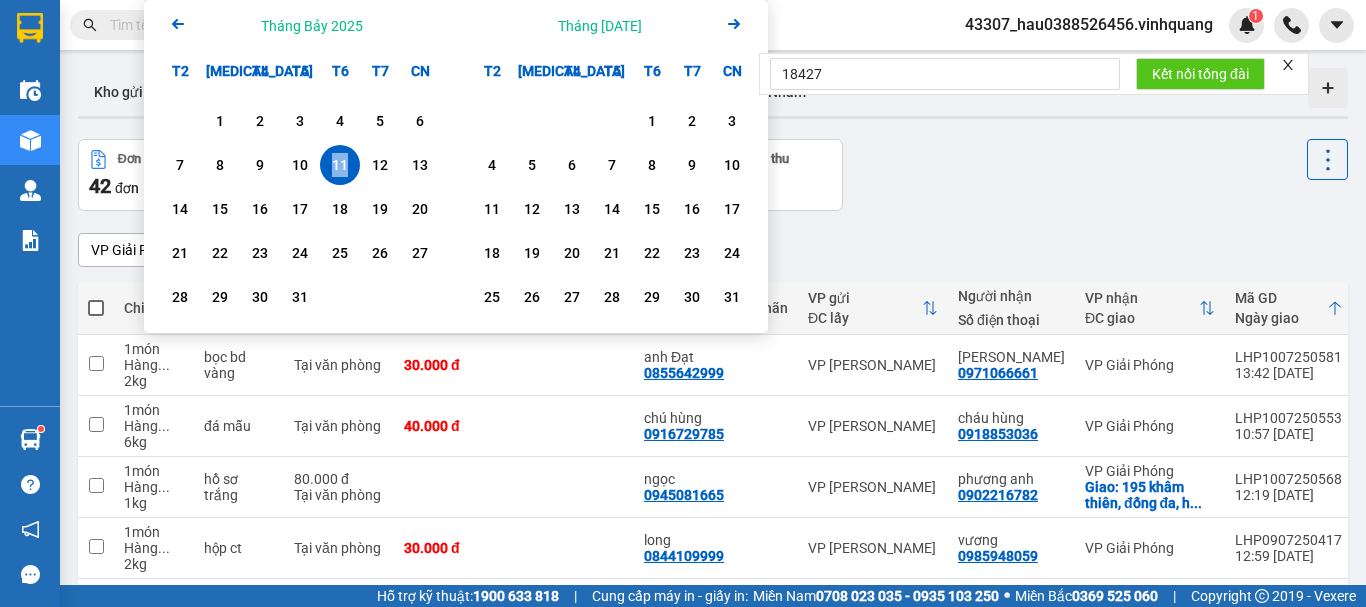 click on "11" at bounding box center (340, 165) 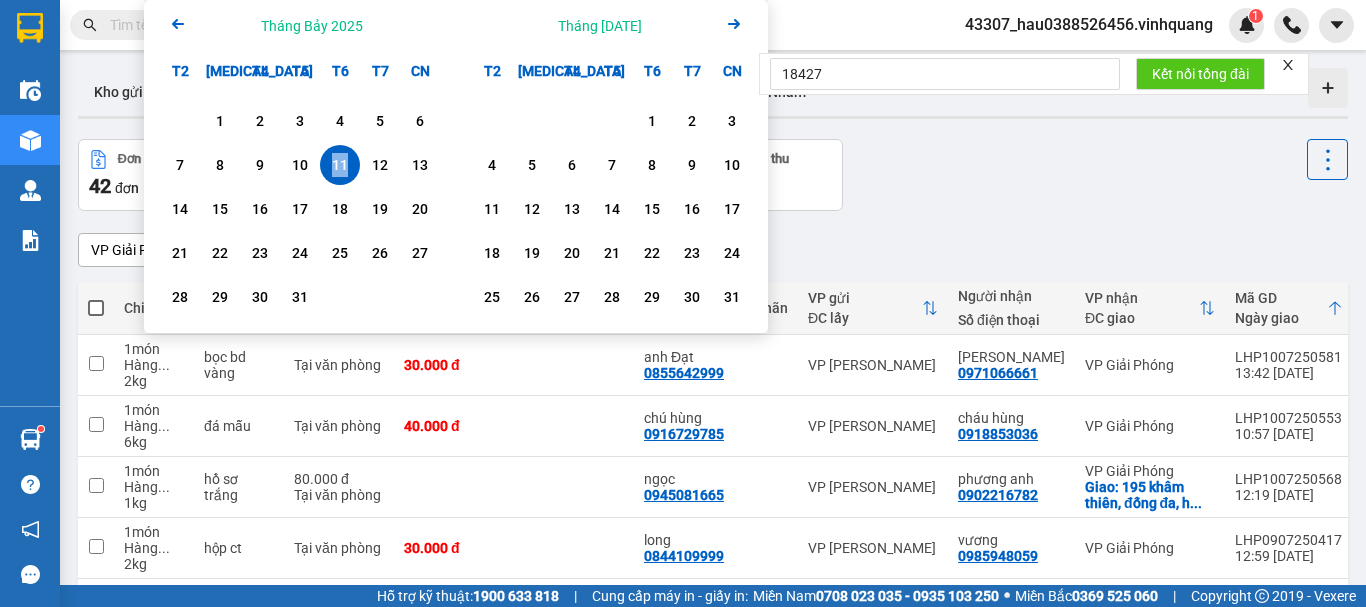 type on "11/07/2025 – 11/07/2025" 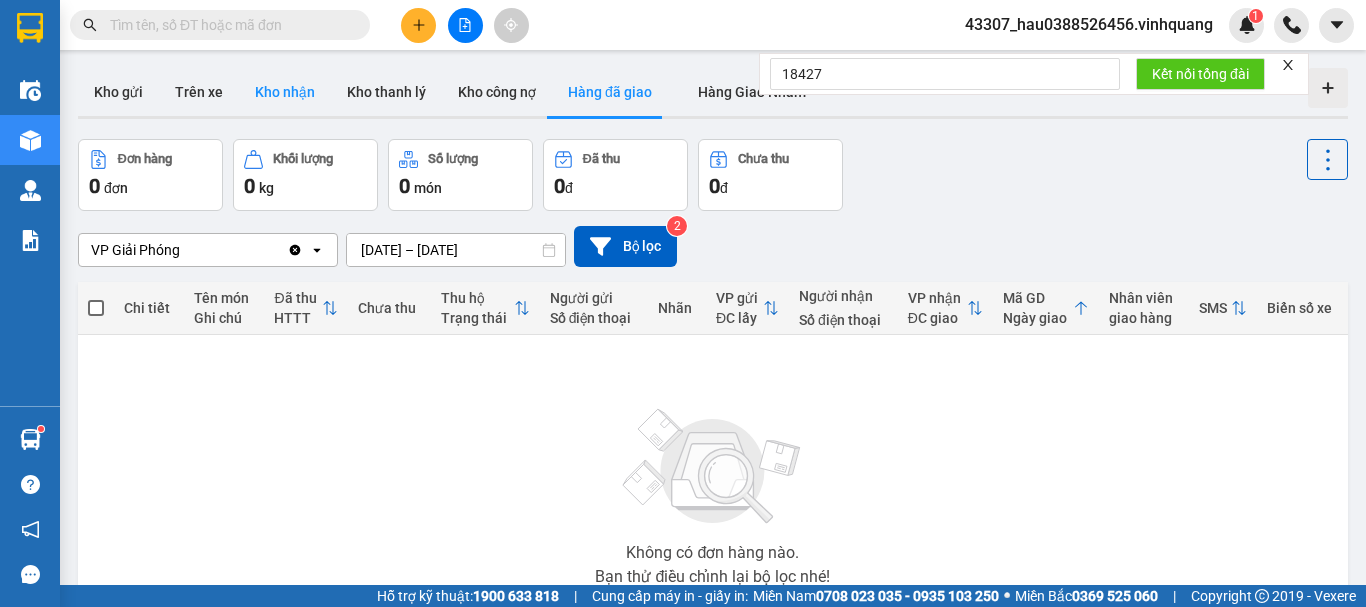 click on "Kho nhận" at bounding box center [285, 92] 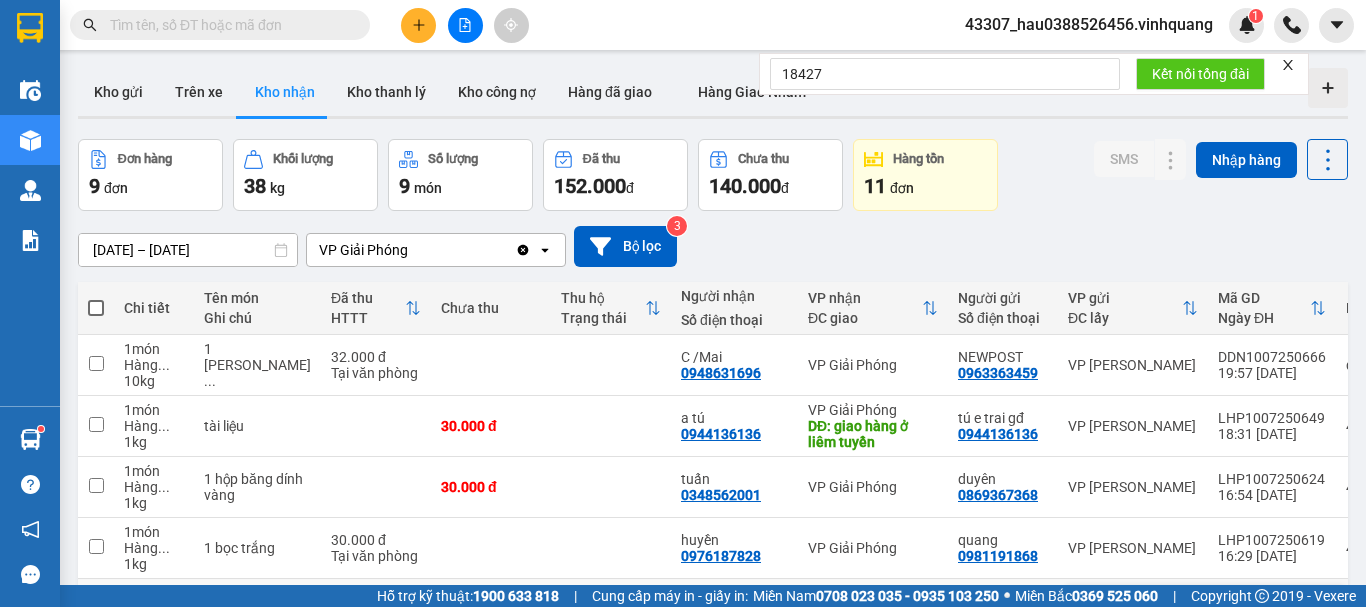 scroll, scrollTop: 389, scrollLeft: 0, axis: vertical 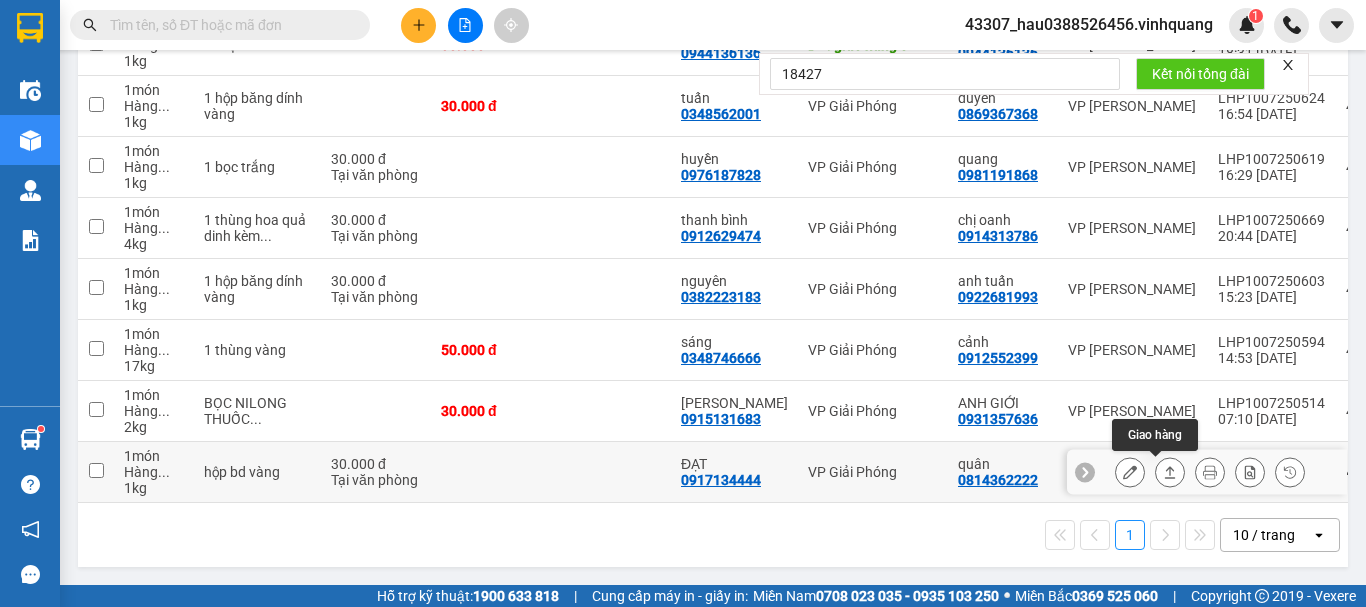 click at bounding box center (1170, 472) 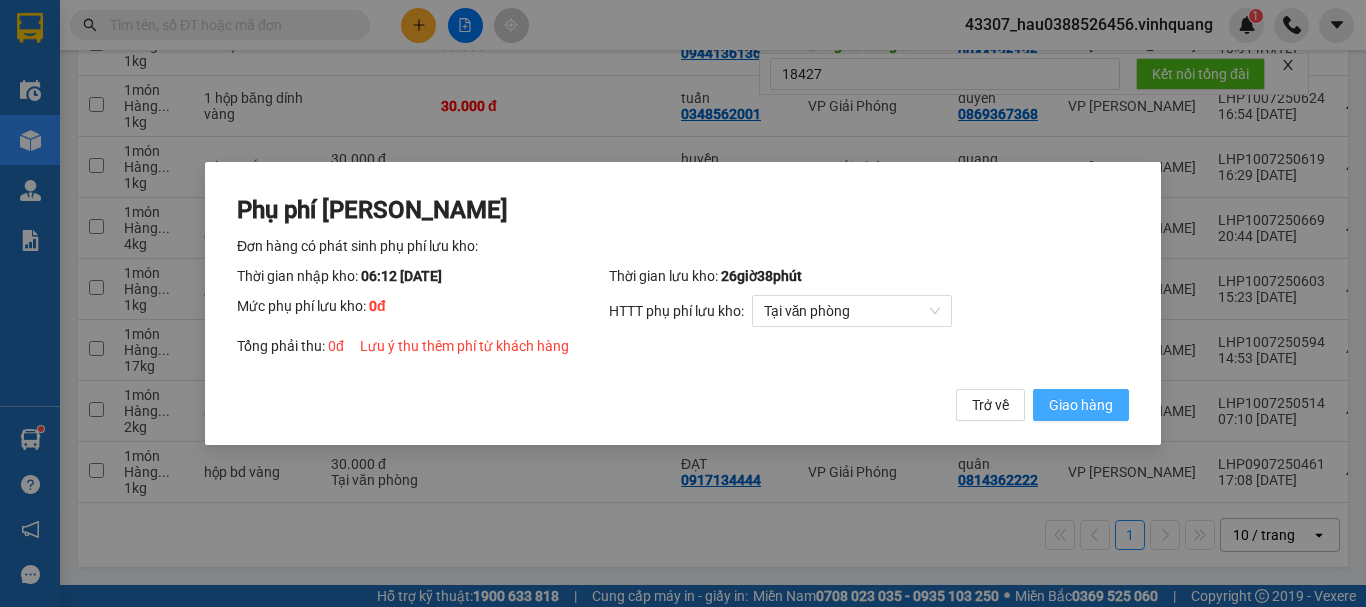 click on "Giao hàng" at bounding box center [1081, 405] 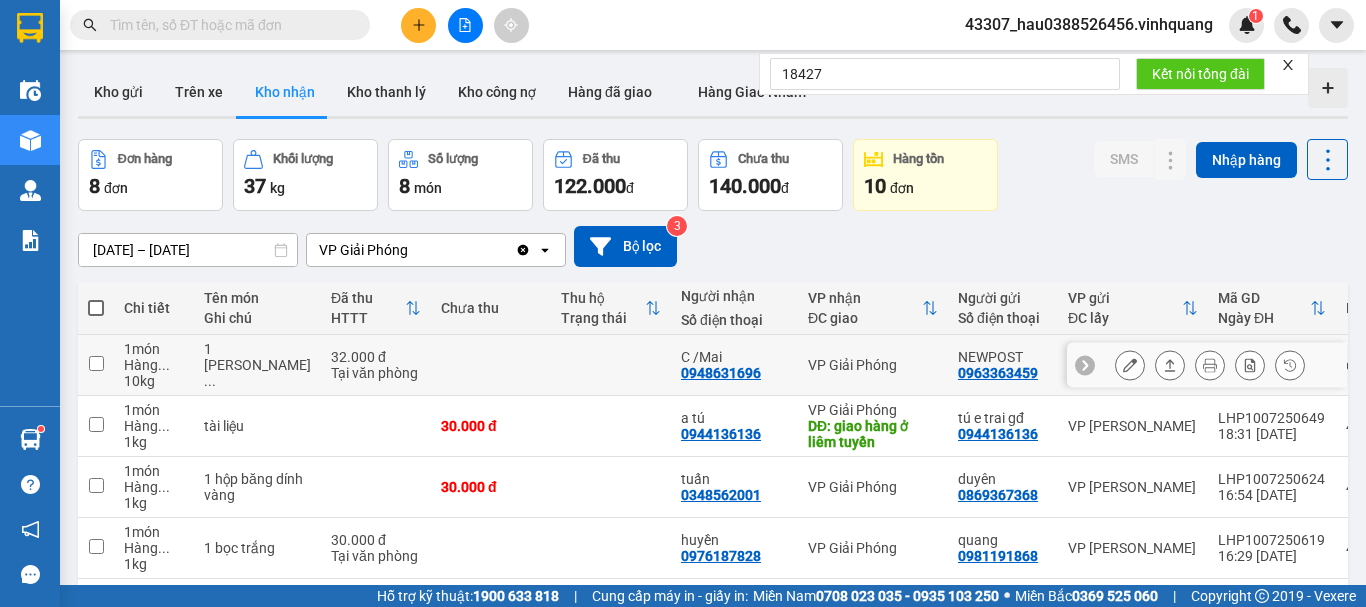 scroll, scrollTop: 200, scrollLeft: 0, axis: vertical 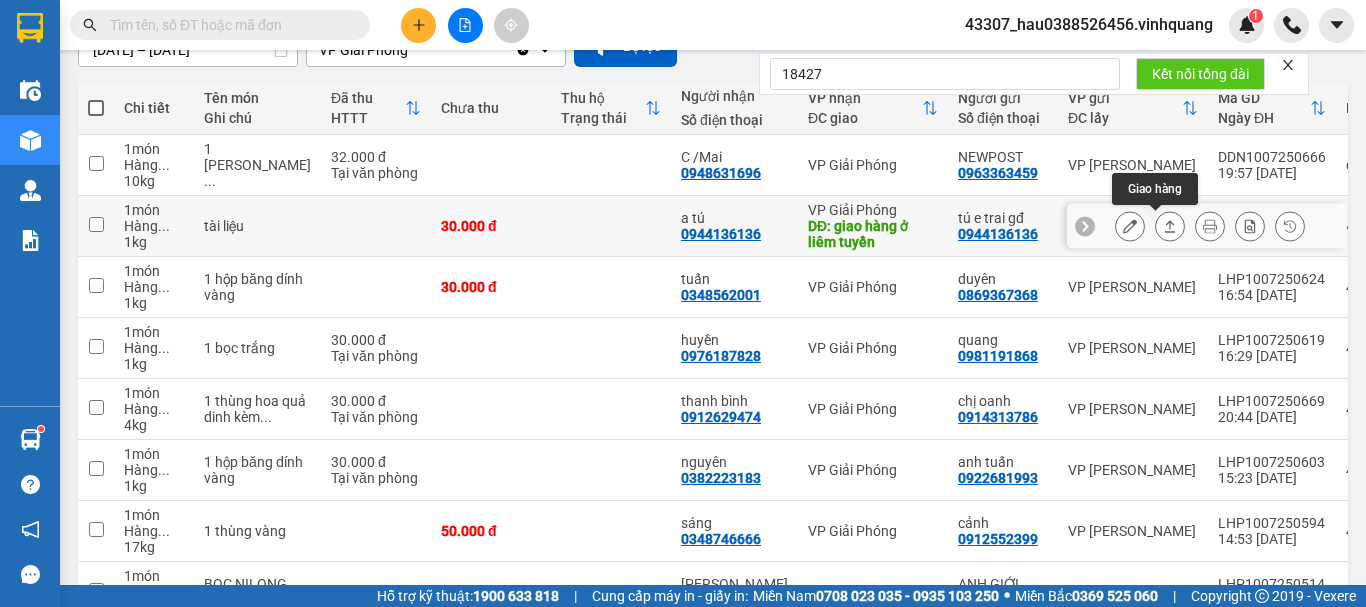 click 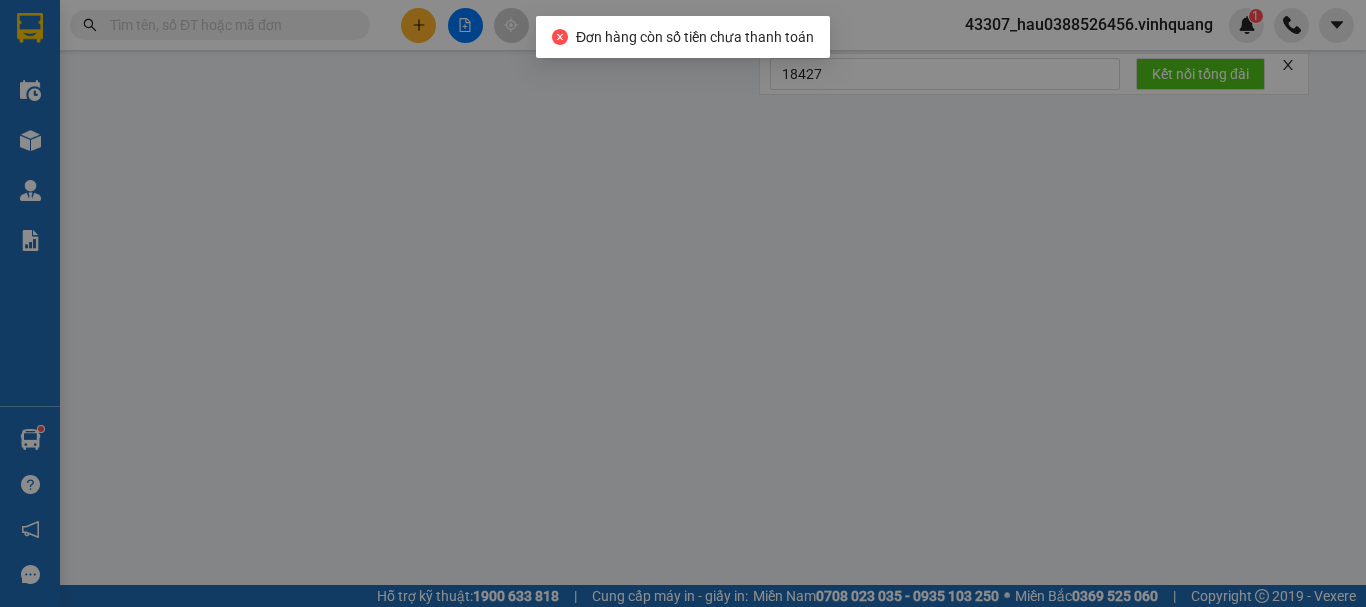 scroll, scrollTop: 0, scrollLeft: 0, axis: both 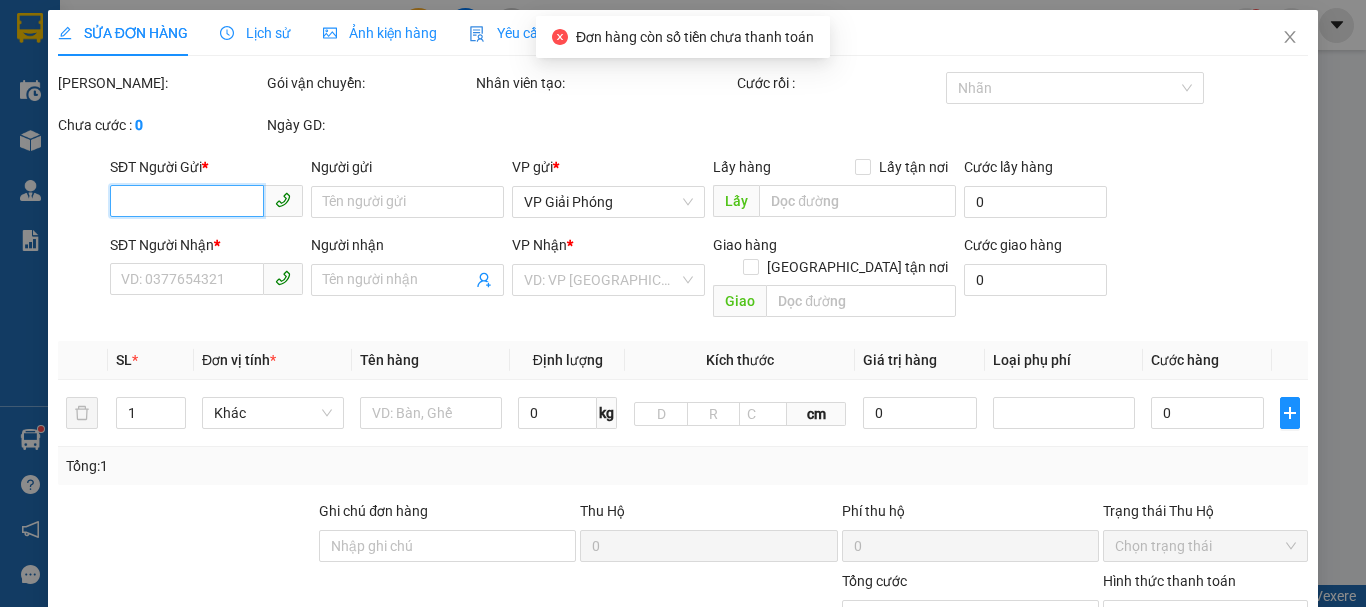 type on "0944136136" 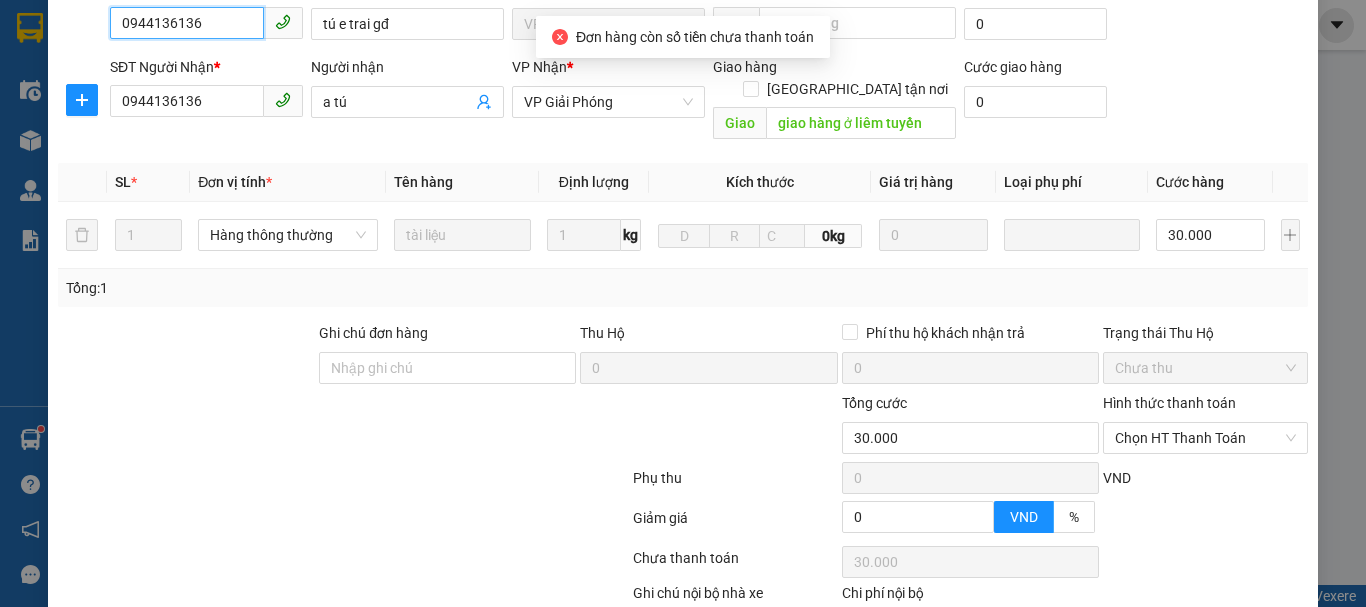 scroll, scrollTop: 300, scrollLeft: 0, axis: vertical 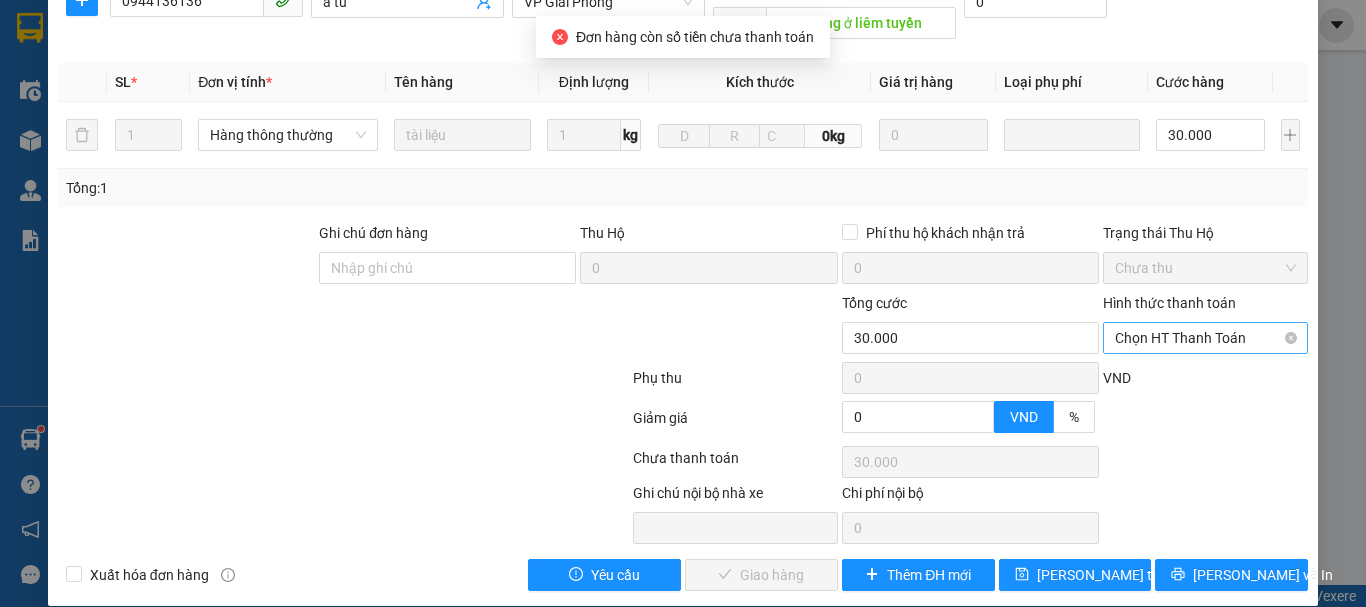 click on "Chọn HT Thanh Toán" at bounding box center [1205, 338] 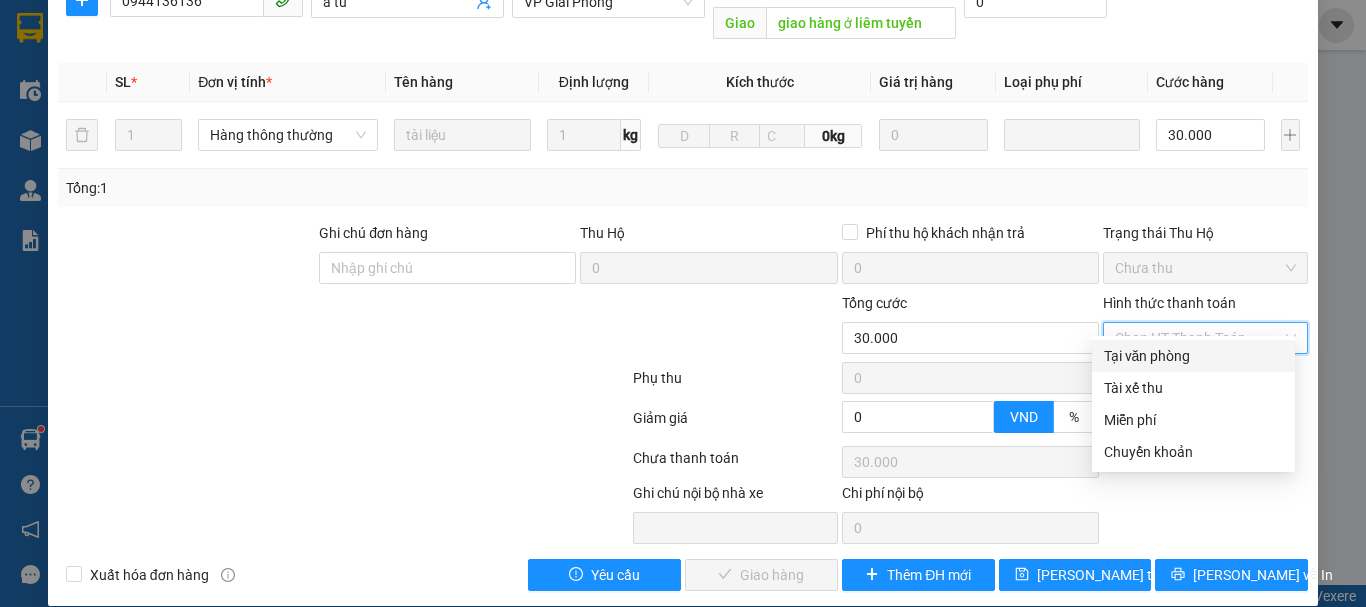 click on "Tại văn phòng" at bounding box center (1193, 356) 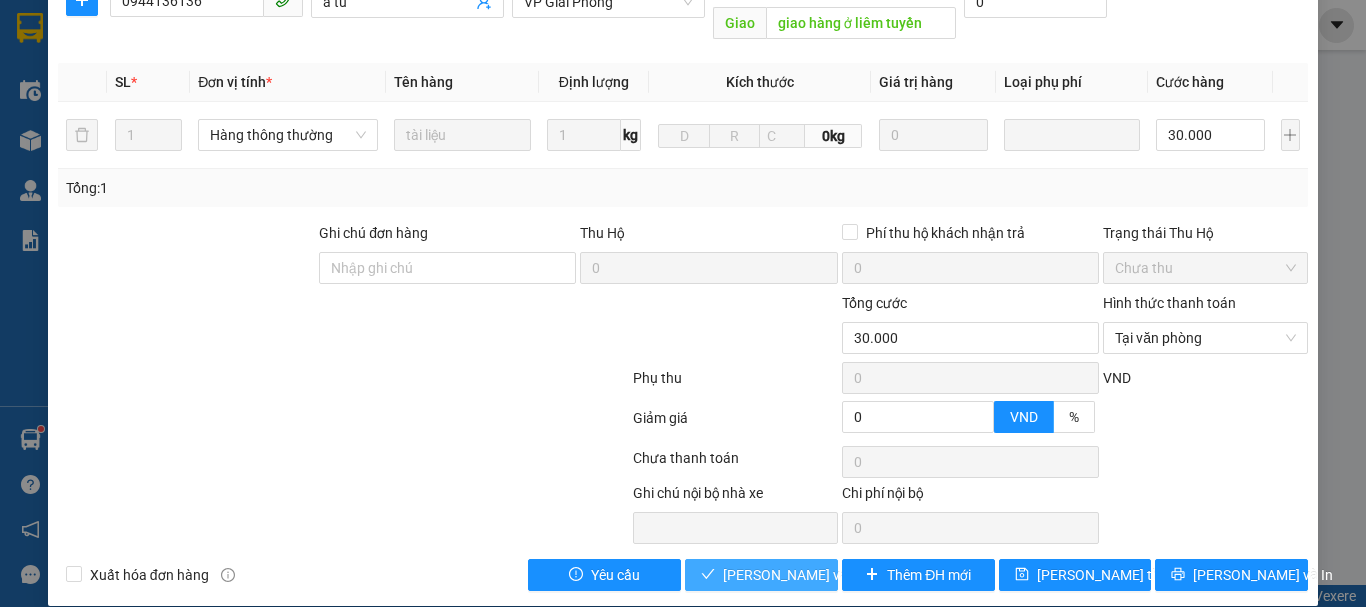 click on "[PERSON_NAME] và Giao hàng" at bounding box center [819, 575] 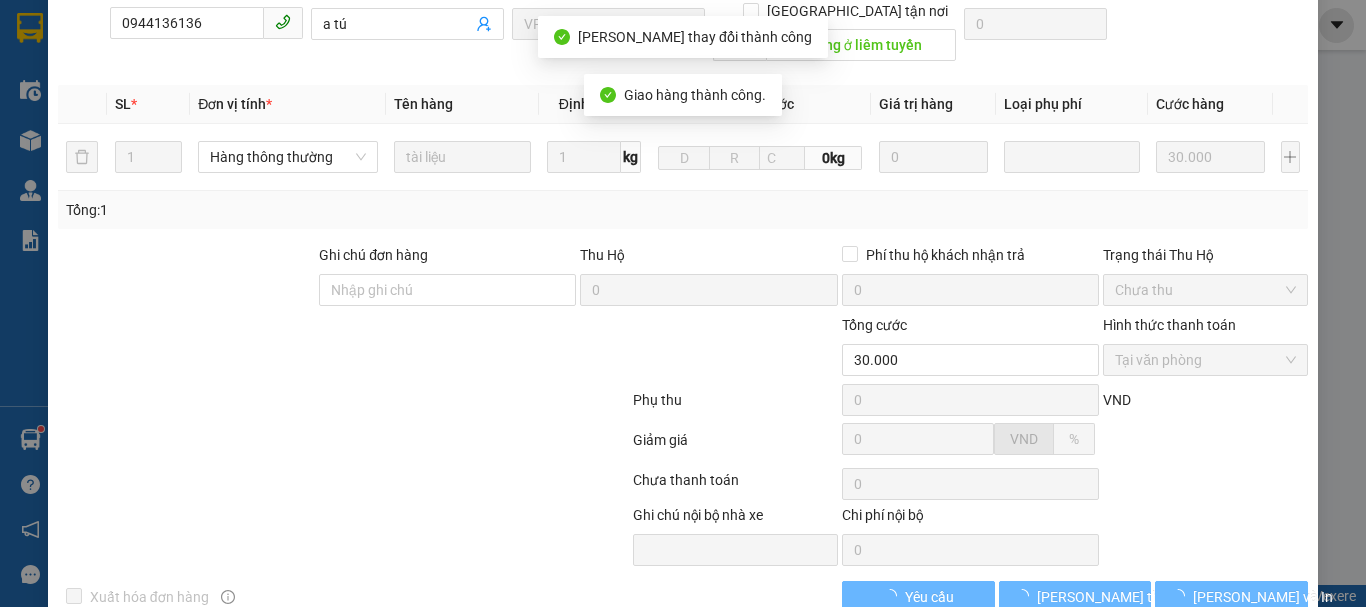 scroll, scrollTop: 322, scrollLeft: 0, axis: vertical 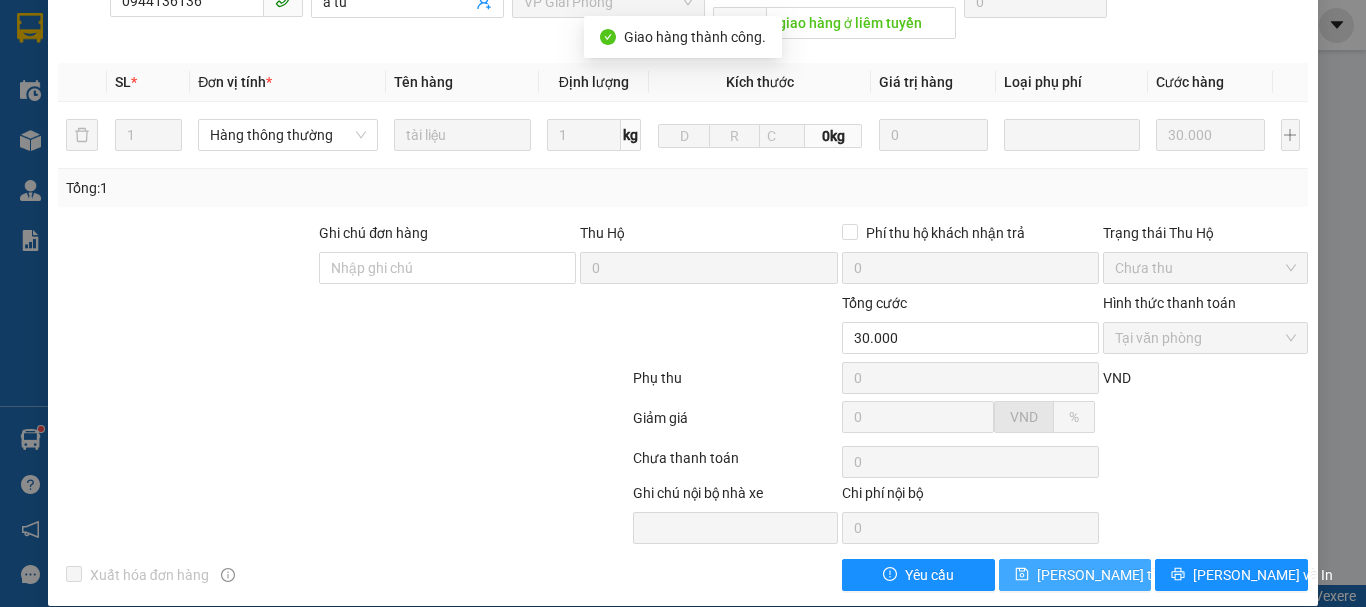 click on "[PERSON_NAME] thay đổi" at bounding box center (1117, 575) 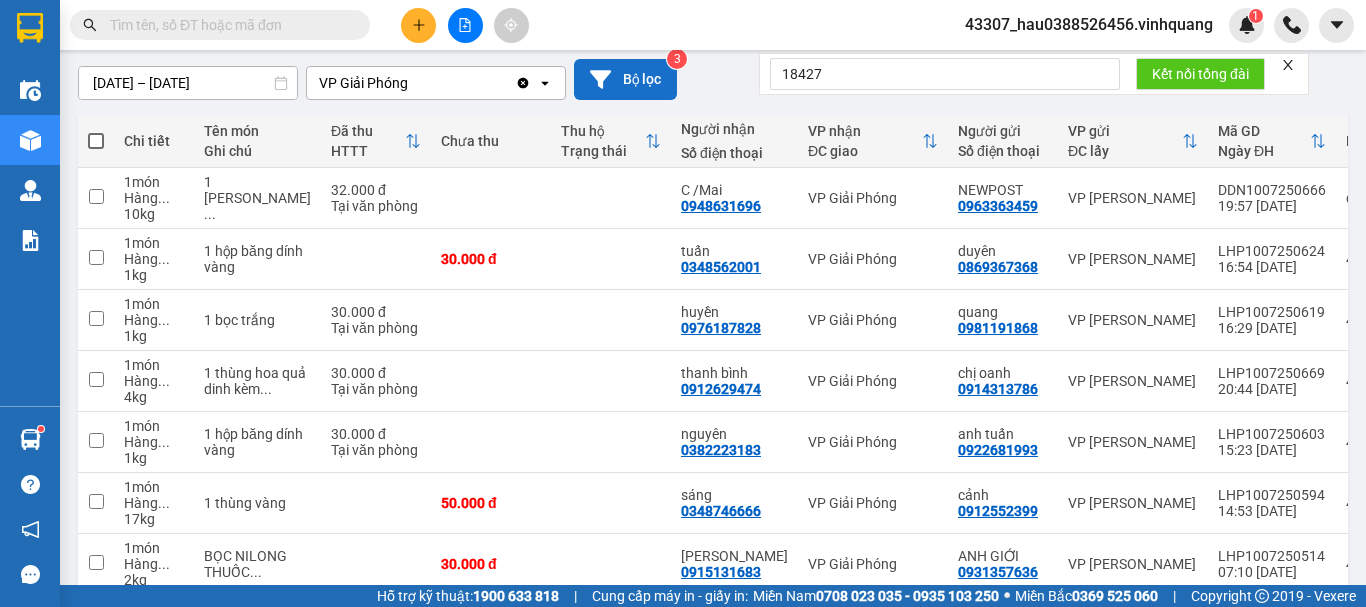 scroll, scrollTop: 0, scrollLeft: 0, axis: both 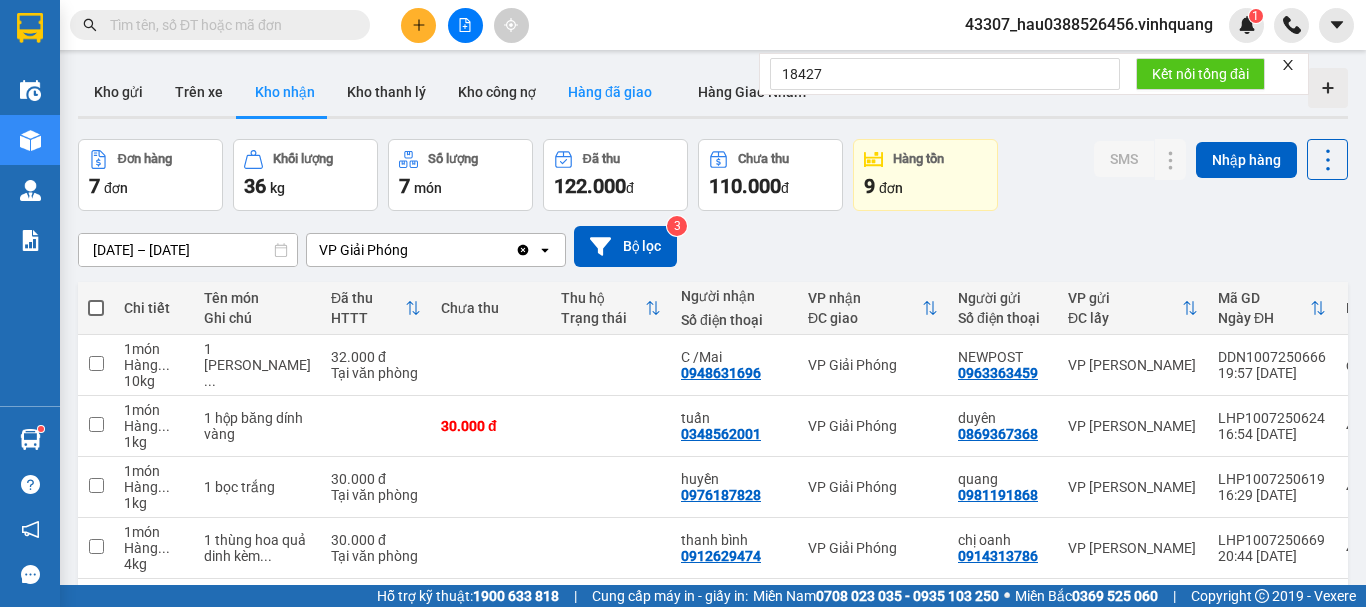 click on "Hàng đã giao" at bounding box center [610, 92] 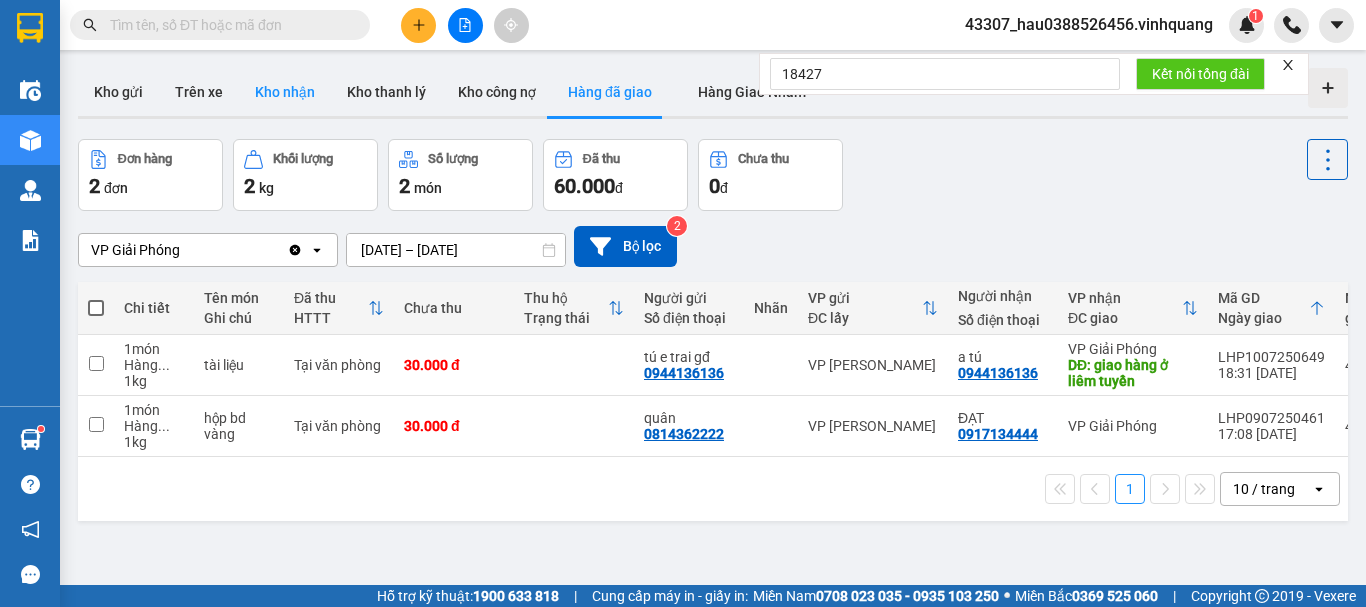 click on "Kho nhận" at bounding box center (285, 92) 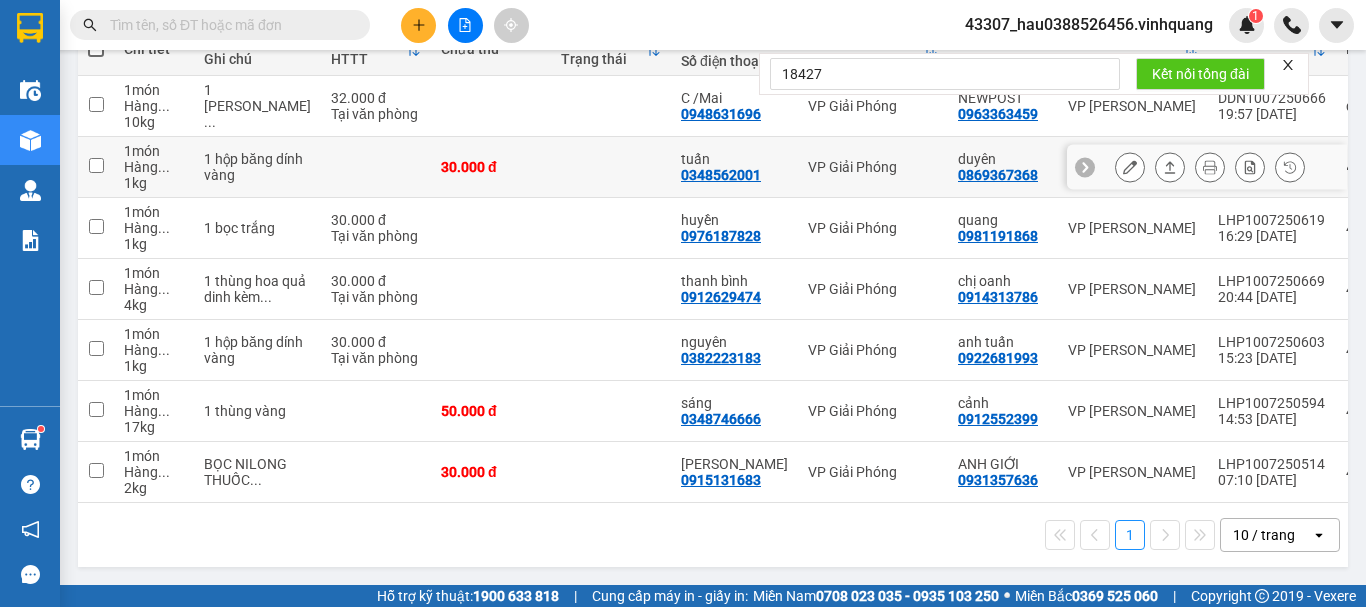 scroll, scrollTop: 0, scrollLeft: 0, axis: both 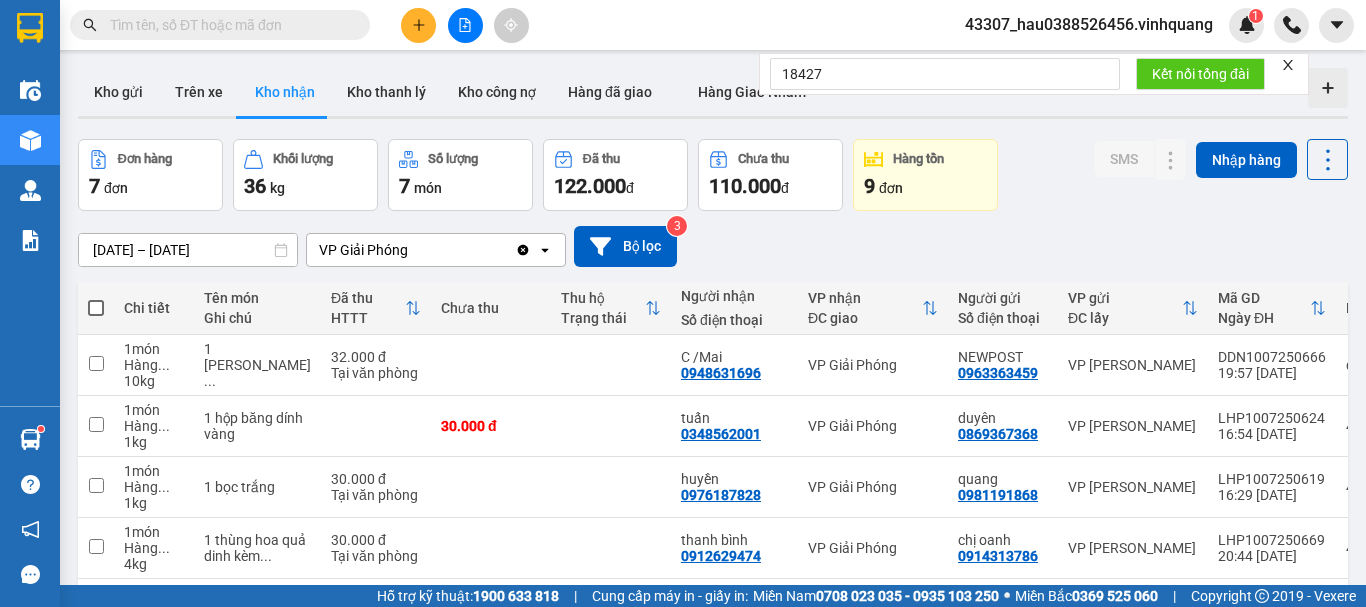 click on "ver  1.8.137 Kho gửi Trên xe Kho nhận Kho thanh lý Kho công nợ Hàng đã giao Hàng Giao Nhầm Đơn hàng 7 đơn Khối lượng 36 kg Số lượng 7 món Đã thu 122.000  đ Chưa thu 110.000  đ Hàng tồn 9 đơn SMS Nhập hàng 09/07/2025 – 11/07/2025 Press the down arrow key to interact with the calendar and select a date. Press the escape button to close the calendar. Selected date range is from 09/07/2025 to 11/07/2025. VP Giải Phóng Clear value open Bộ lọc 3 Chi tiết Tên món Ghi chú Đã thu HTTT Chưa thu Thu hộ Trạng thái Người nhận Số điện thoại VP nhận ĐC giao Người gửi Số điện thoại VP gửi ĐC lấy Mã GD Ngày ĐH Nhân viên 1  món Hàng ... 10  kg 1 thùng cát tông dính ... 32.000 đ Tại văn phòng C /Mai 0948631696 VP Giải Phóng NEWPOST 0963363459 VP DƯƠNG ĐÌNH NGHỆ DDN1007250666 19:57 10/07 dung0963527588.vinhquang 1  món Hàng ... 1  kg 1 hộp băng dính vàng  30.000 đ tuấn  0348562001 VP Giải Phóng" at bounding box center (713, 447) 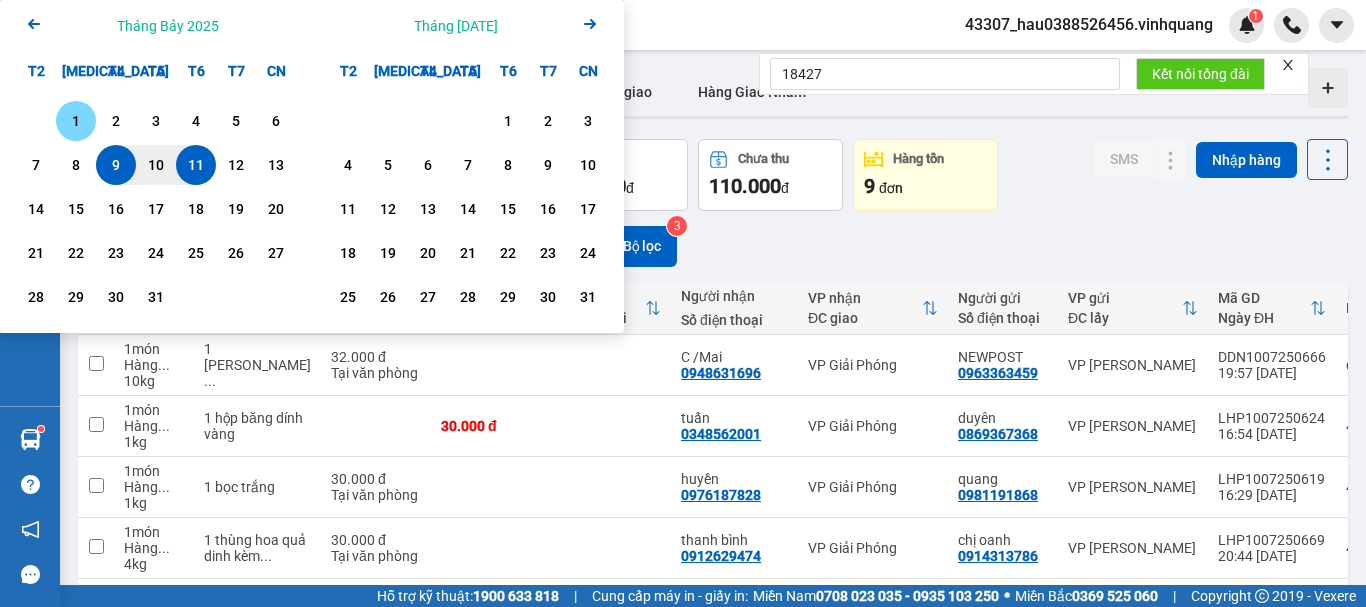 click on "1" at bounding box center (76, 121) 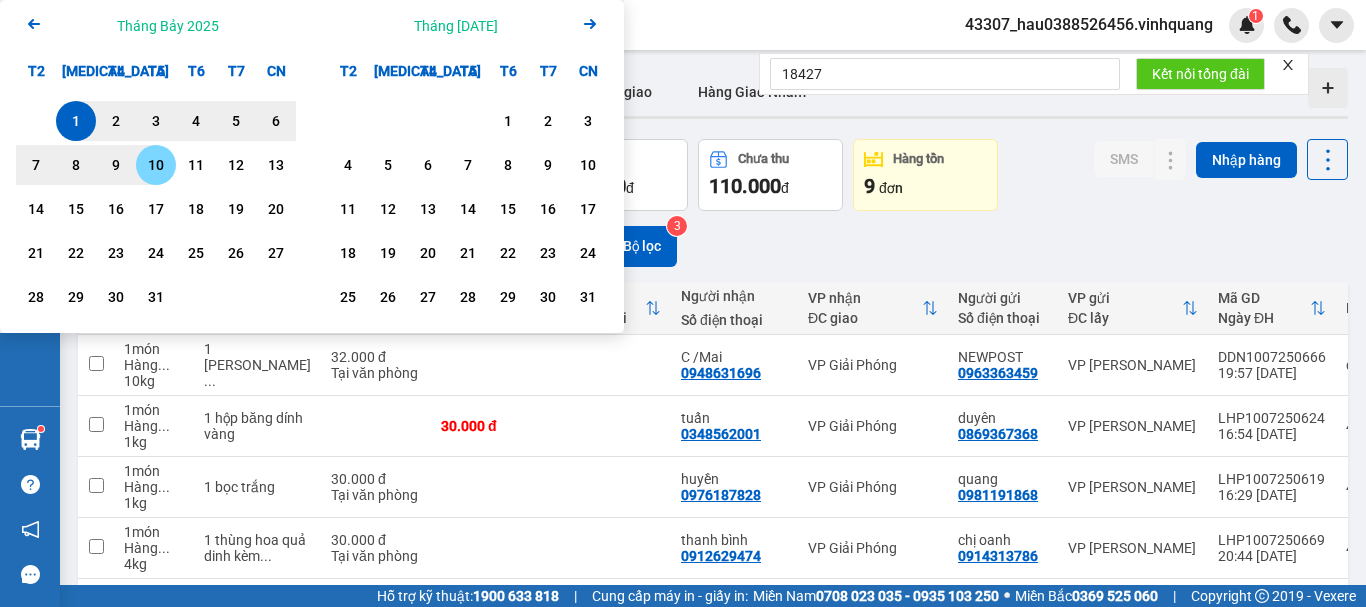 click on "10" at bounding box center (156, 165) 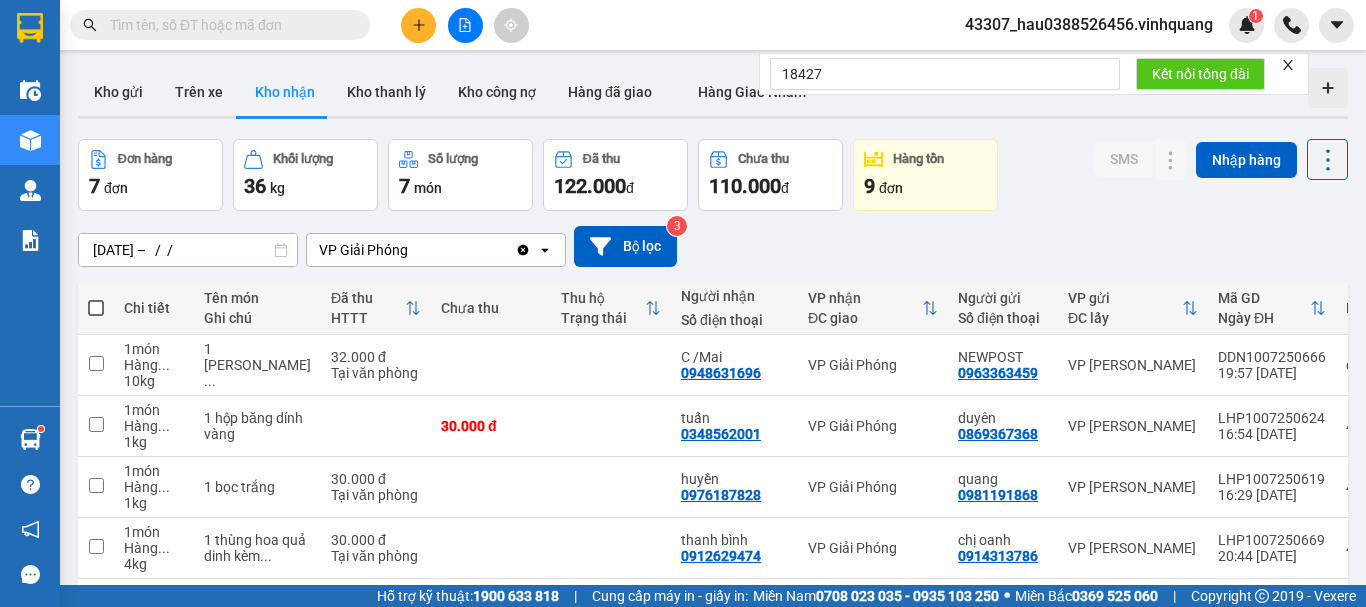 type on "01/07/2025 – 10/07/2025" 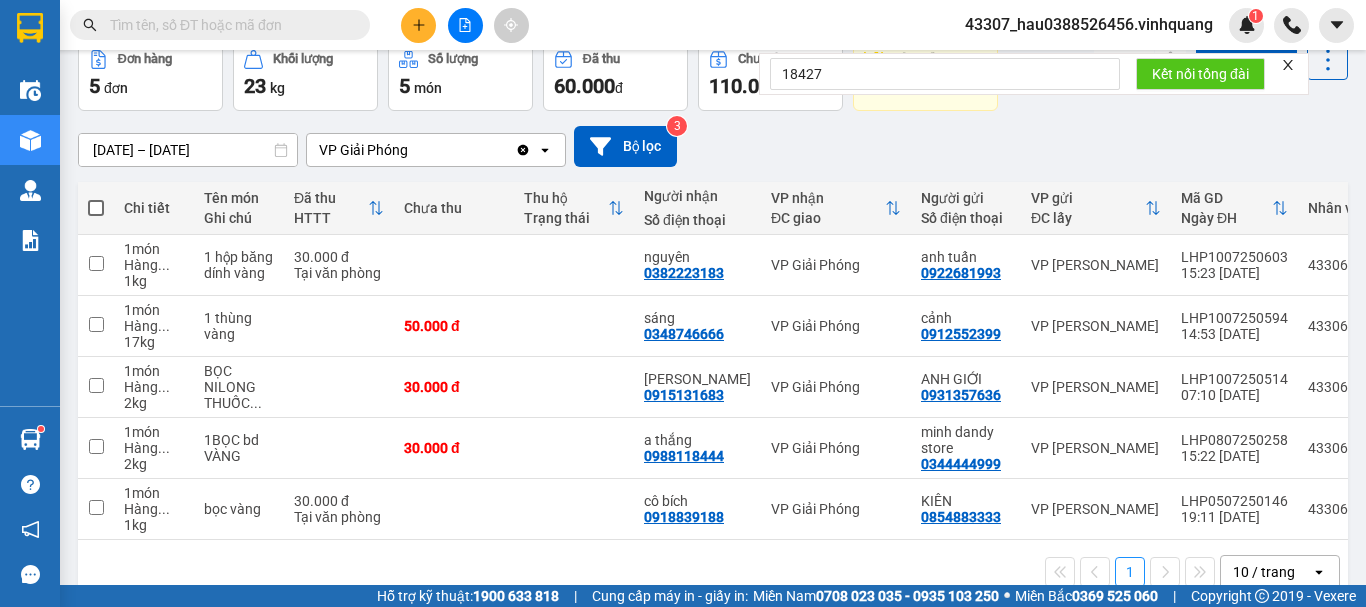 scroll, scrollTop: 145, scrollLeft: 0, axis: vertical 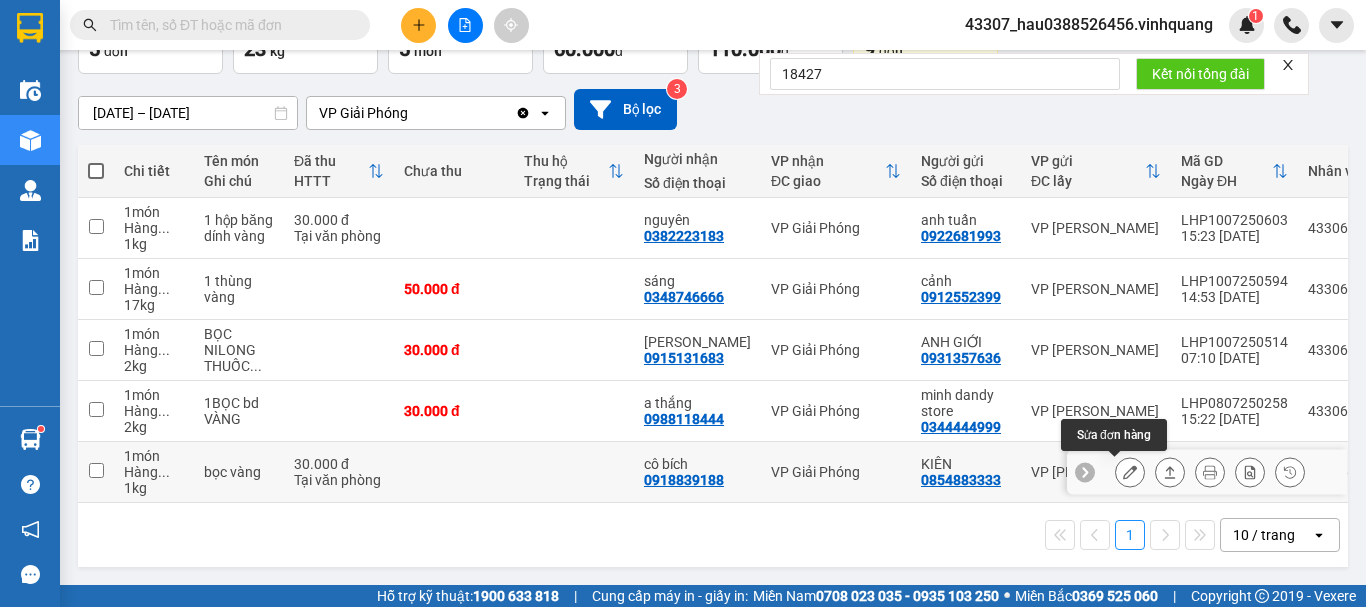 click 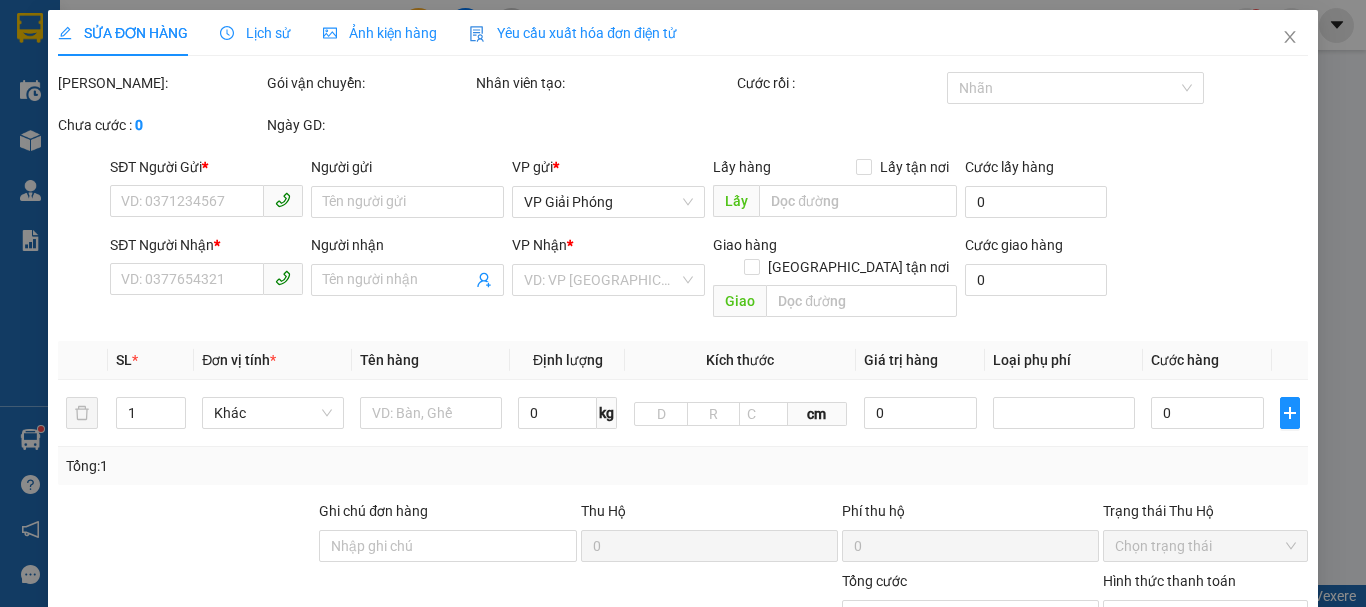 scroll, scrollTop: 0, scrollLeft: 0, axis: both 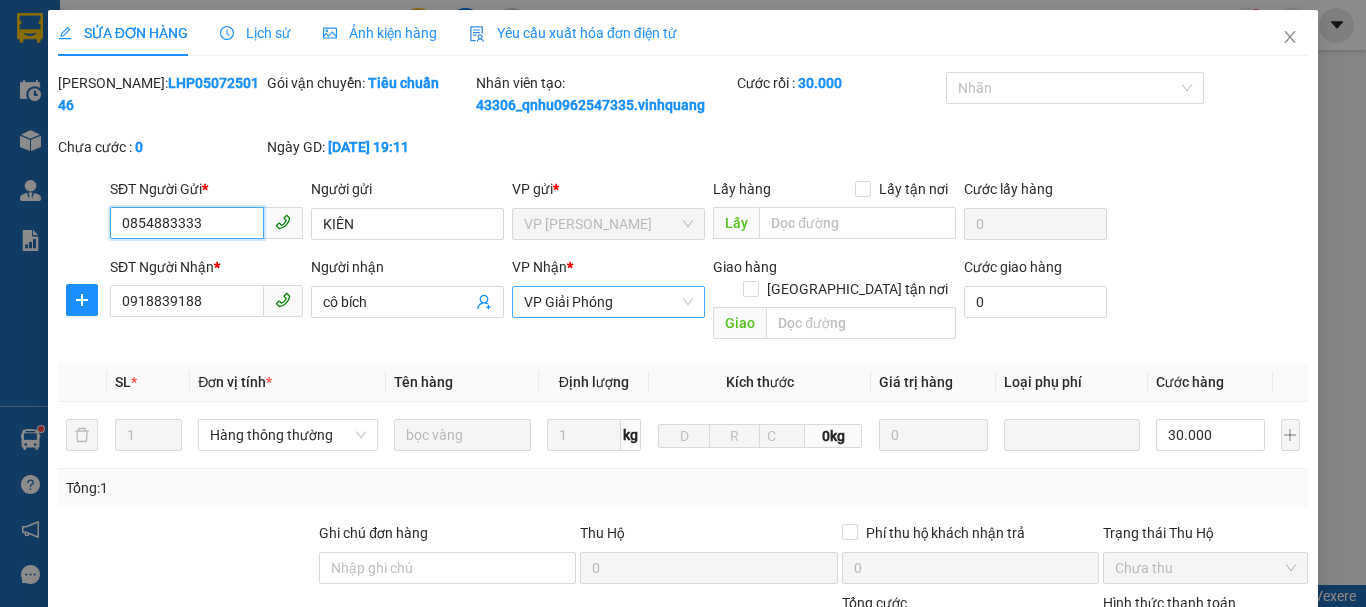 click on "VP Giải Phóng" at bounding box center (608, 302) 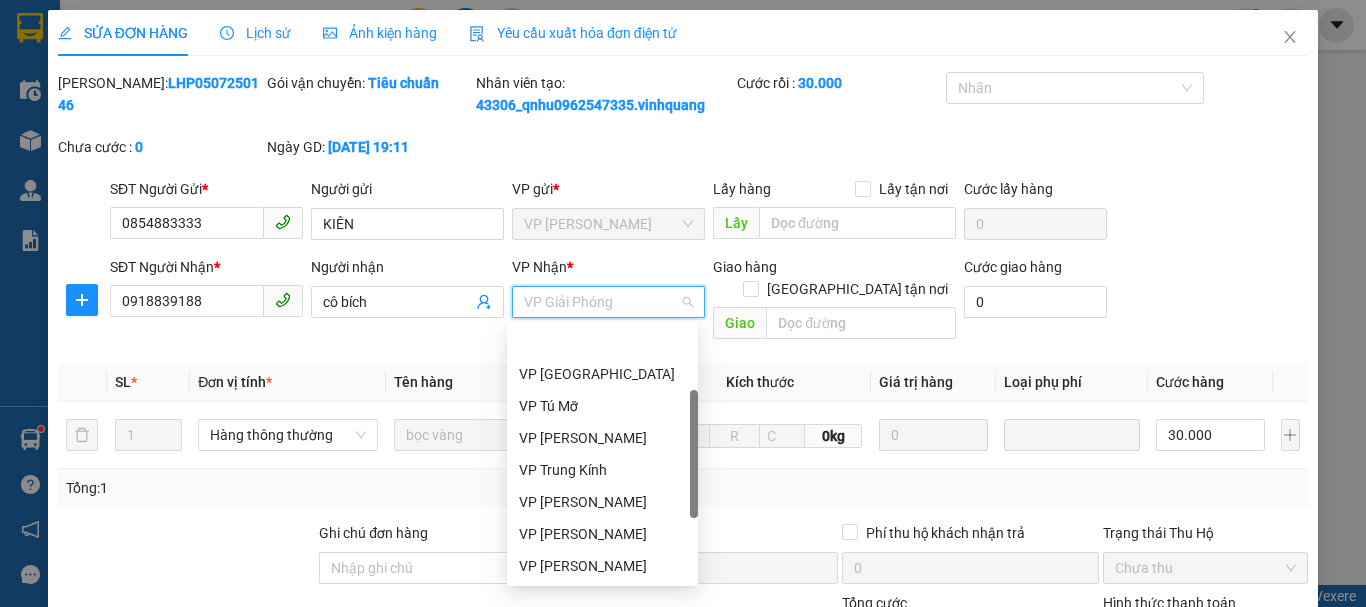 scroll, scrollTop: 64, scrollLeft: 0, axis: vertical 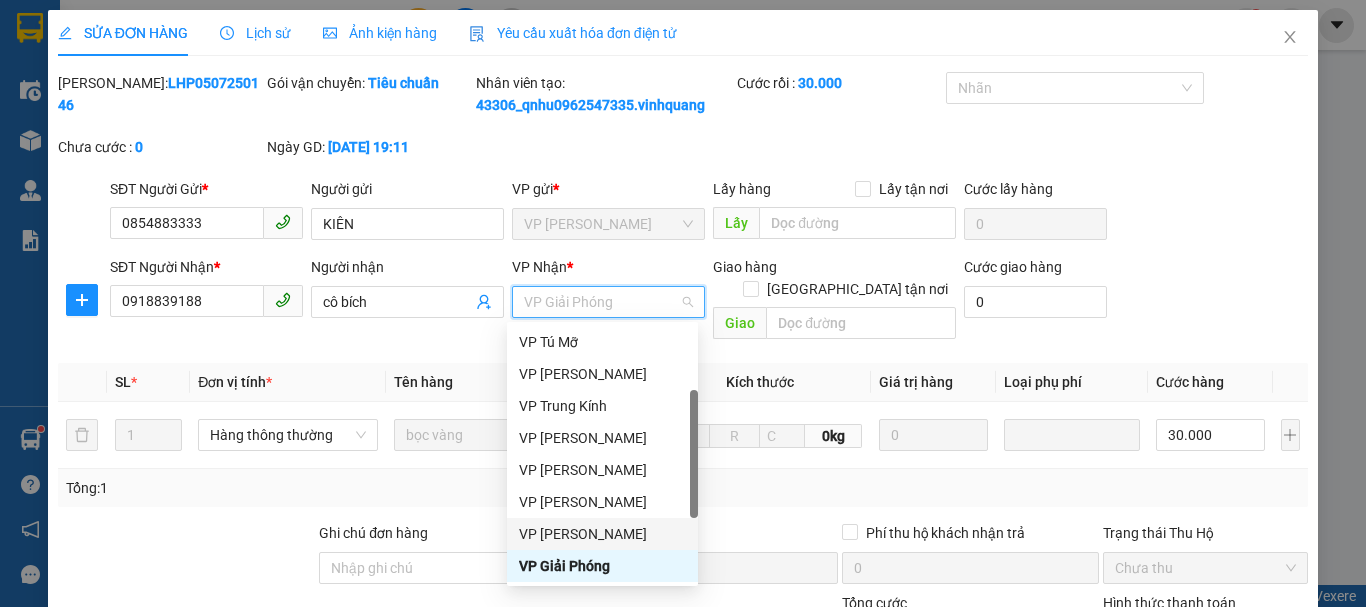 click on "VP [PERSON_NAME]" at bounding box center (602, 534) 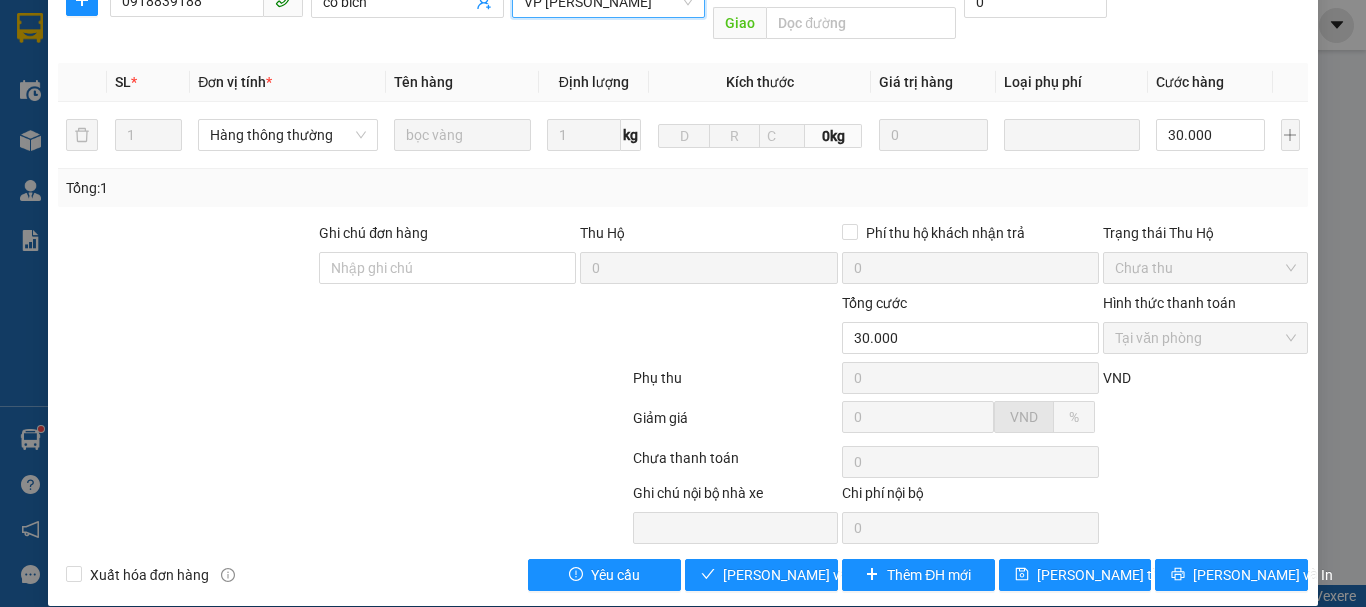 scroll, scrollTop: 301, scrollLeft: 0, axis: vertical 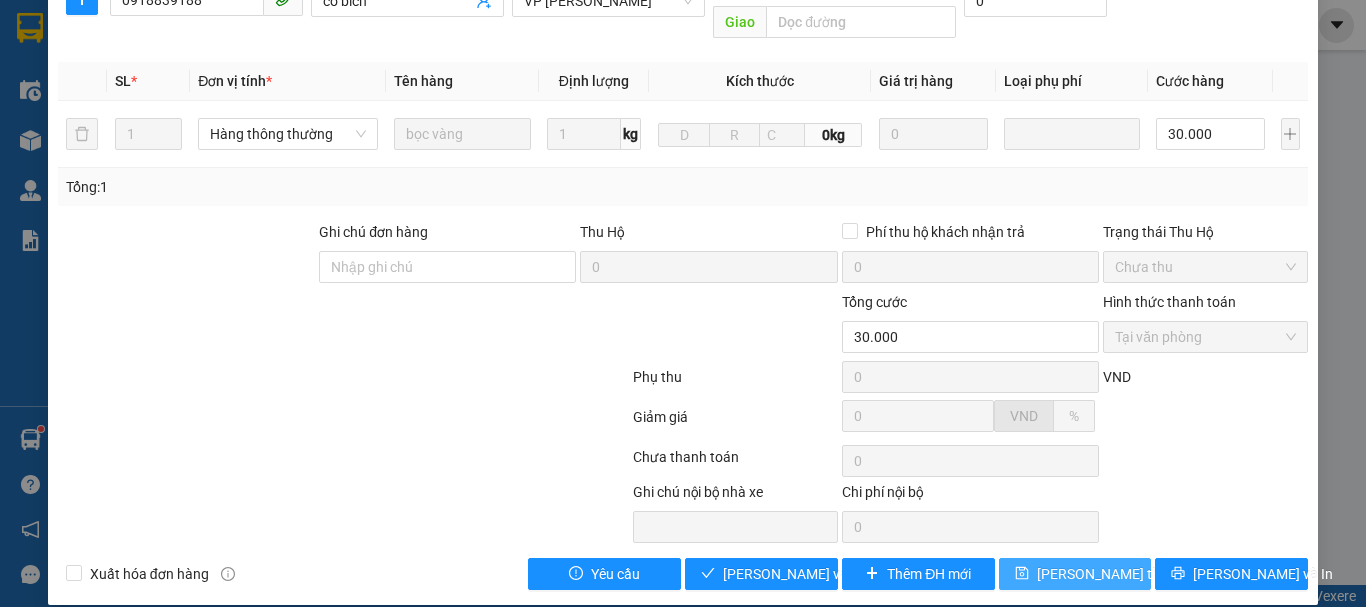 click on "[PERSON_NAME] thay đổi" at bounding box center (1117, 574) 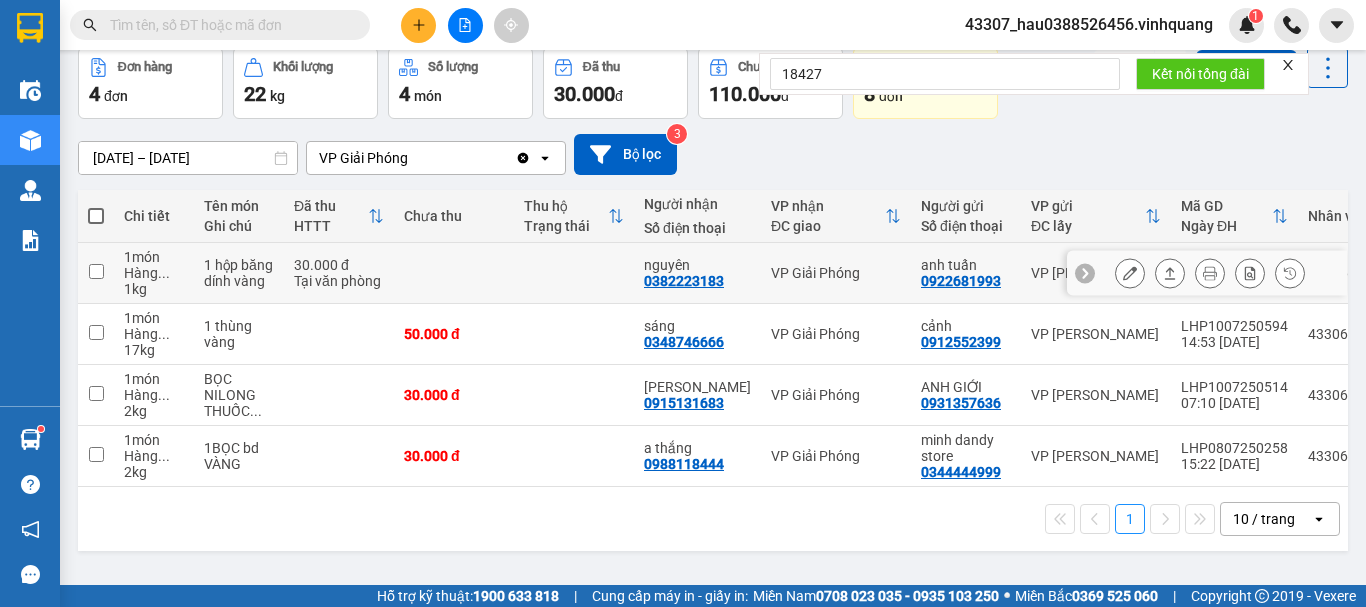 scroll, scrollTop: 0, scrollLeft: 0, axis: both 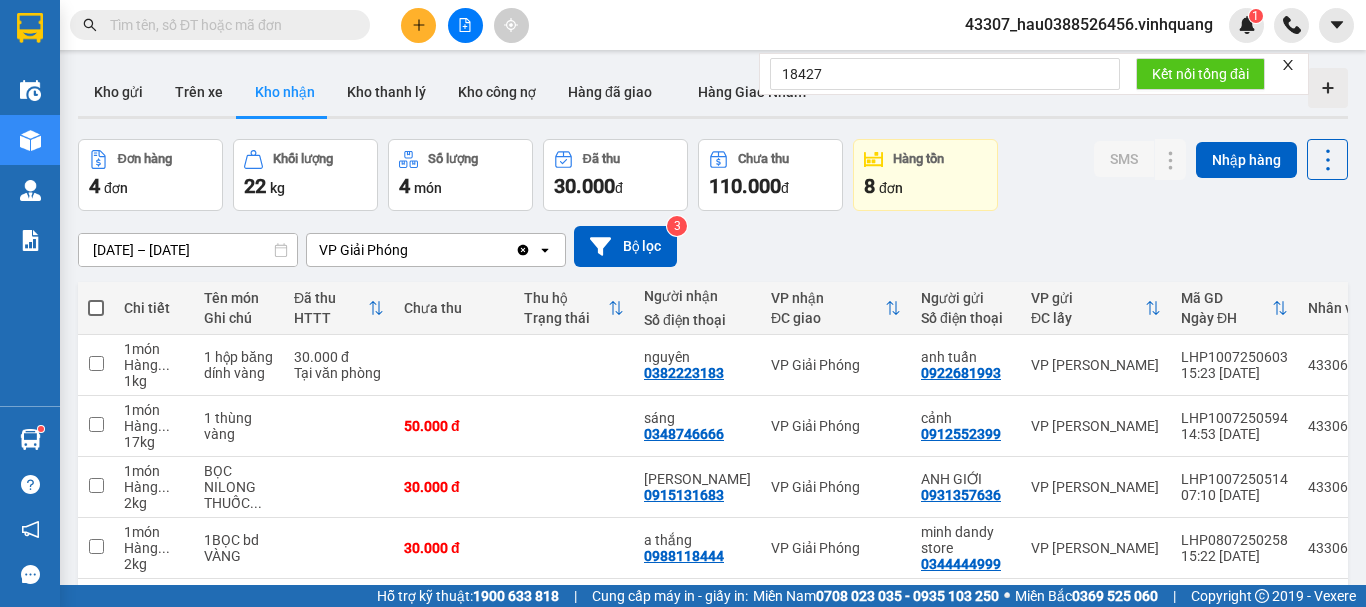 click on "Clear value" 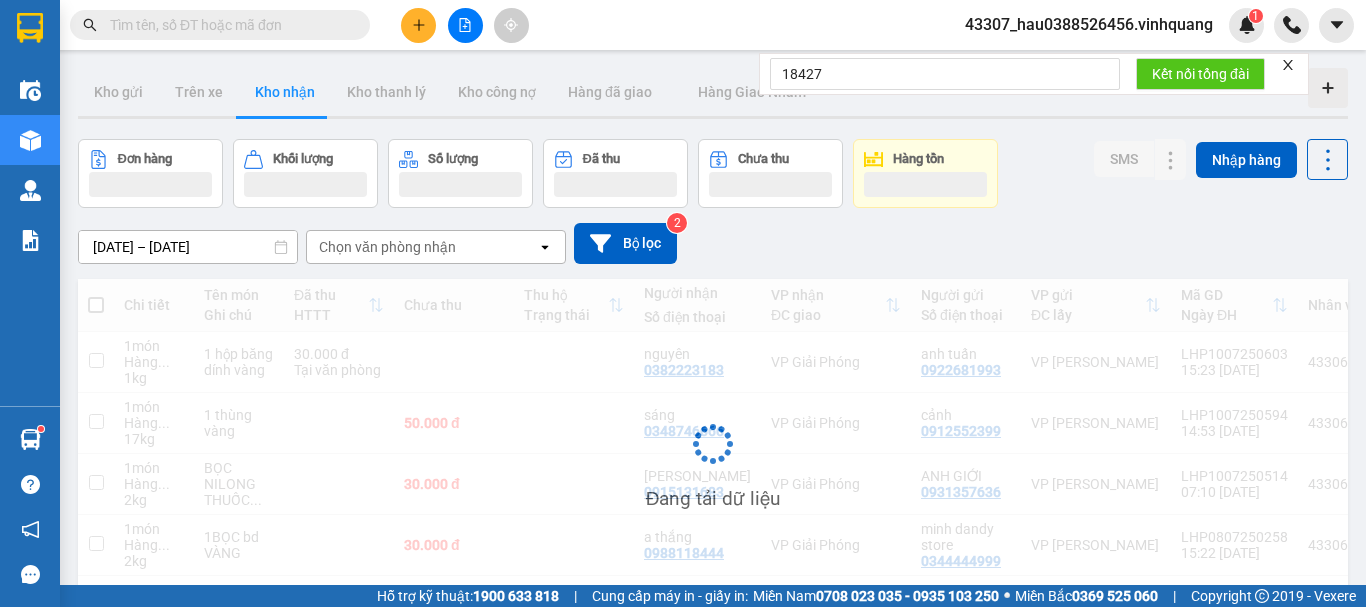 click on "Chọn văn phòng nhận" at bounding box center [422, 247] 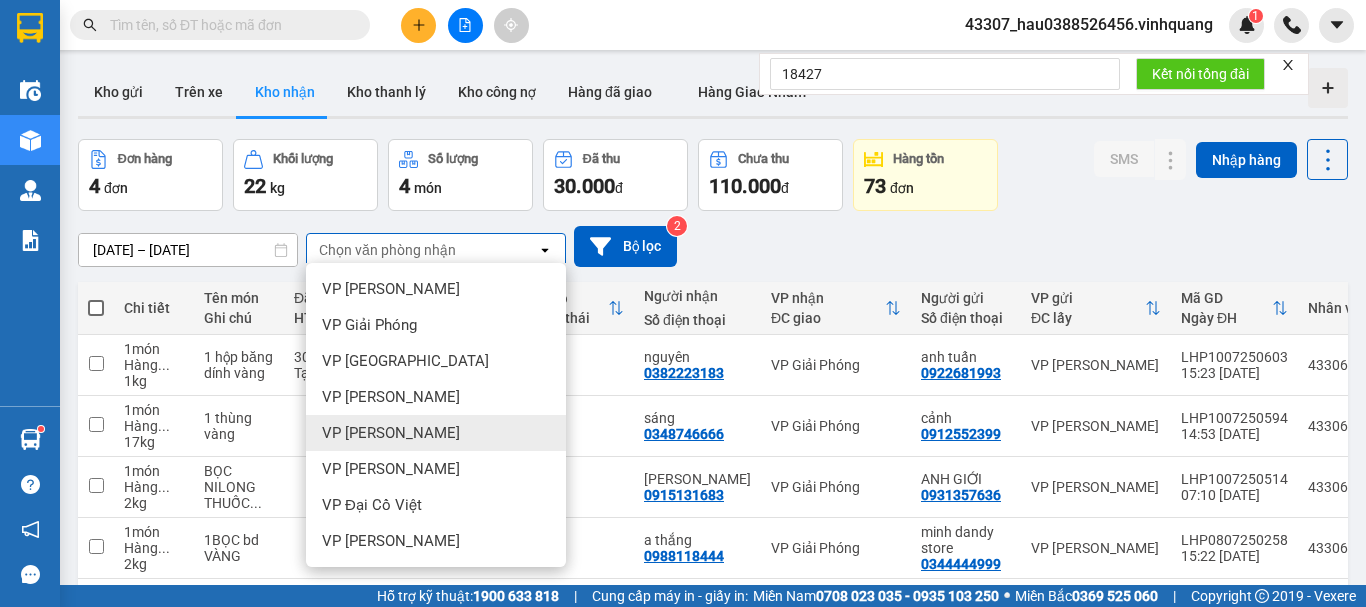 click on "VP [PERSON_NAME]" at bounding box center [391, 433] 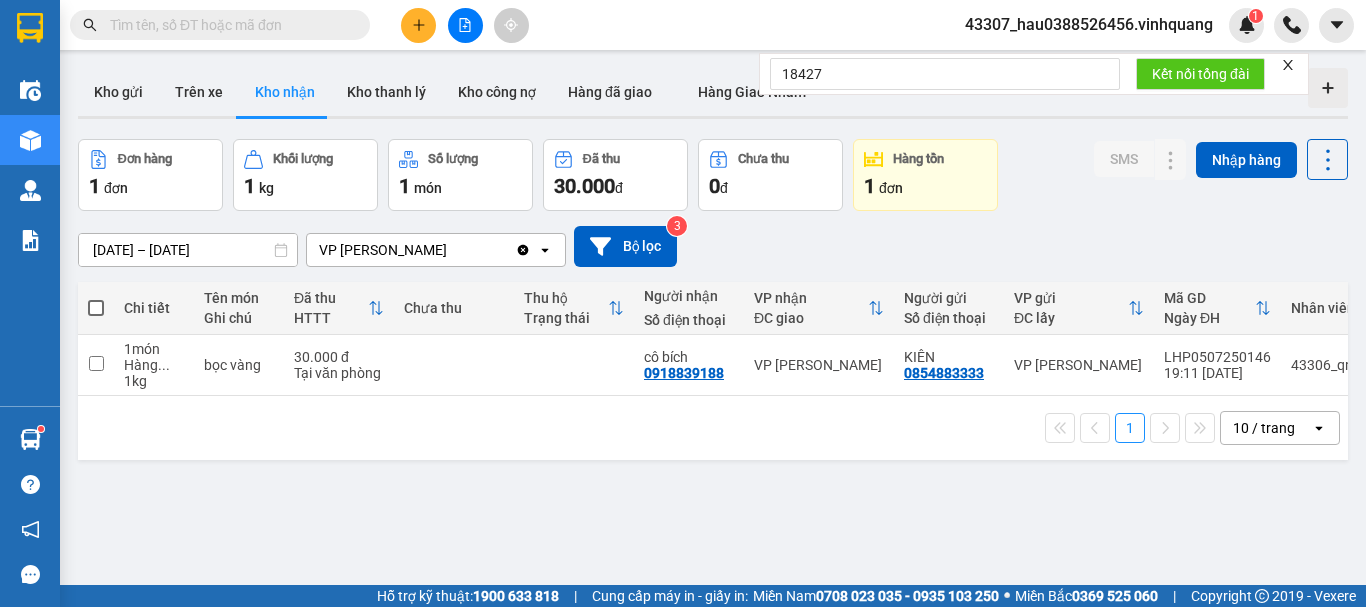 click on "ver  1.8.137 Kho gửi Trên xe Kho nhận Kho thanh lý Kho công nợ Hàng đã giao Hàng Giao Nhầm Đơn hàng 1 đơn Khối lượng 1 kg Số lượng 1 món Đã thu 30.000  đ Chưa thu 0  đ Hàng tồn 1 đơn SMS Nhập hàng 01/07/2025 – 10/07/2025 Press the down arrow key to interact with the calendar and select a date. Press the escape button to close the calendar. Selected date range is from 01/07/2025 to 10/07/2025. VP Nguyễn Văn Cừ Clear value open Bộ lọc 3 Chi tiết Tên món Ghi chú Đã thu HTTT Chưa thu Thu hộ Trạng thái Người nhận Số điện thoại VP nhận ĐC giao Người gửi Số điện thoại VP gửi ĐC lấy Mã GD Ngày ĐH Nhân viên 1  món Hàng ... 1  kg bọc vàng 30.000 đ Tại văn phòng cô bích 0918839188 VP Nguyễn Văn Cừ KIÊN  0854883333 VP LÊ HỒNG PHONG LHP0507250146 19:11 05/07 43306_qnhu0962547335.vinhquang 1 10 / trang open Đang tải dữ liệu" at bounding box center [713, 363] 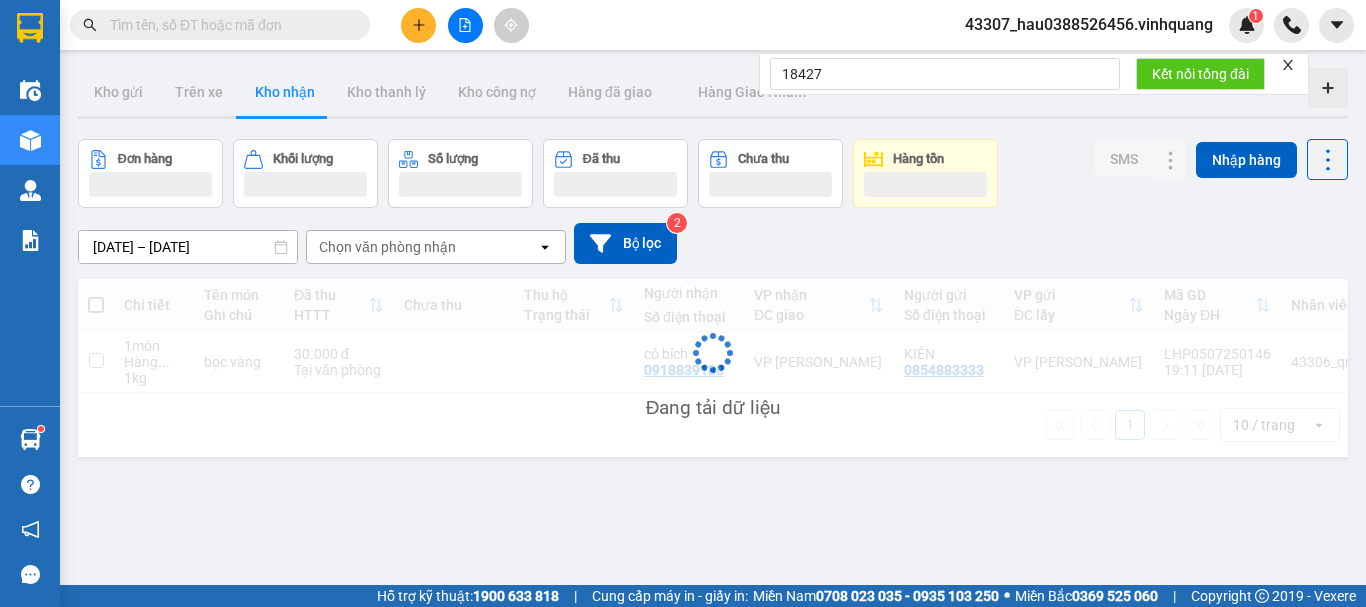 click on "Chọn văn phòng nhận" at bounding box center [422, 247] 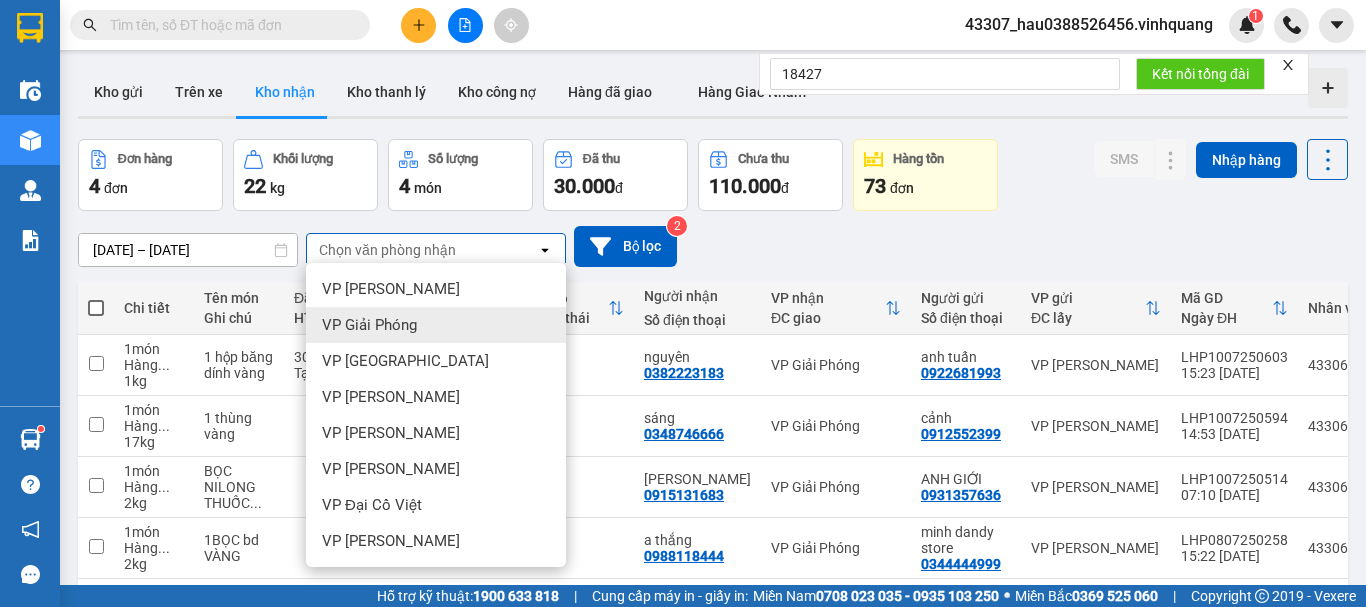 click on "VP Giải Phóng" at bounding box center (436, 325) 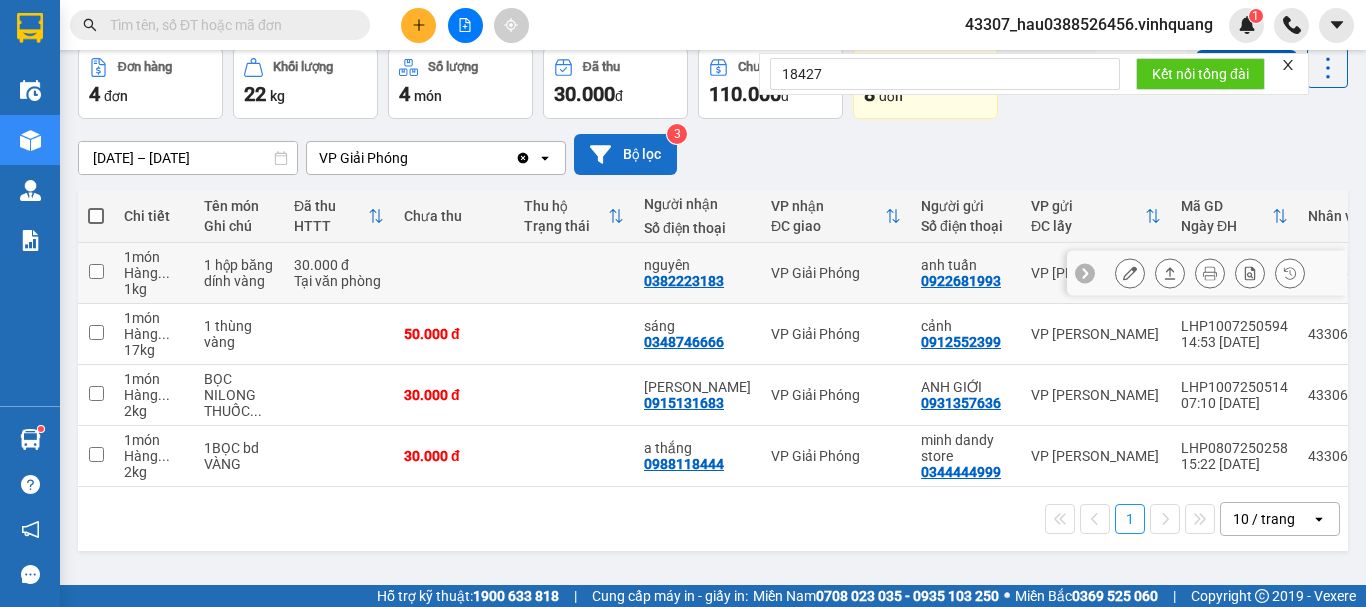 scroll, scrollTop: 0, scrollLeft: 0, axis: both 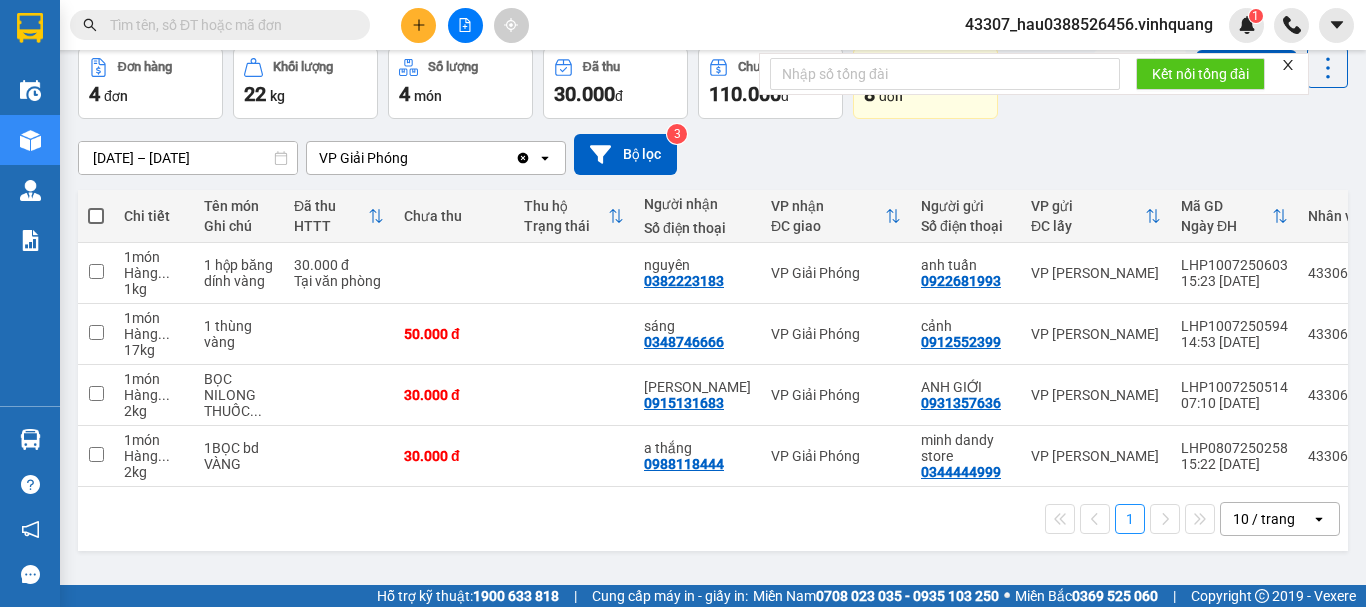 click on "[DATE] – [DATE]" at bounding box center [188, 158] 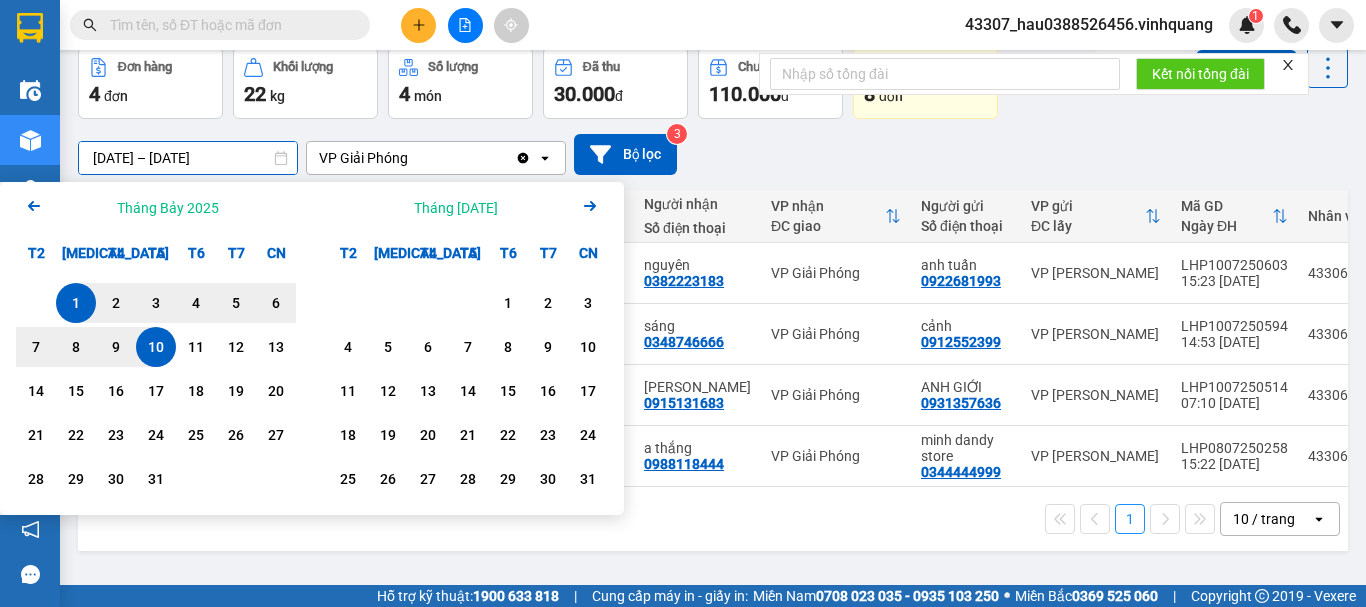 click on "1" at bounding box center (76, 303) 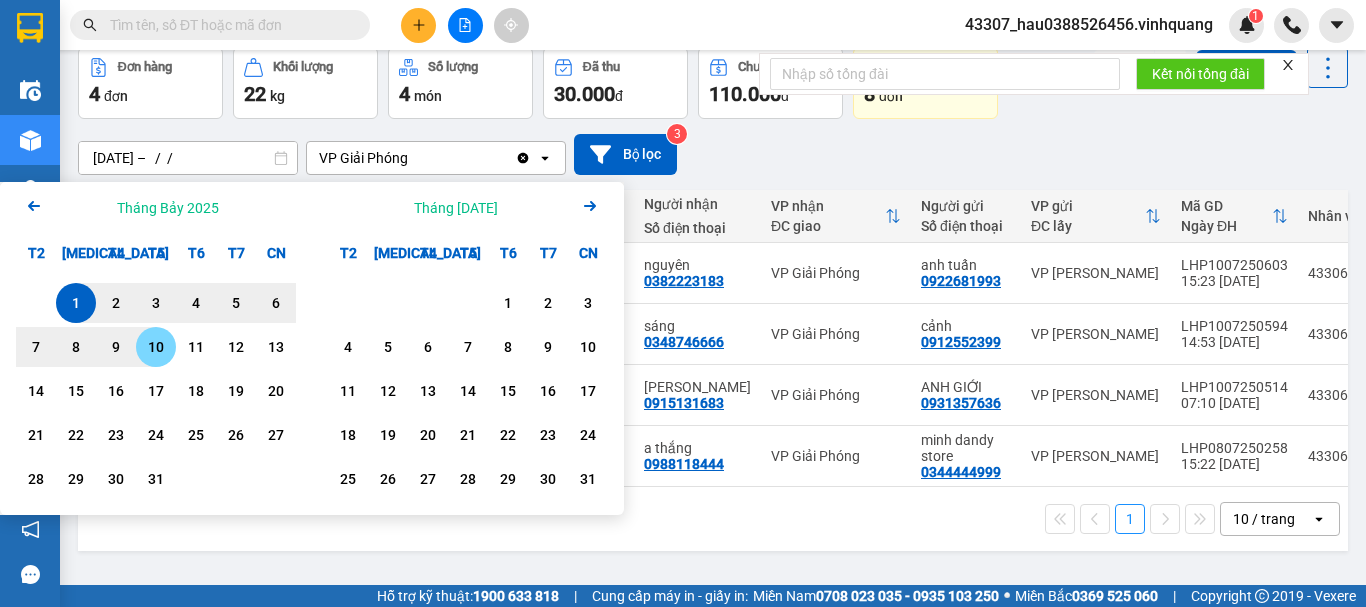 click on "10" at bounding box center (156, 347) 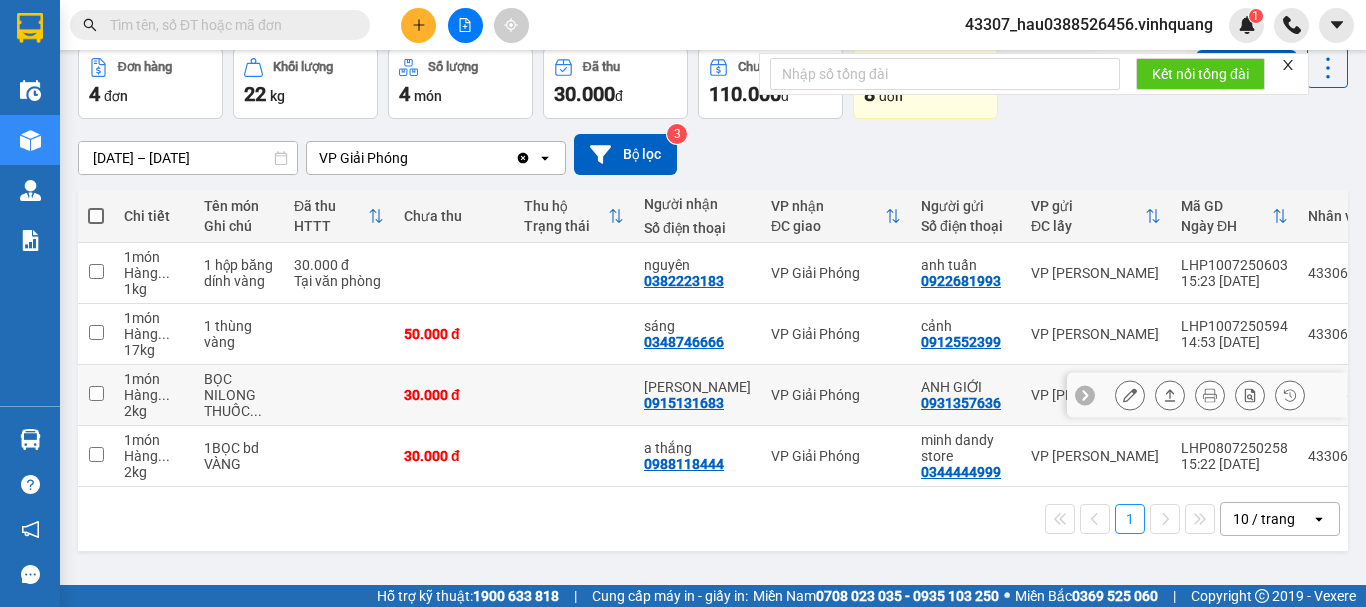 scroll, scrollTop: 0, scrollLeft: 0, axis: both 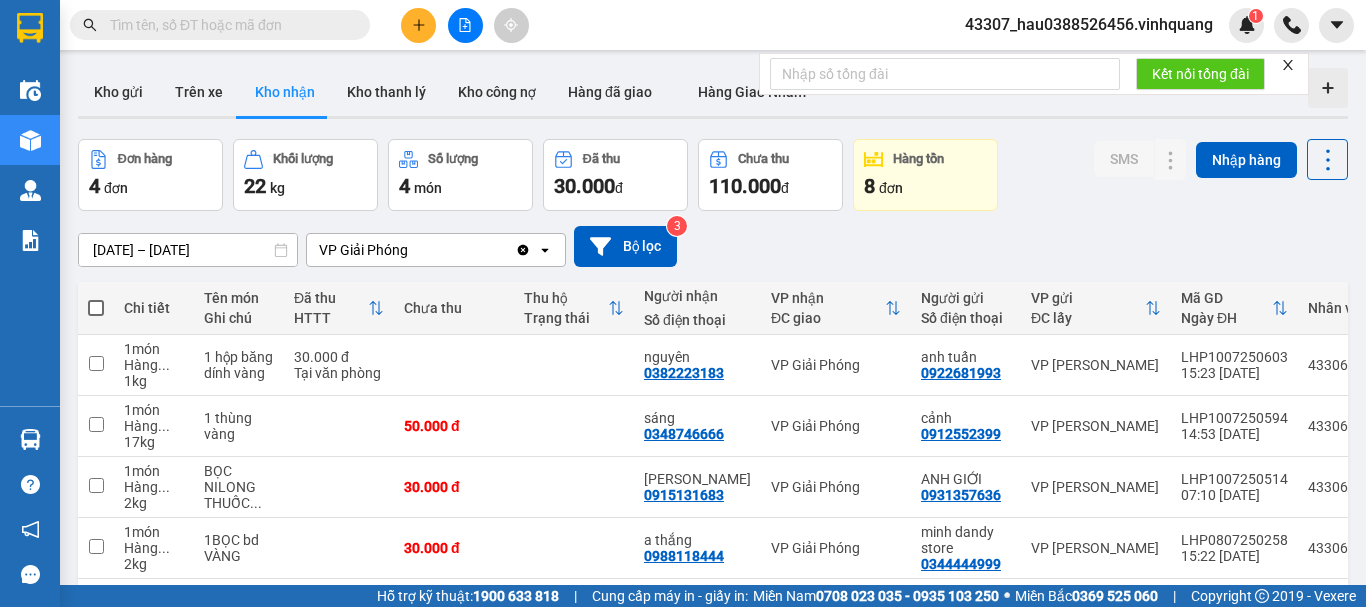click 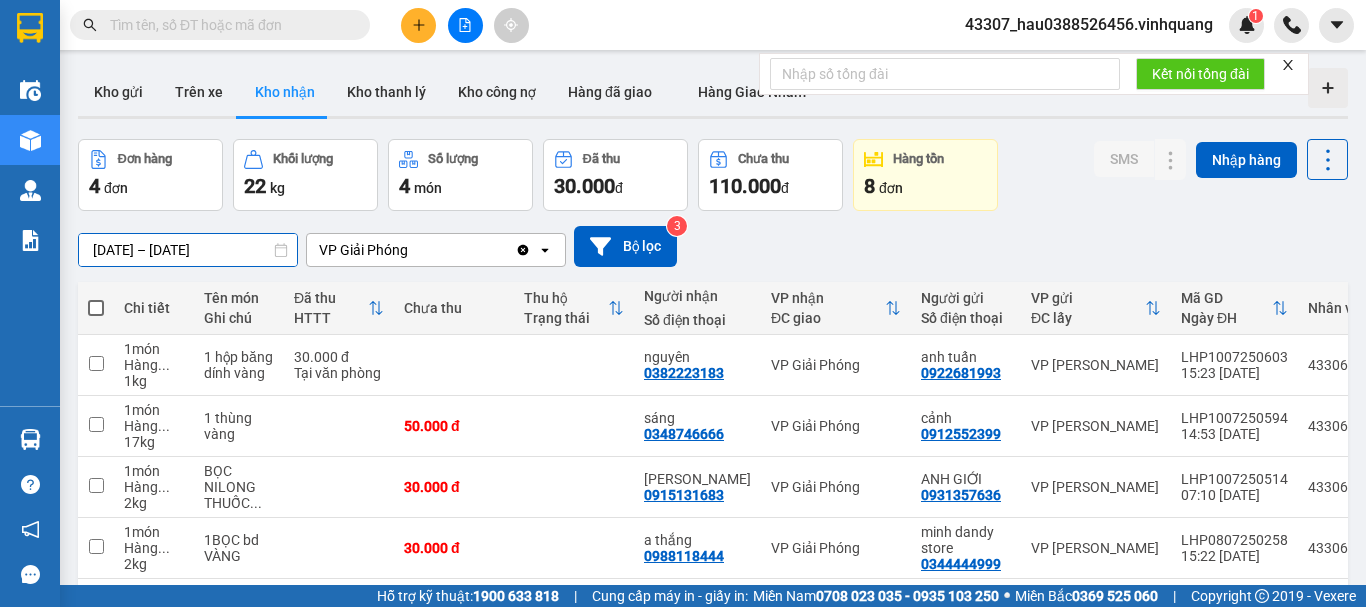 click on "ver  1.8.137 Kho gửi Trên xe Kho nhận Kho thanh lý Kho công nợ Hàng đã giao Hàng Giao Nhầm Đơn hàng 4 đơn Khối lượng 22 kg Số lượng 4 món Đã thu 30.000  đ Chưa thu 110.000  đ Hàng tồn 8 đơn SMS Nhập hàng 01/07/2025 – 10/07/2025 Press the down arrow key to interact with the calendar and select a date. Press the escape button to close the calendar. Selected date range is from 01/07/2025 to 10/07/2025. VP Giải Phóng Clear value open Bộ lọc 3 Chi tiết Tên món Ghi chú Đã thu HTTT Chưa thu Thu hộ Trạng thái Người nhận Số điện thoại VP nhận ĐC giao Người gửi Số điện thoại VP gửi ĐC lấy Mã GD Ngày ĐH Nhân viên 1  món Hàng ... 1  kg 1 hộp băng dính vàng  30.000 đ Tại văn phòng nguyên  0382223183 VP Giải Phóng anh tuấn  0922681993 VP LÊ HỒNG PHONG LHP1007250603 15:23 10/07 43306_van0584642557.vinhquang 1  món Hàng ... 17  kg 1 thùng vàng  50.000 đ sáng  0348746666 VP Giải Phóng cảnh 1 2" at bounding box center [713, 363] 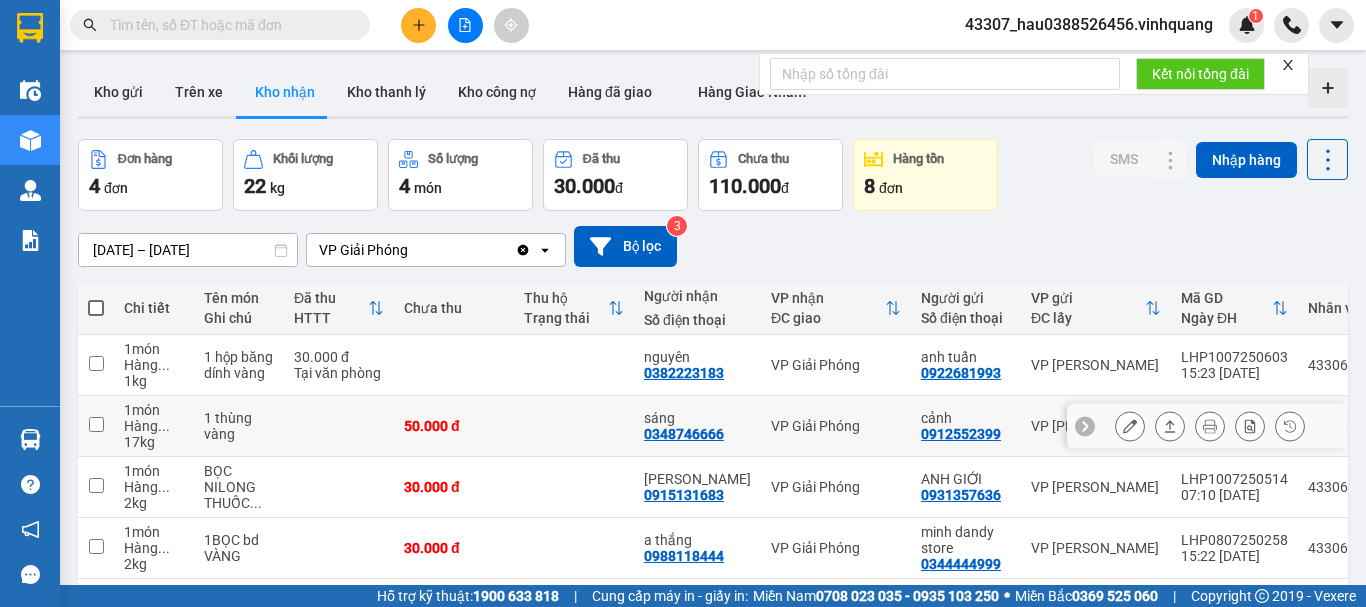 click at bounding box center [339, 426] 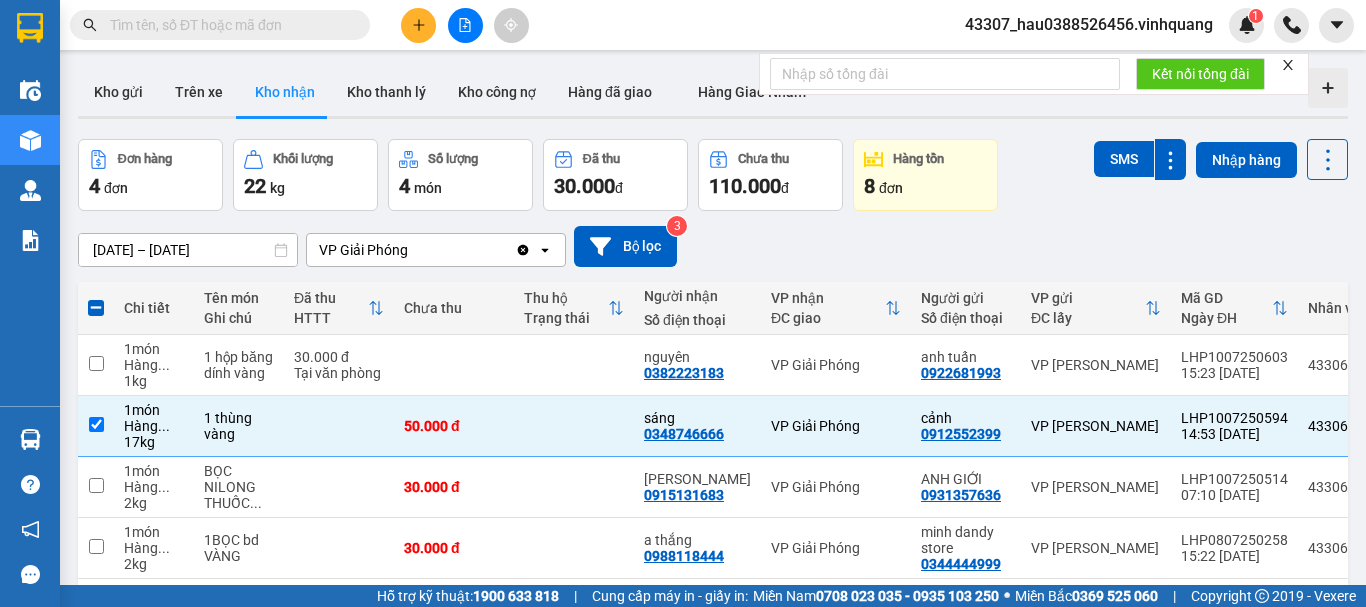 click on "8 đơn" at bounding box center (925, 186) 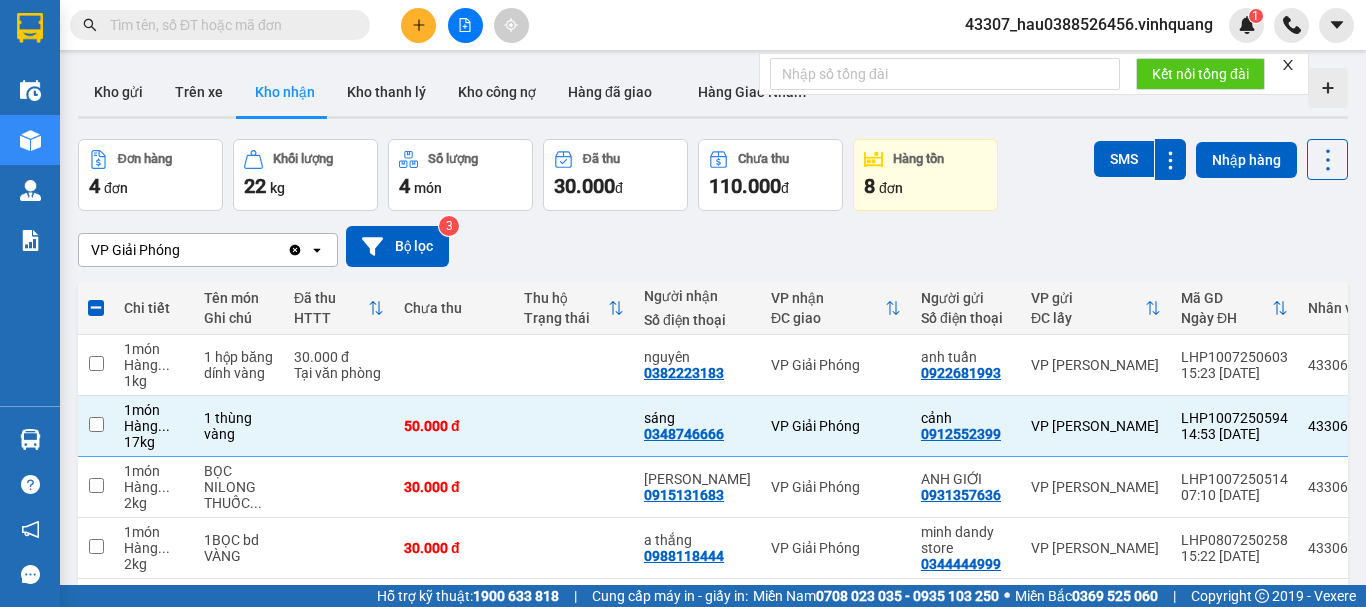 checkbox on "false" 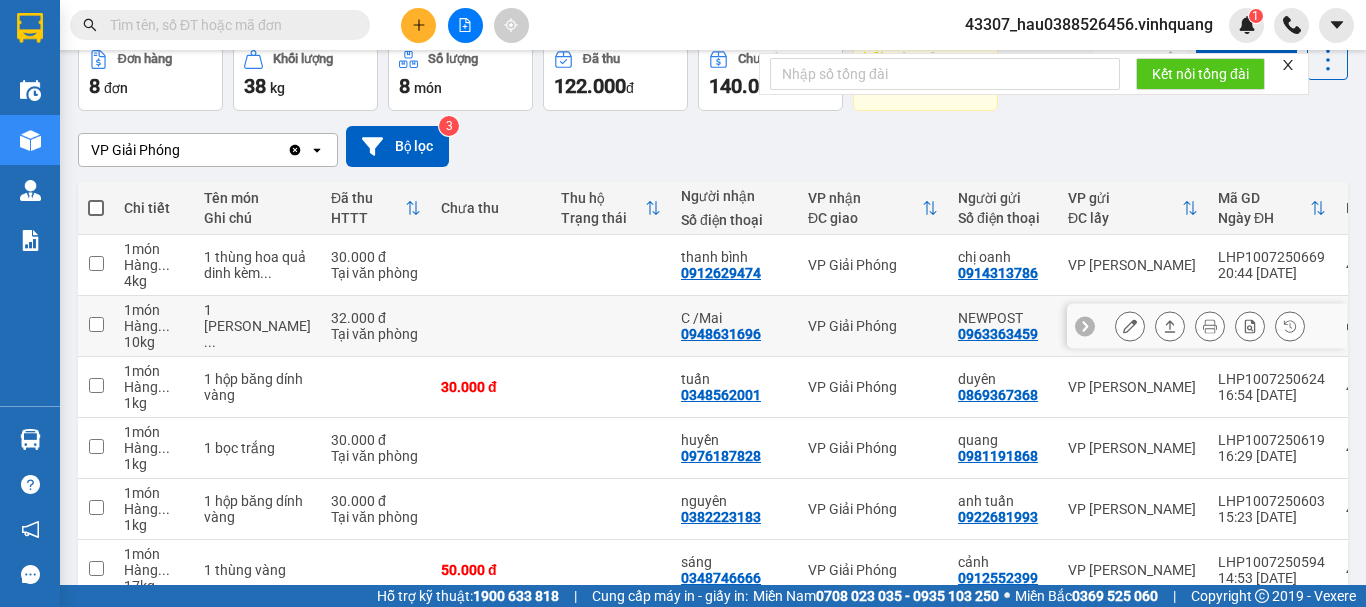 scroll, scrollTop: 0, scrollLeft: 0, axis: both 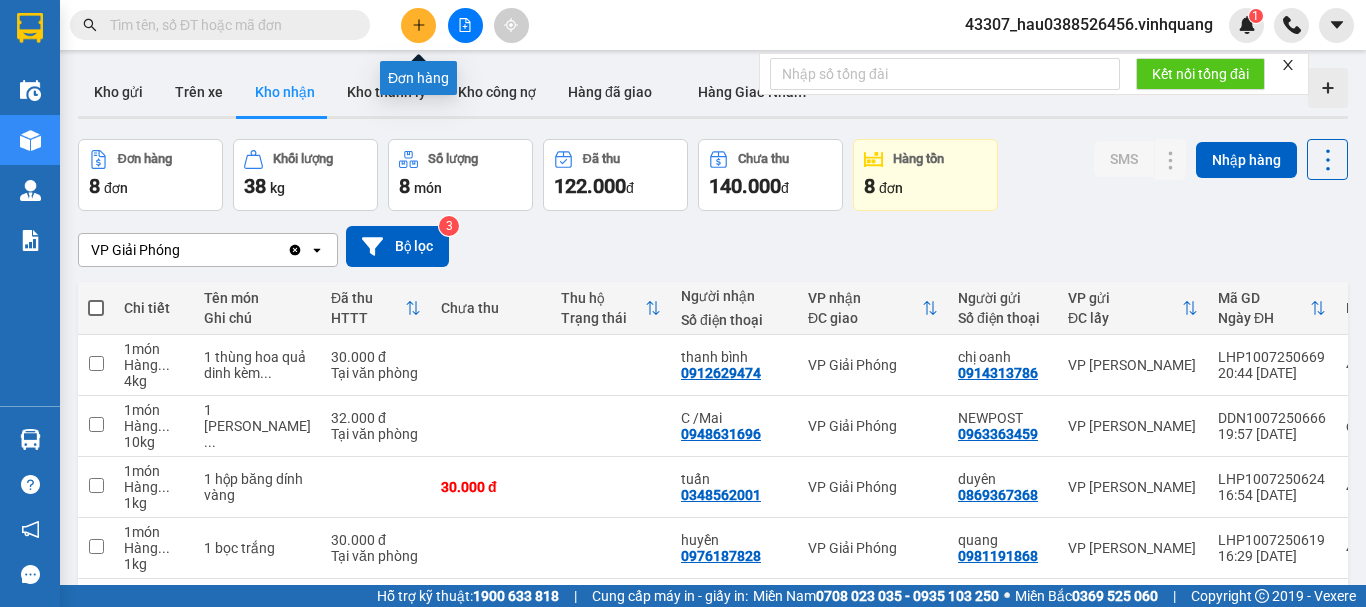 click 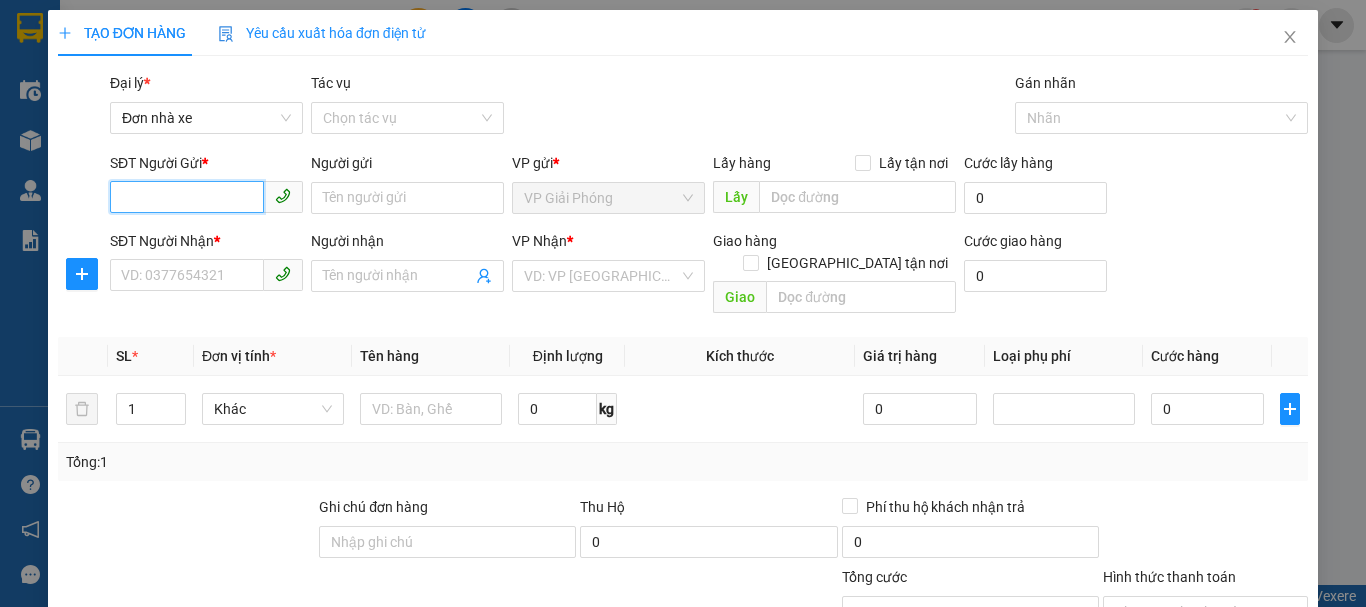 click on "SĐT Người Gửi  *" at bounding box center (187, 197) 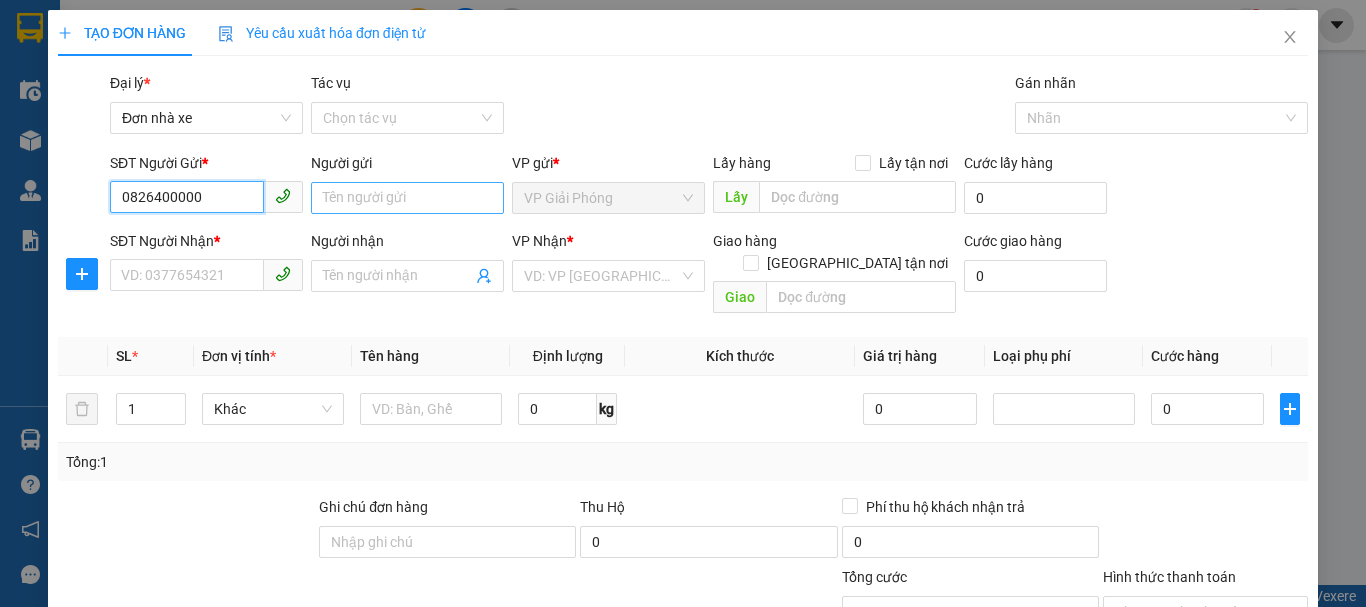 type on "0826400000" 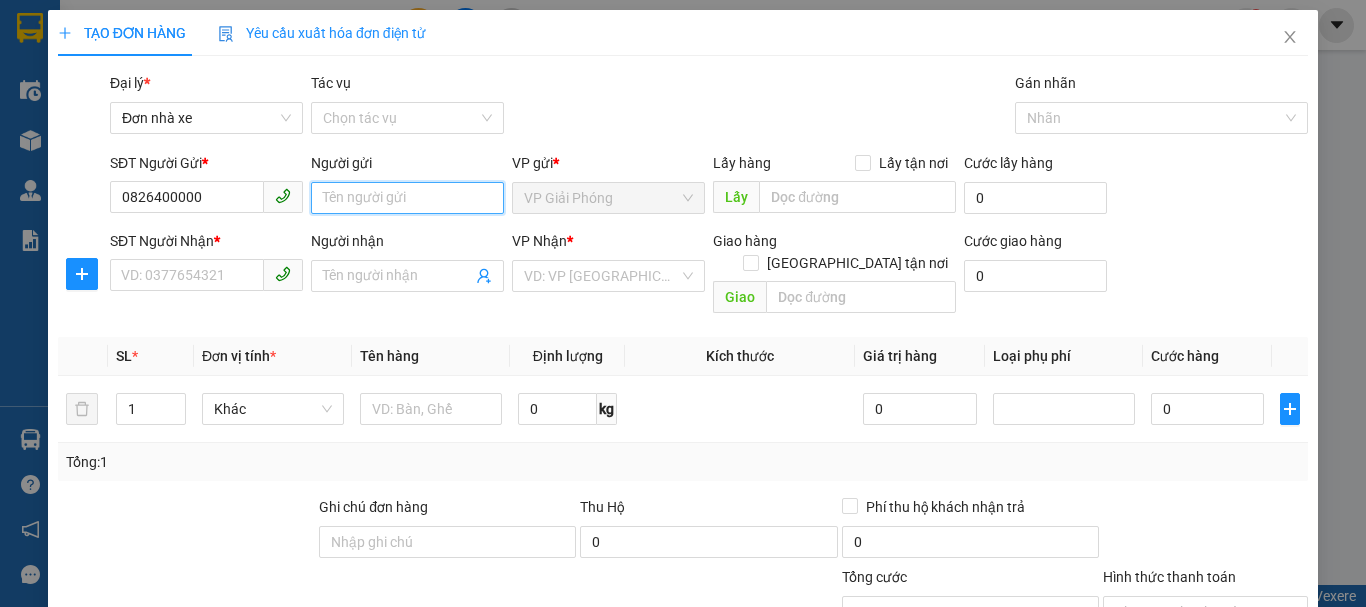 click on "Người gửi" at bounding box center [407, 198] 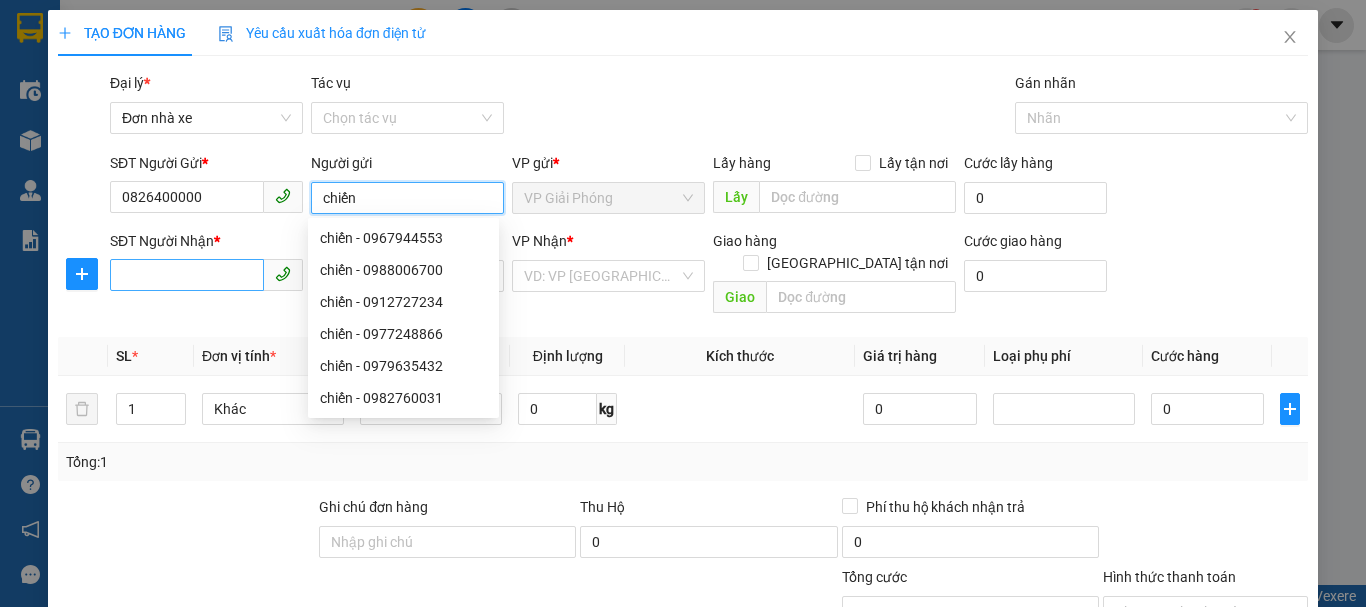 type on "chiến" 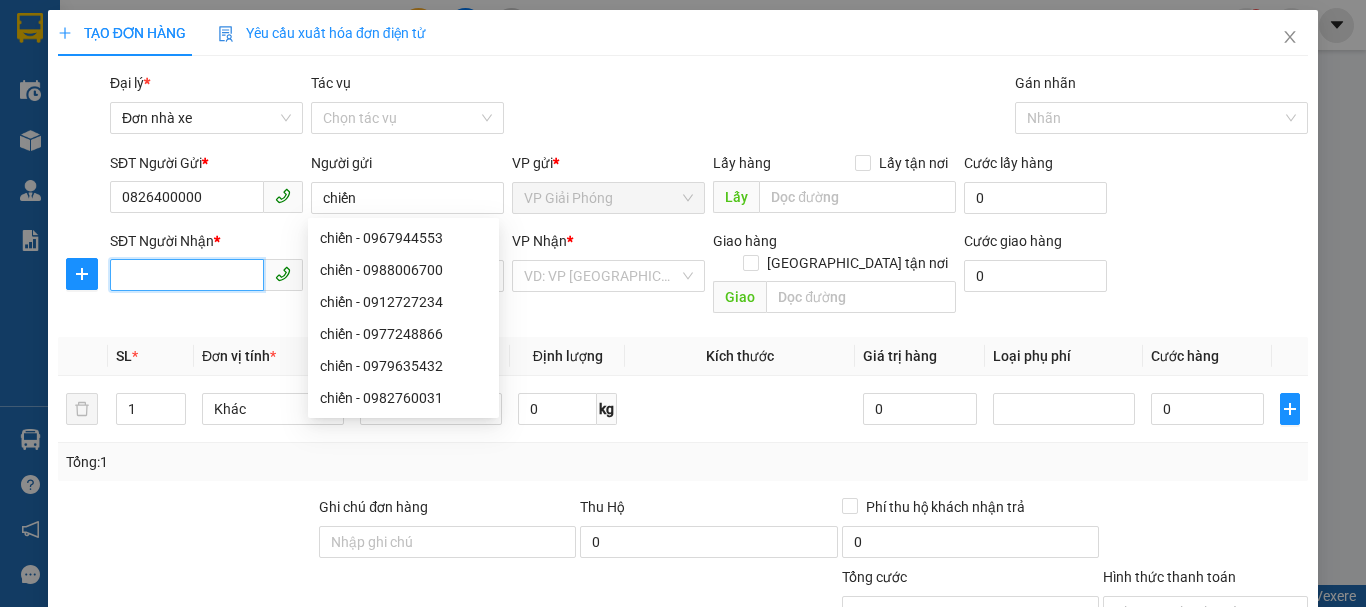 click on "SĐT Người Nhận  *" at bounding box center [187, 275] 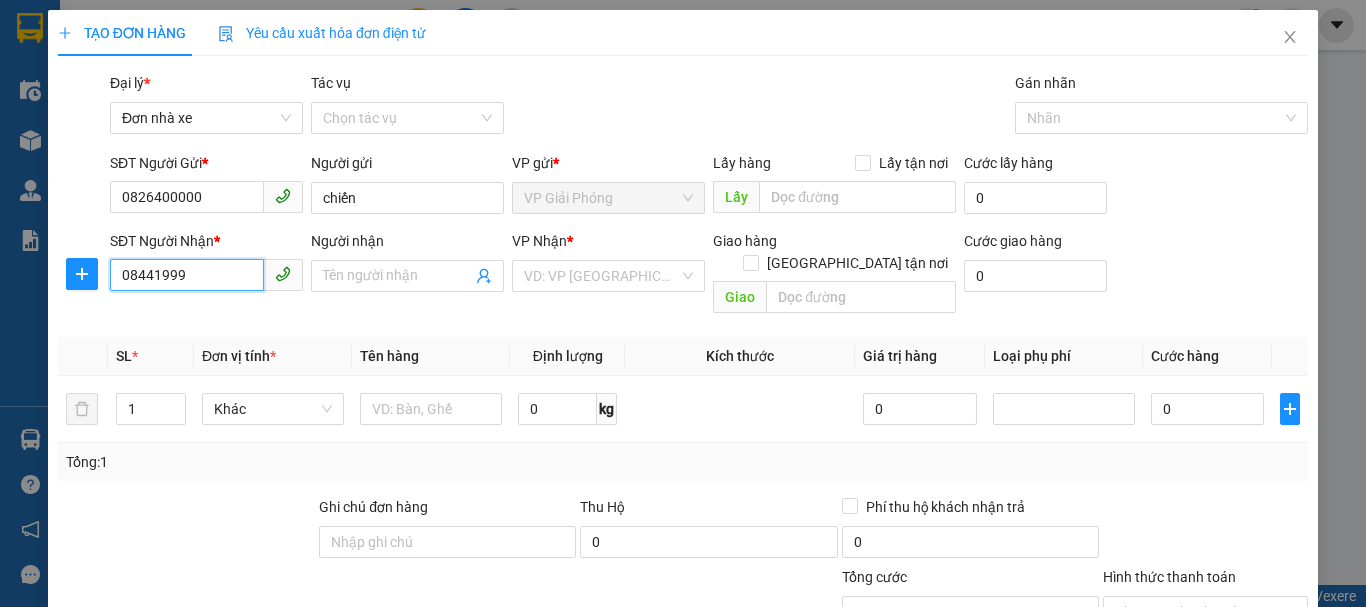 click on "08441999" at bounding box center (187, 275) 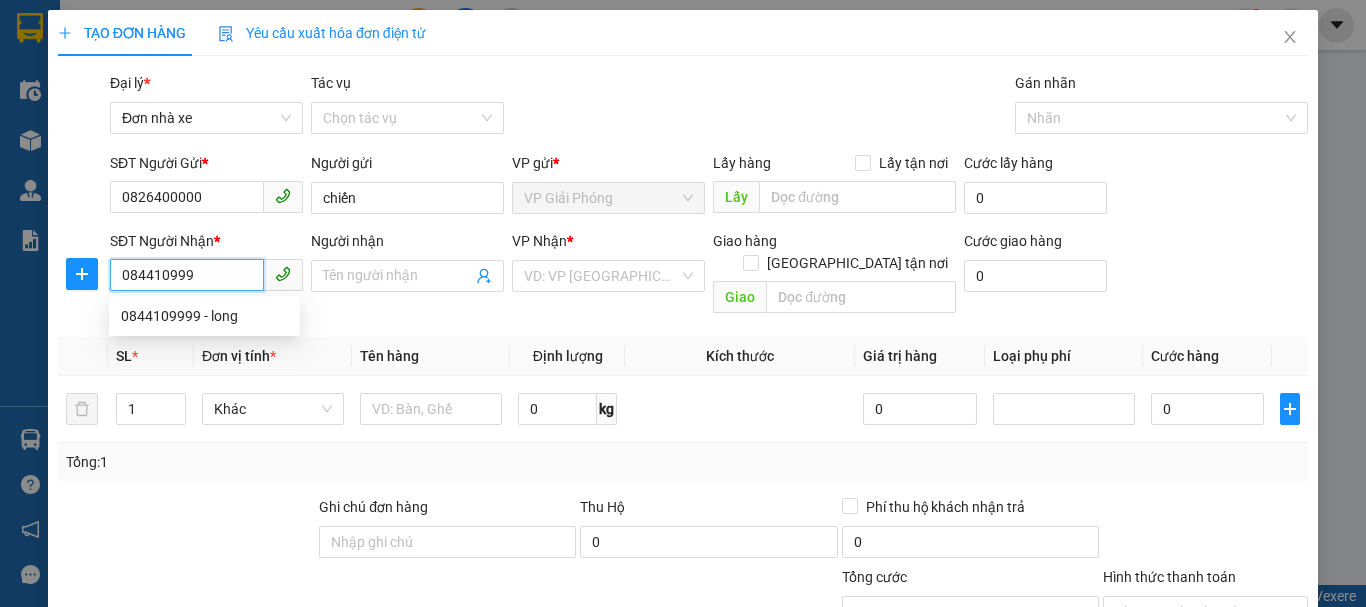 click on "084410999" at bounding box center (187, 275) 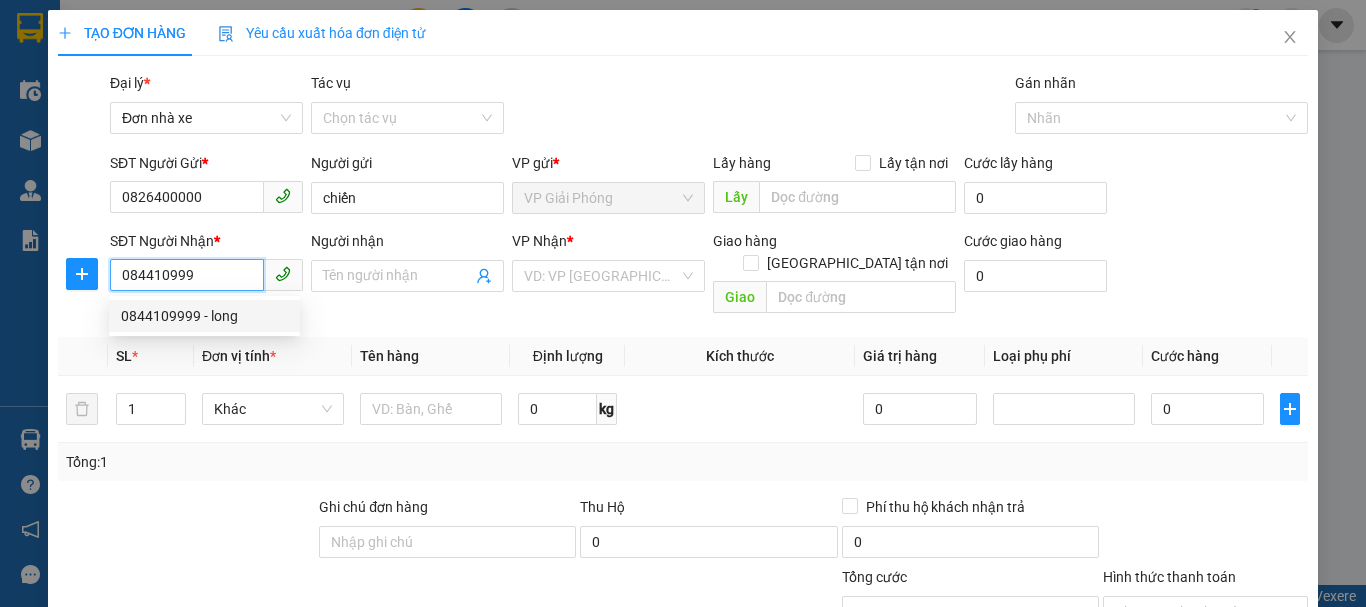 click on "0844109999 - long" at bounding box center (204, 316) 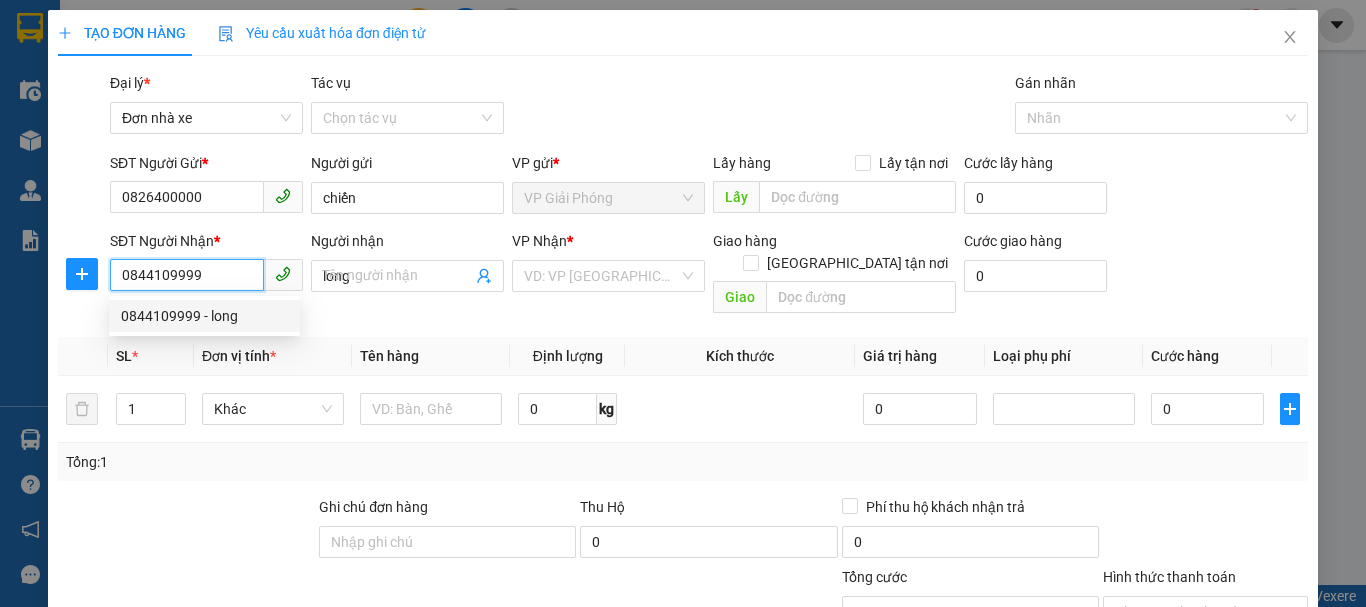 type on "30.000" 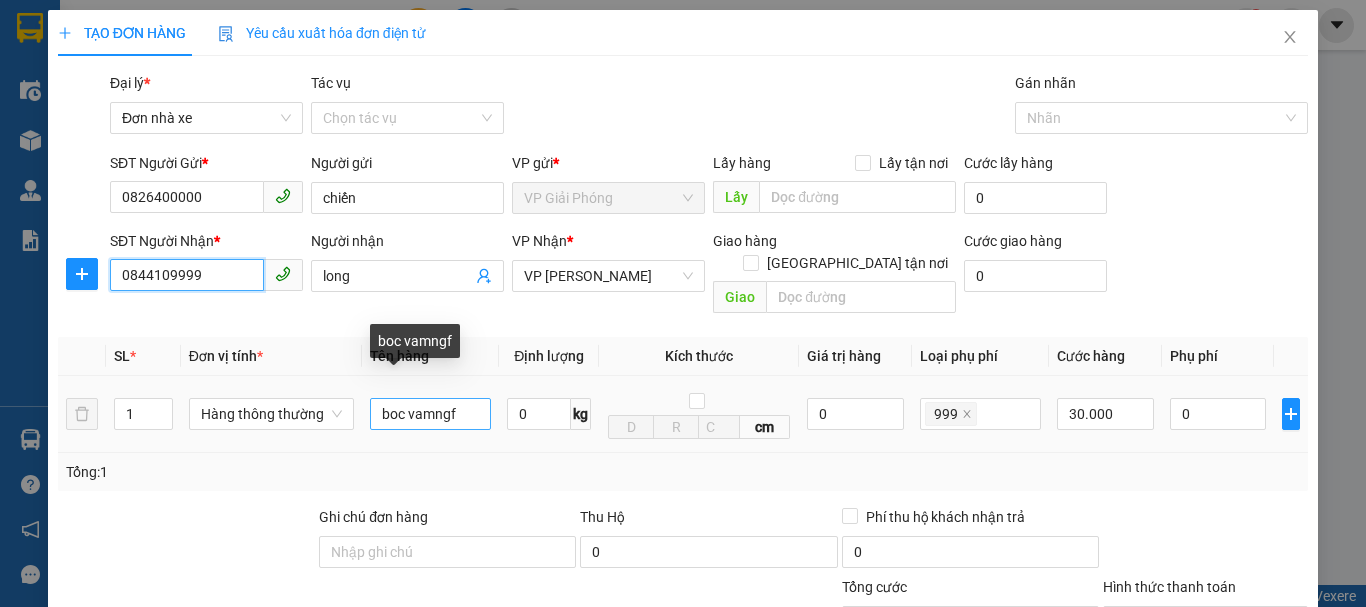 type on "0844109999" 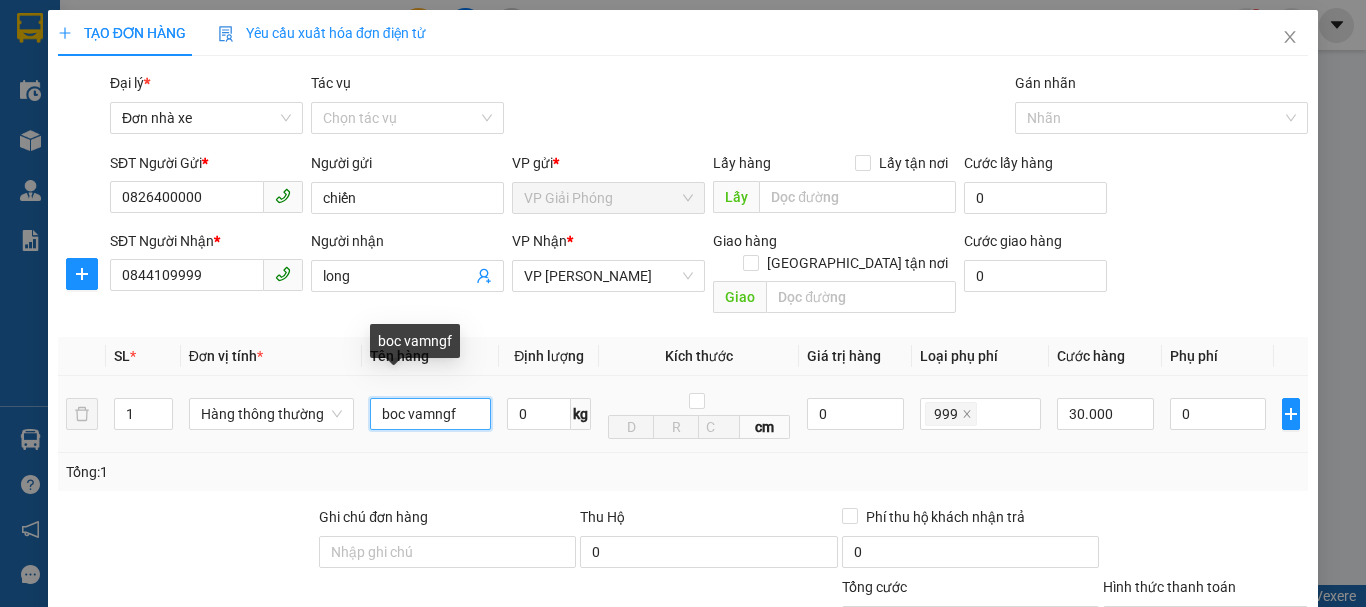 click on "boc vamngf" at bounding box center [430, 414] 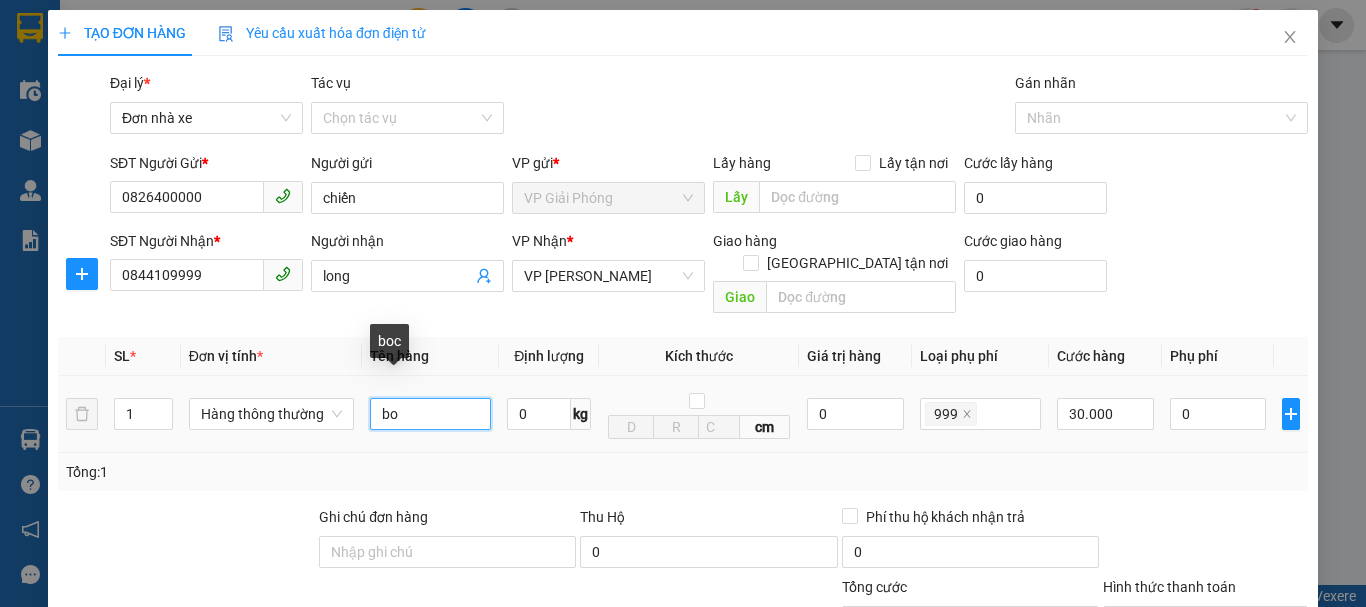 type on "b" 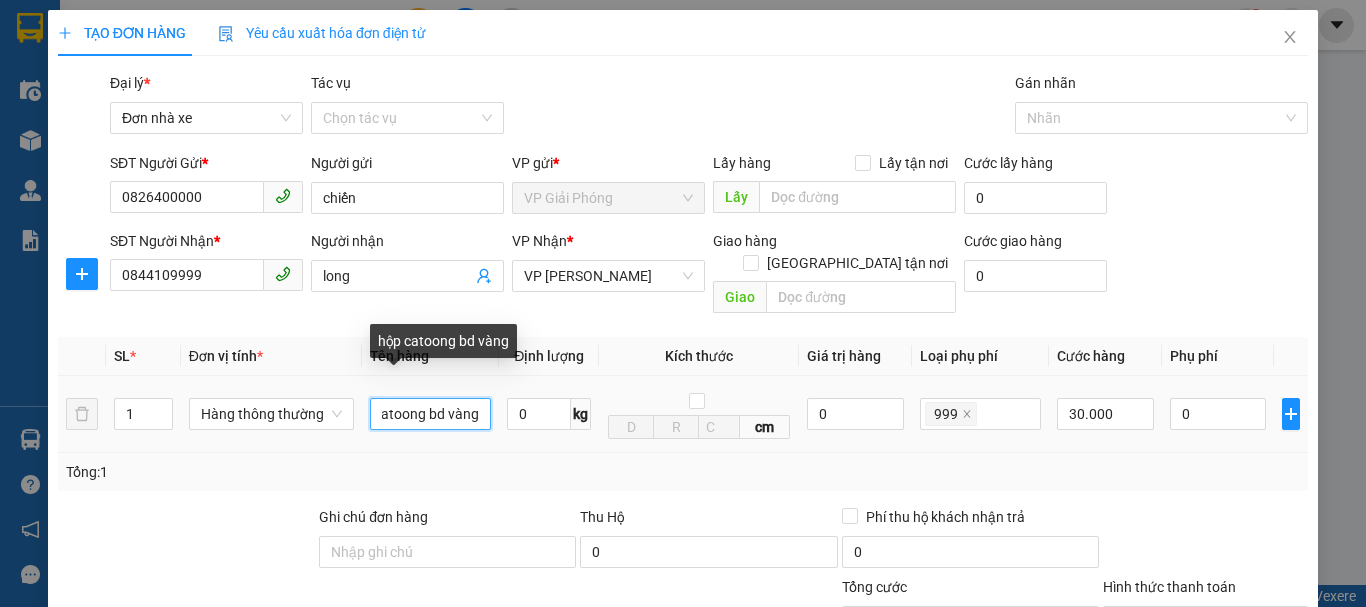 scroll, scrollTop: 0, scrollLeft: 42, axis: horizontal 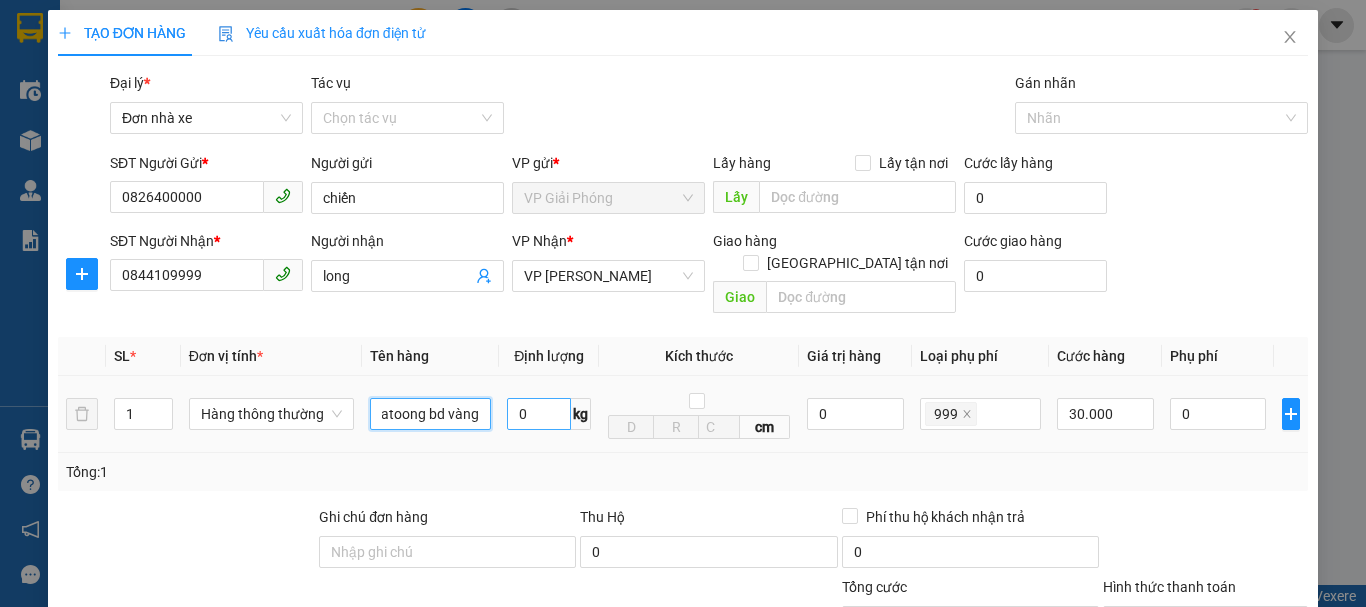 type on "hộp catoong bd vàng" 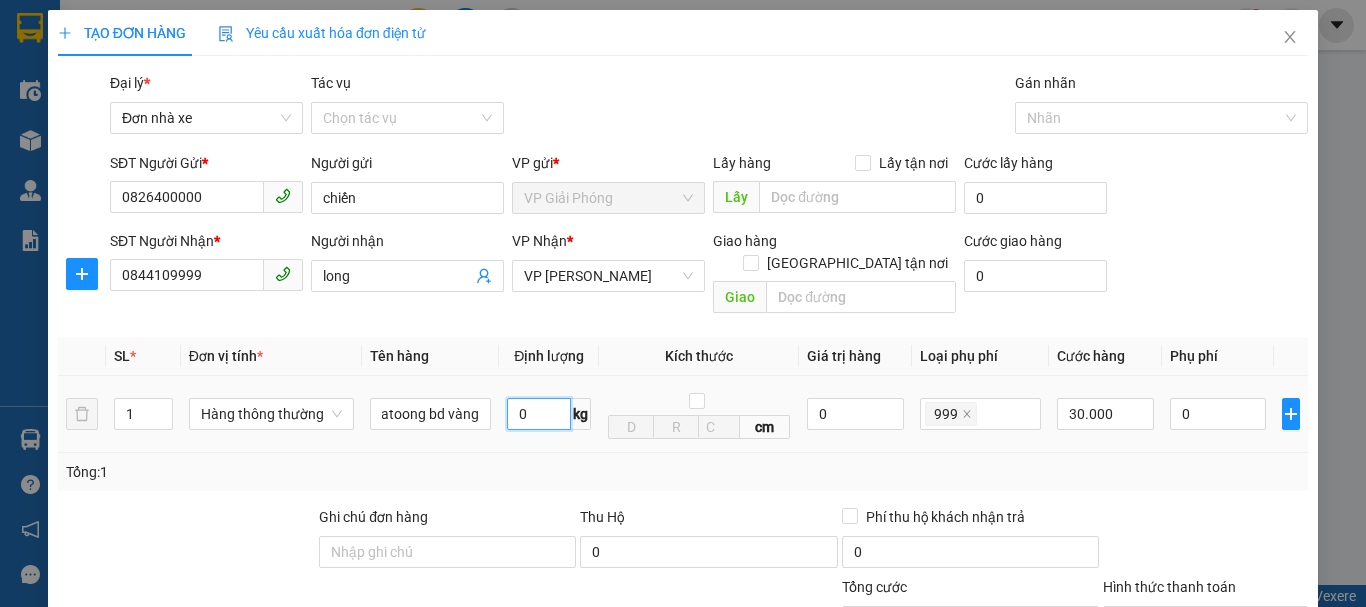scroll, scrollTop: 0, scrollLeft: 0, axis: both 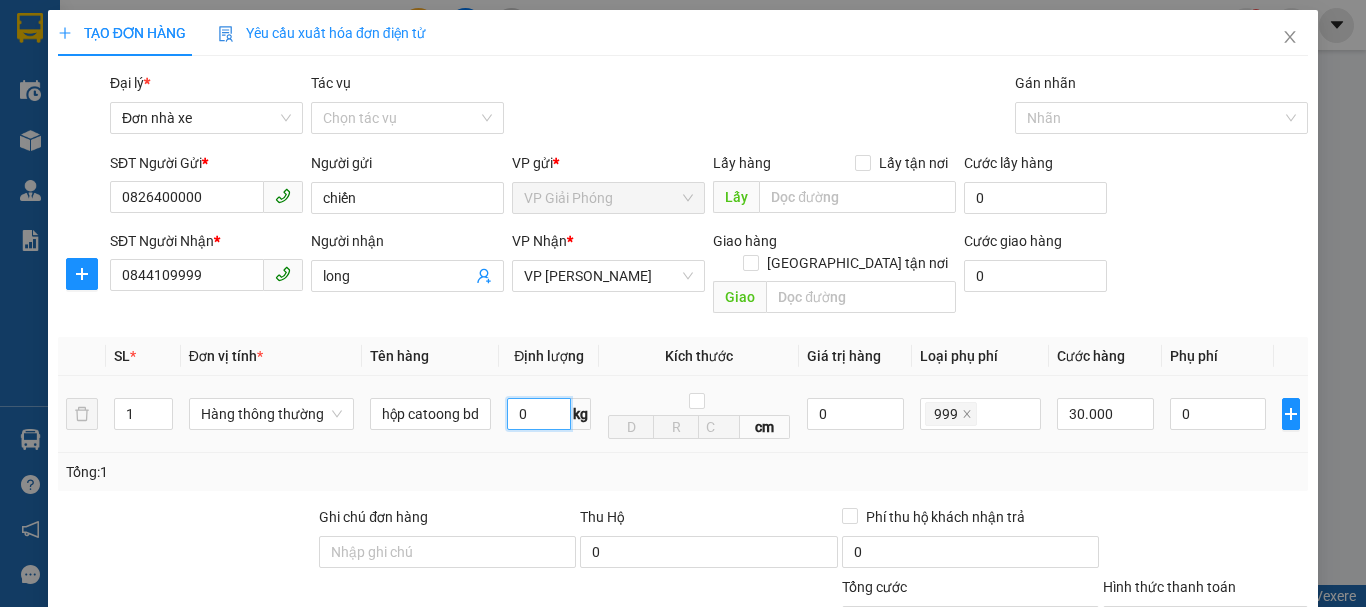 click on "0" at bounding box center (539, 414) 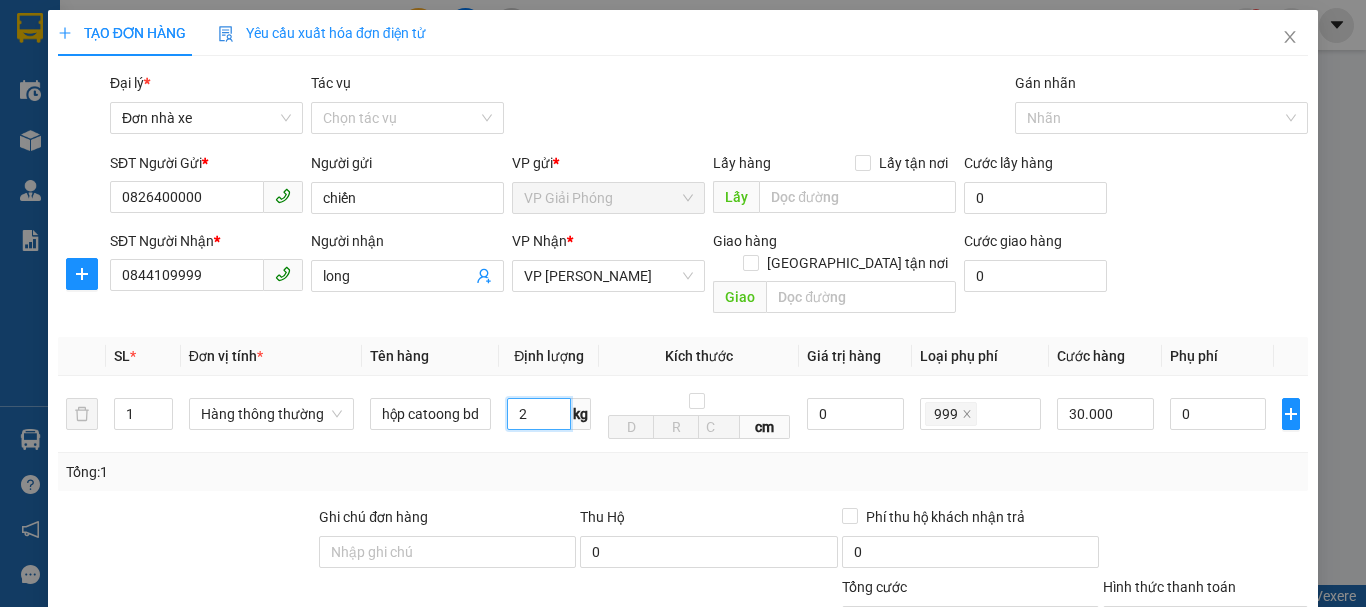 type on "2" 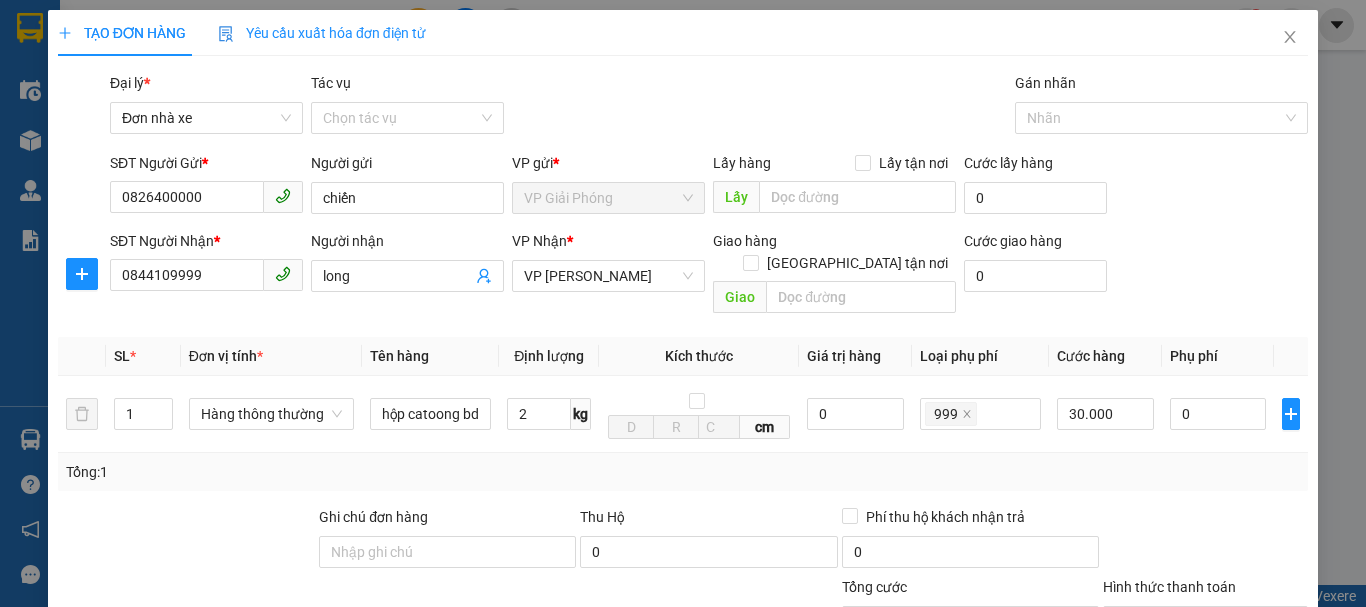 click on "Tổng:  1" at bounding box center [683, 472] 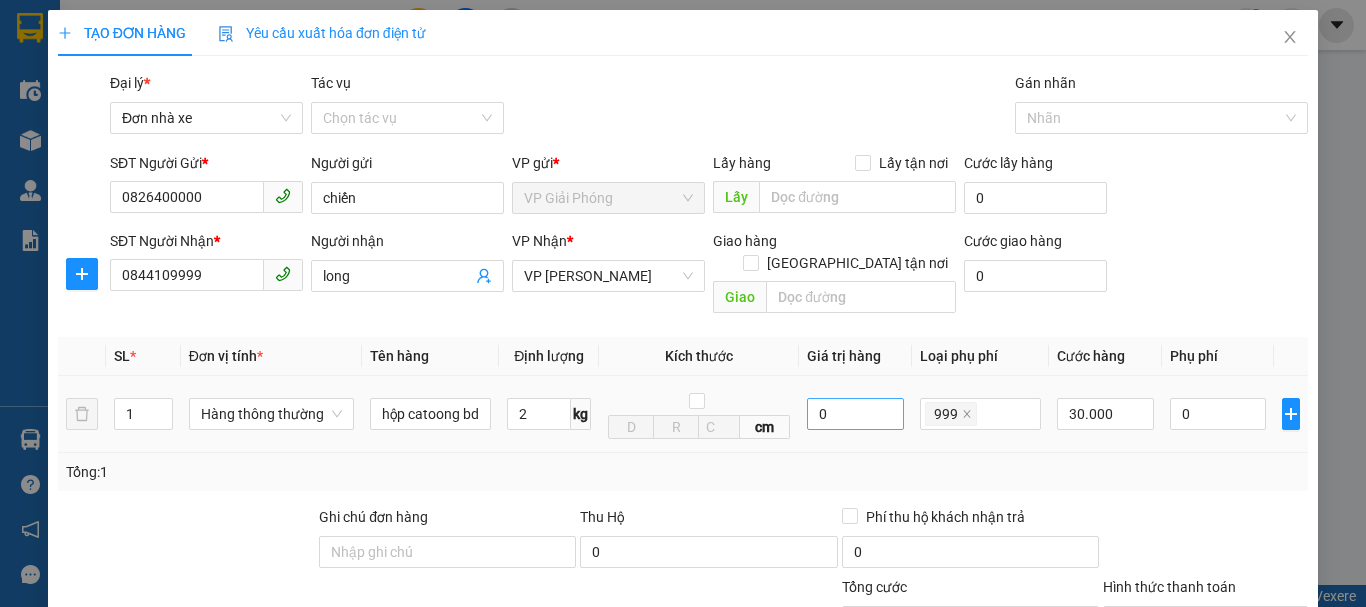 click 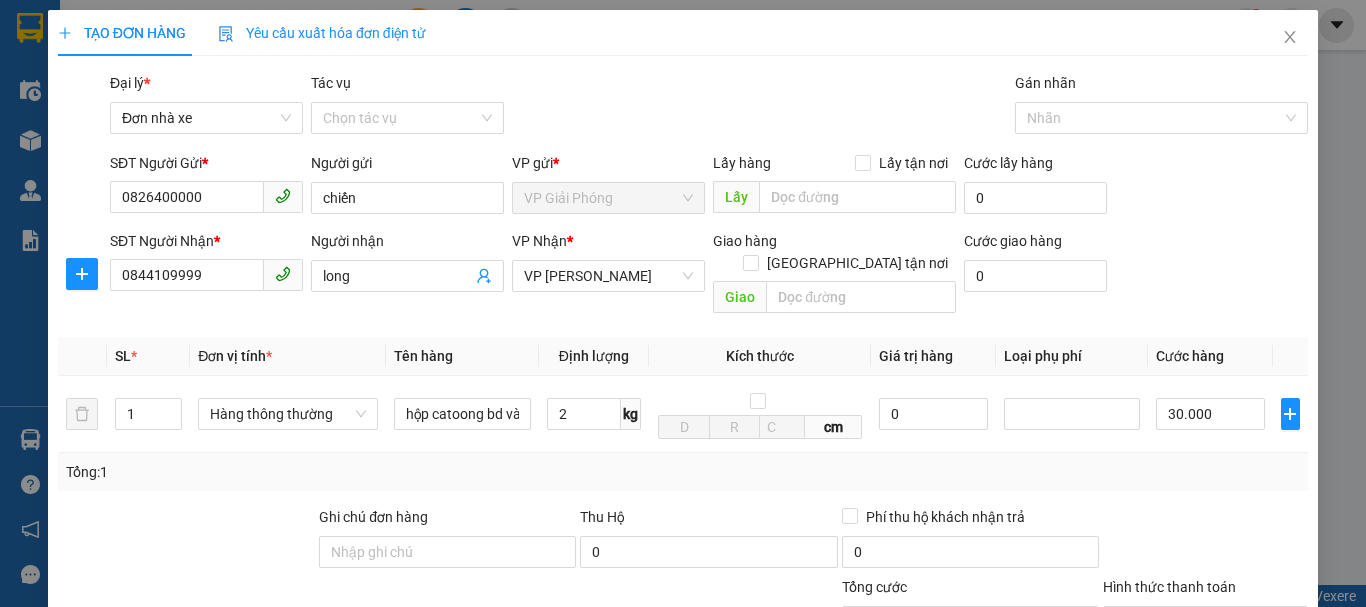 scroll, scrollTop: 286, scrollLeft: 0, axis: vertical 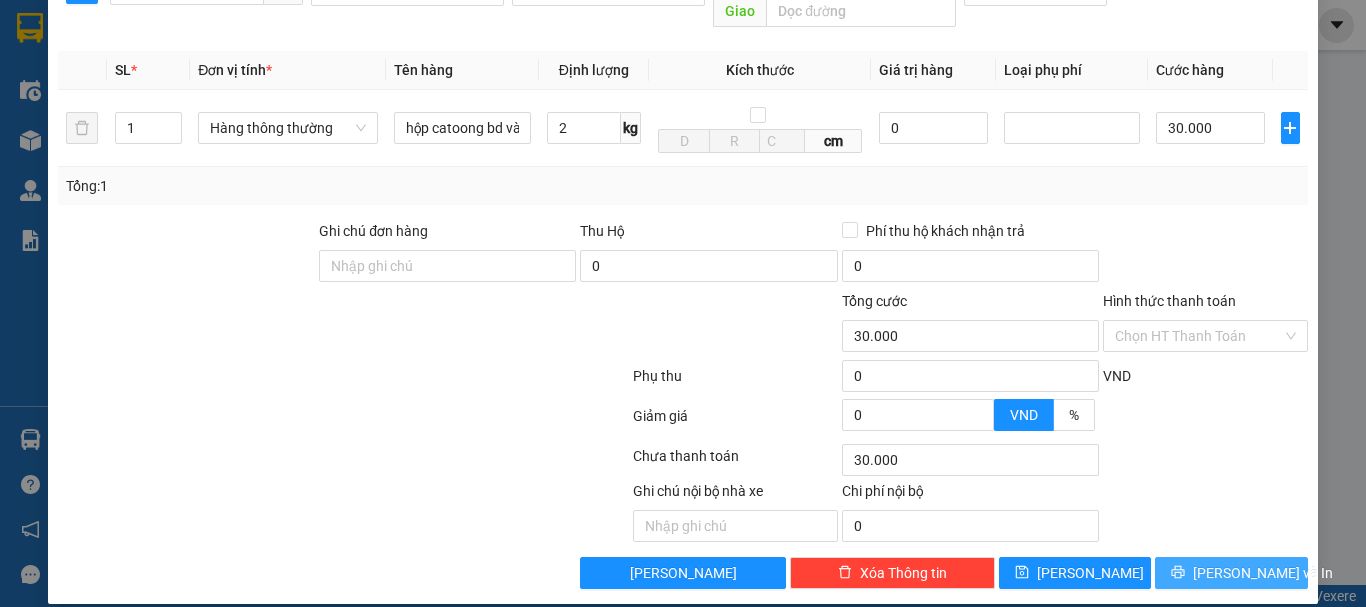 click 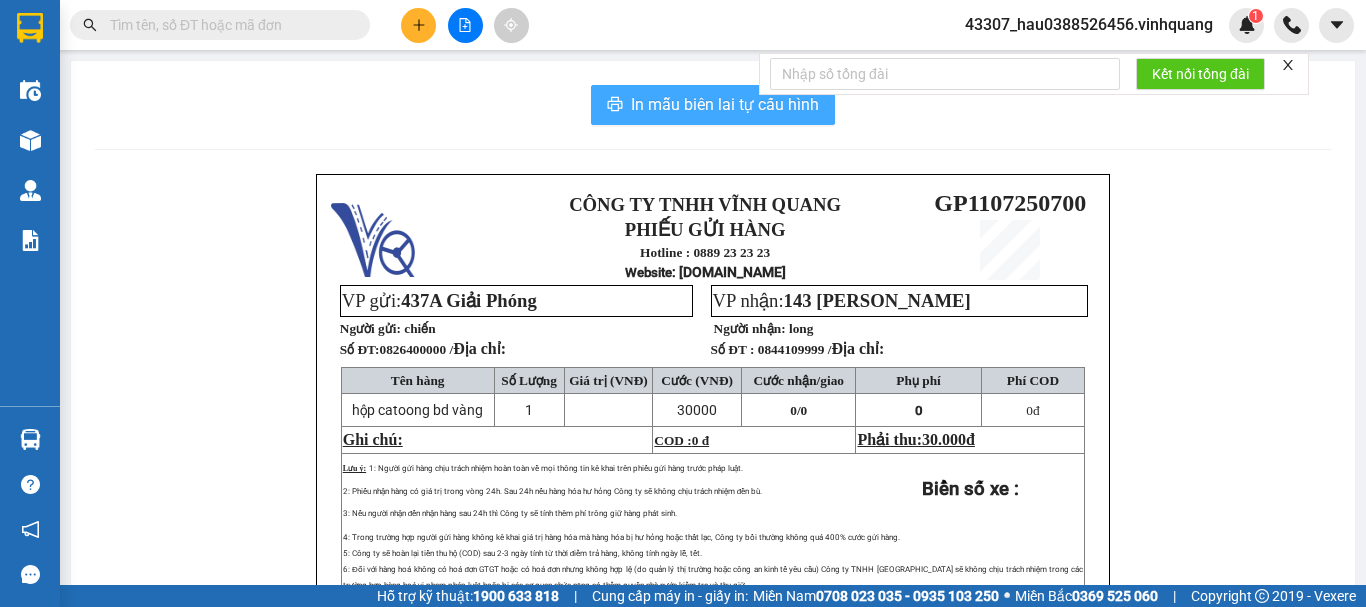 click on "In mẫu biên lai tự cấu hình" at bounding box center (725, 104) 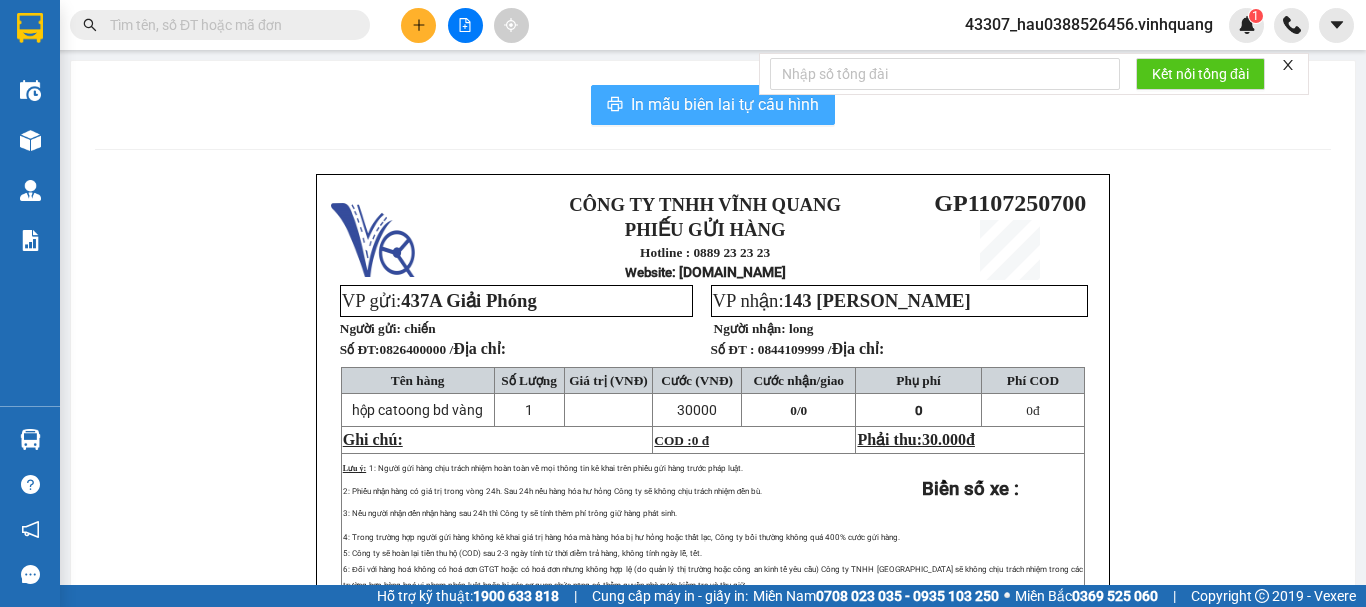 scroll, scrollTop: 0, scrollLeft: 0, axis: both 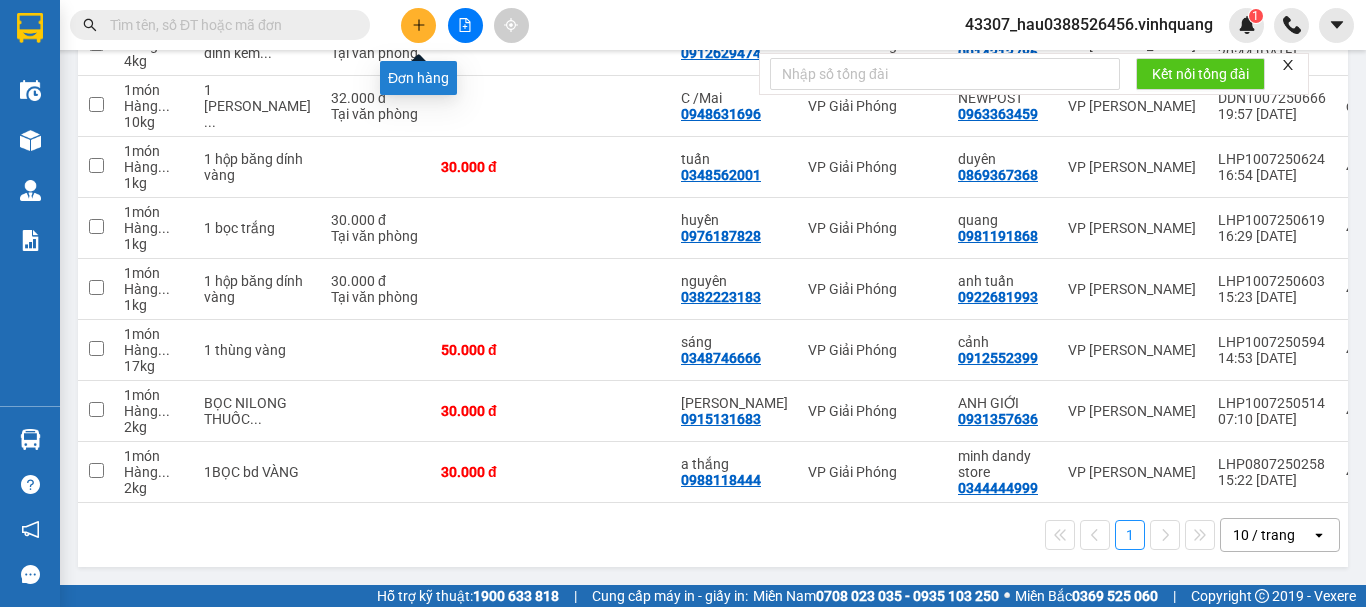 click at bounding box center (418, 25) 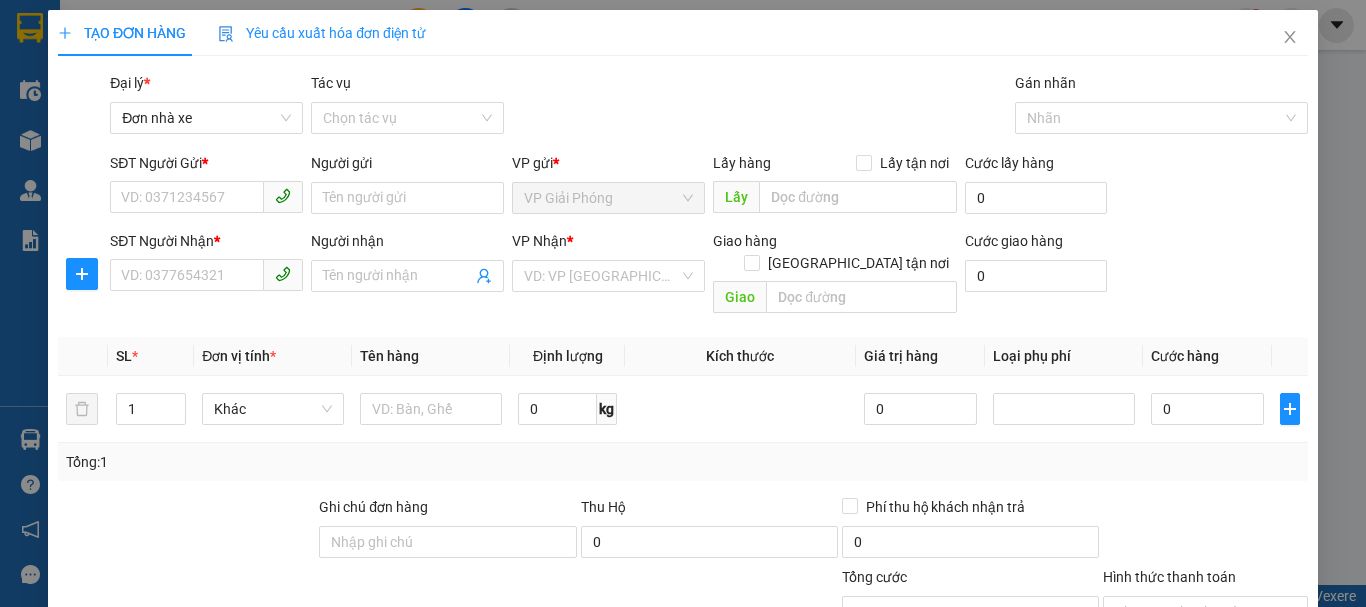 scroll, scrollTop: 0, scrollLeft: 0, axis: both 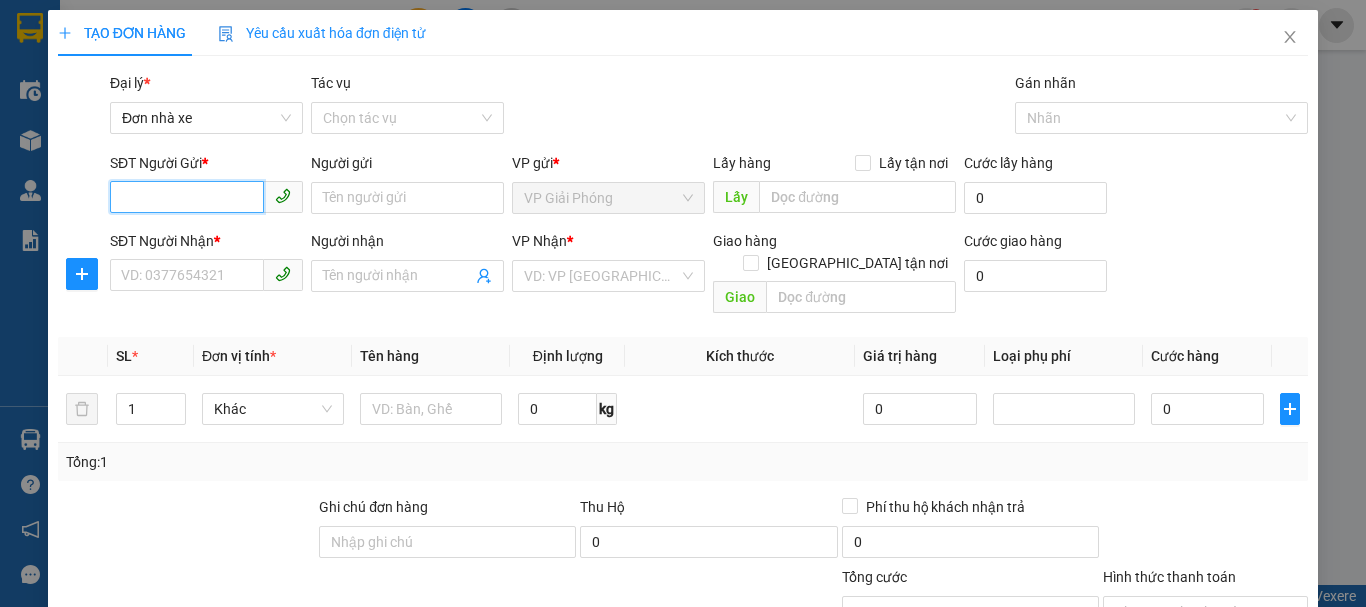 click on "SĐT Người Gửi  *" at bounding box center [187, 197] 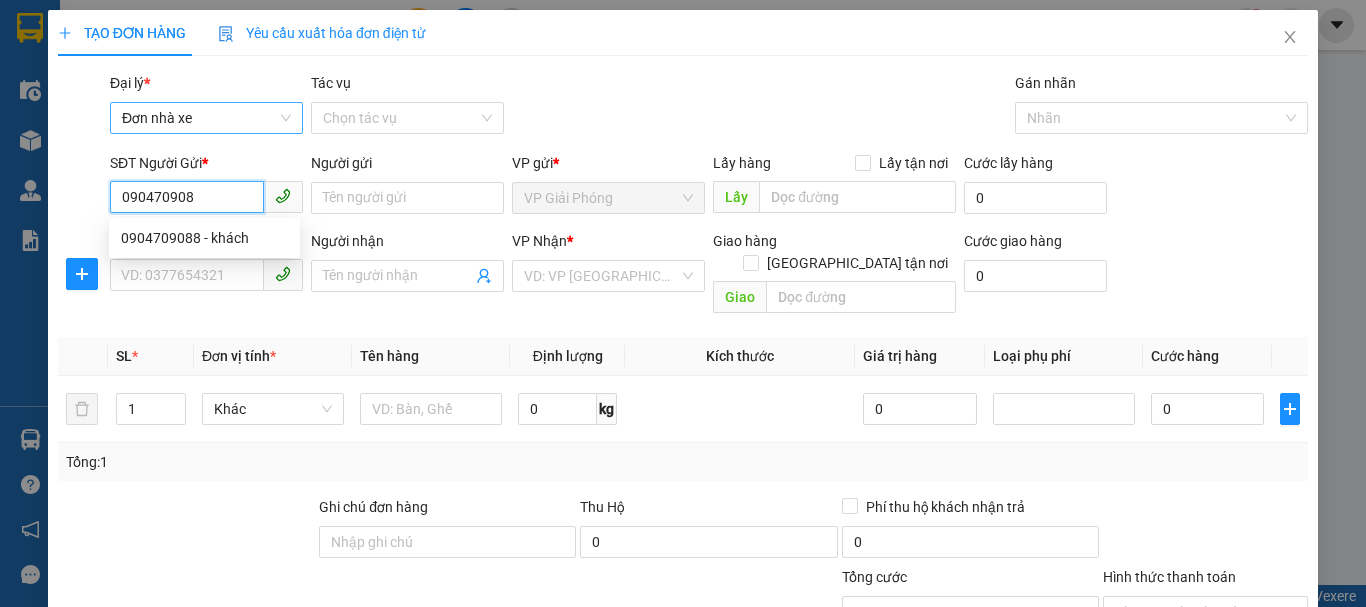 type on "0904709088" 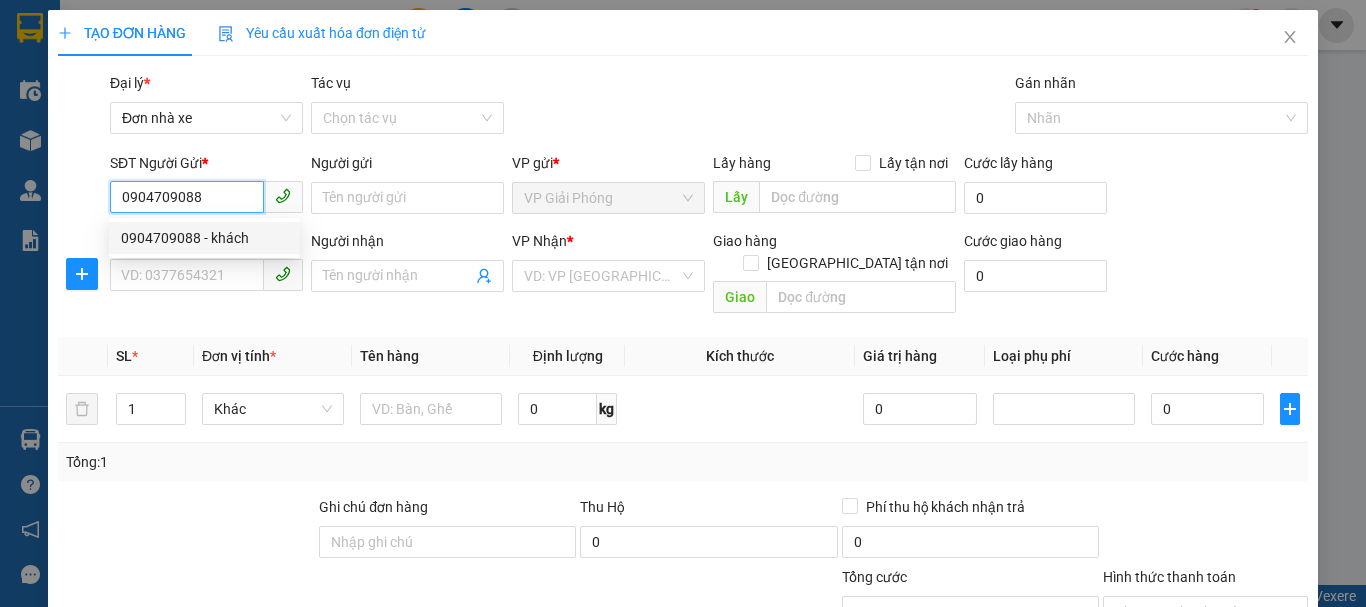 click on "0904709088 - khách" at bounding box center (204, 238) 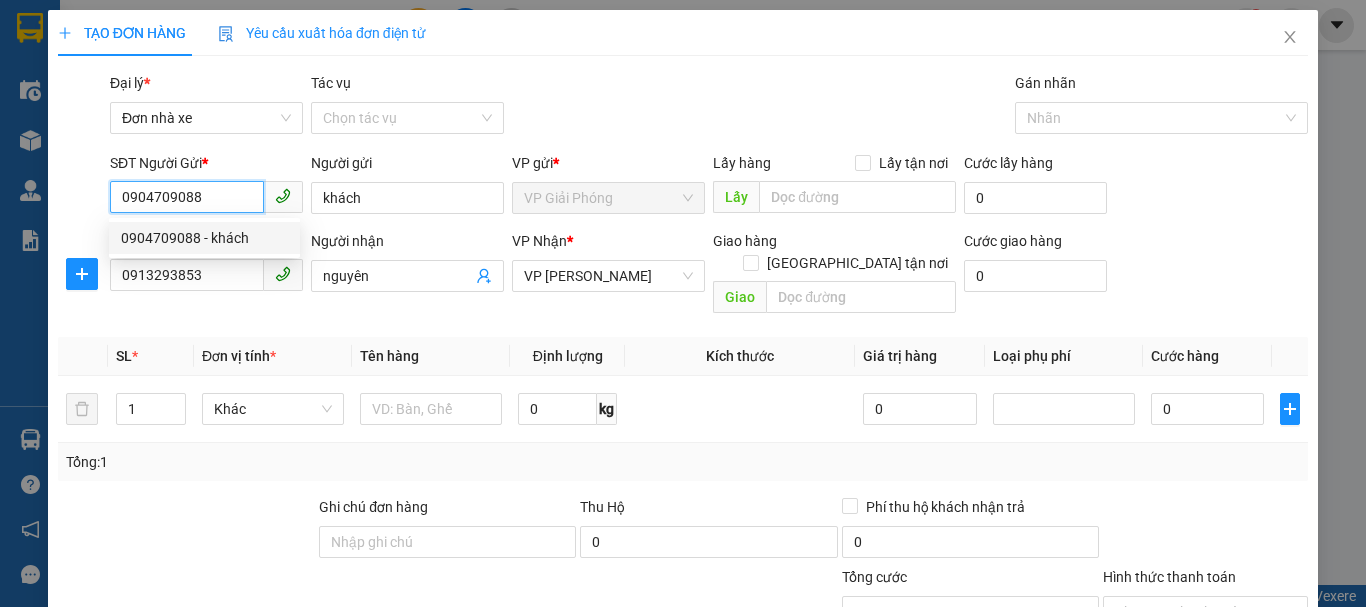 type on "40.000" 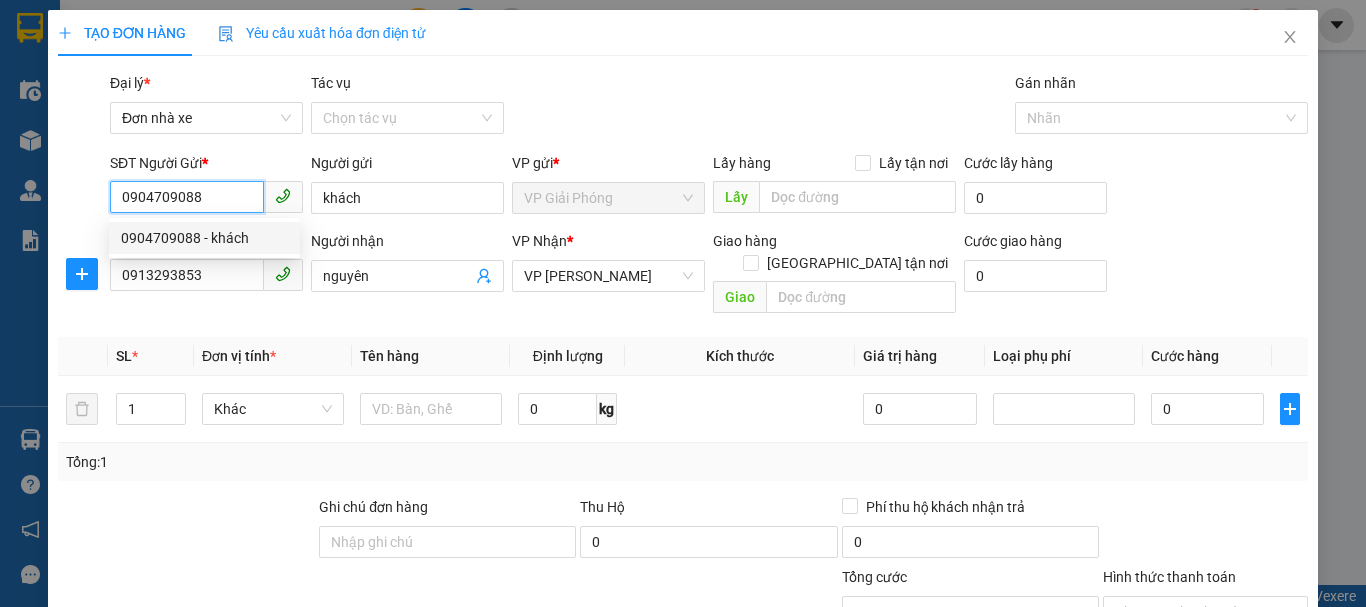 type on "40.000" 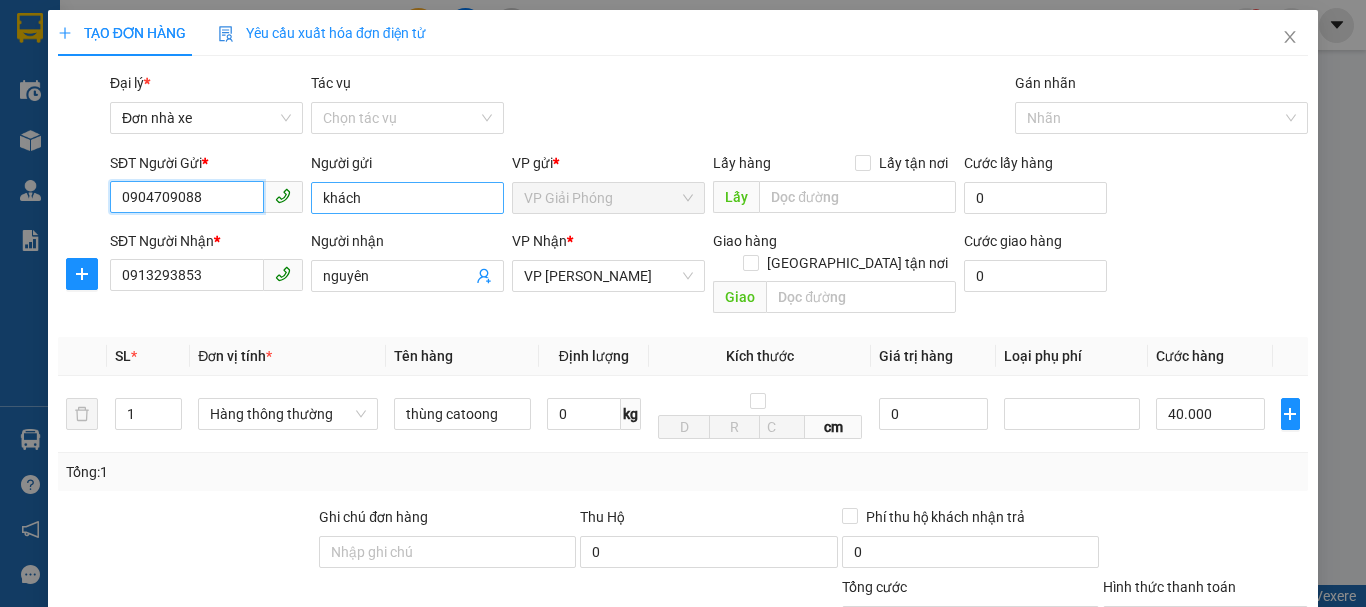 type on "0904709088" 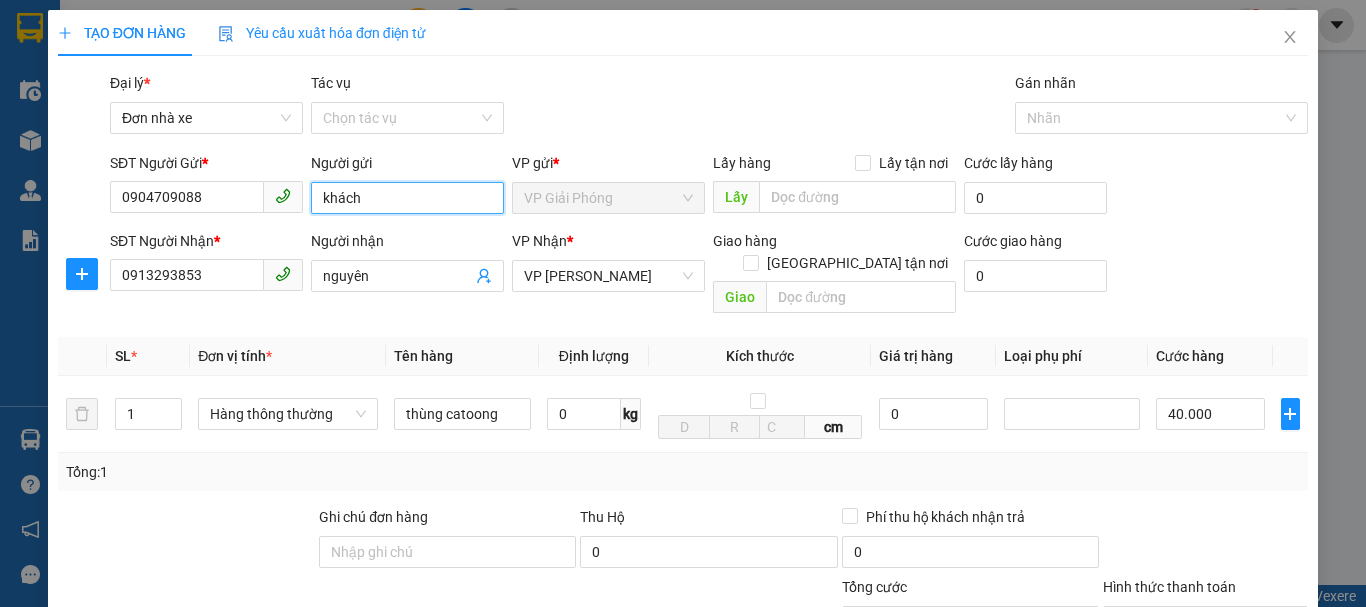 drag, startPoint x: 402, startPoint y: 204, endPoint x: 295, endPoint y: 202, distance: 107.01869 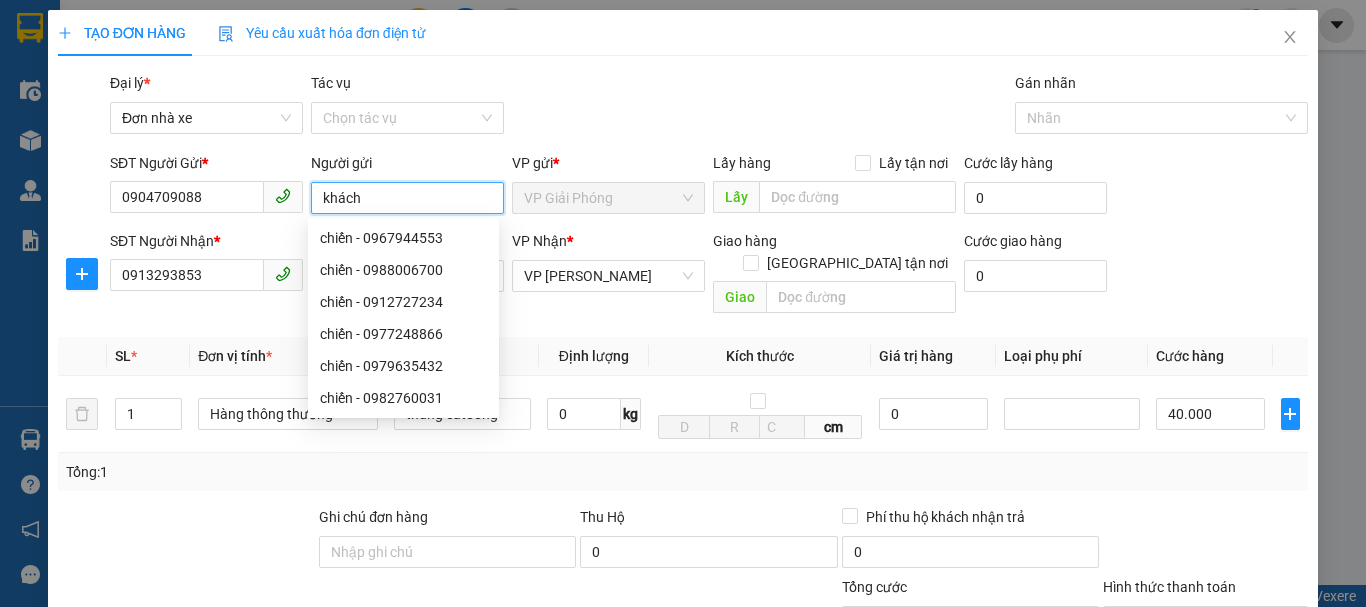 click on "khách" at bounding box center [407, 198] 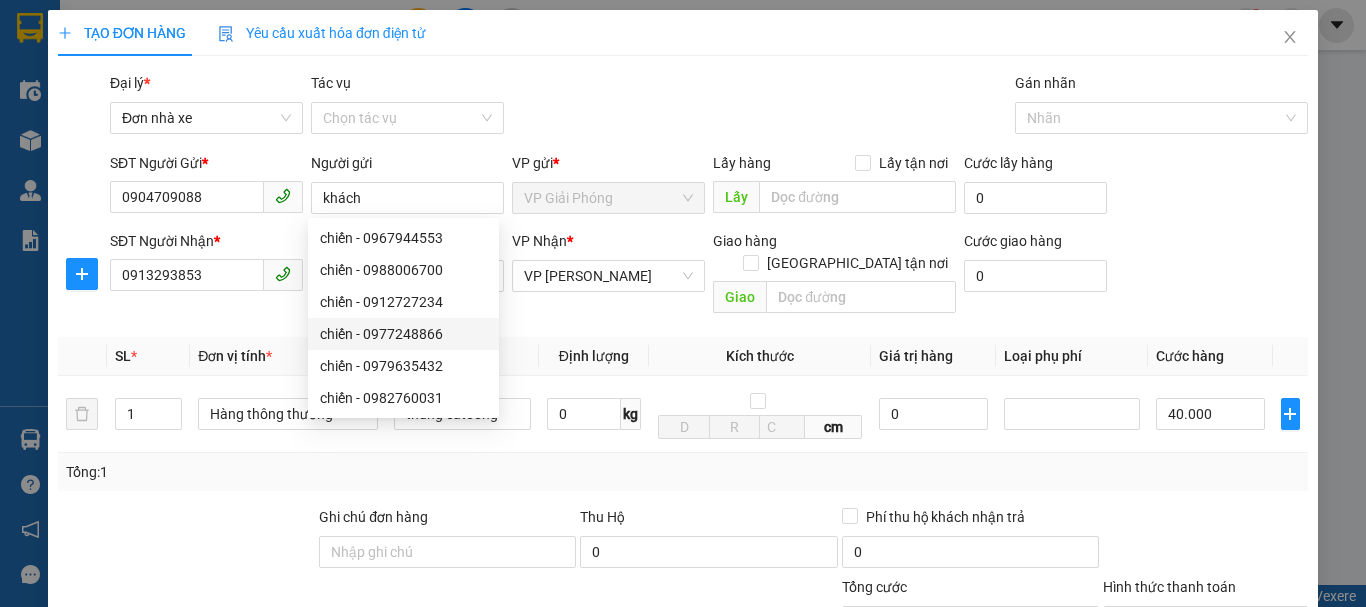 click on "VP Nhận  * VP LÊ HỒNG PHONG" at bounding box center [608, 265] 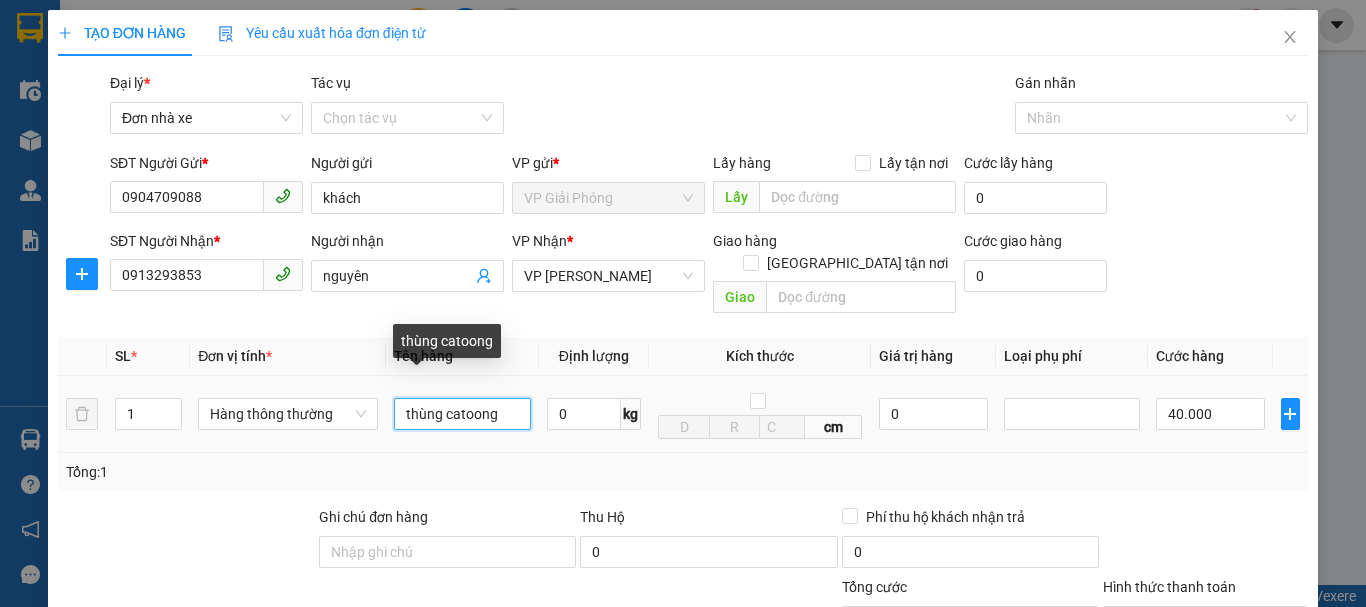click on "thùng catoong" at bounding box center [462, 414] 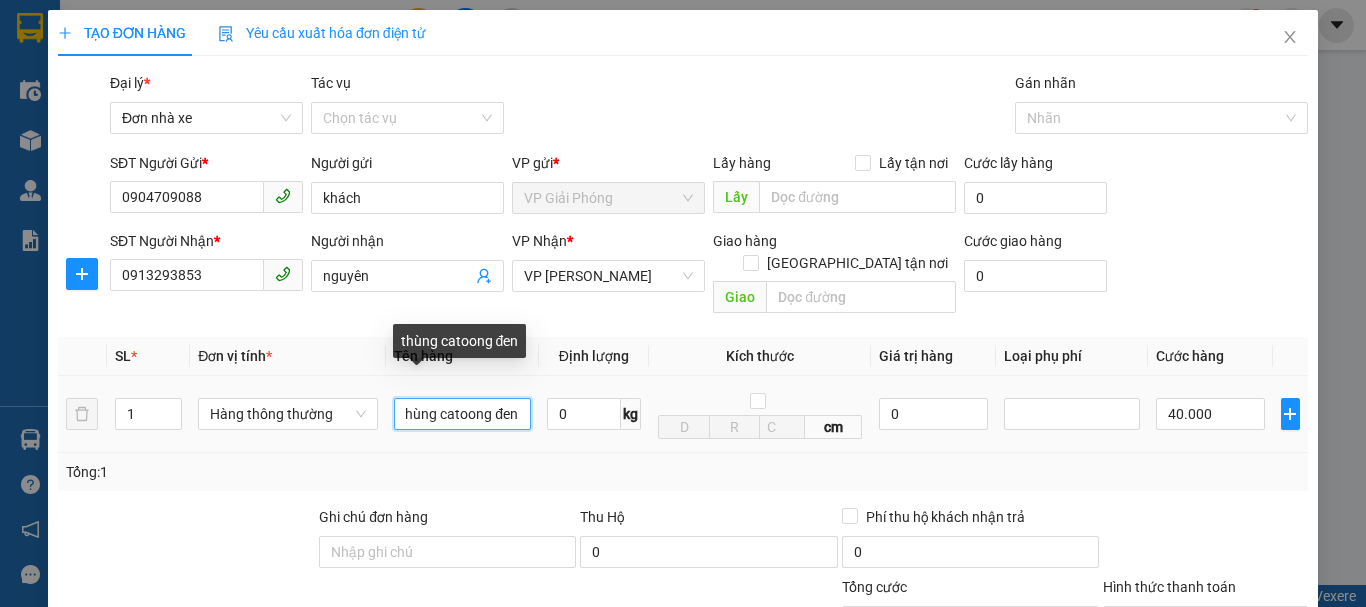 scroll, scrollTop: 0, scrollLeft: 13, axis: horizontal 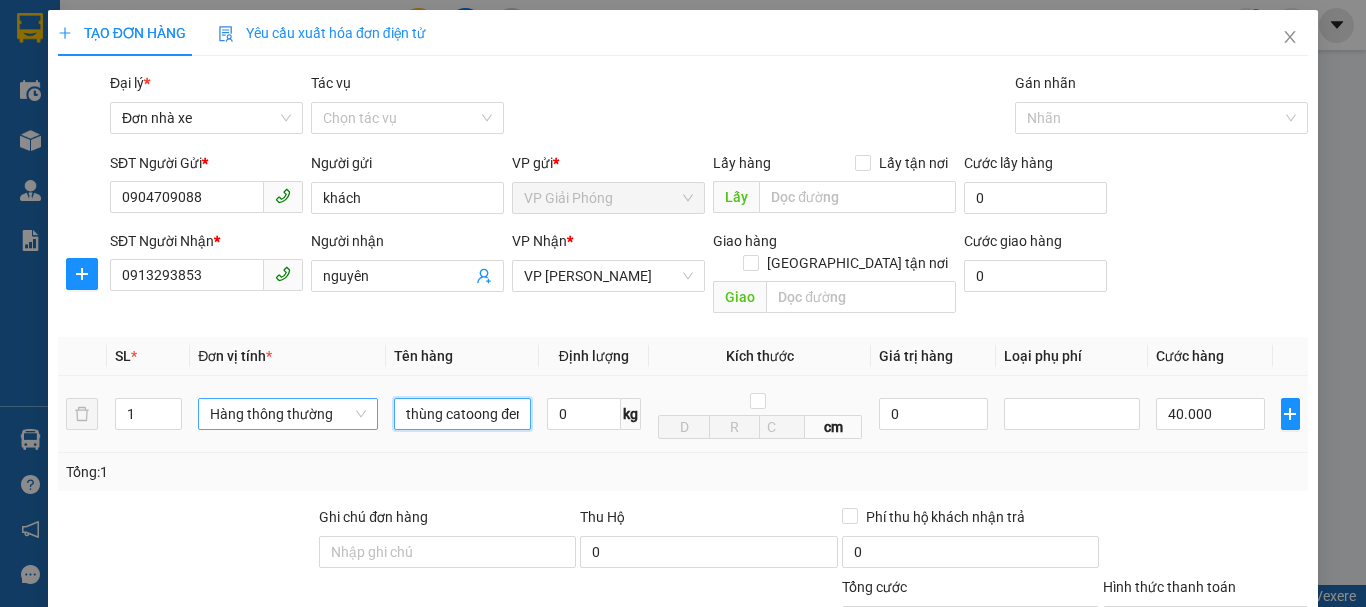 drag, startPoint x: 428, startPoint y: 394, endPoint x: 315, endPoint y: 396, distance: 113.0177 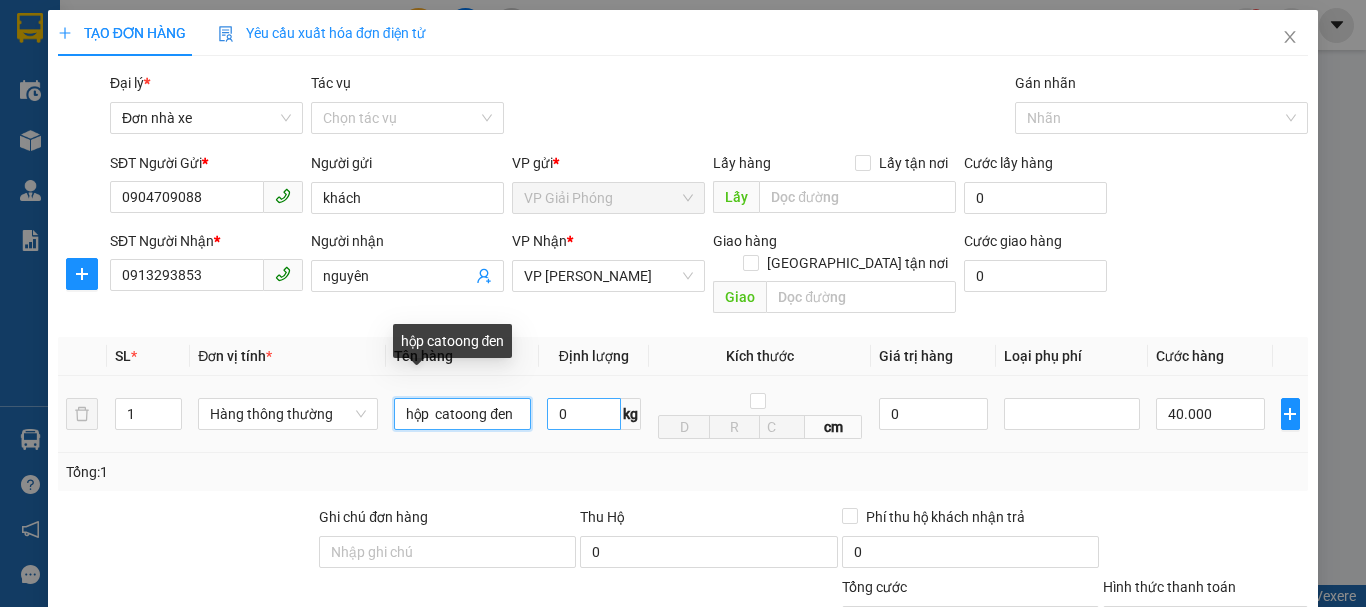 type on "hộp  catoong đen" 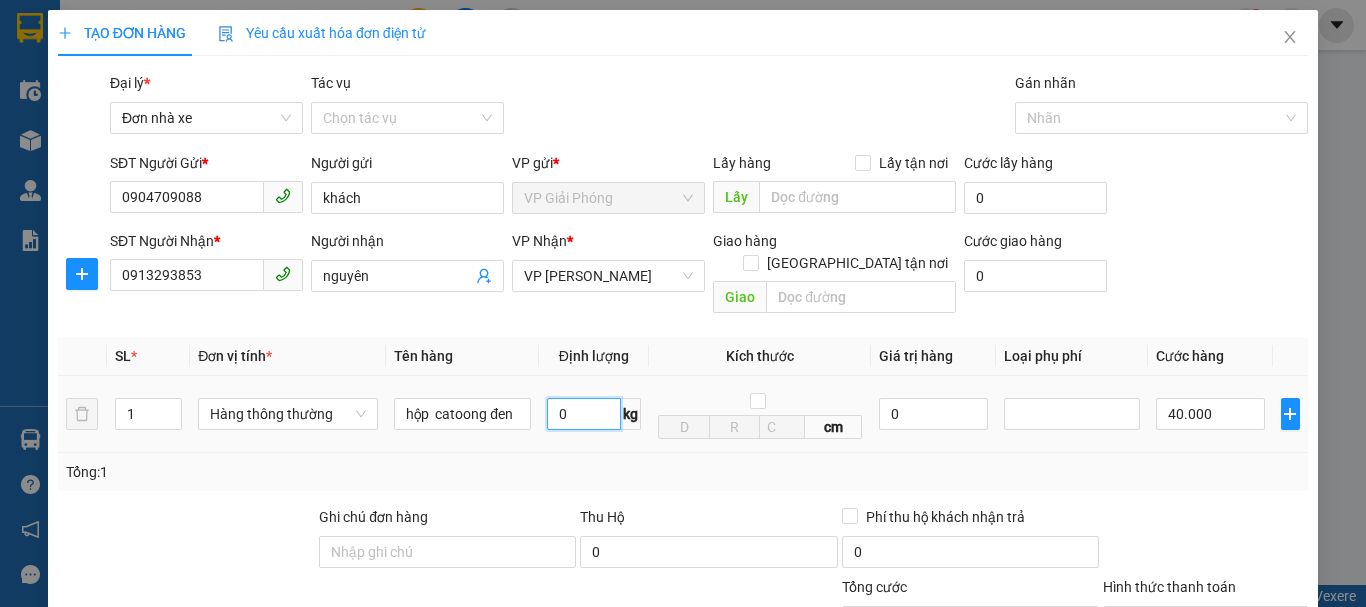 click on "0" at bounding box center (584, 414) 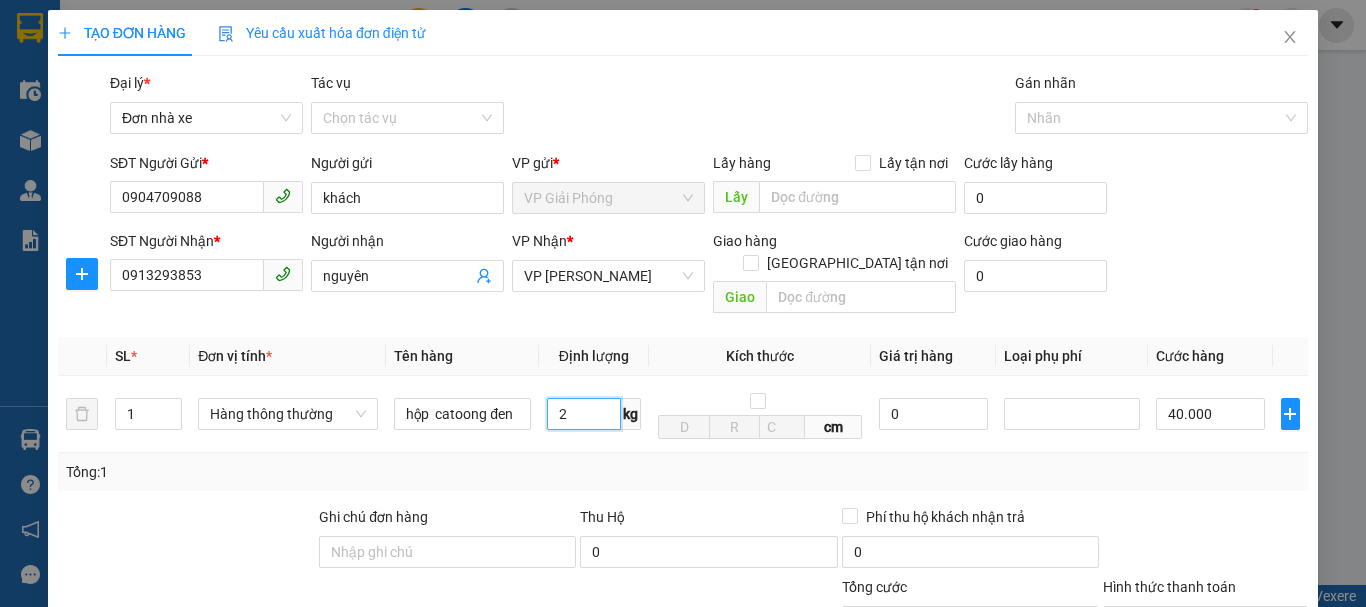 type on "2" 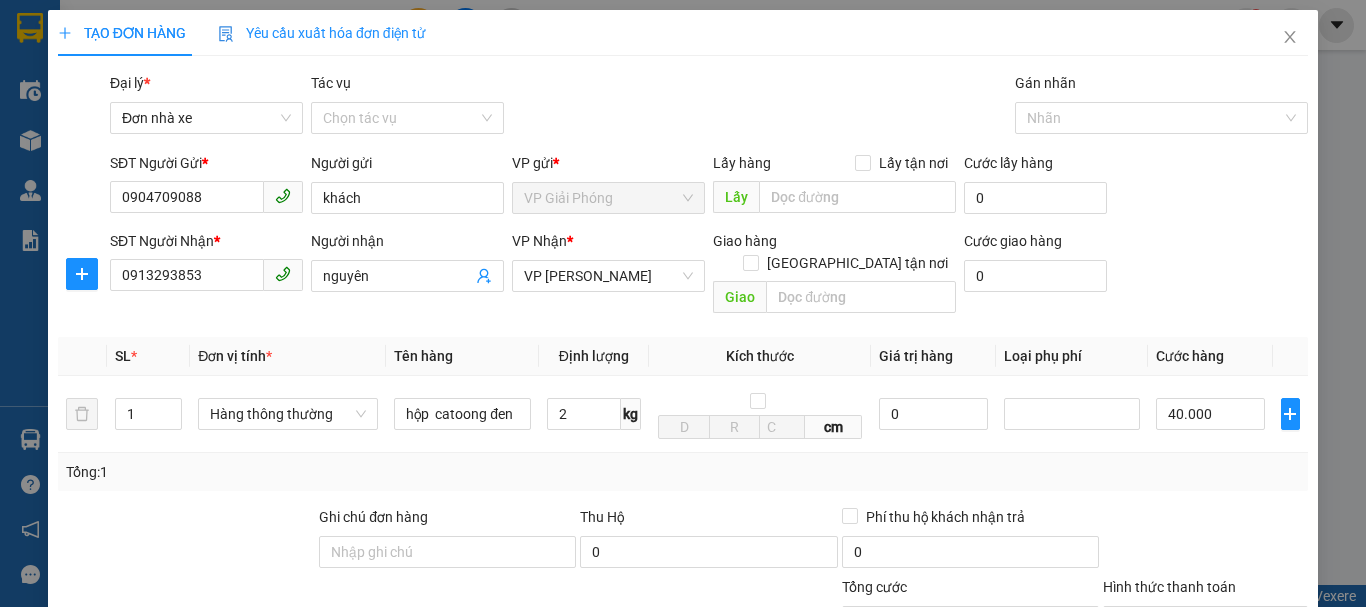 click on "Tổng:  1" at bounding box center (683, 472) 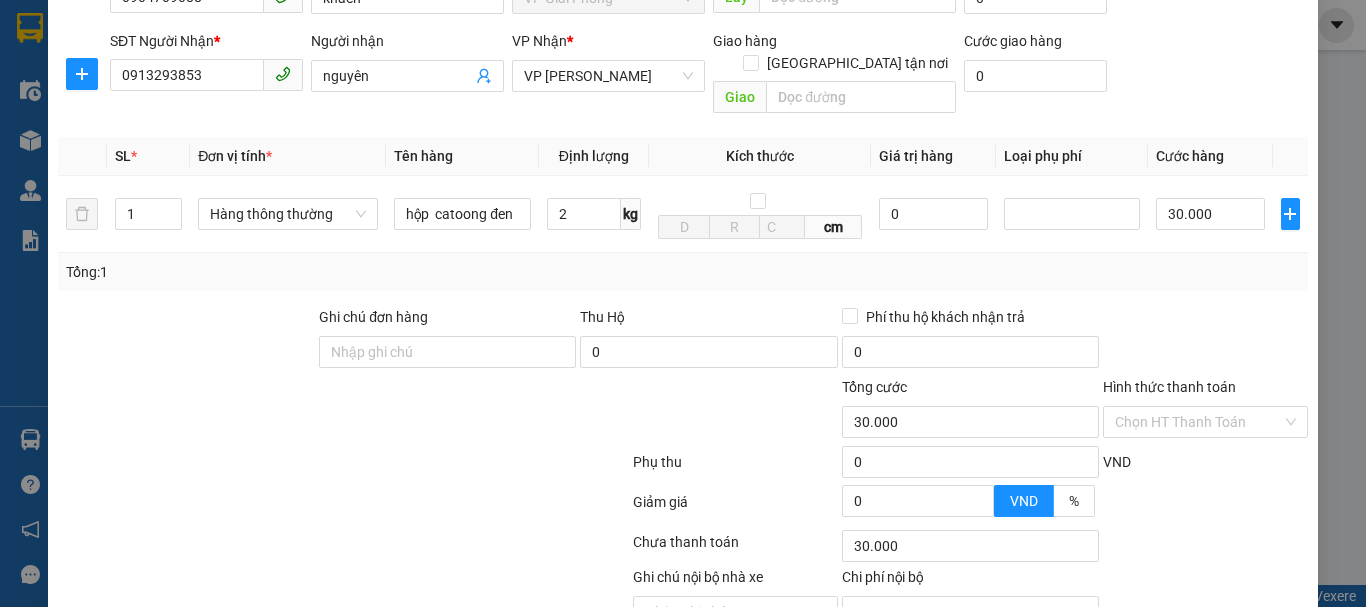 scroll, scrollTop: 286, scrollLeft: 0, axis: vertical 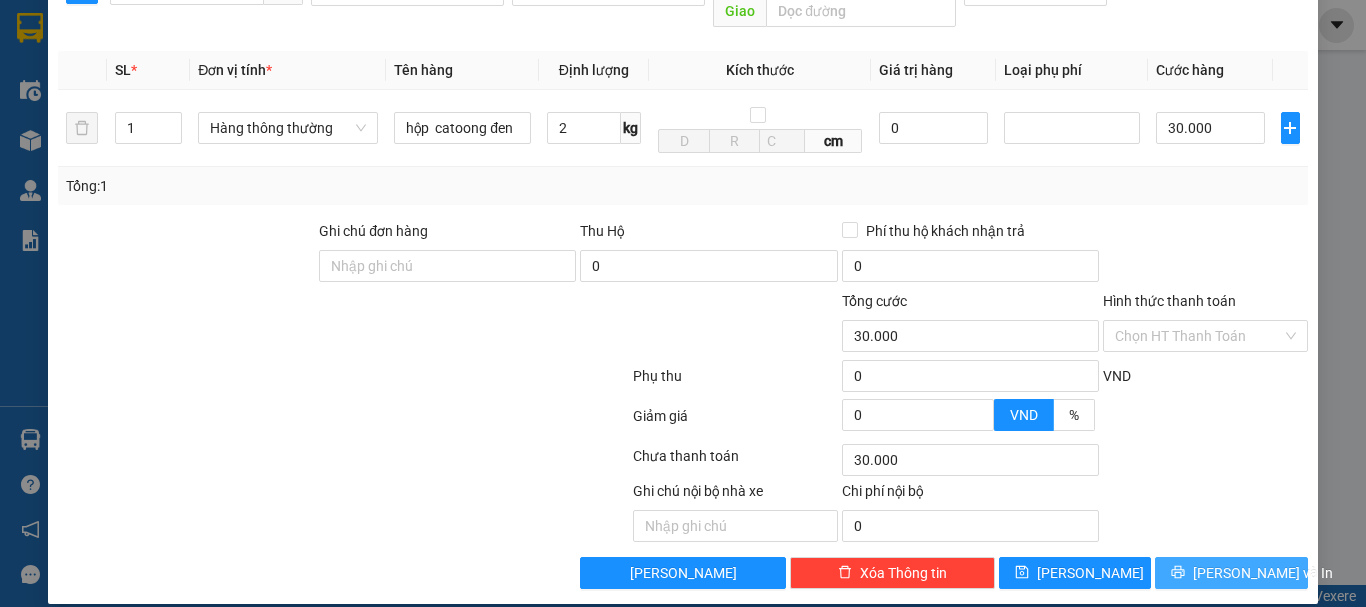 click on "[PERSON_NAME] và In" at bounding box center [1263, 573] 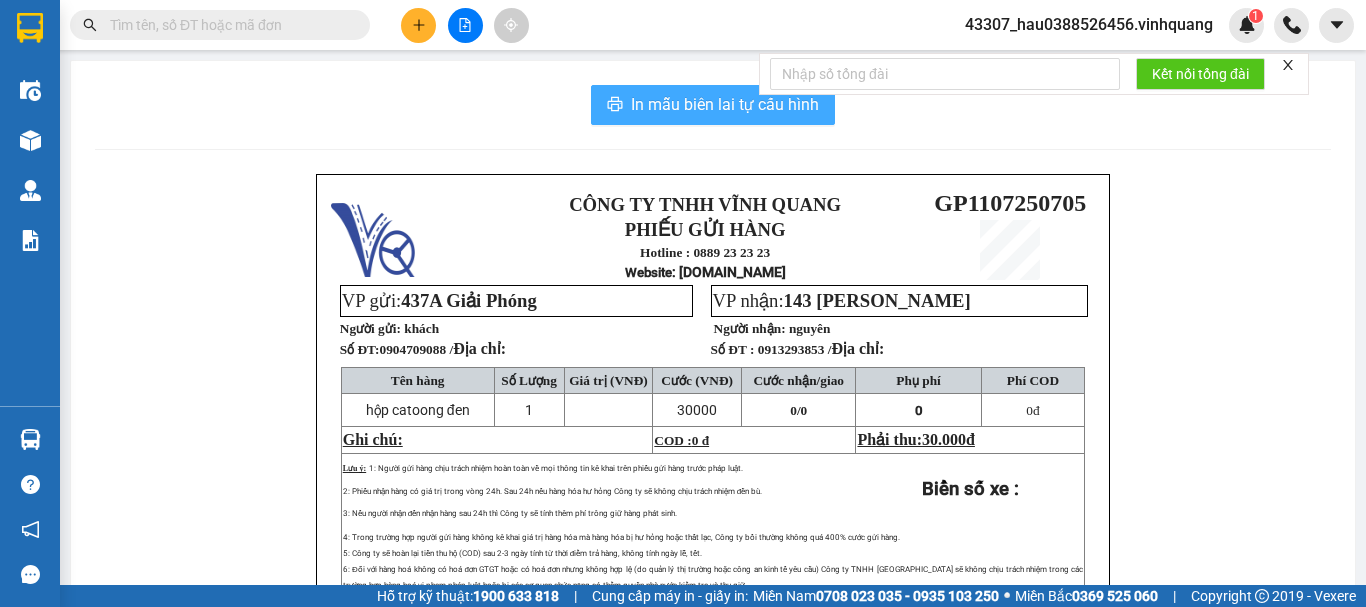 click on "In mẫu biên lai tự cấu hình" at bounding box center (725, 104) 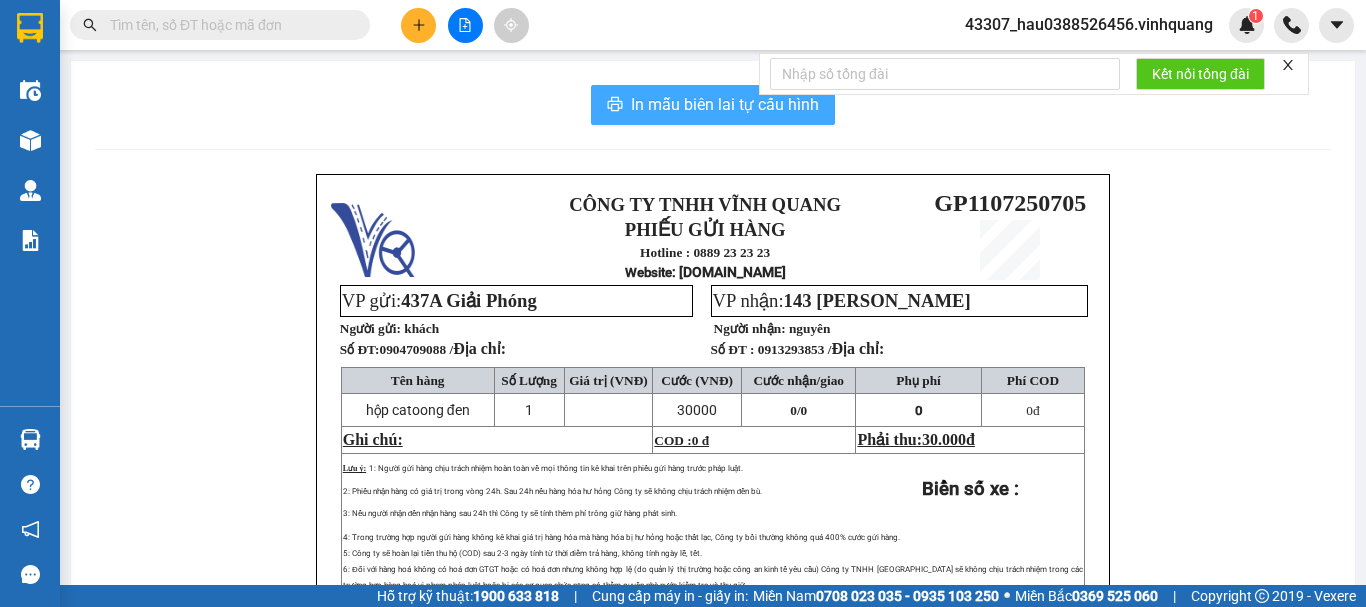 scroll, scrollTop: 0, scrollLeft: 0, axis: both 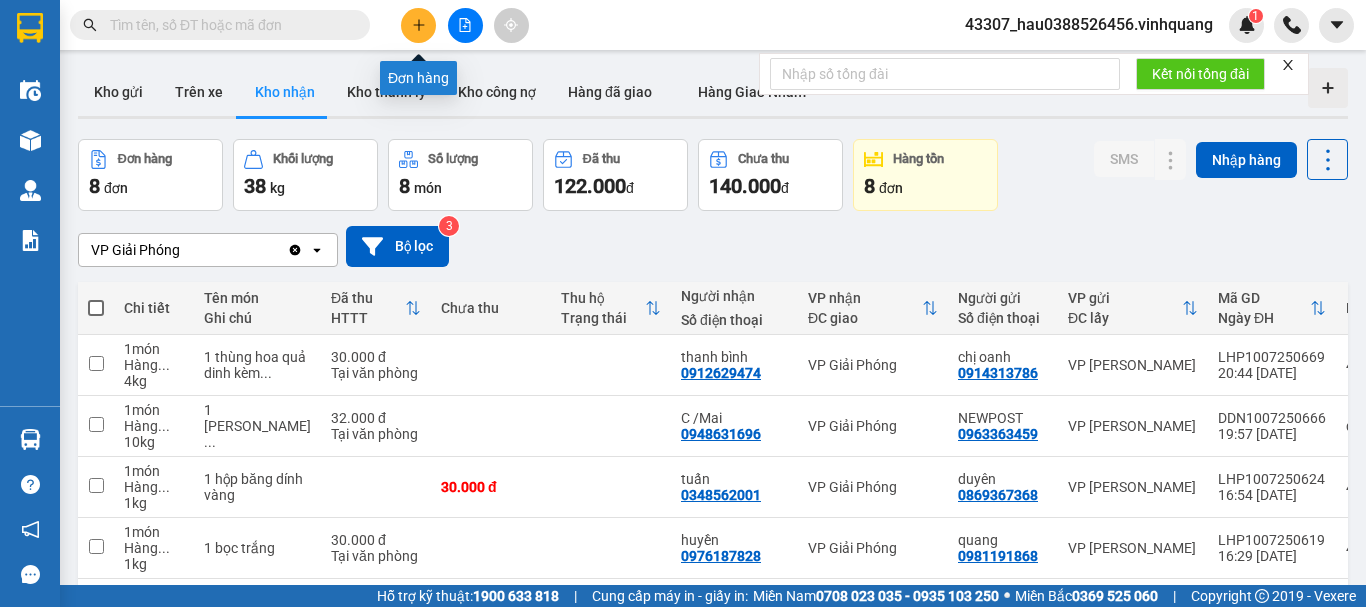 click 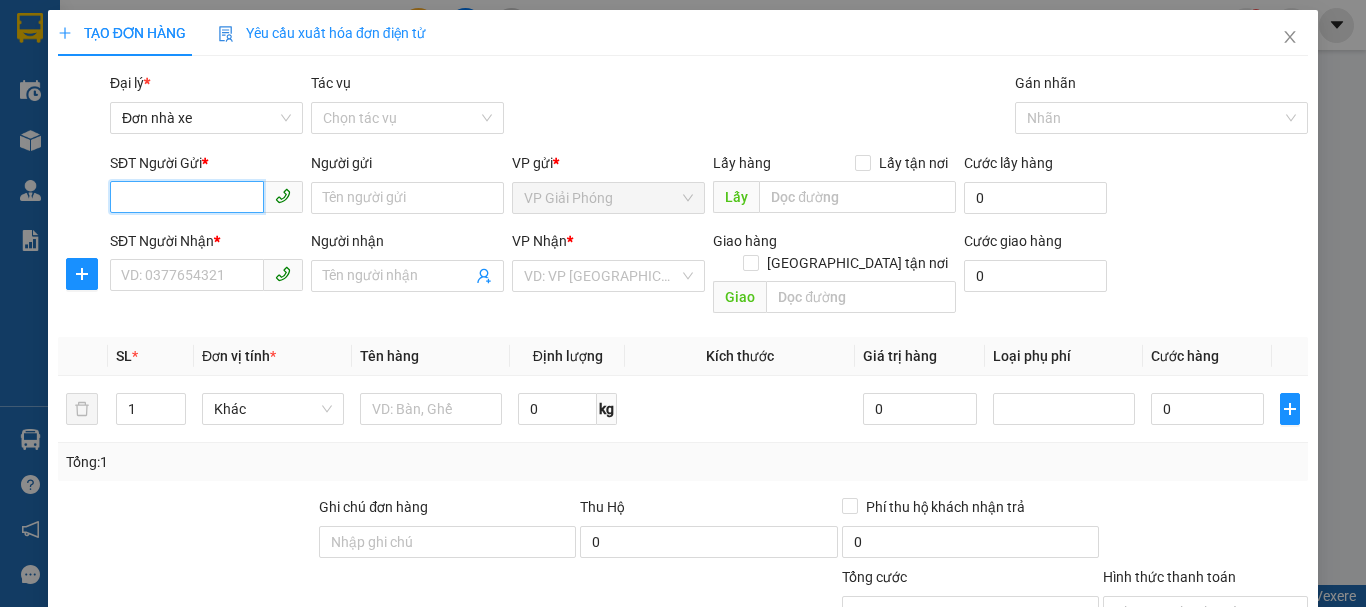 click on "SĐT Người Gửi  *" at bounding box center [187, 197] 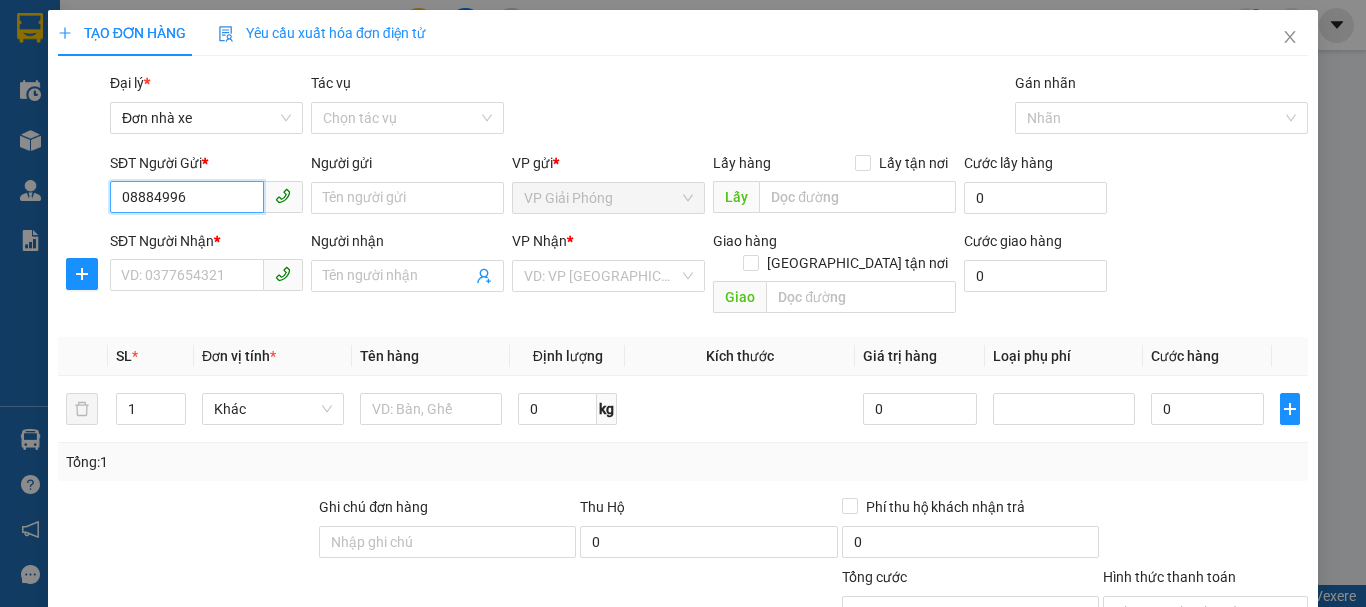click on "08884996" at bounding box center [187, 197] 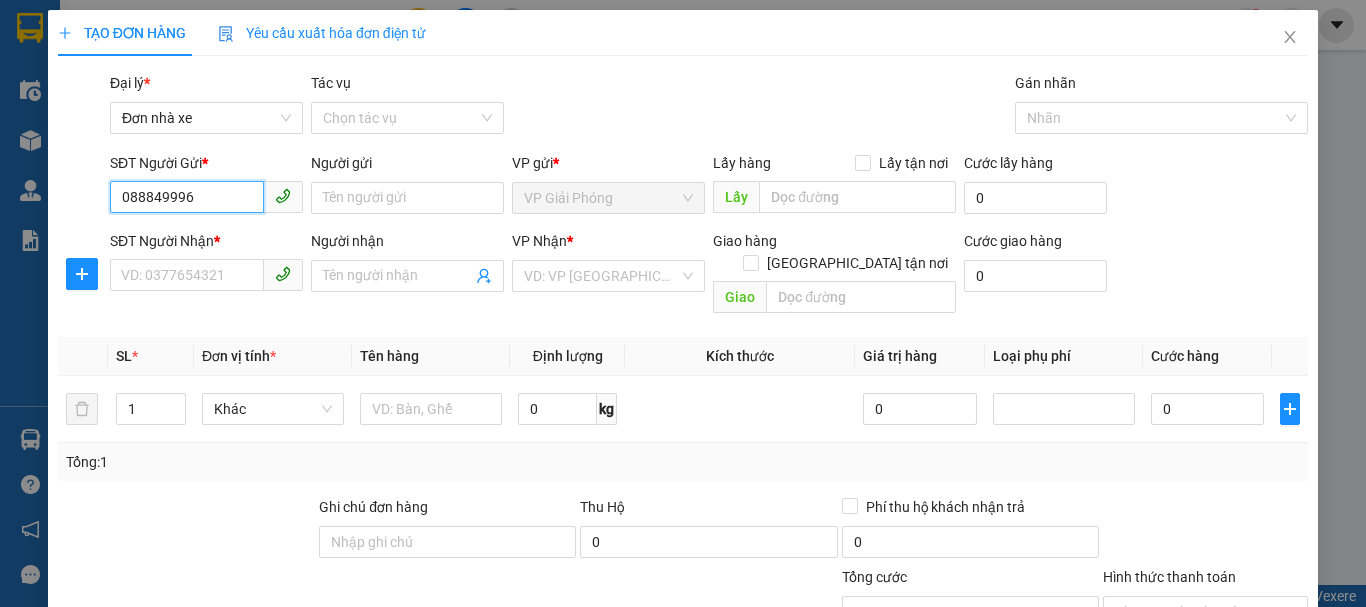 click on "088849996" at bounding box center [187, 197] 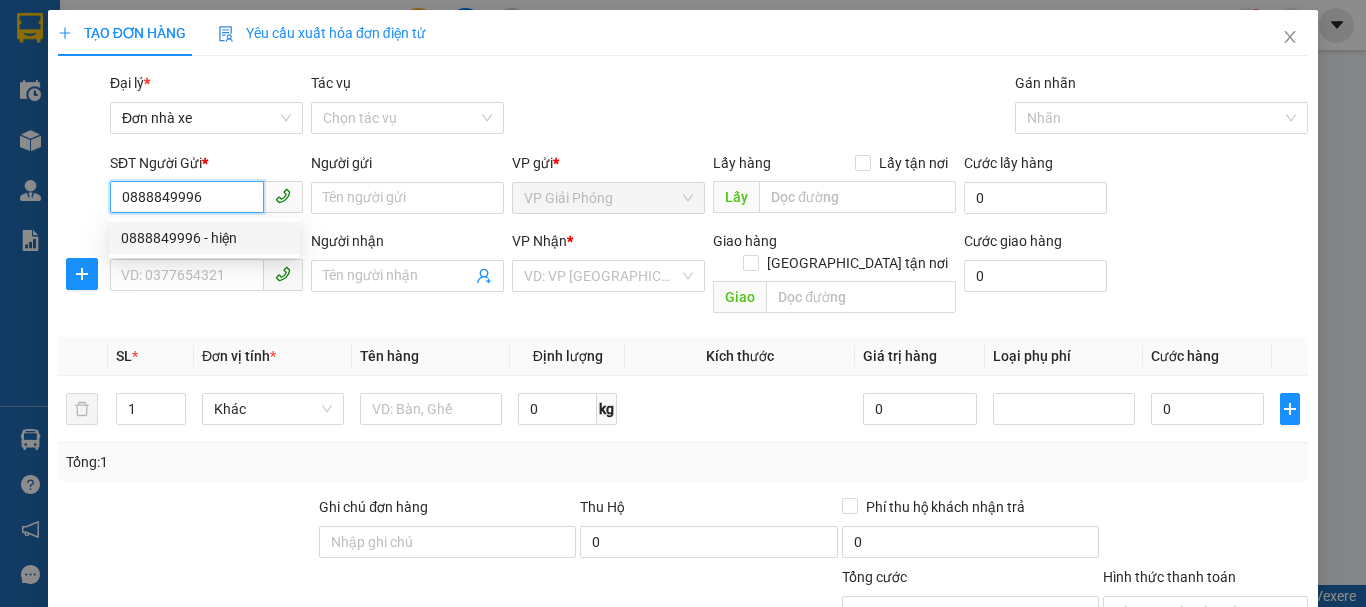 click on "0888849996 - hiện" at bounding box center [204, 238] 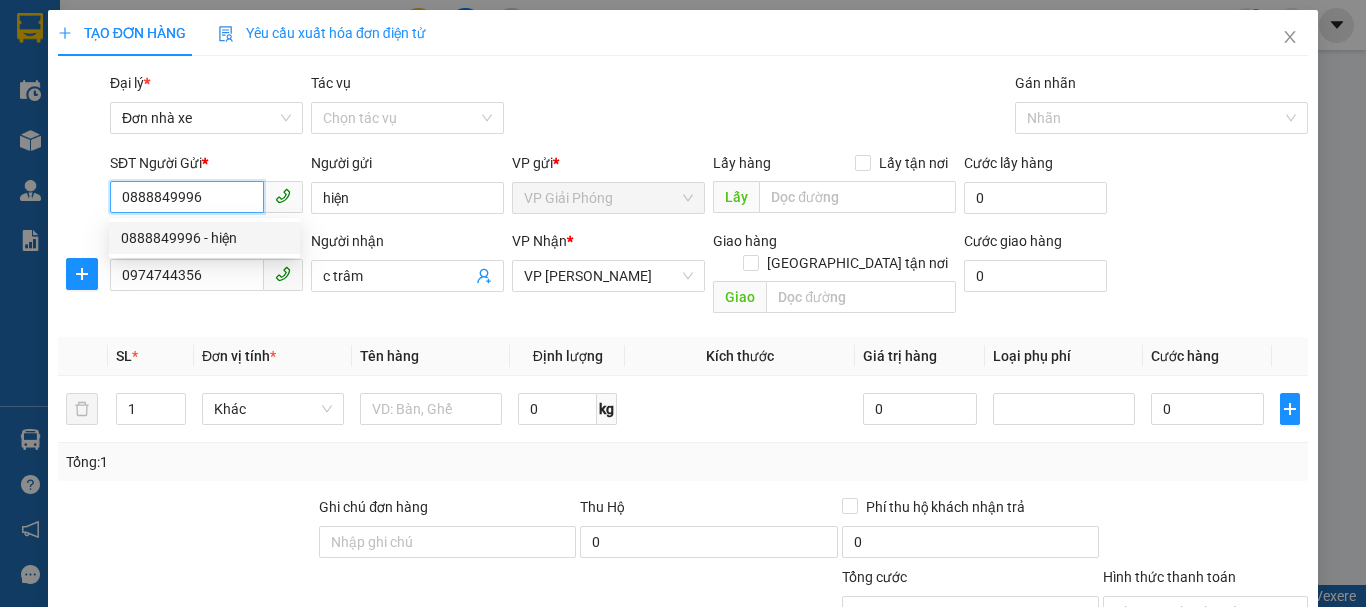 type on "40.000" 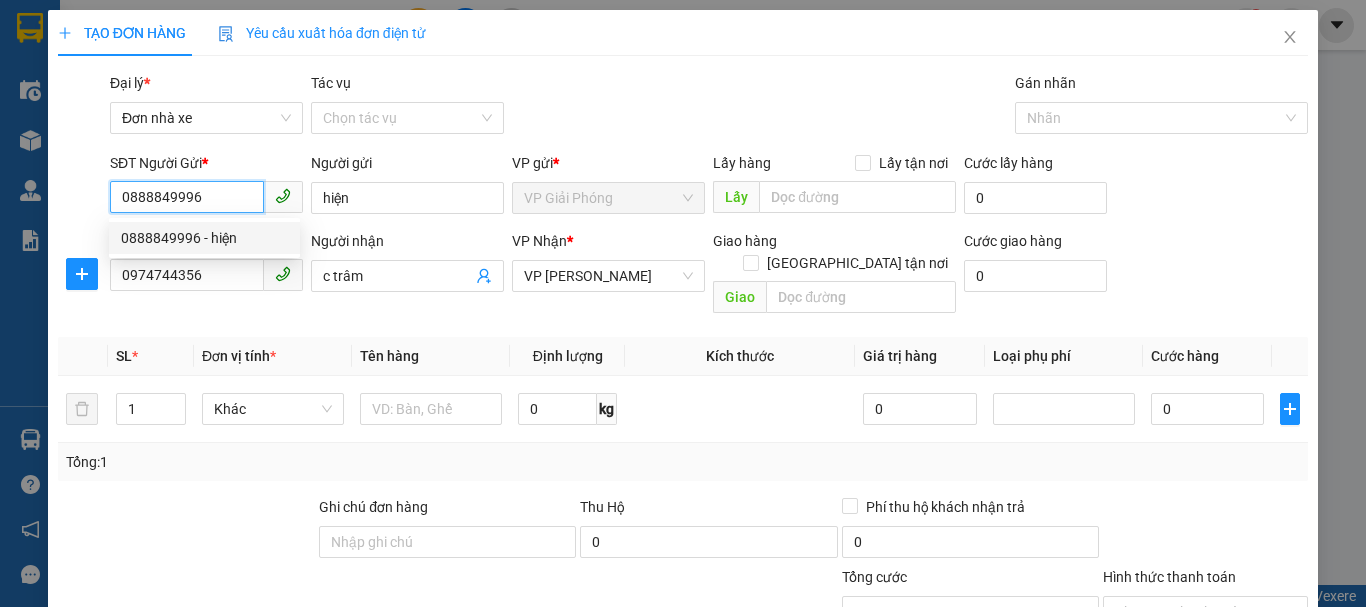 type on "40.000" 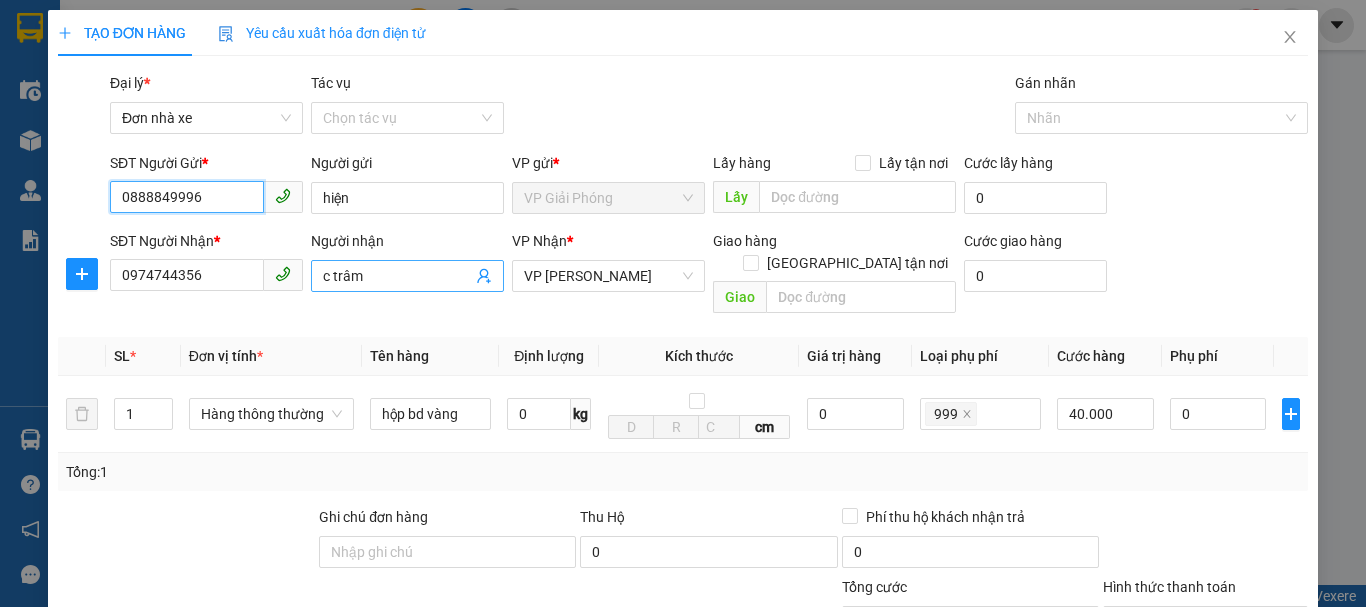 type on "0888849996" 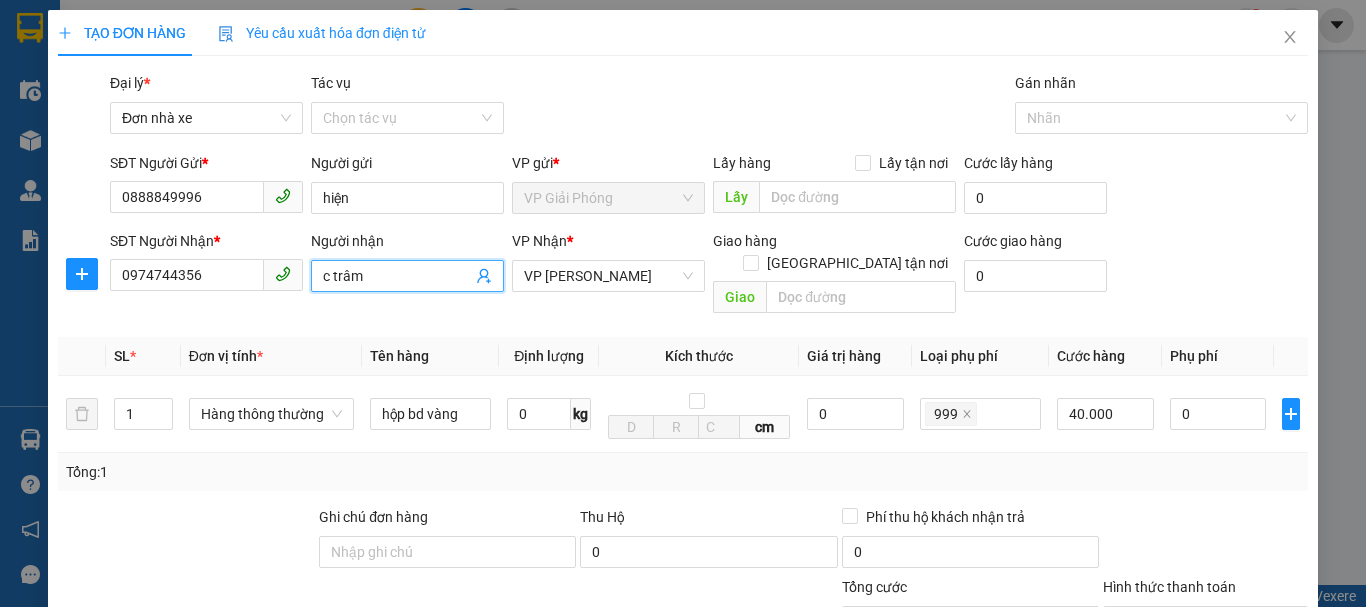 click on "c trâm" at bounding box center [397, 276] 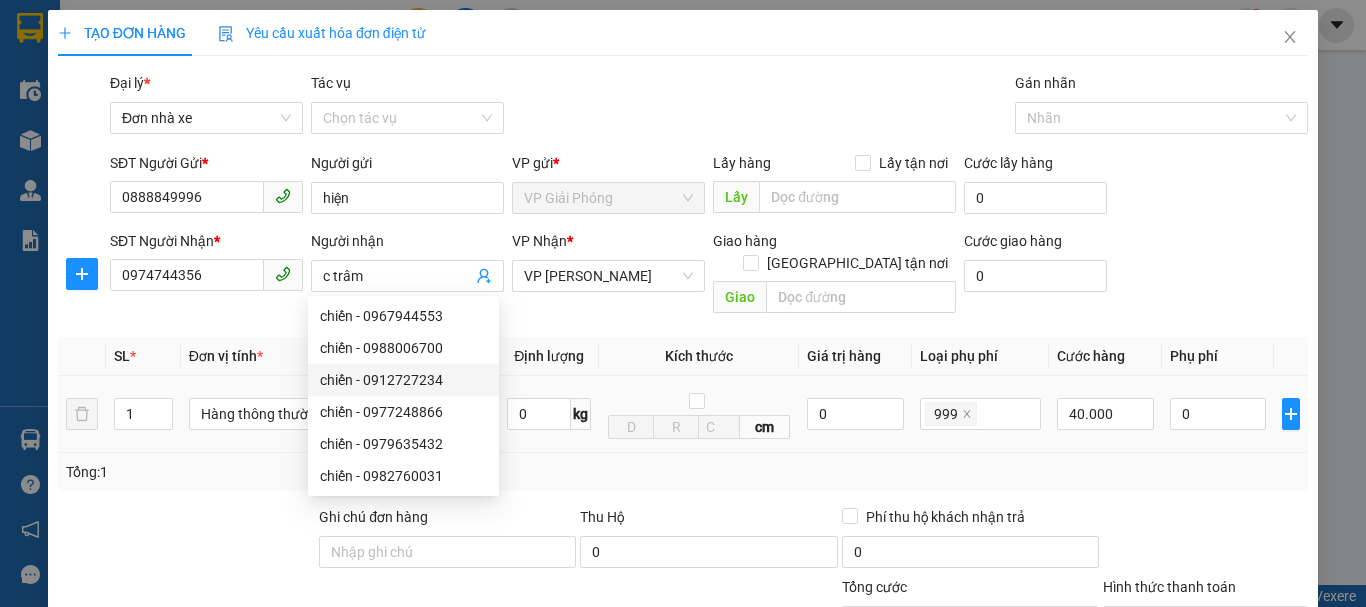 click on "0 kg" at bounding box center [549, 414] 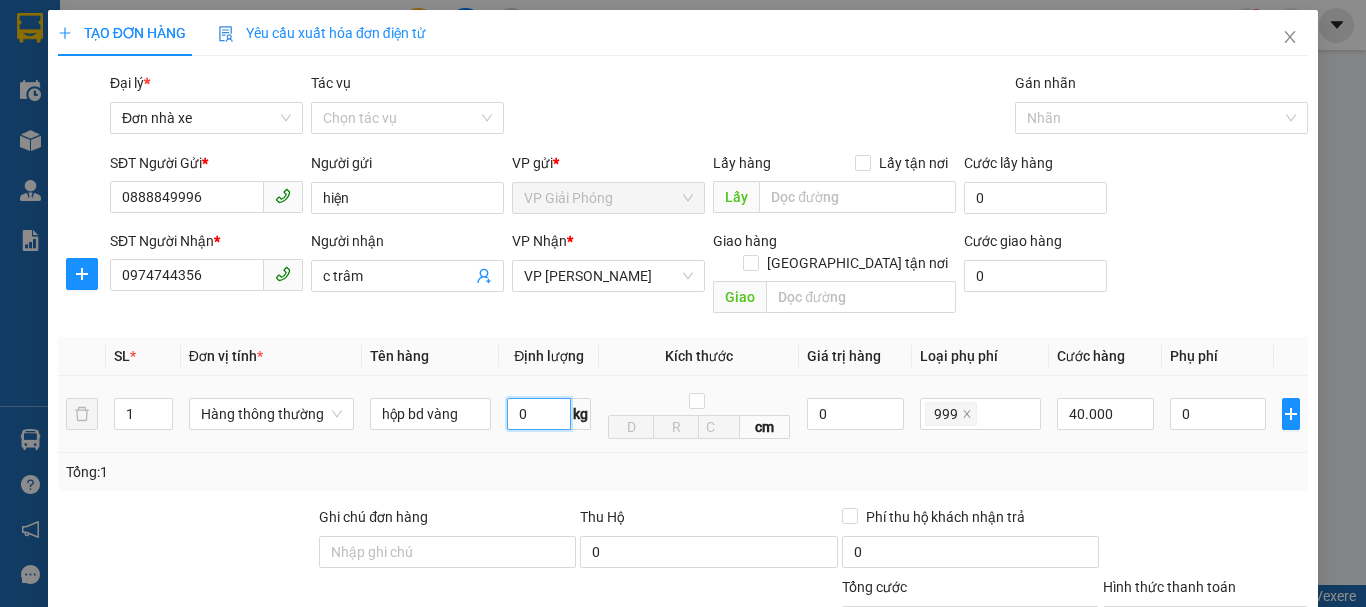 click on "0" at bounding box center (539, 414) 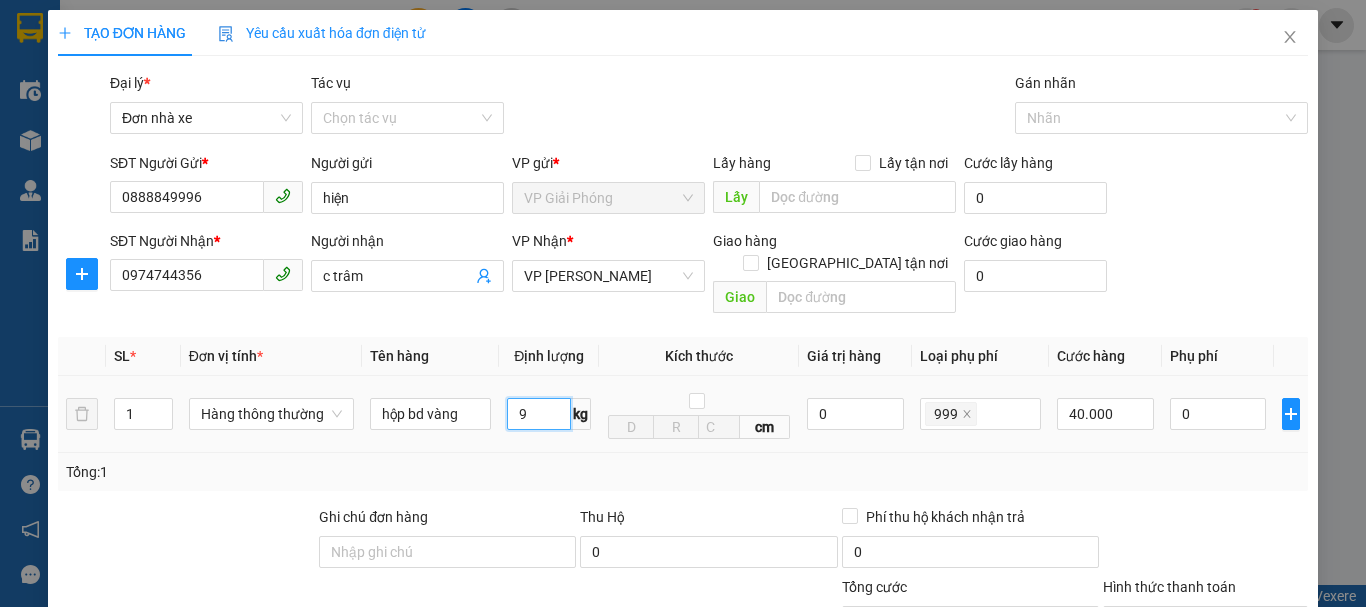 type on "9" 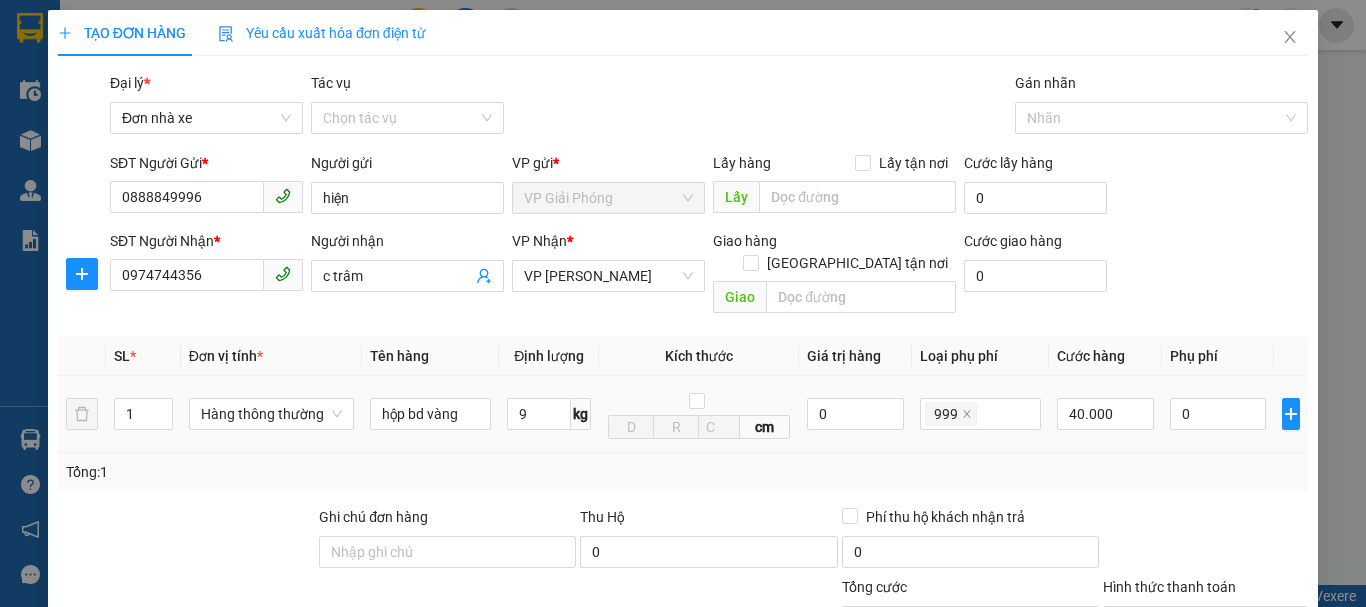 drag, startPoint x: 518, startPoint y: 495, endPoint x: 891, endPoint y: 417, distance: 381.06824 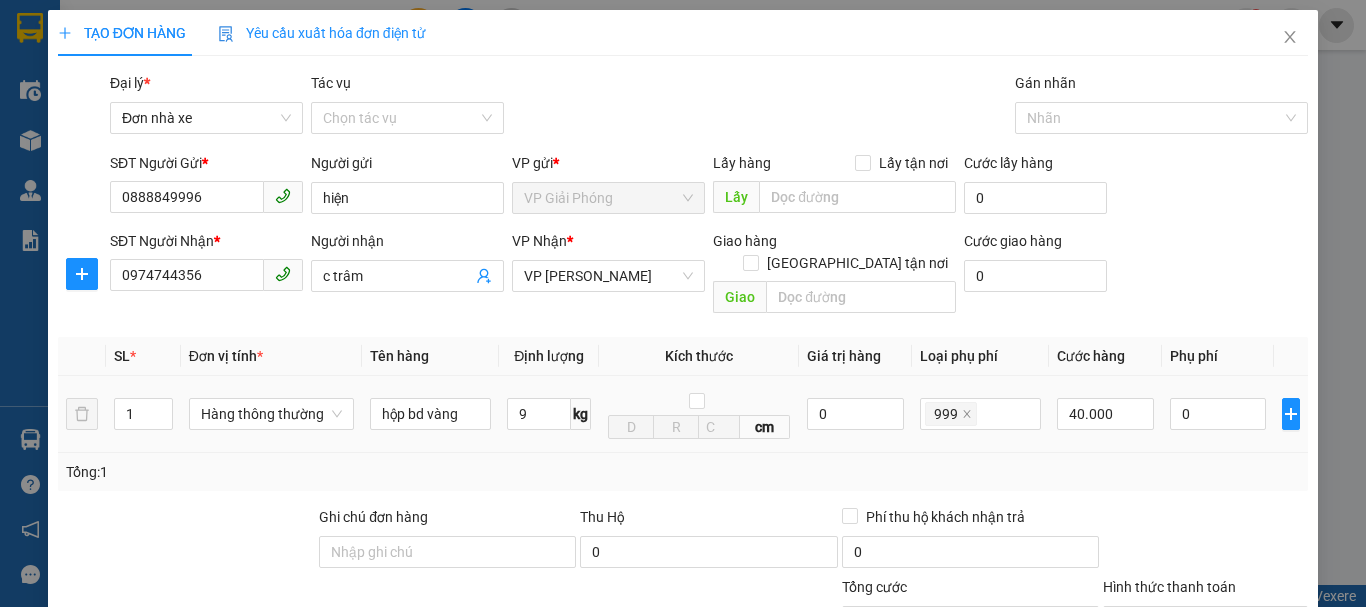 drag, startPoint x: 951, startPoint y: 400, endPoint x: 903, endPoint y: 352, distance: 67.88225 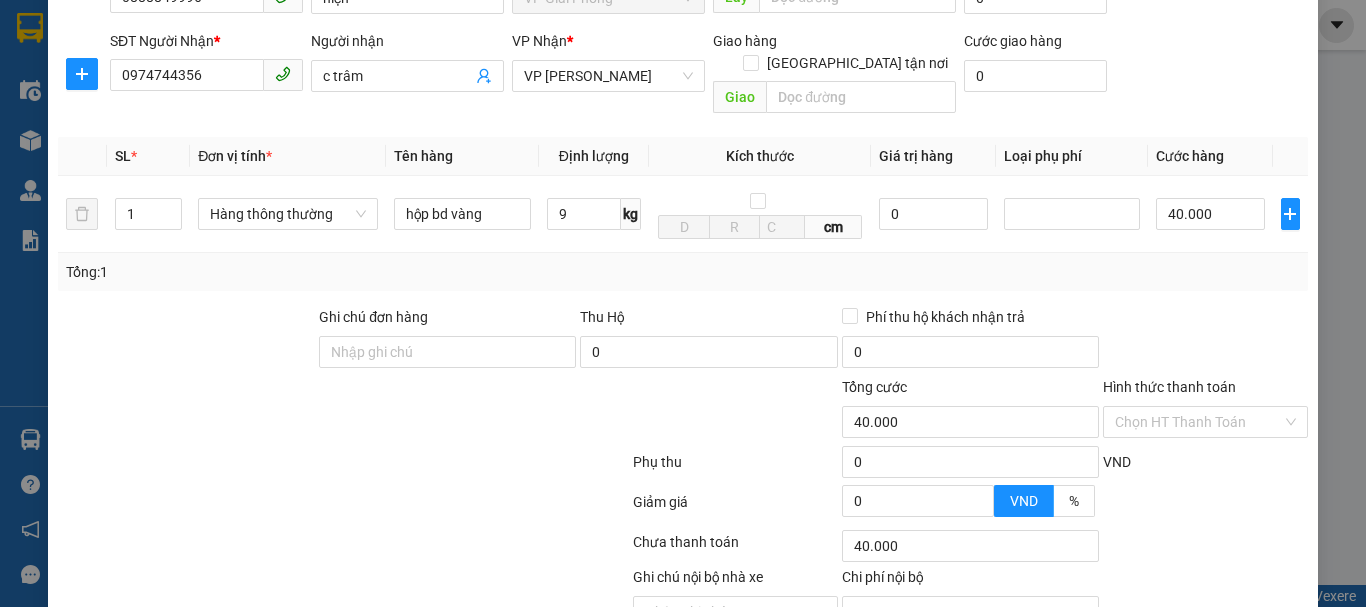 scroll, scrollTop: 286, scrollLeft: 0, axis: vertical 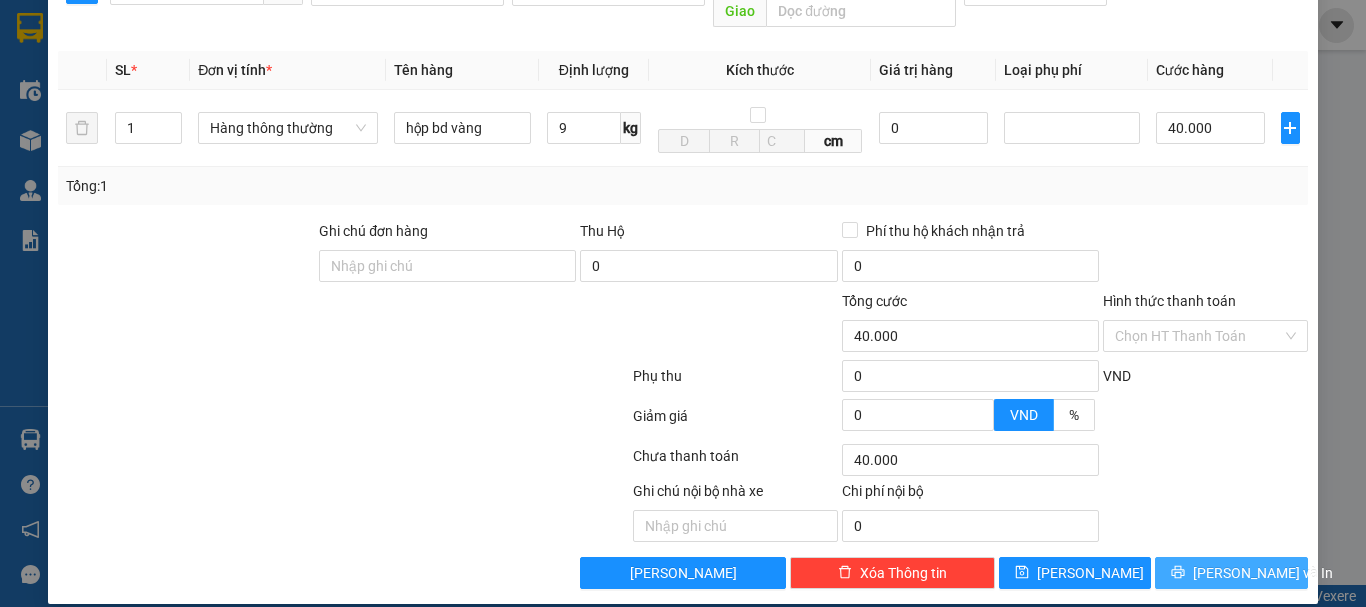 click on "[PERSON_NAME] và In" at bounding box center [1263, 573] 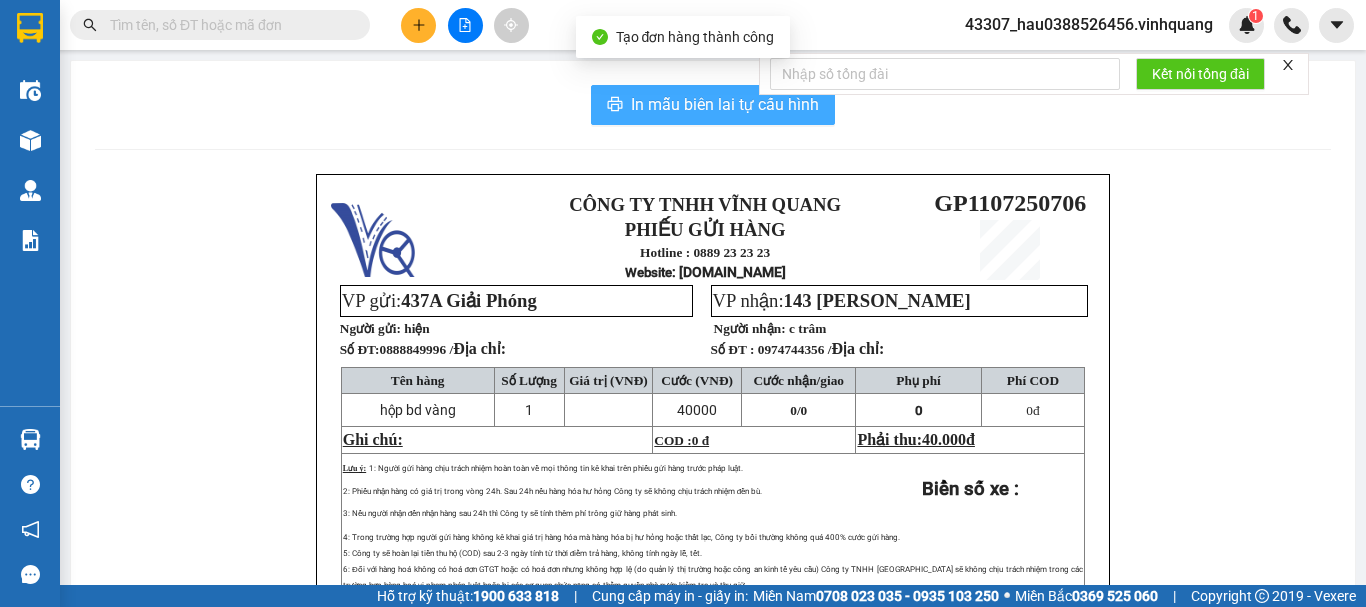 click on "In mẫu biên lai tự cấu hình" at bounding box center (725, 104) 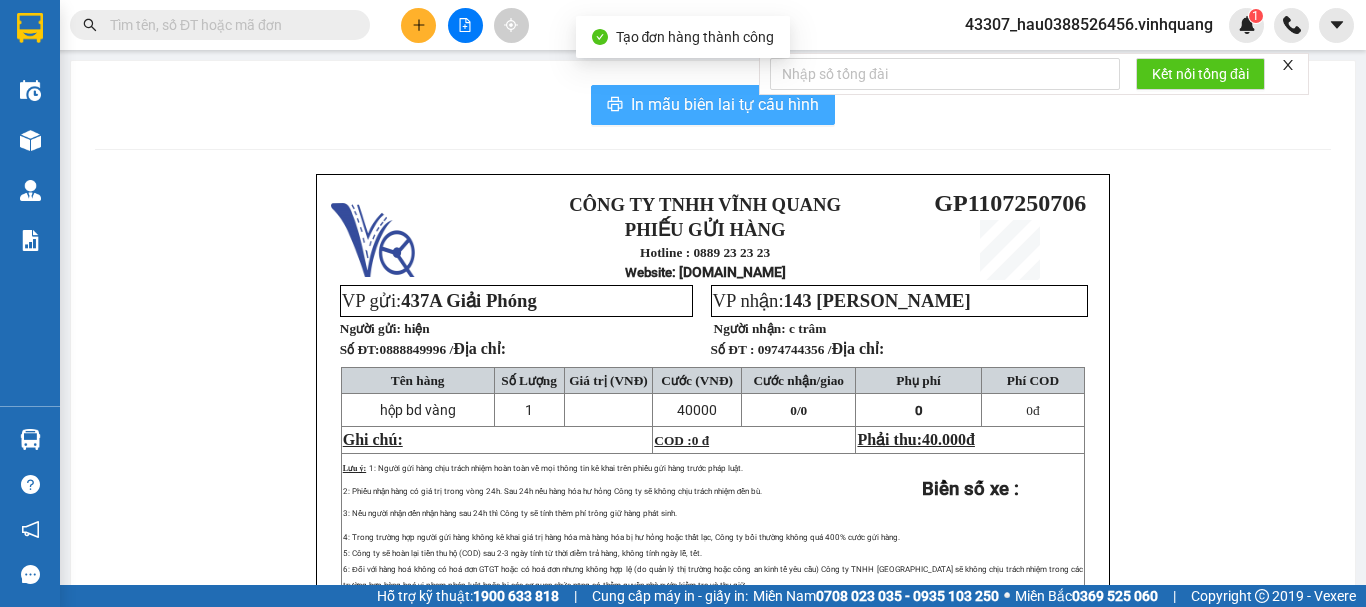 scroll, scrollTop: 0, scrollLeft: 0, axis: both 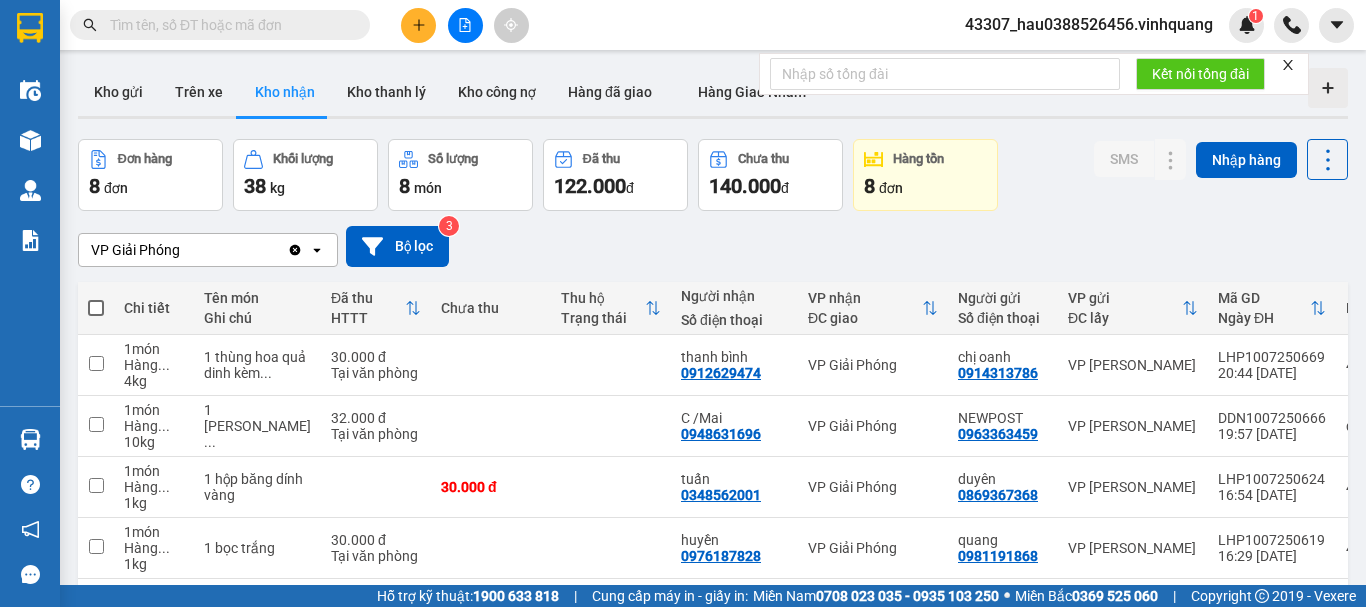click on "Kho nhận" at bounding box center (285, 92) 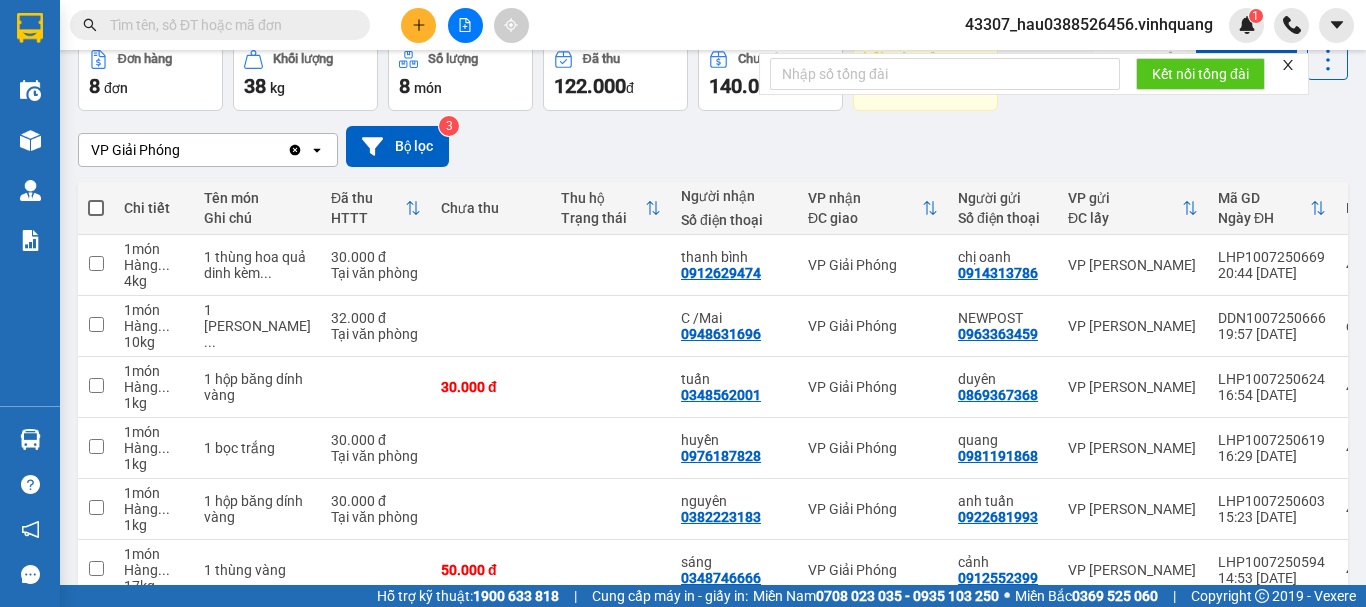 scroll, scrollTop: 0, scrollLeft: 0, axis: both 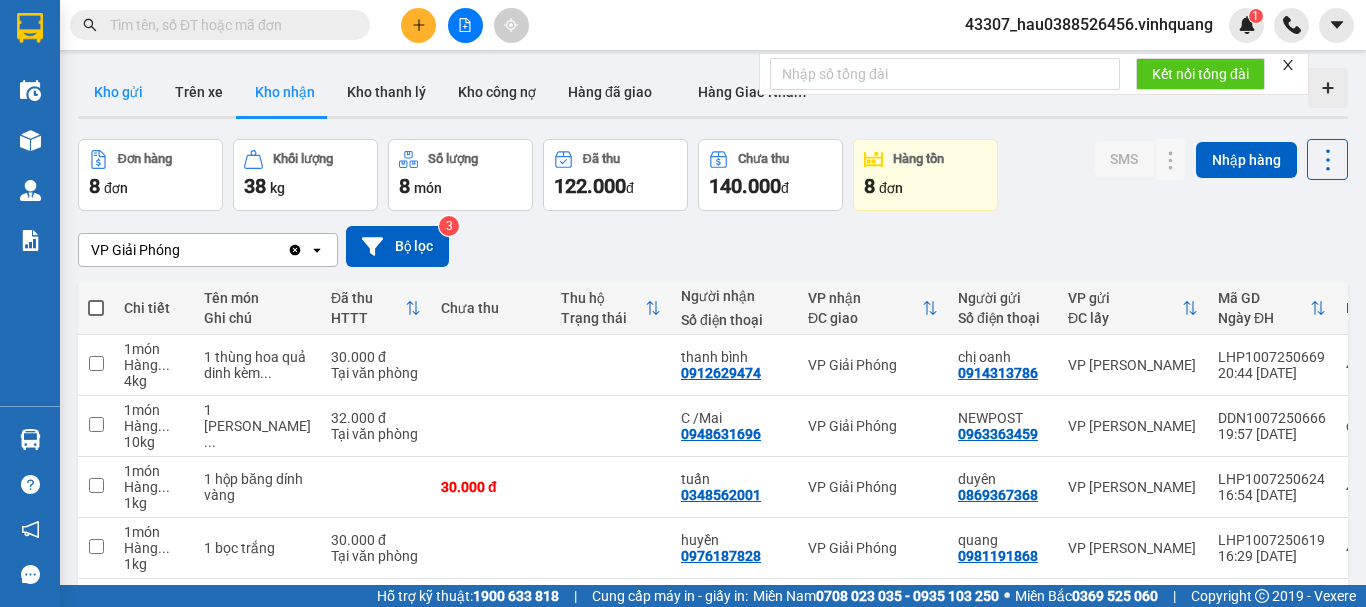click on "Kho gửi" at bounding box center [118, 92] 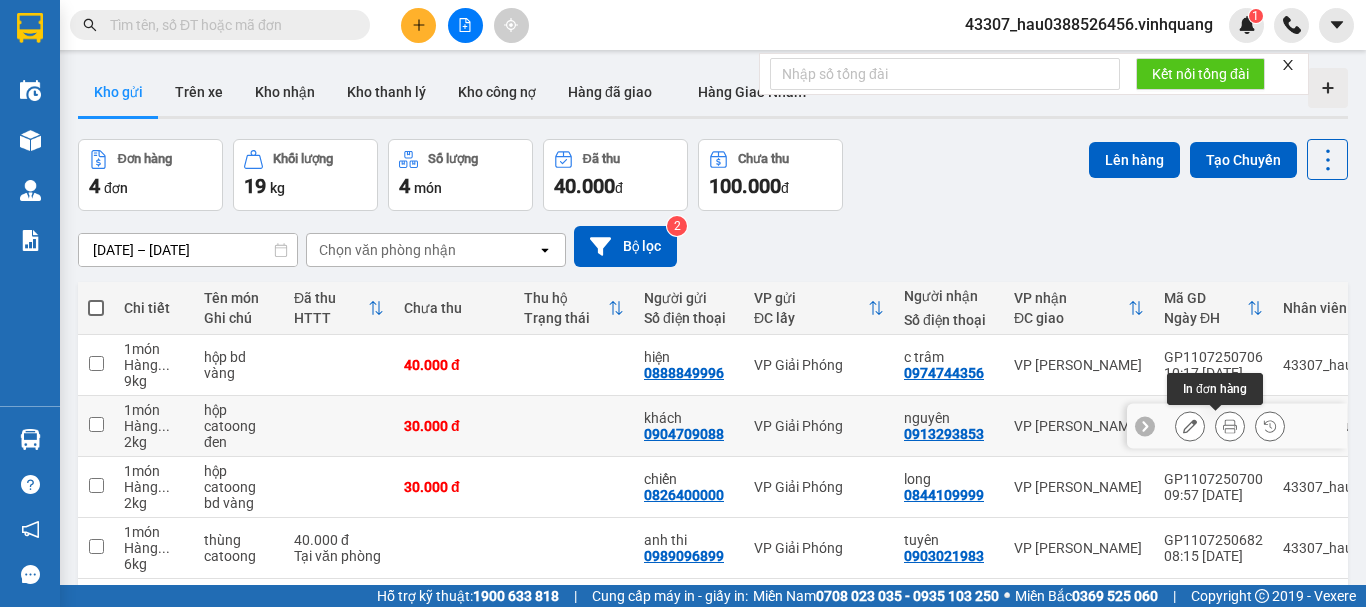 click 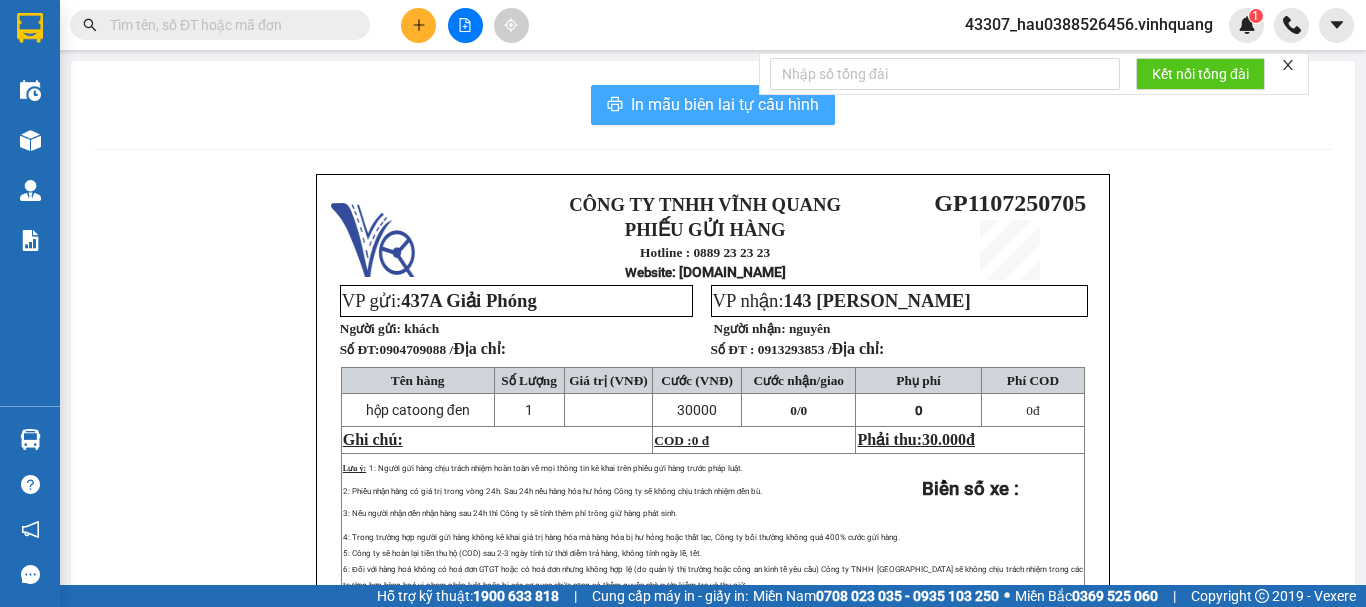 click on "In mẫu biên lai tự cấu hình" at bounding box center (725, 104) 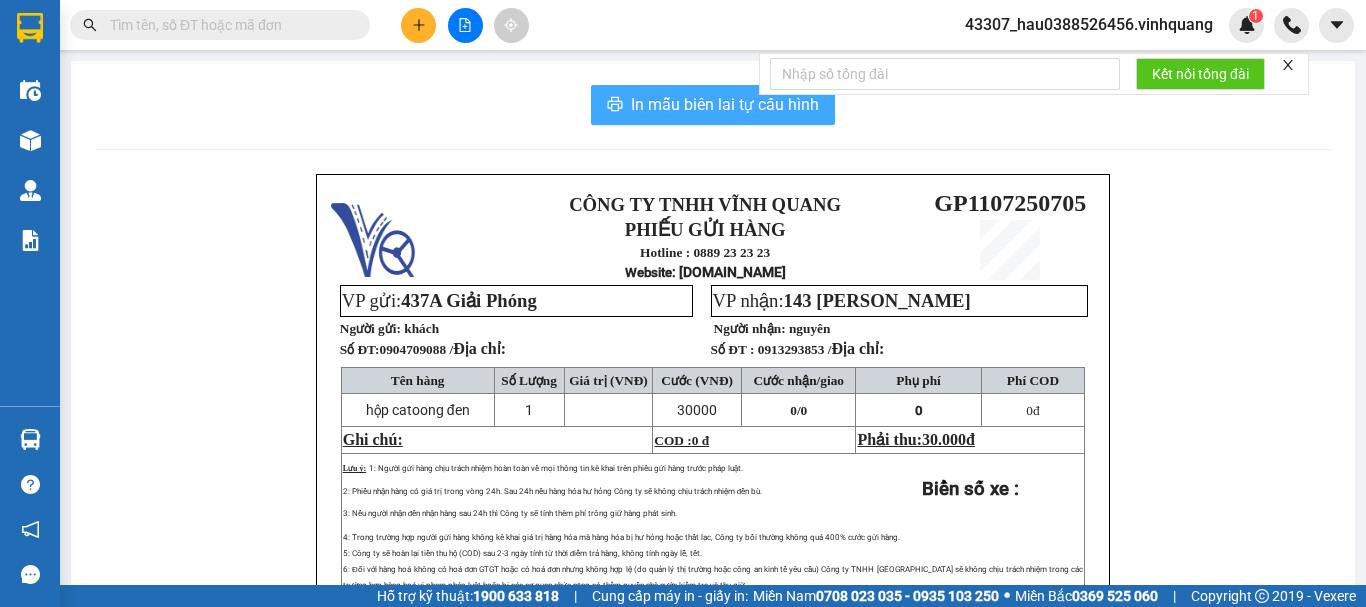 scroll, scrollTop: 0, scrollLeft: 0, axis: both 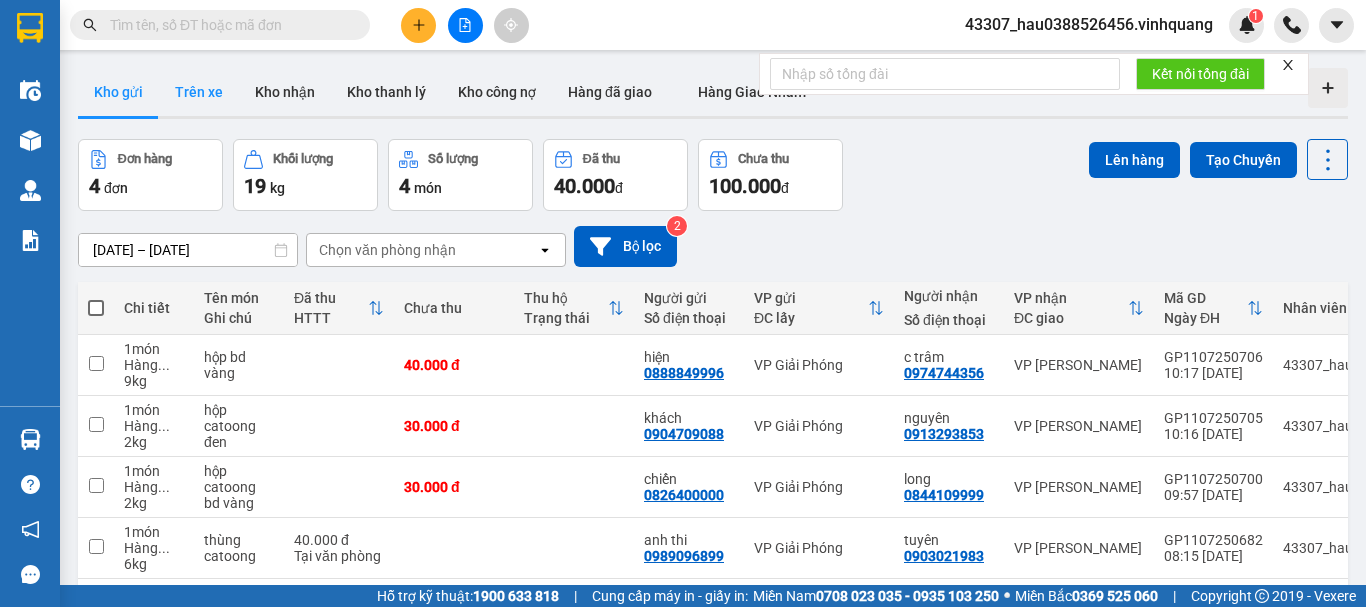 click on "Trên xe" at bounding box center [199, 92] 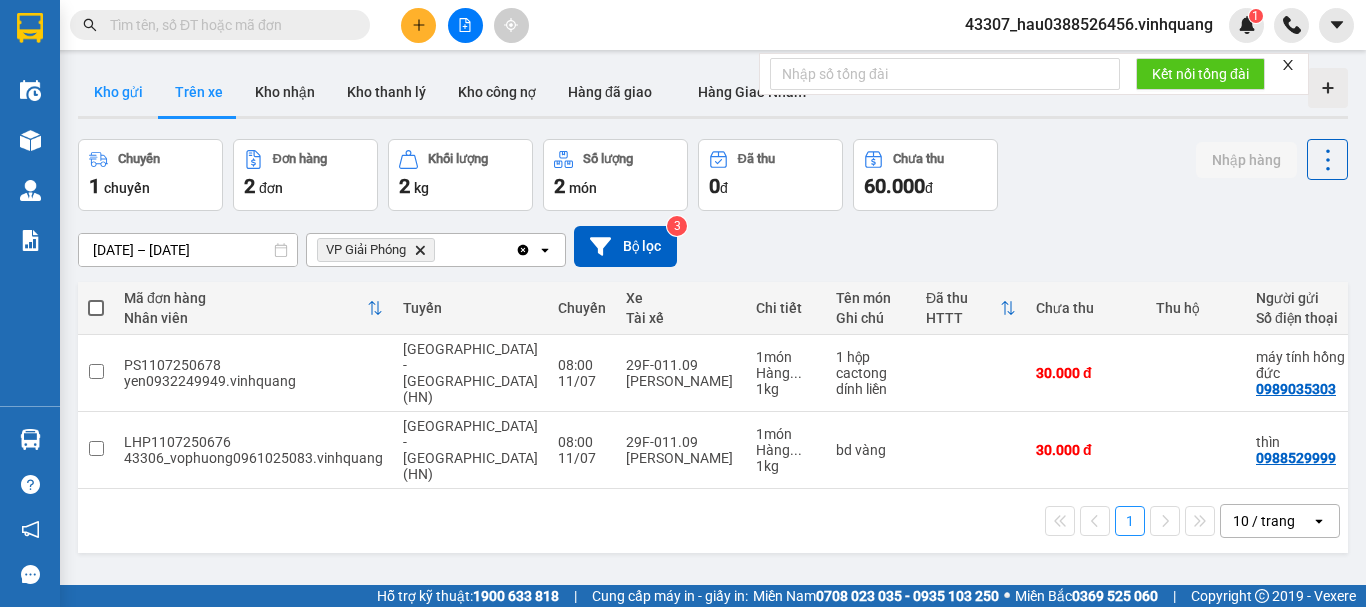 click on "Kho gửi" at bounding box center (118, 92) 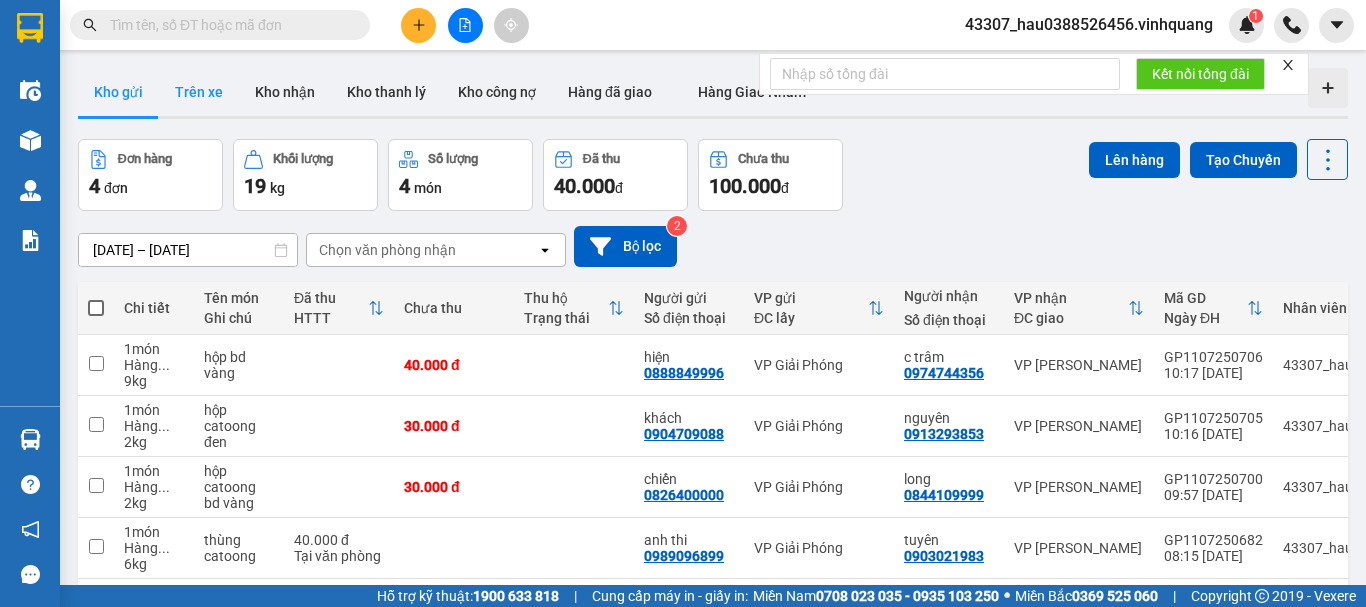 click on "Trên xe" at bounding box center [199, 92] 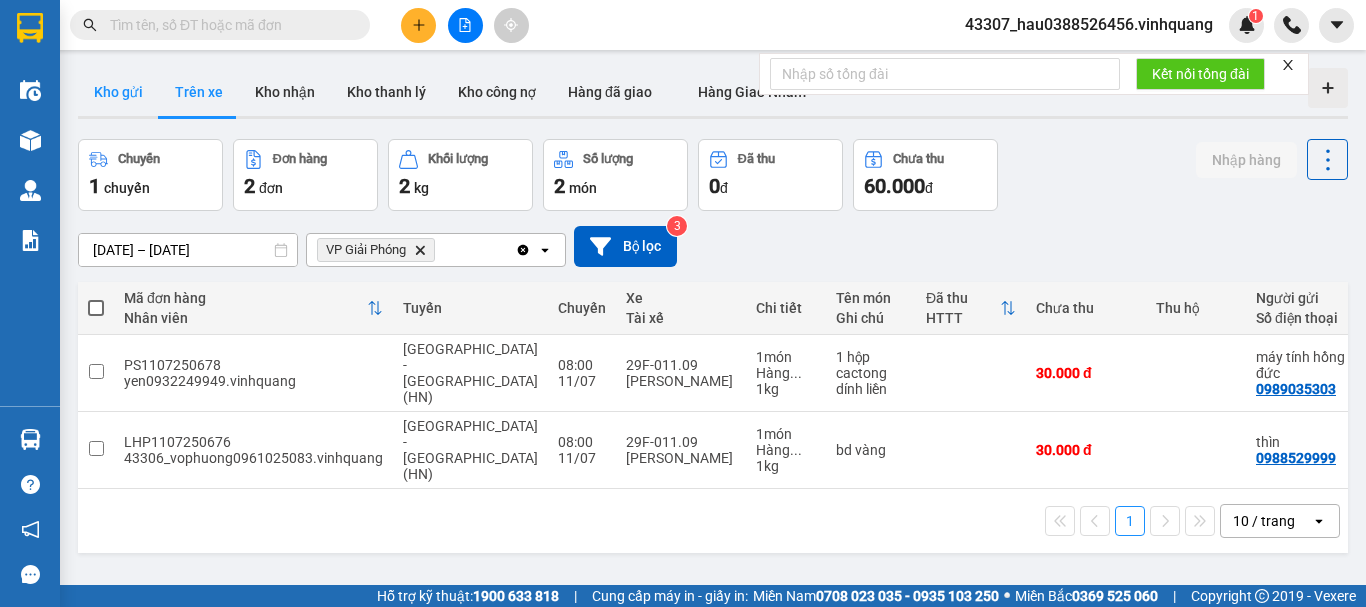 click on "Kho gửi" at bounding box center (118, 92) 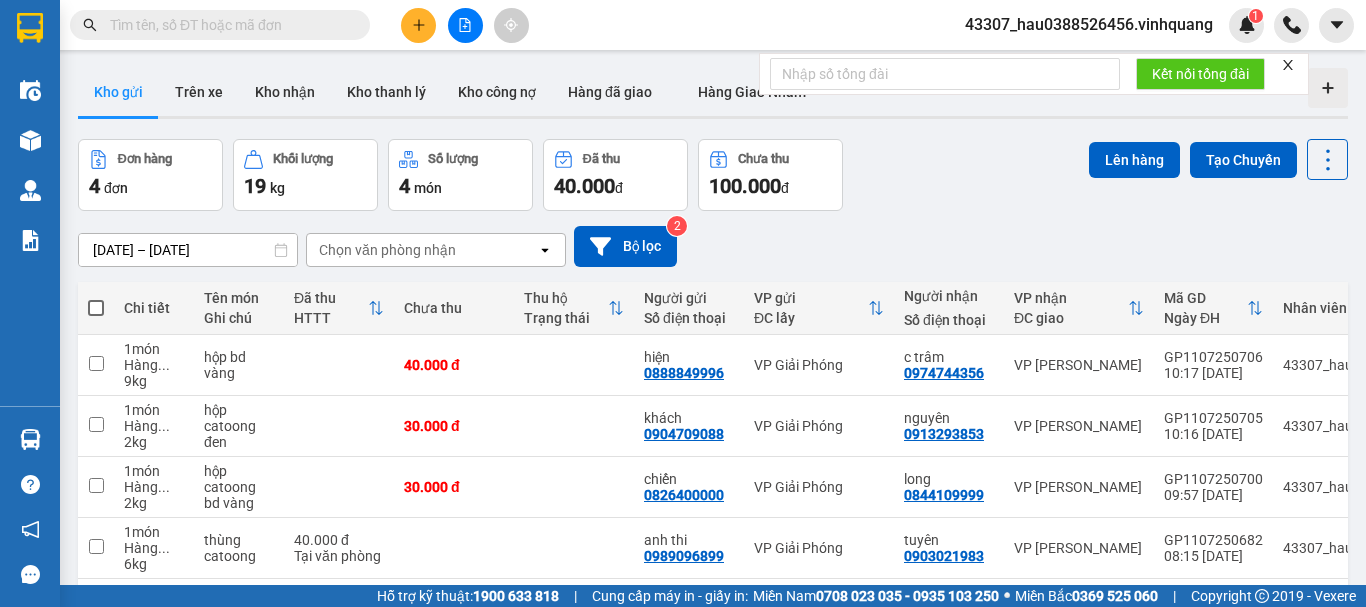 scroll, scrollTop: 92, scrollLeft: 0, axis: vertical 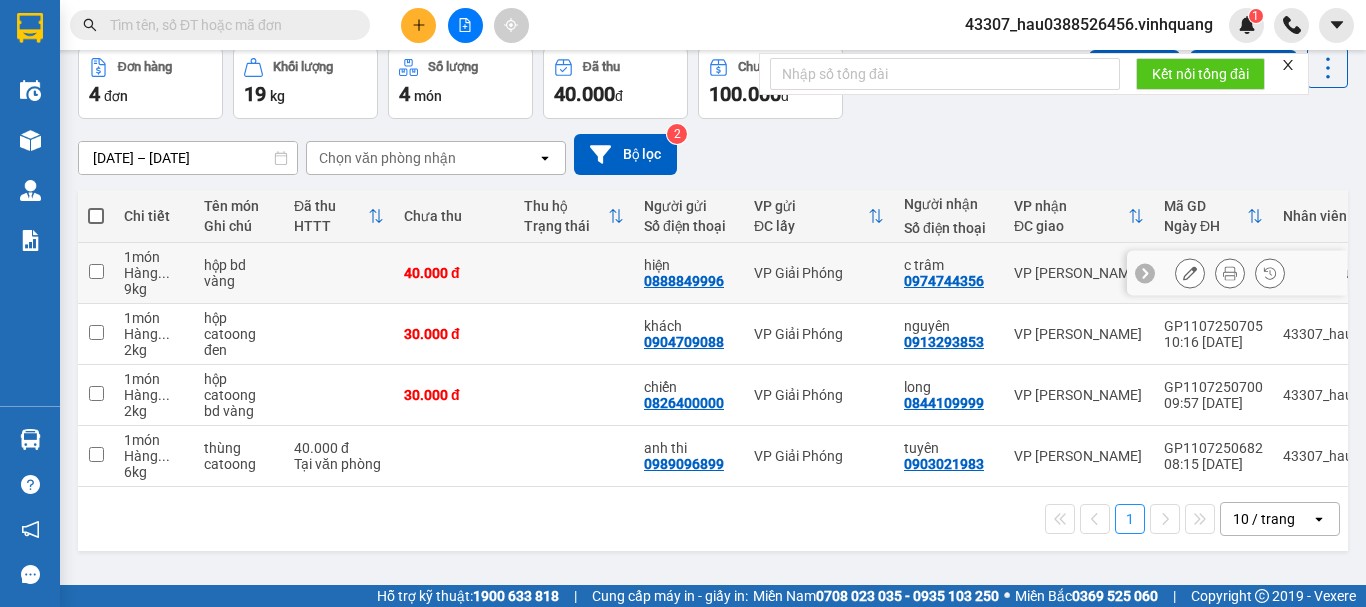 click at bounding box center (96, 271) 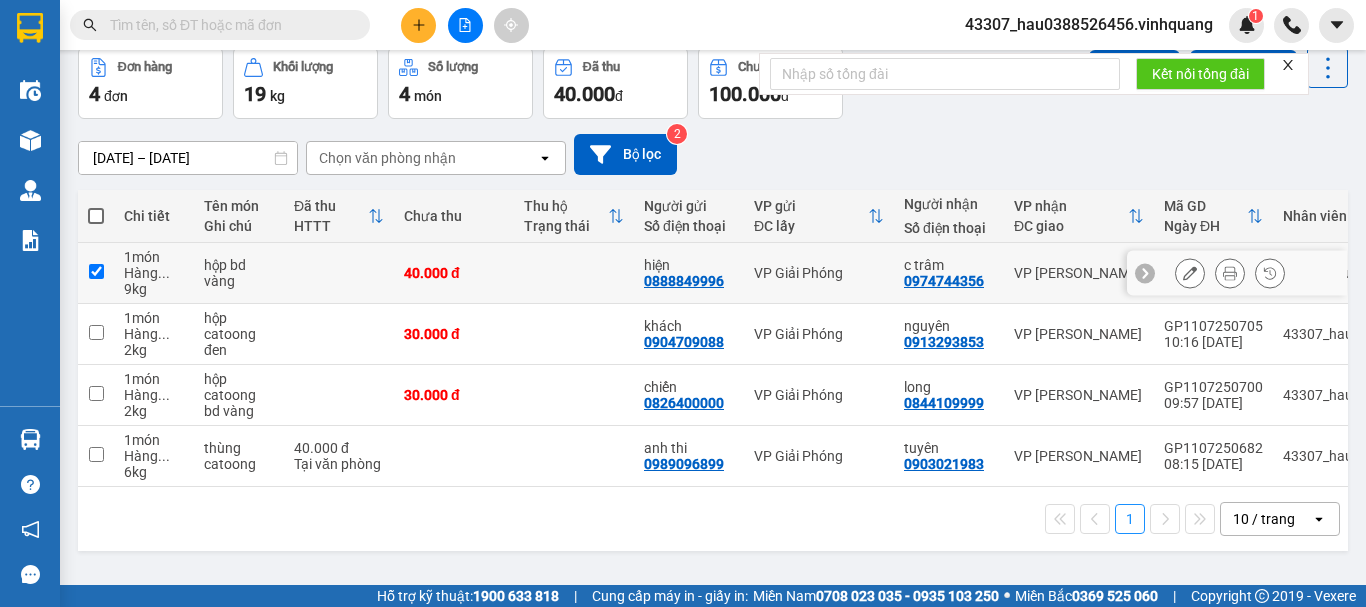 checkbox on "true" 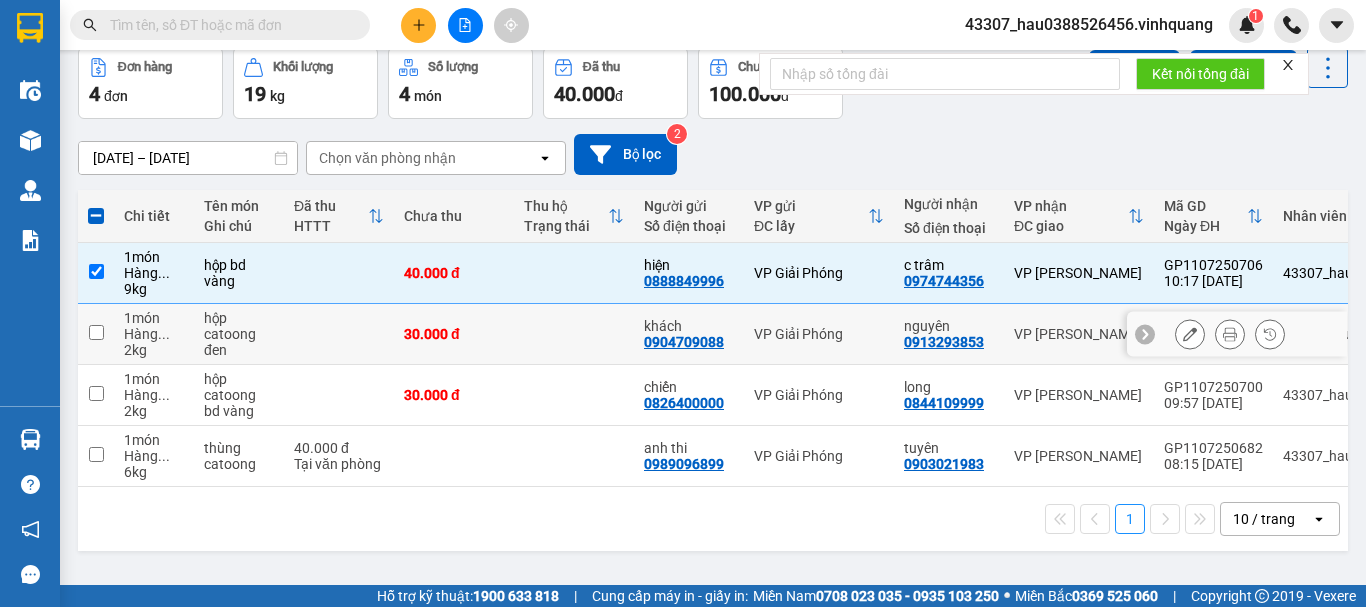click at bounding box center [96, 332] 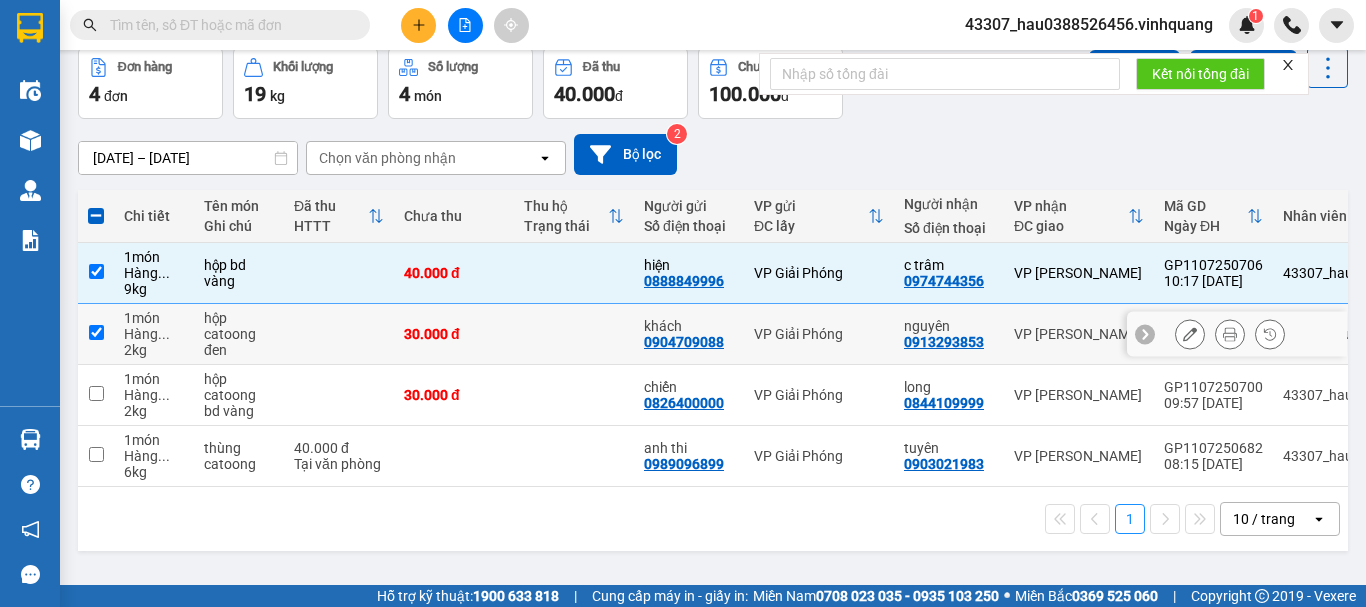 checkbox on "true" 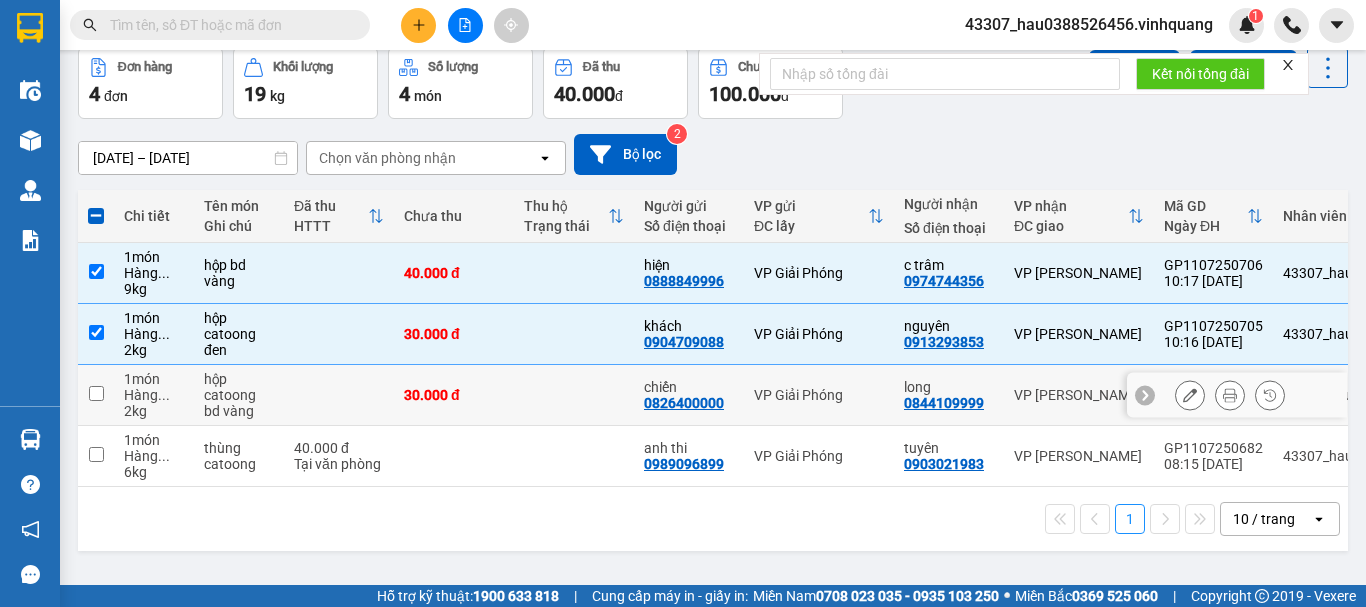 click at bounding box center (96, 395) 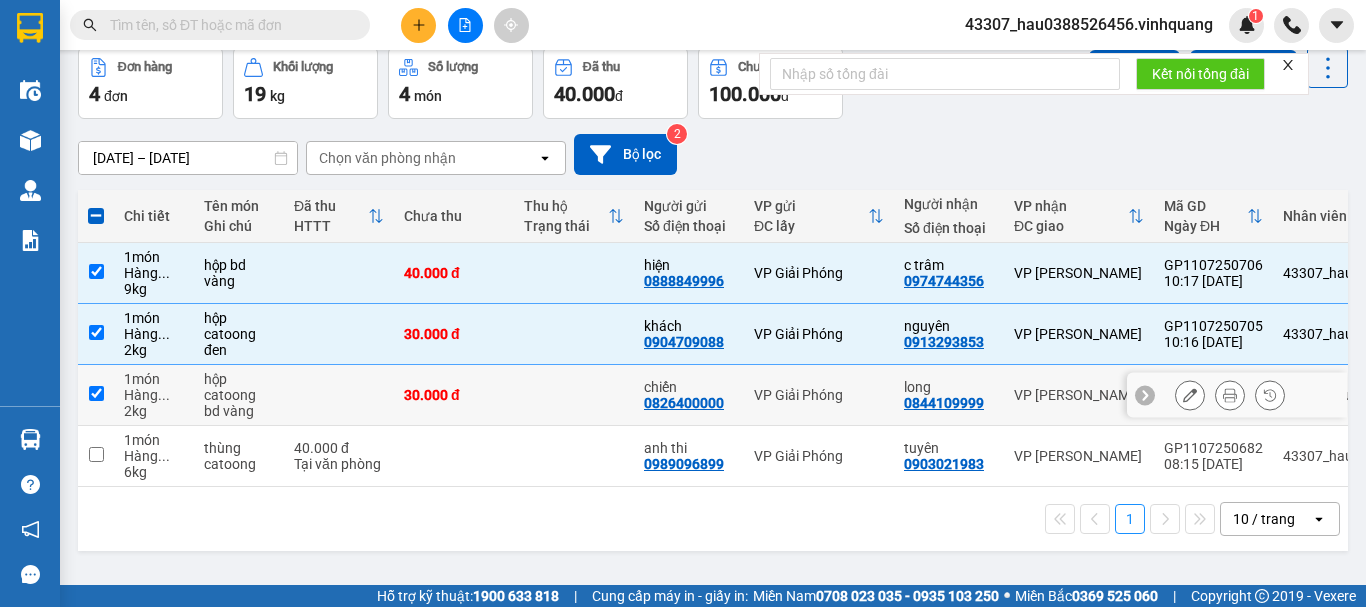 checkbox on "true" 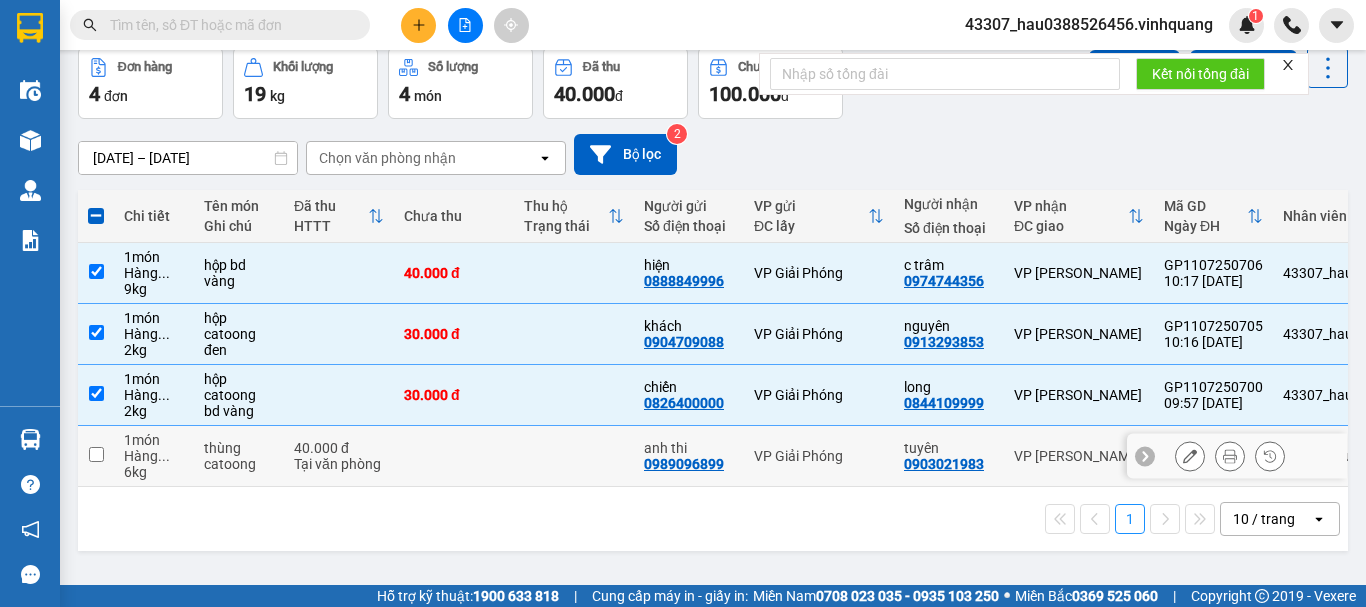 drag, startPoint x: 96, startPoint y: 454, endPoint x: 176, endPoint y: 421, distance: 86.53901 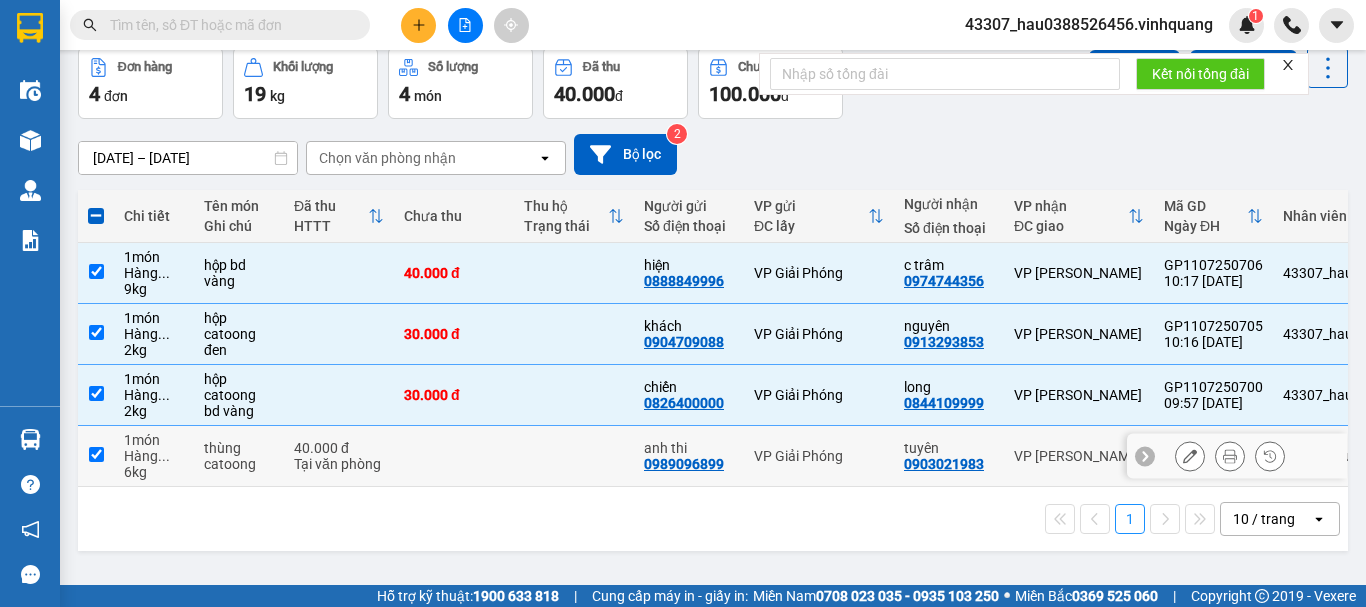 checkbox on "true" 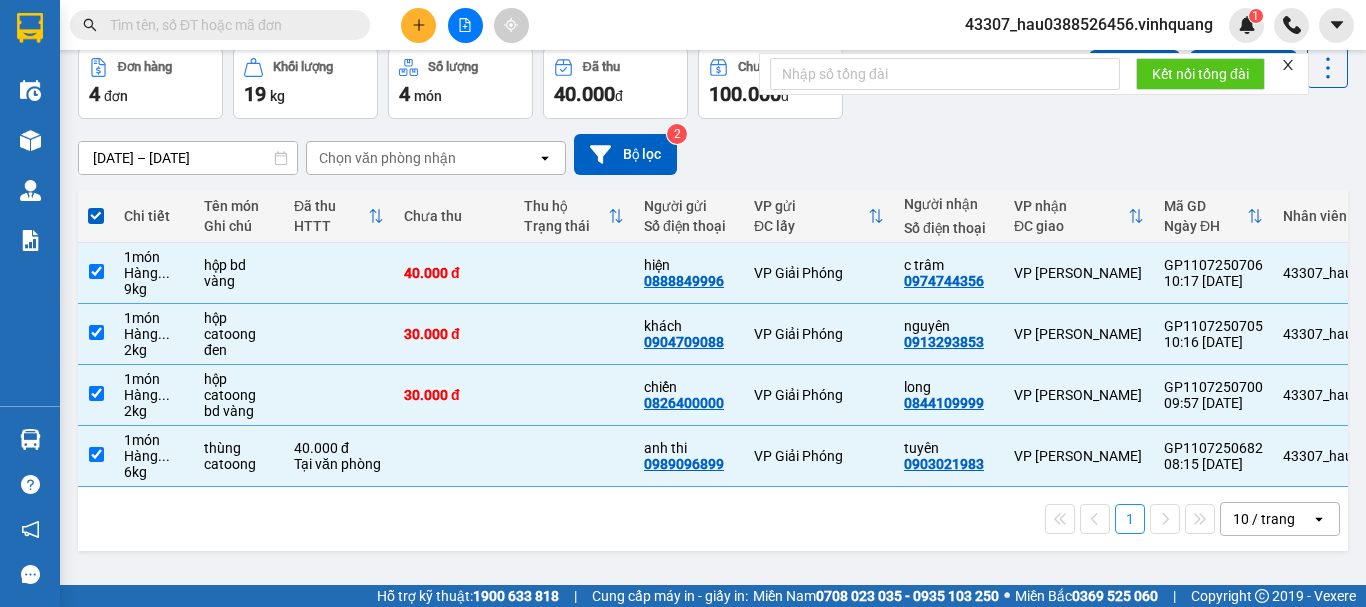 scroll, scrollTop: 0, scrollLeft: 0, axis: both 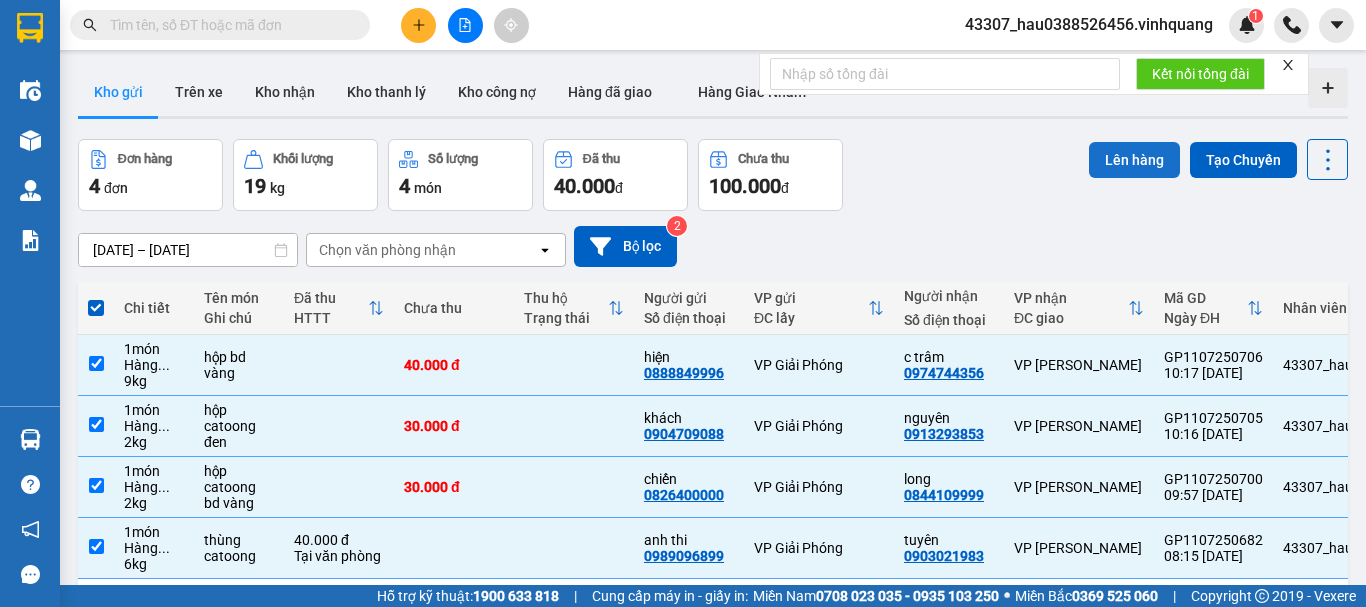 click on "Lên hàng" at bounding box center (1134, 160) 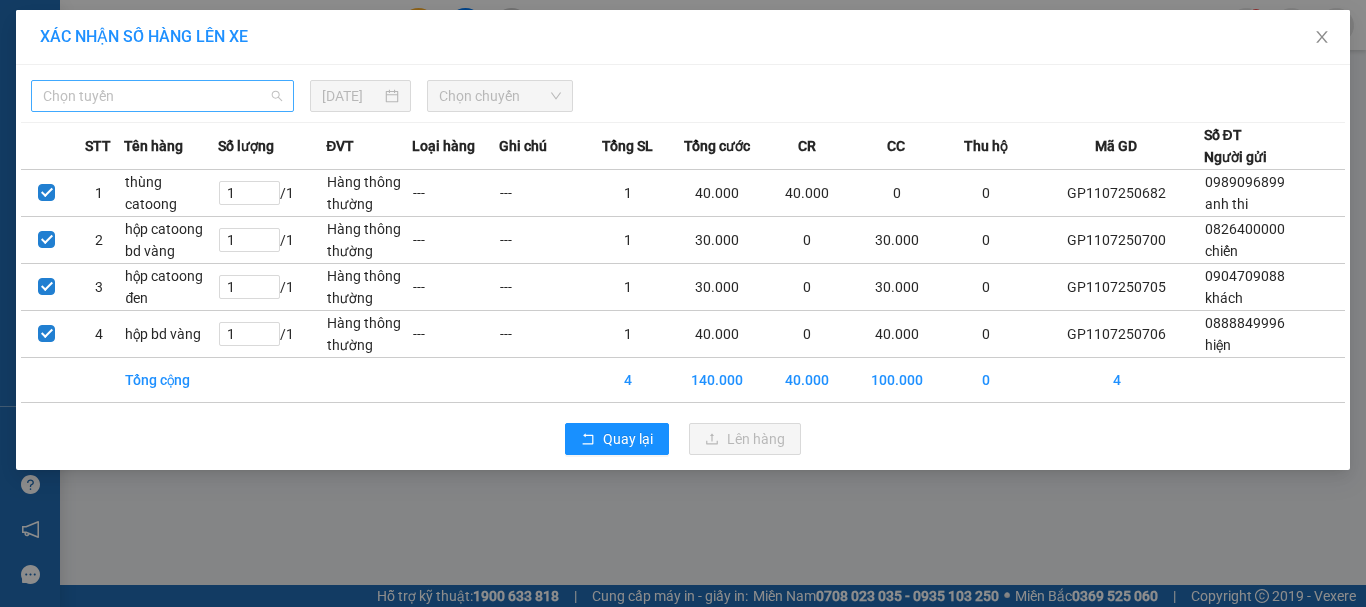 click on "Chọn tuyến" at bounding box center (162, 96) 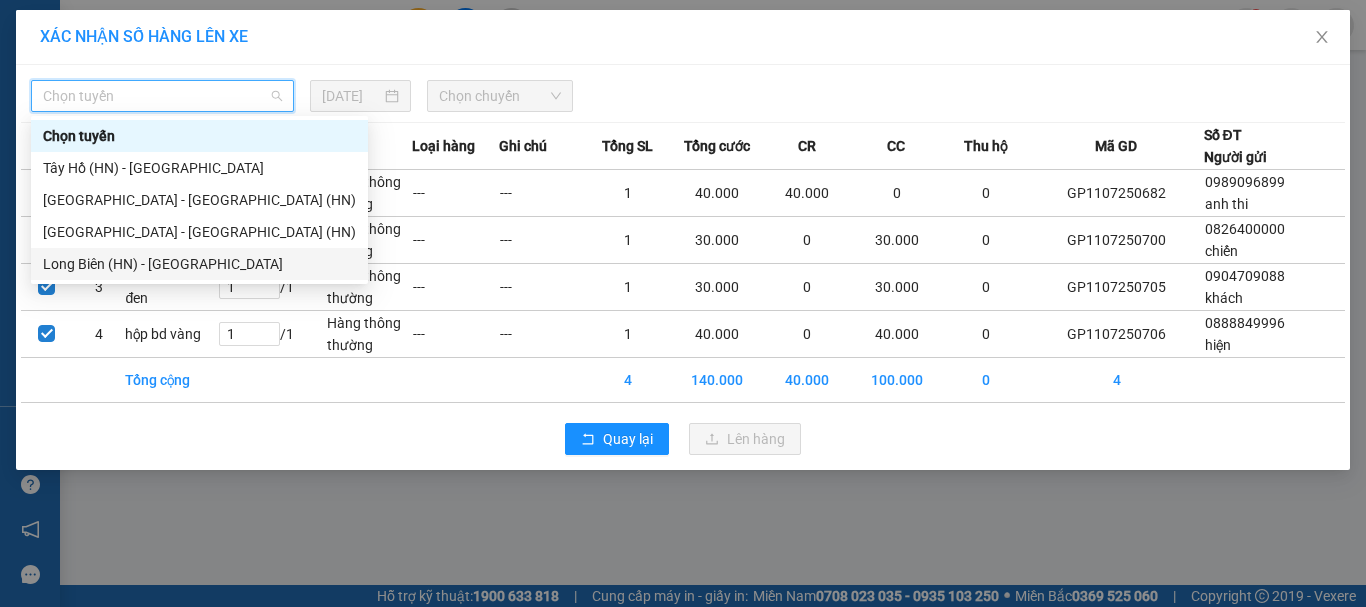 click on "Long Biên (HN) - [GEOGRAPHIC_DATA]" at bounding box center [199, 264] 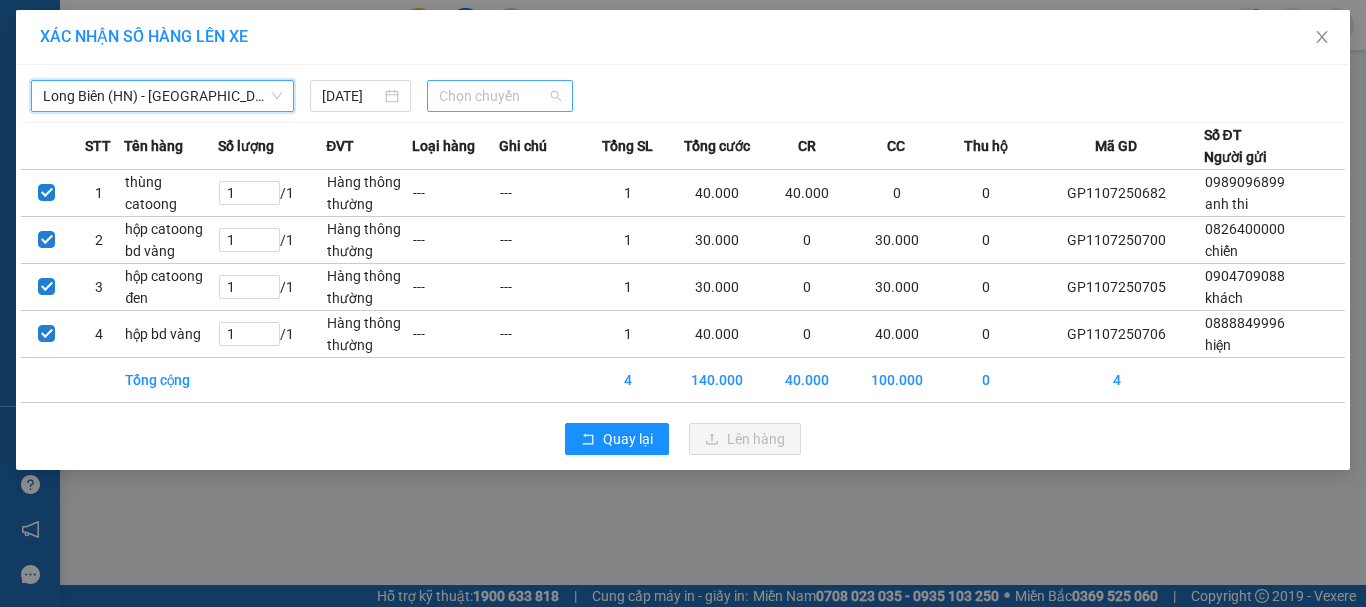 click on "Chọn chuyến" at bounding box center (500, 96) 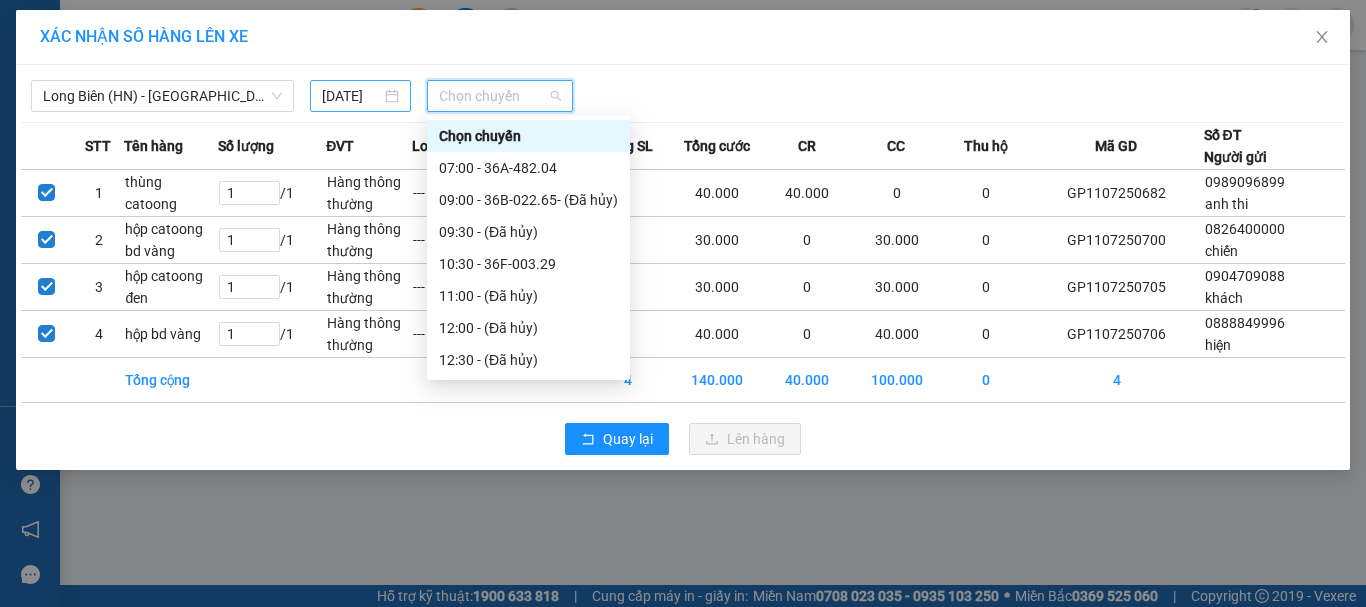 click on "11/07/2025" at bounding box center [360, 96] 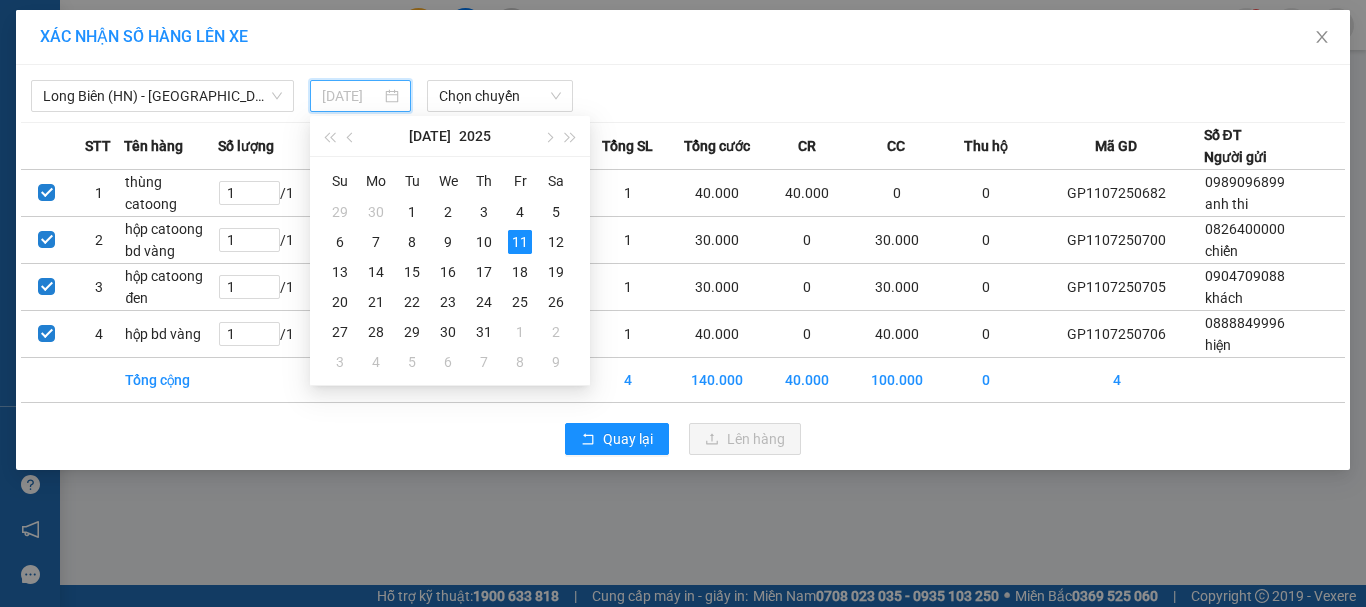 type on "11/07/2025" 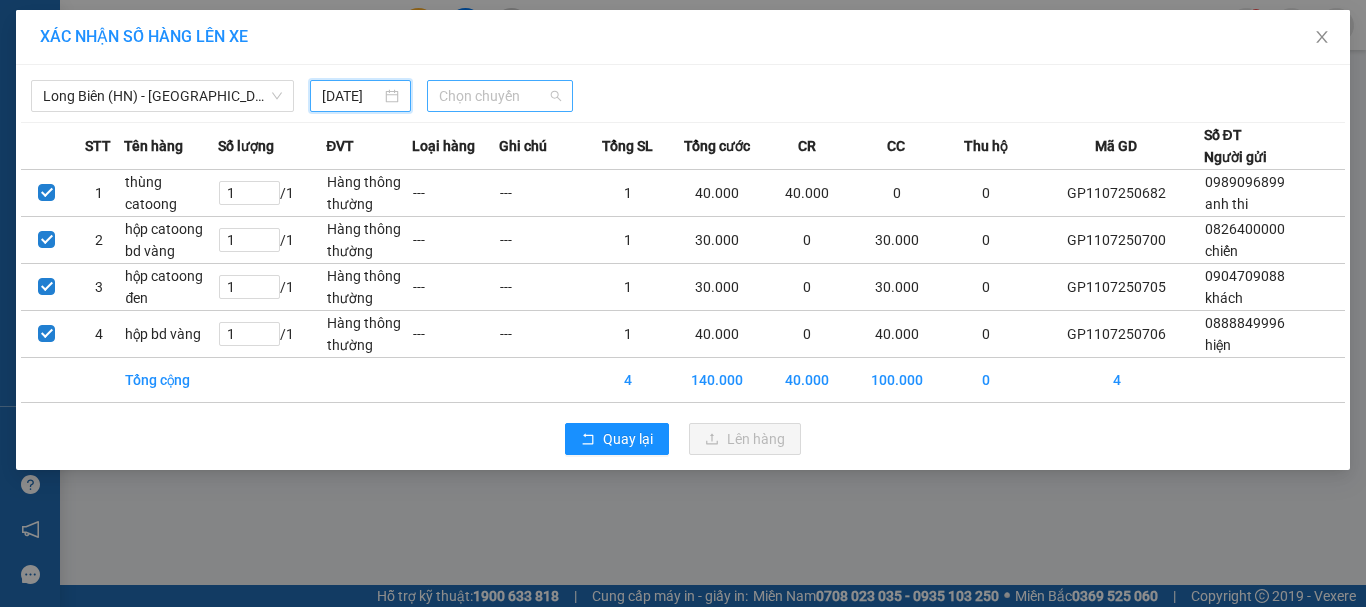 click on "Chọn chuyến" at bounding box center [500, 96] 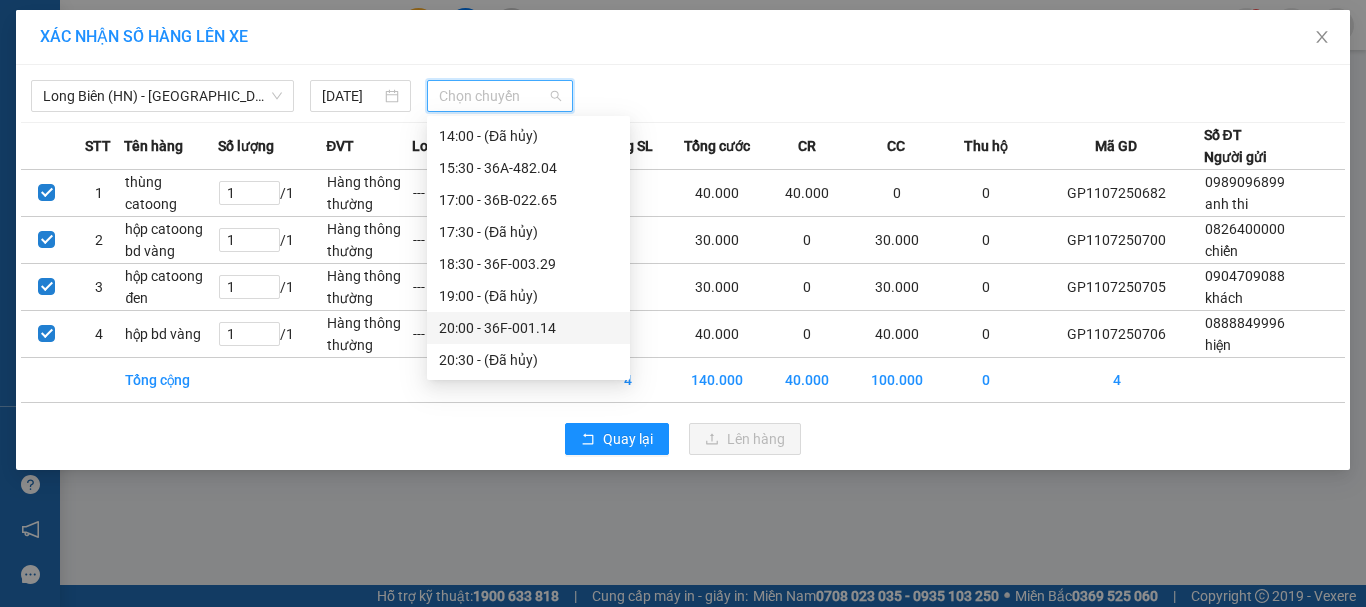 scroll, scrollTop: 0, scrollLeft: 0, axis: both 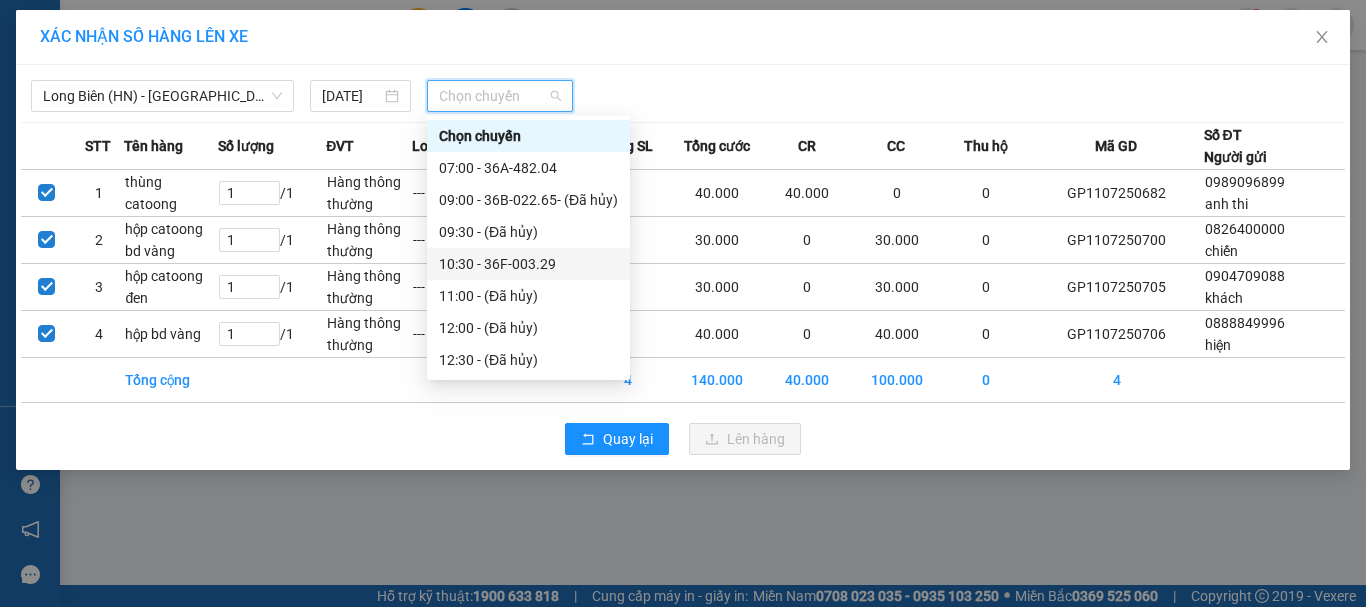 click on "10:30     - 36F-003.29" at bounding box center (528, 264) 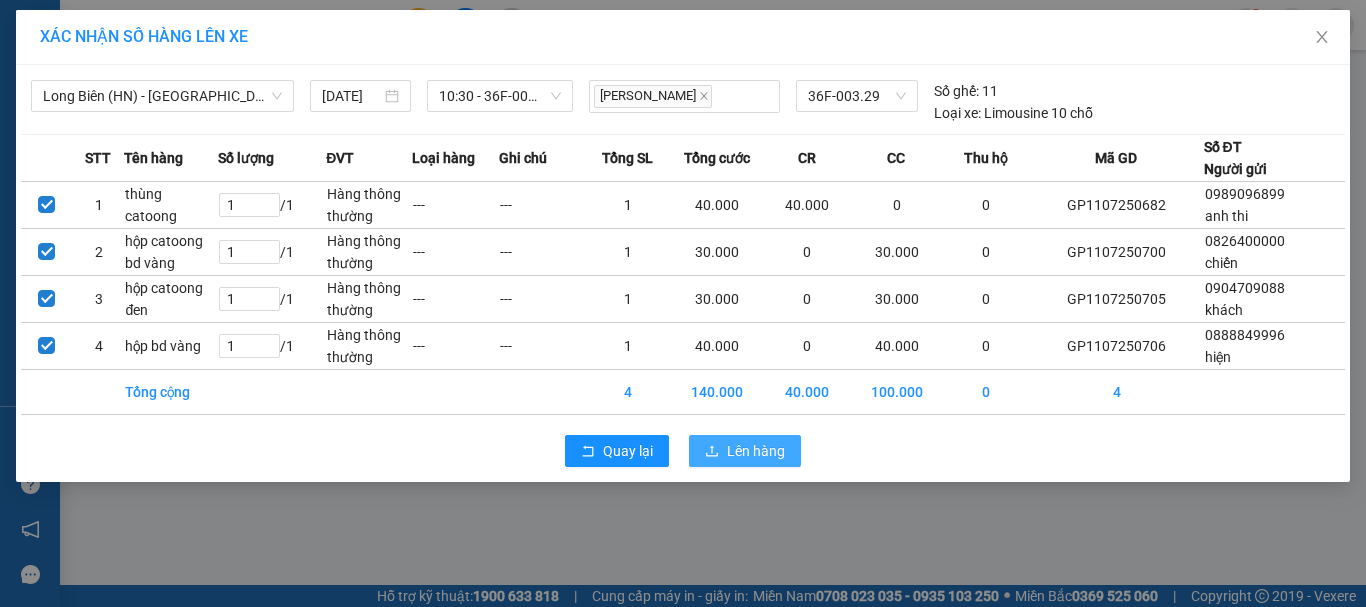 click on "Lên hàng" at bounding box center (756, 451) 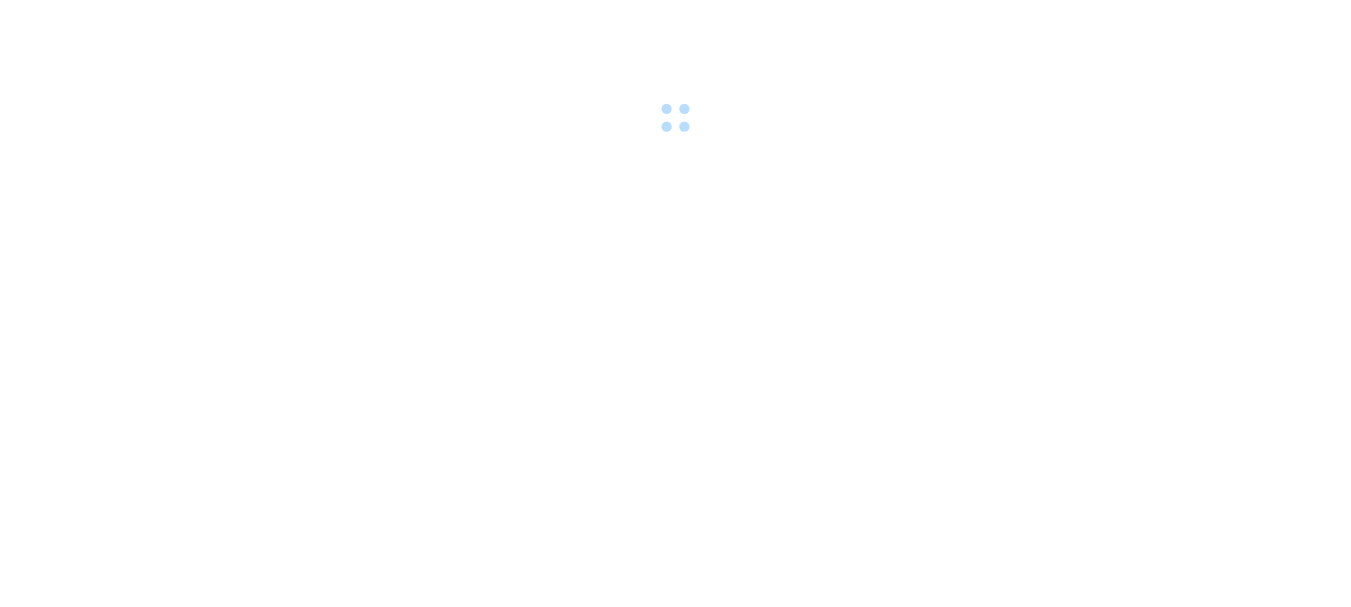 scroll, scrollTop: 0, scrollLeft: 0, axis: both 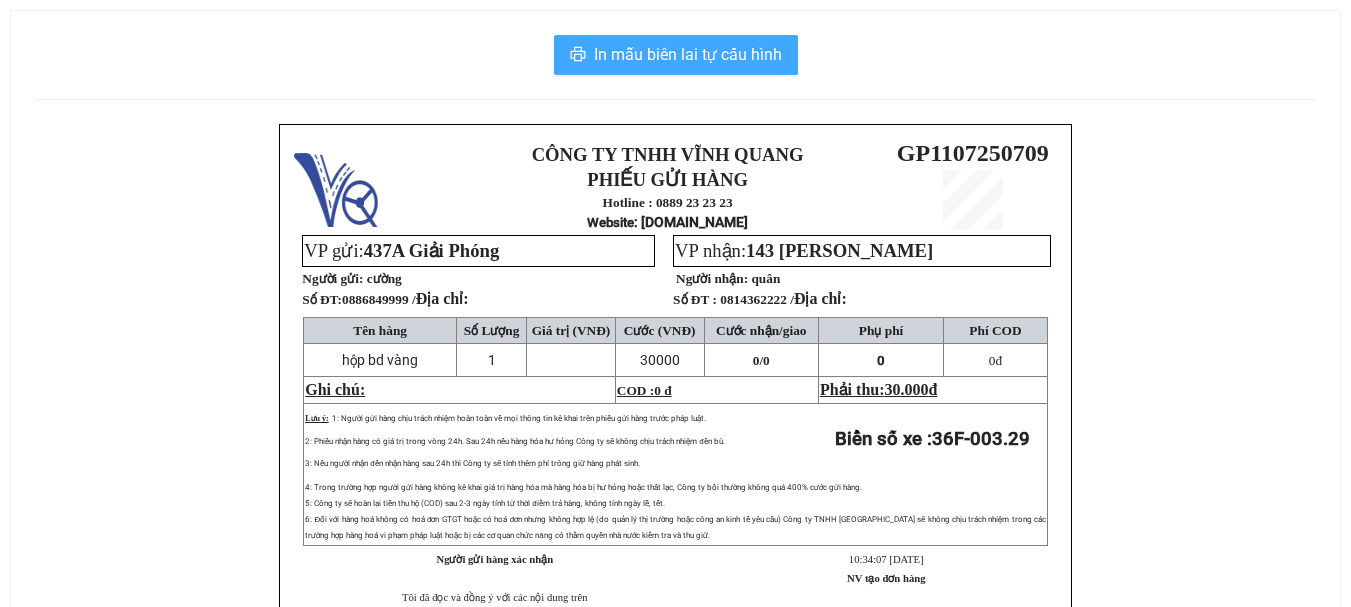 click on "In mẫu biên lai tự cấu hình" at bounding box center [688, 54] 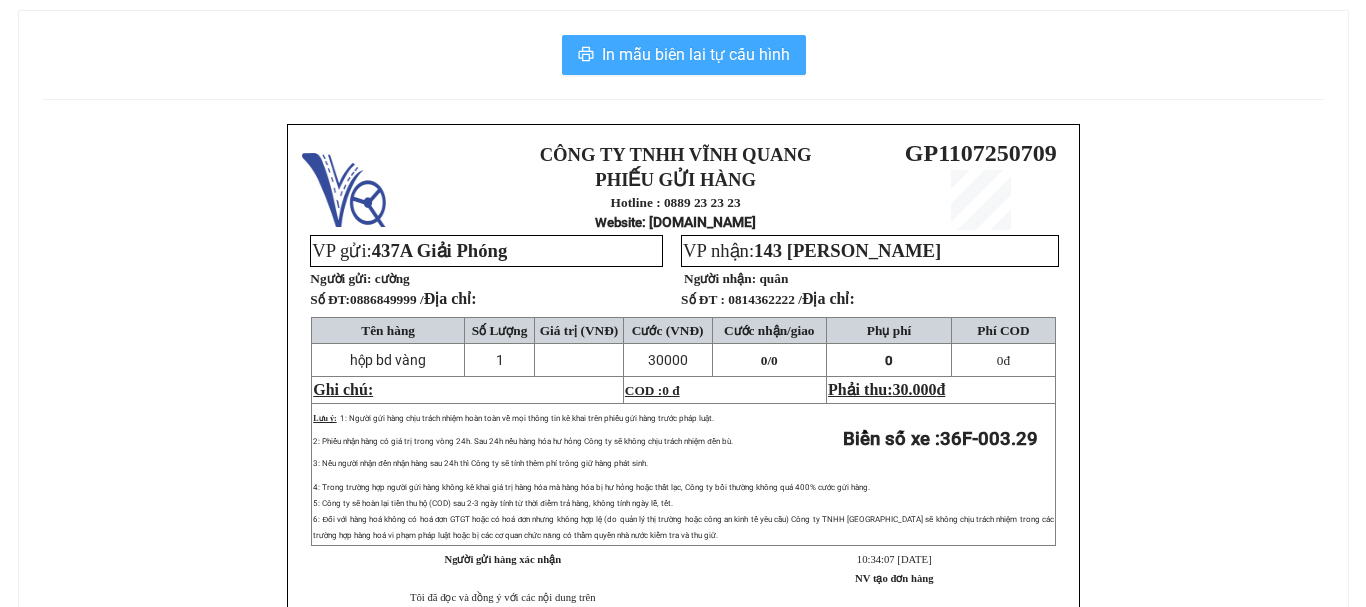 scroll, scrollTop: 0, scrollLeft: 0, axis: both 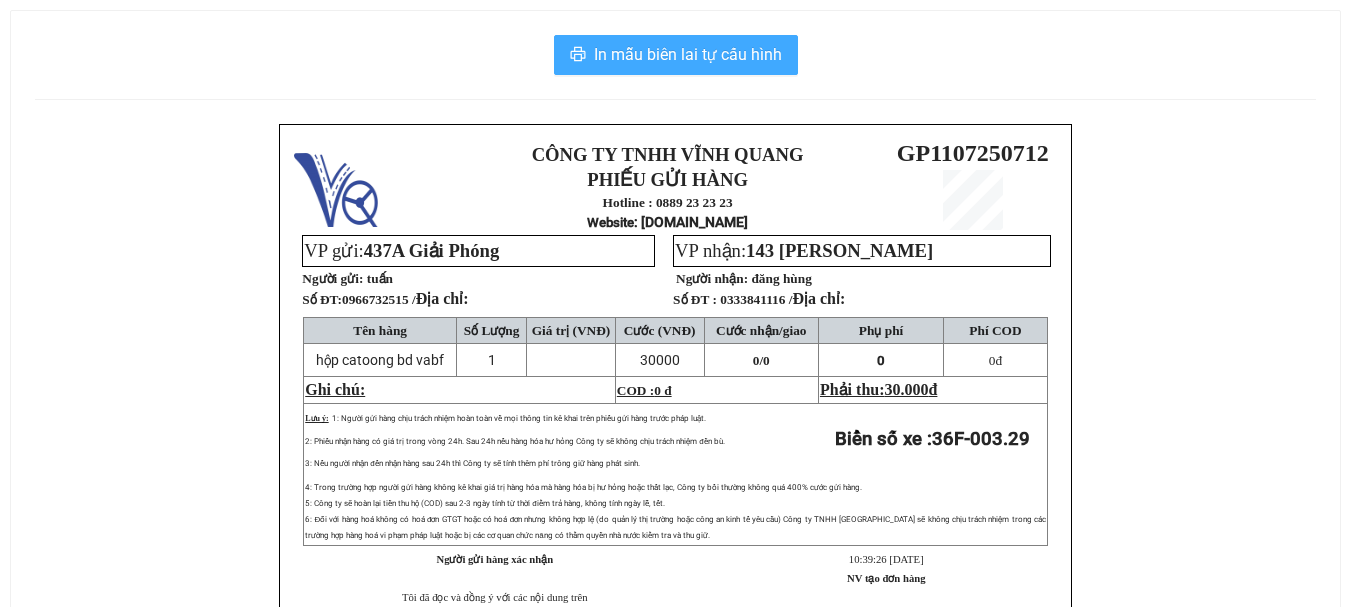 click on "In mẫu biên lai tự cấu hình" at bounding box center (688, 54) 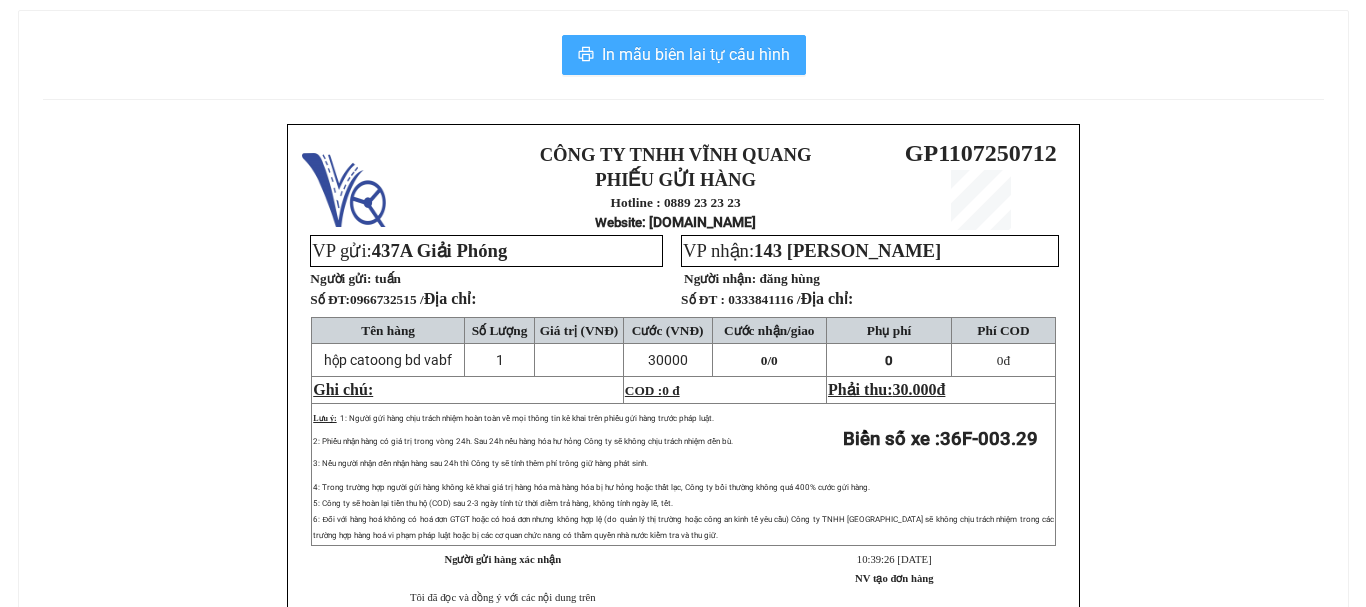 scroll, scrollTop: 0, scrollLeft: 0, axis: both 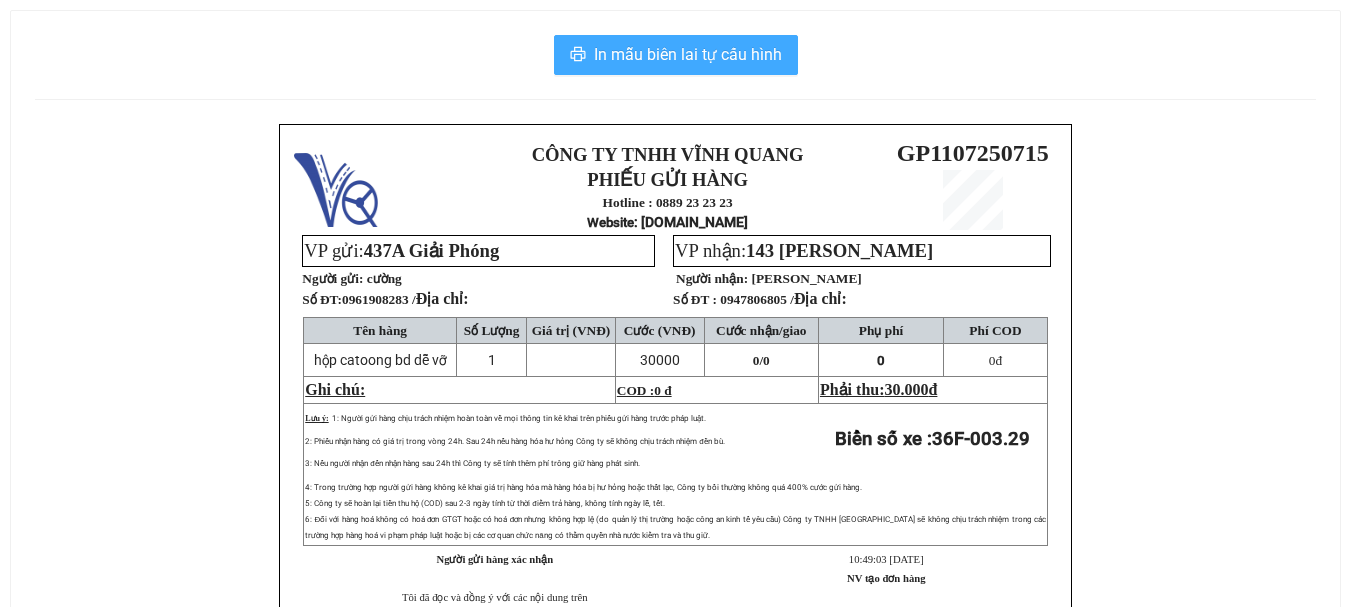 click on "In mẫu biên lai tự cấu hình" at bounding box center [688, 54] 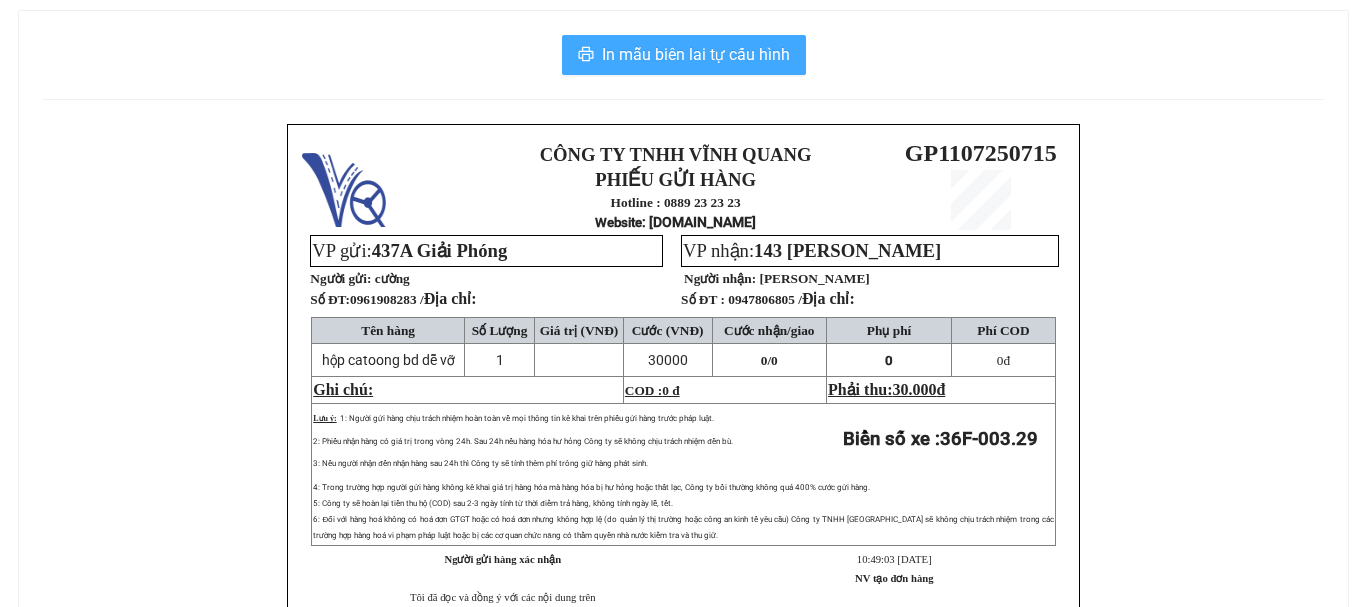 scroll, scrollTop: 0, scrollLeft: 0, axis: both 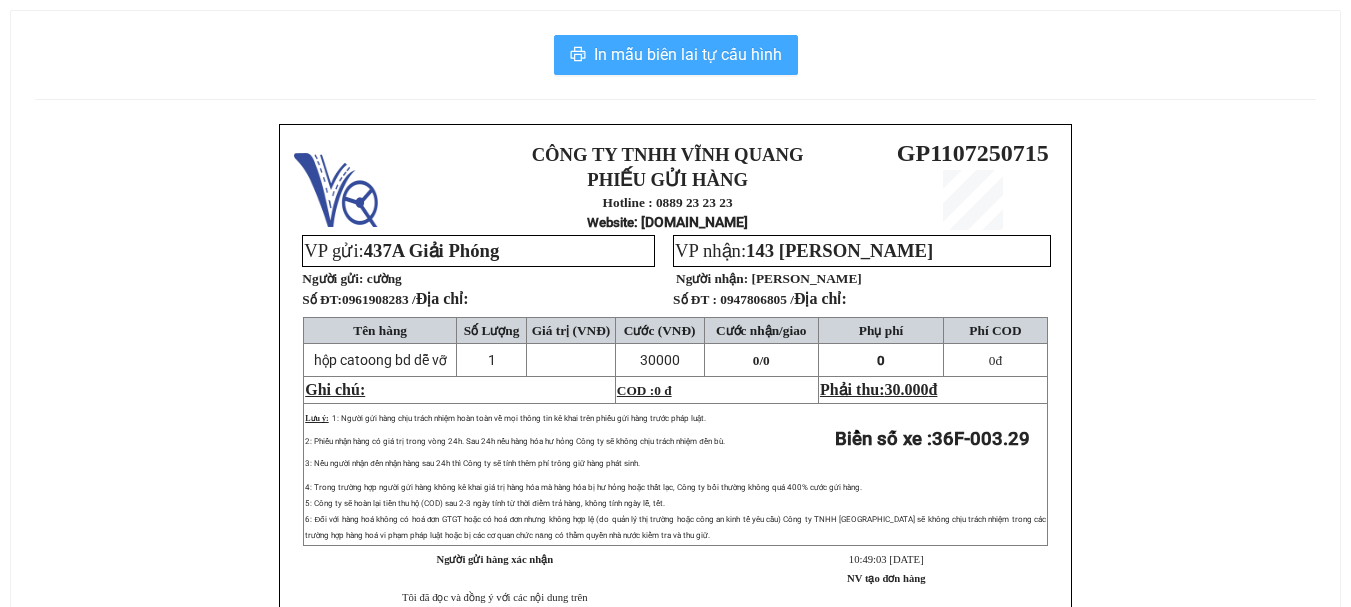 click on "In mẫu biên lai tự cấu hình" at bounding box center (688, 54) 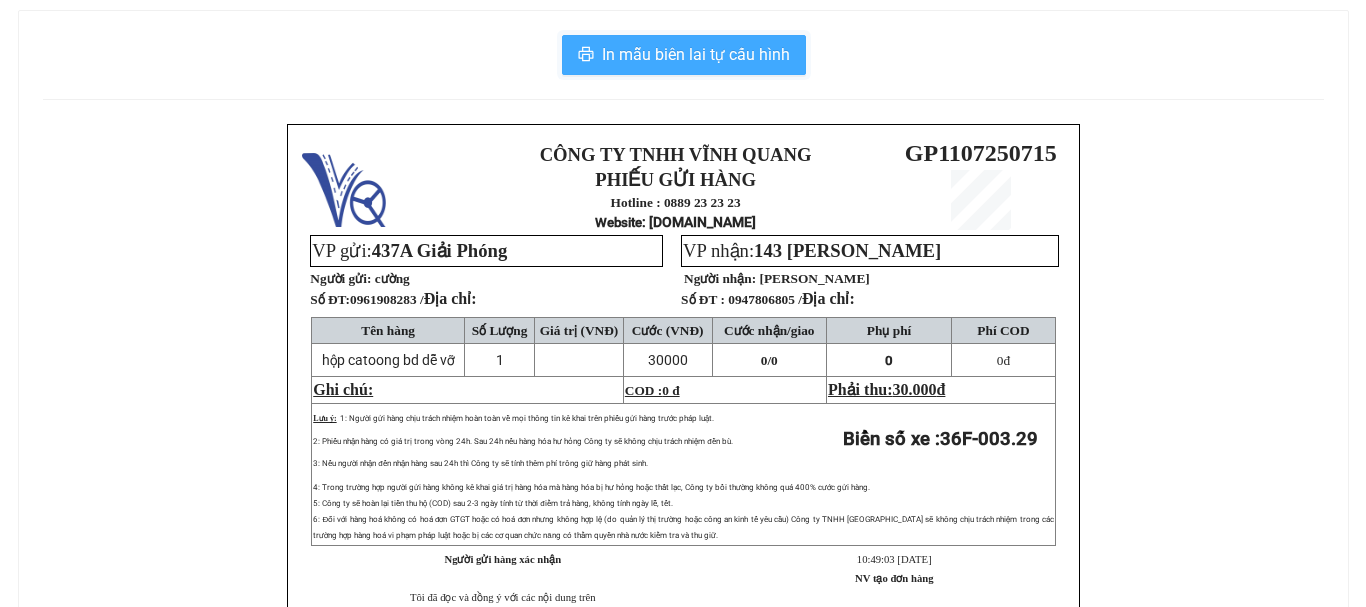 scroll, scrollTop: 0, scrollLeft: 0, axis: both 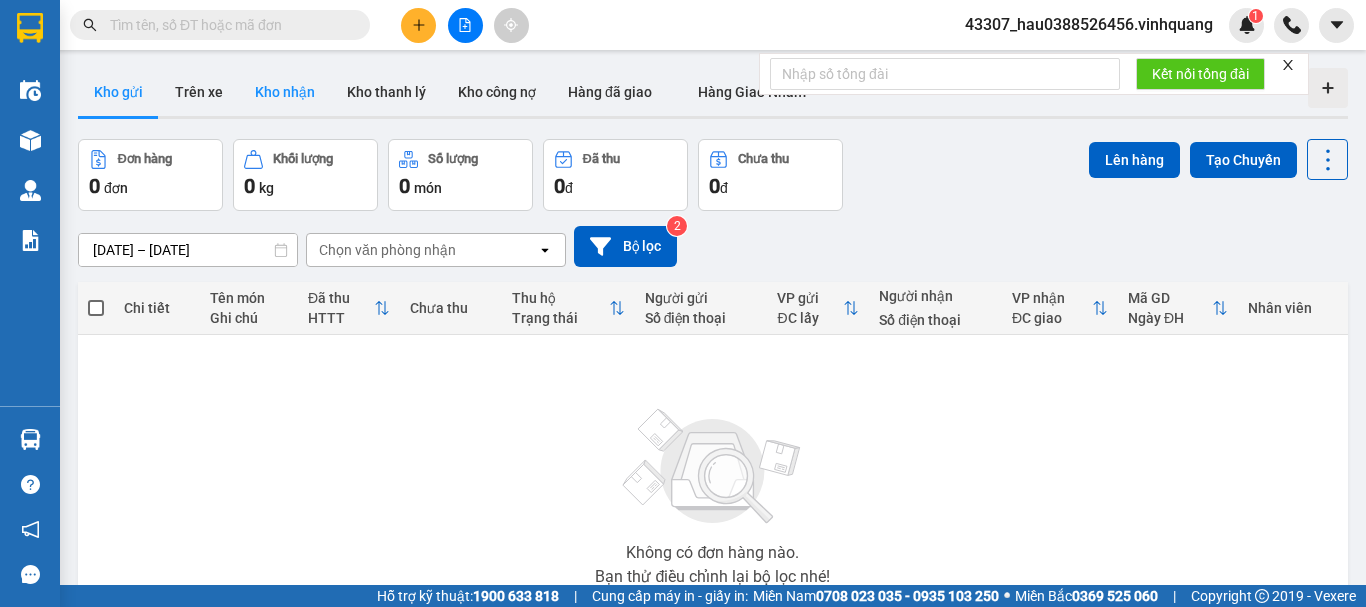 click on "Kho nhận" at bounding box center [285, 92] 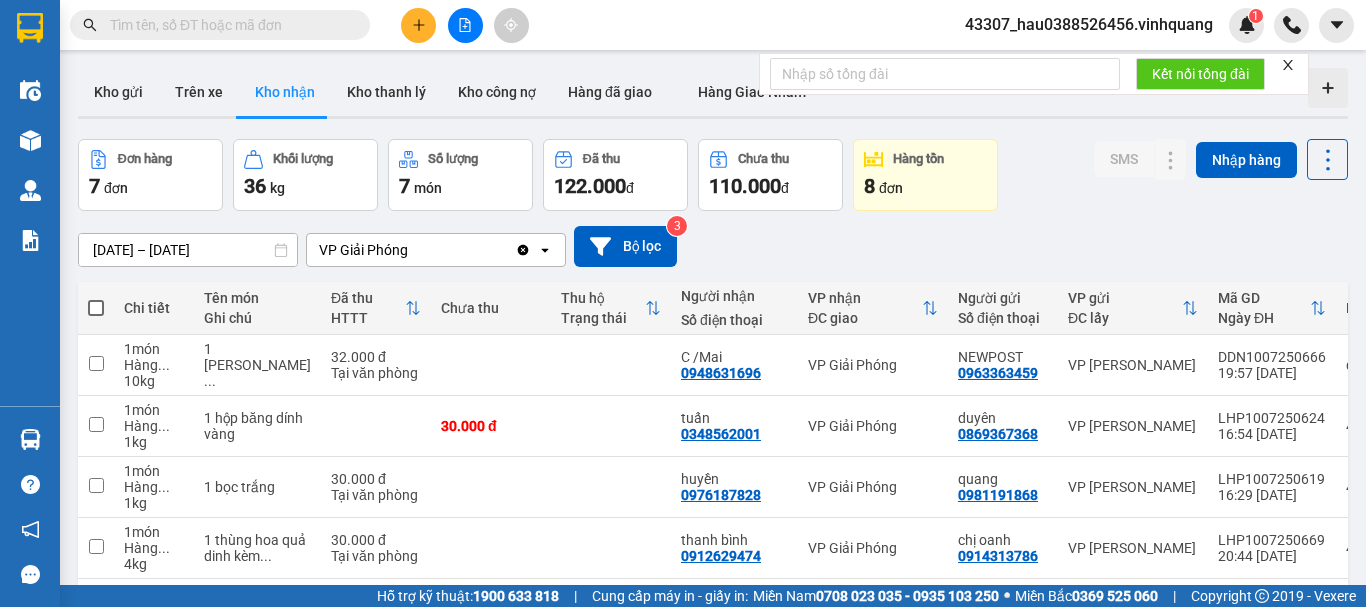 click on "Hàng tồn 8 đơn" at bounding box center [925, 175] 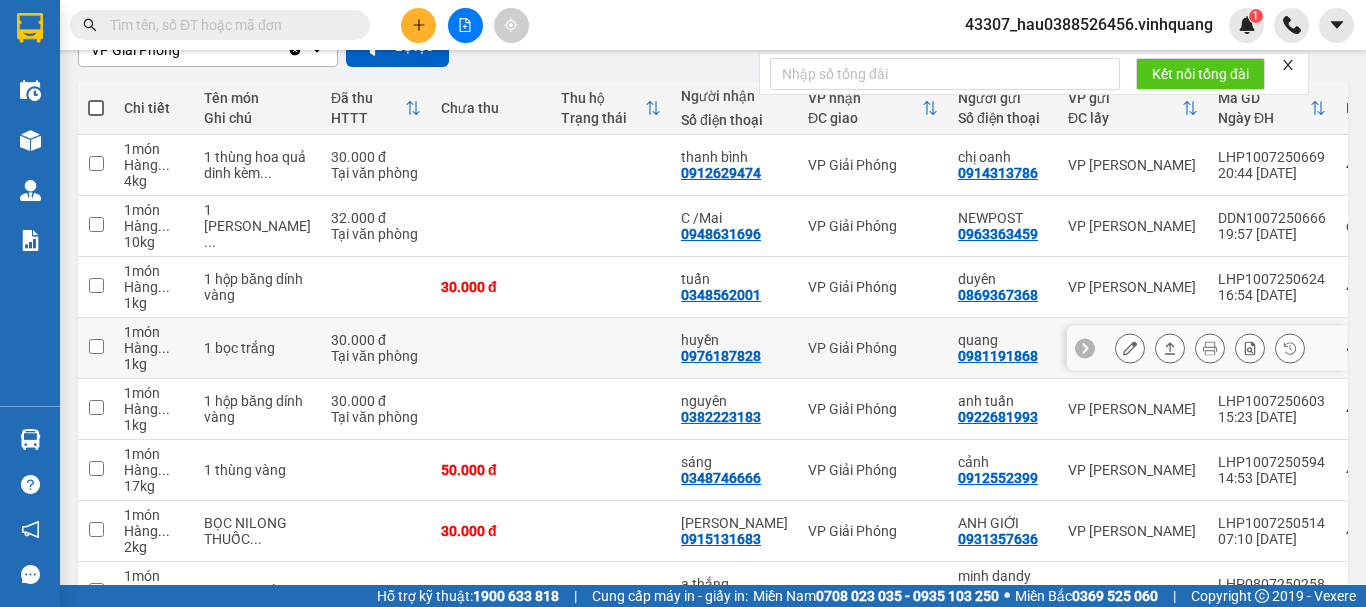 scroll, scrollTop: 300, scrollLeft: 0, axis: vertical 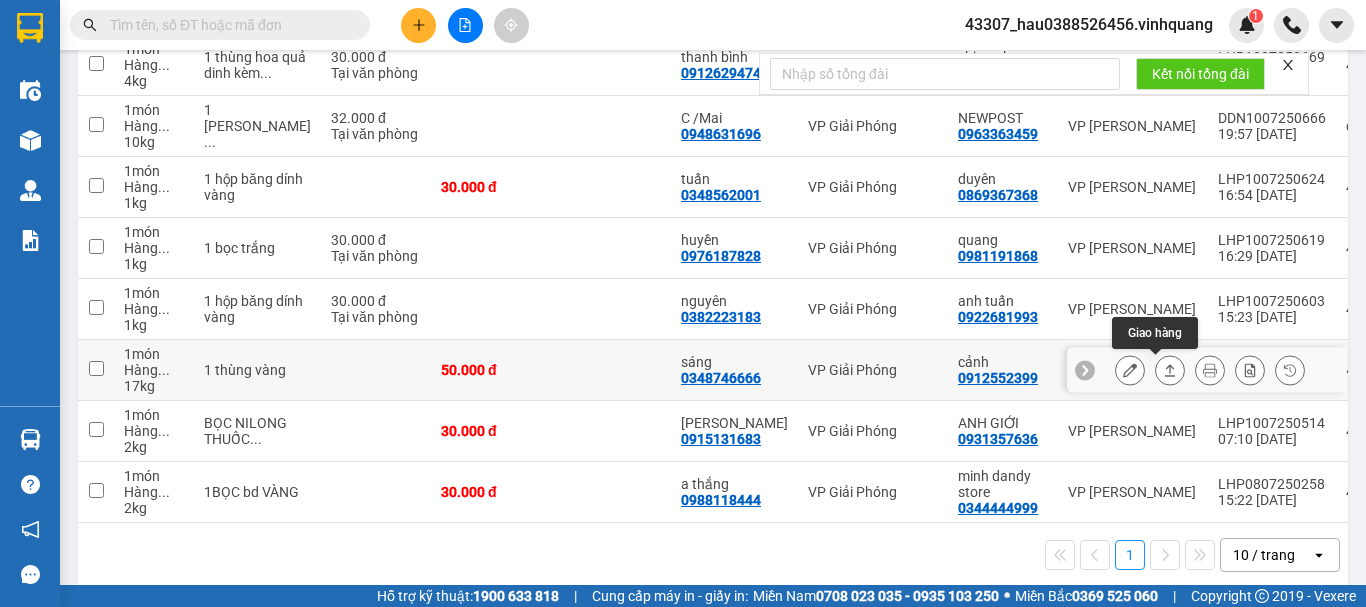 click 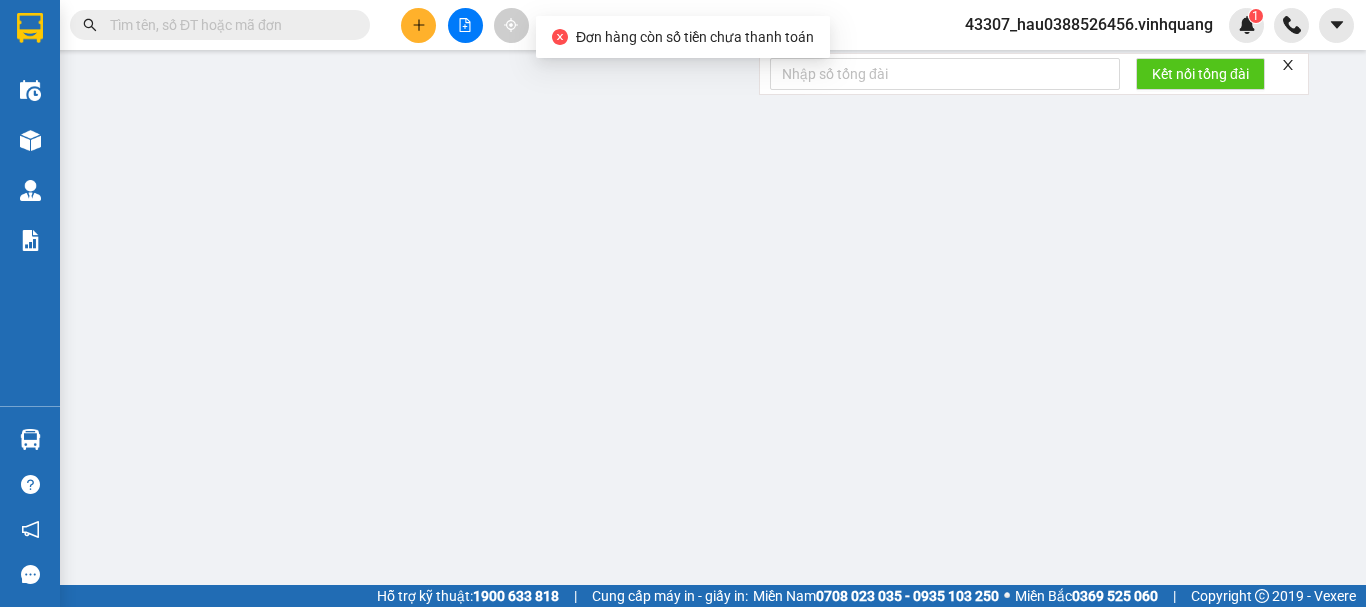 scroll, scrollTop: 0, scrollLeft: 0, axis: both 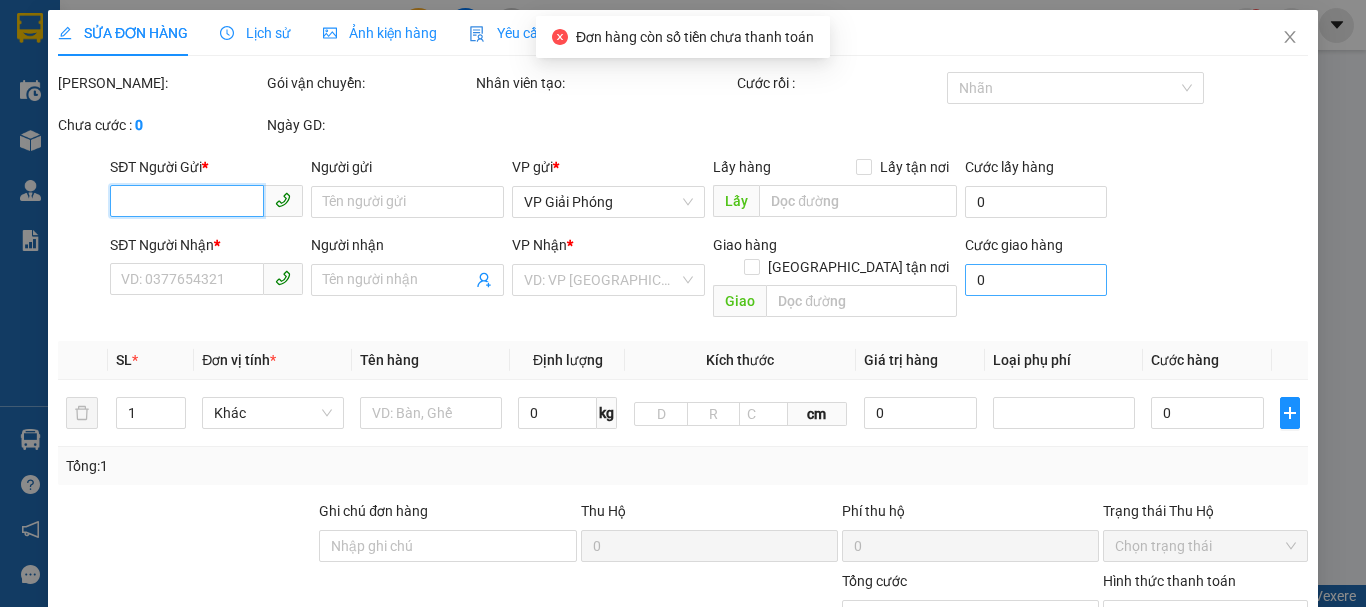 type on "0912552399" 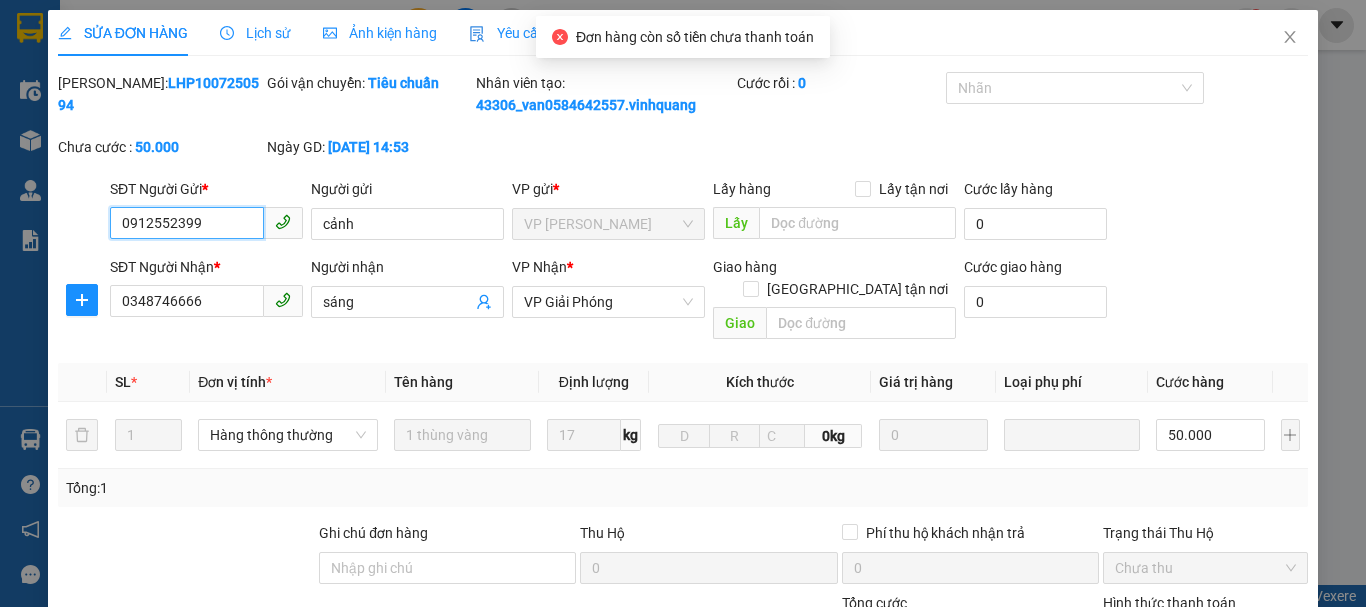 scroll, scrollTop: 301, scrollLeft: 0, axis: vertical 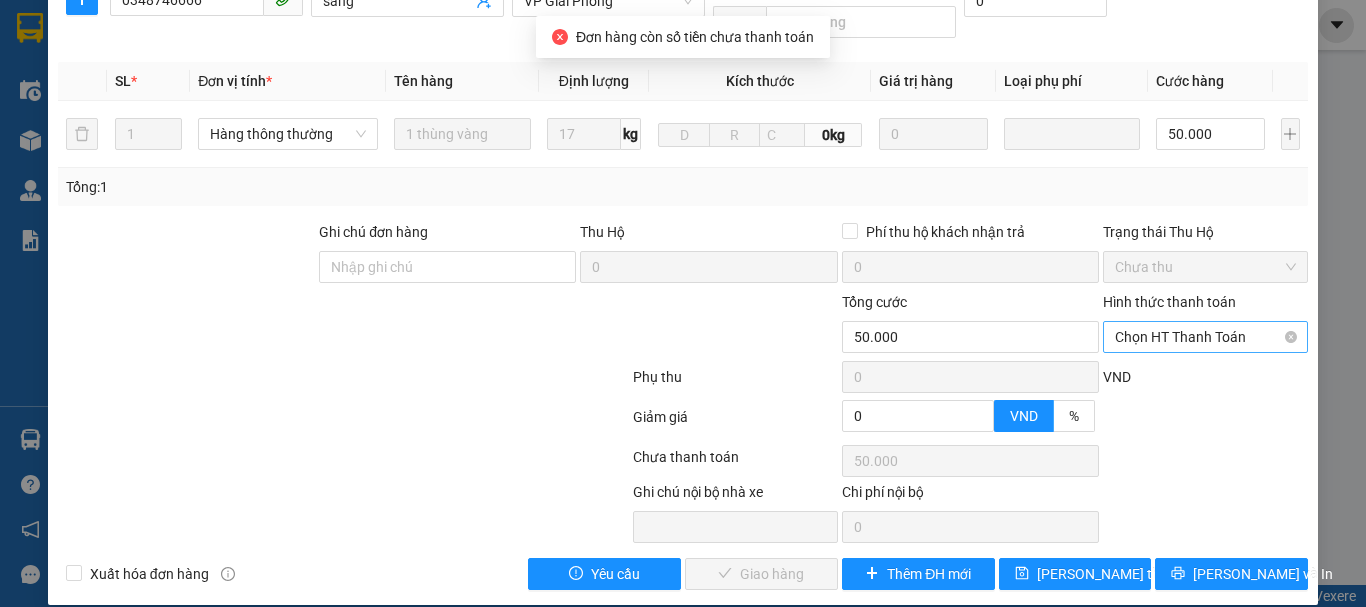 click on "Chọn HT Thanh Toán" at bounding box center (1205, 337) 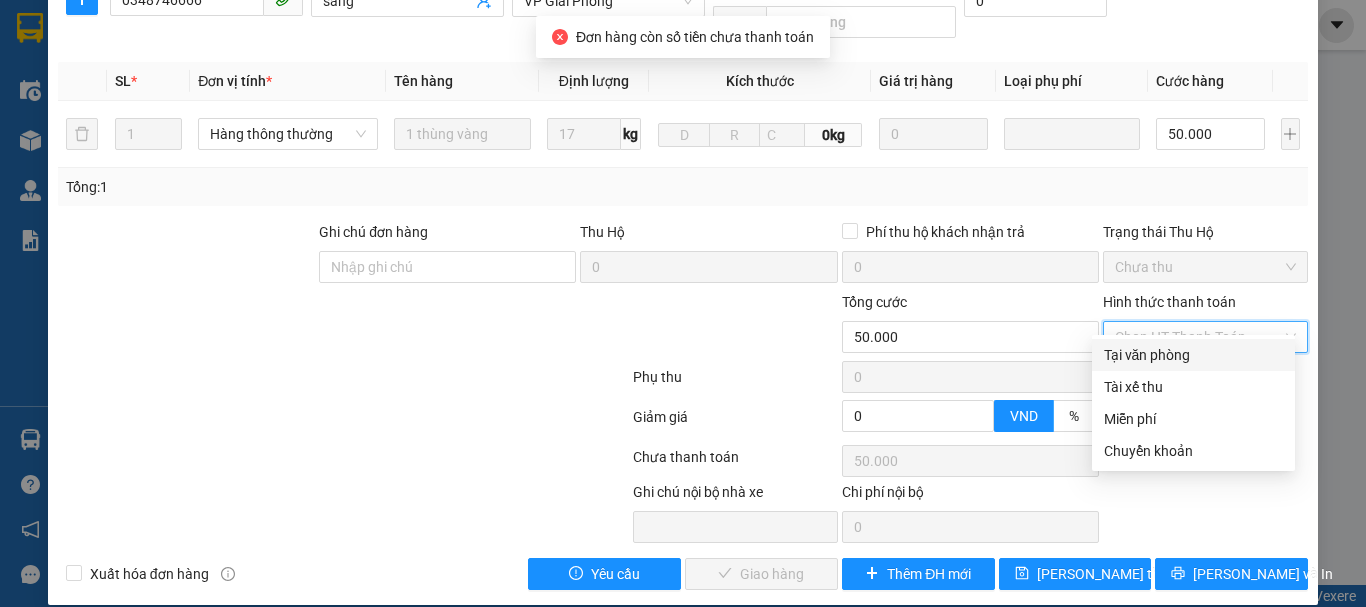 click on "Tại văn phòng" at bounding box center (1193, 355) 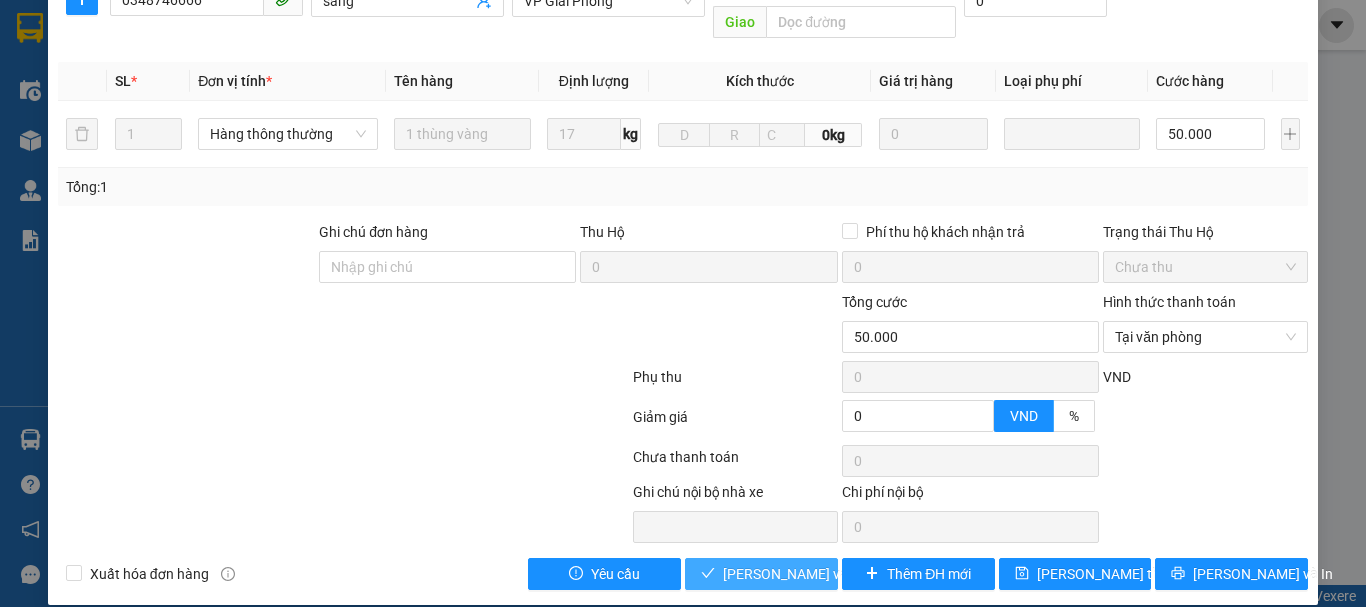 click on "[PERSON_NAME] và Giao hàng" at bounding box center (819, 574) 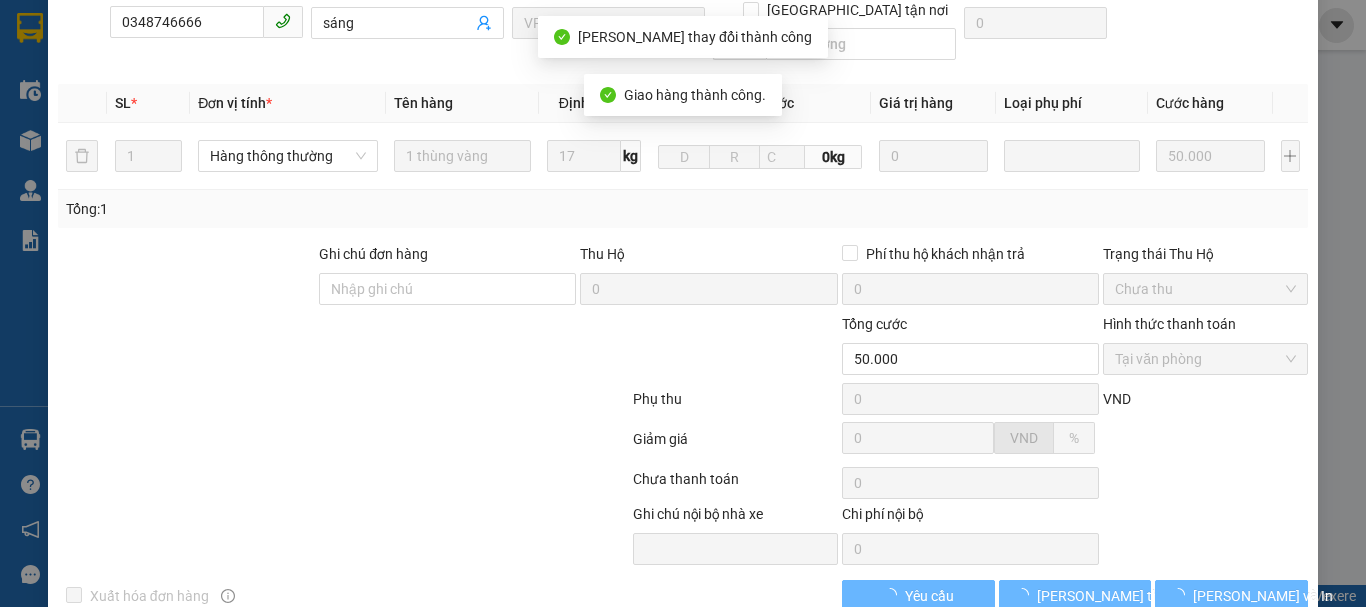 scroll, scrollTop: 323, scrollLeft: 0, axis: vertical 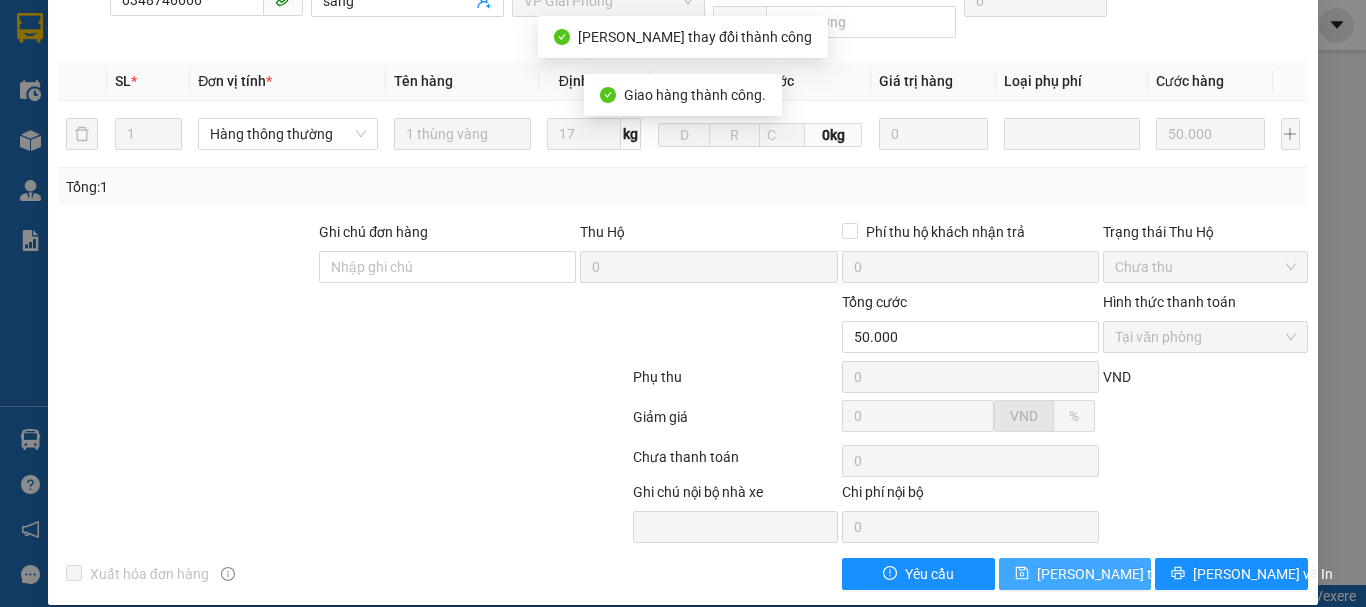 click on "[PERSON_NAME] thay đổi" at bounding box center (1117, 574) 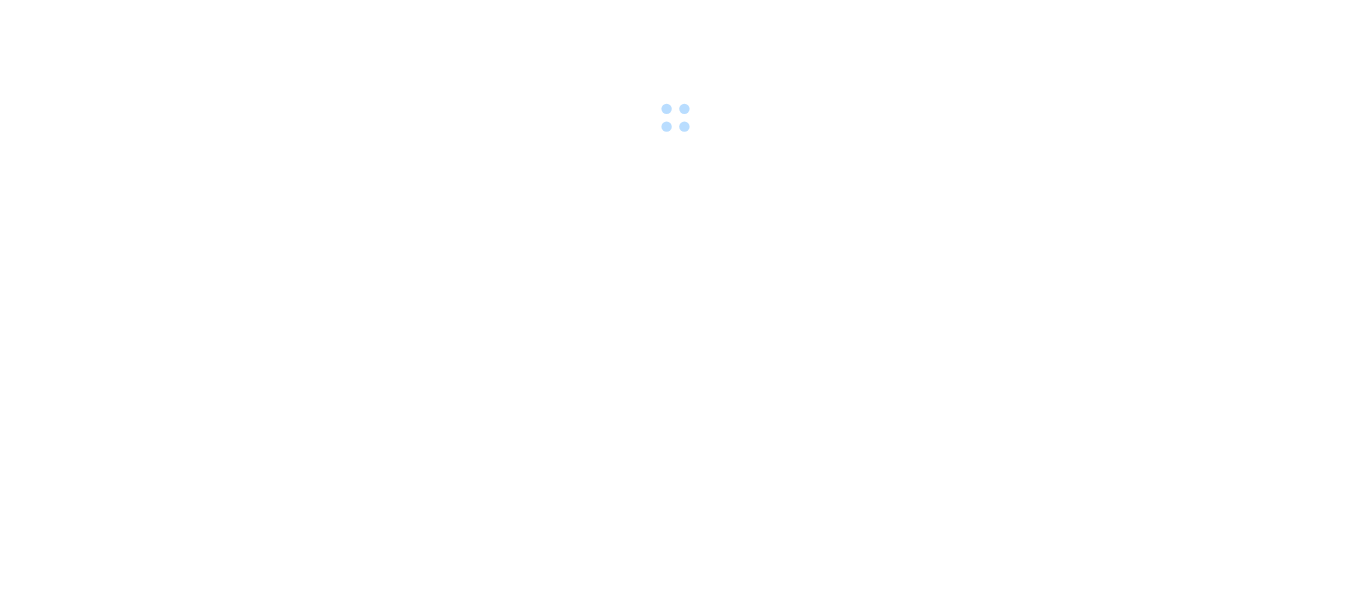 scroll, scrollTop: 0, scrollLeft: 0, axis: both 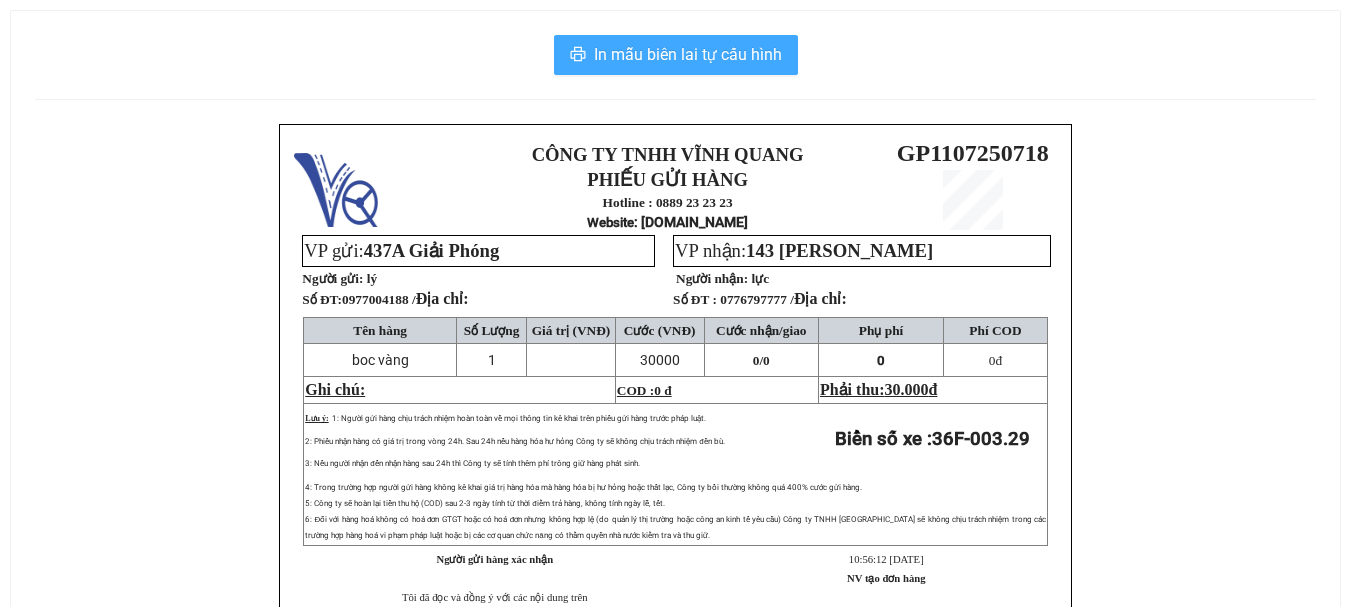 click on "In mẫu biên lai tự cấu hình" at bounding box center (688, 54) 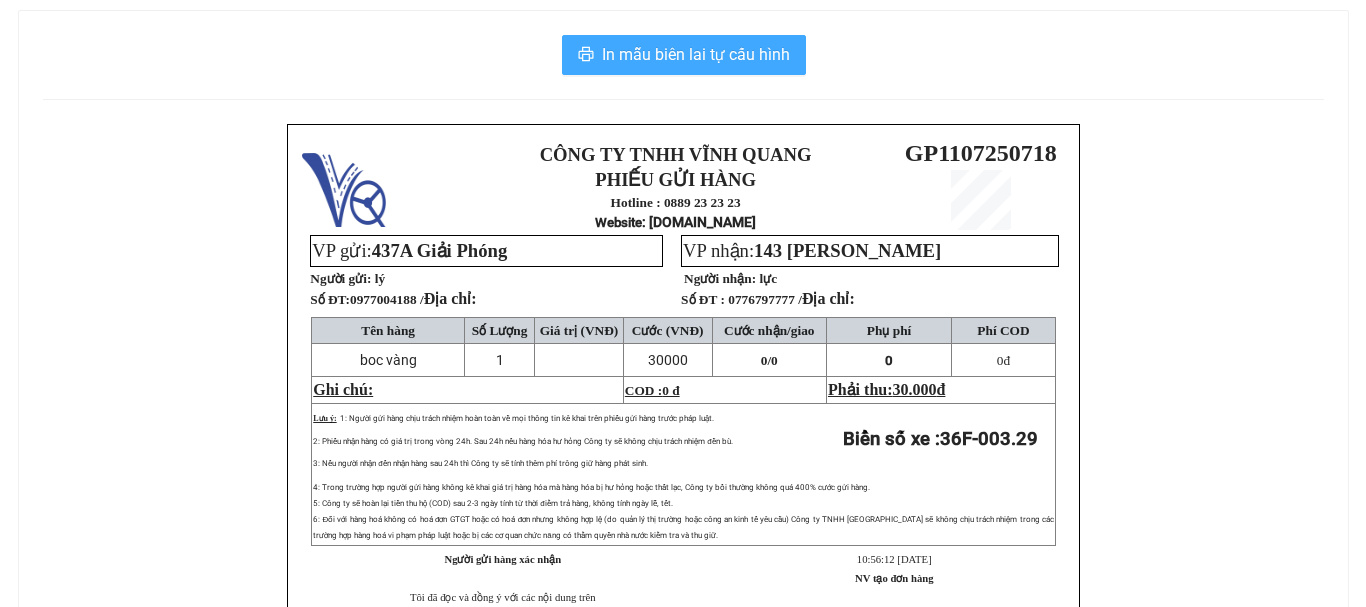 scroll, scrollTop: 0, scrollLeft: 0, axis: both 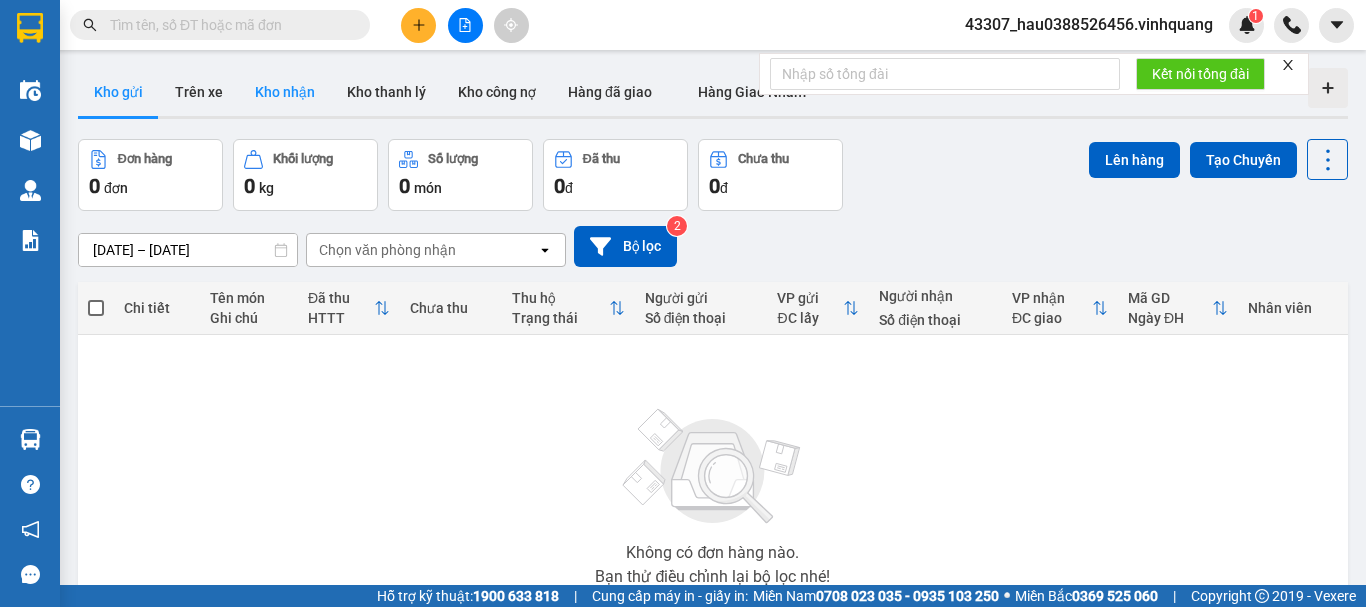 click on "Kho nhận" at bounding box center [285, 92] 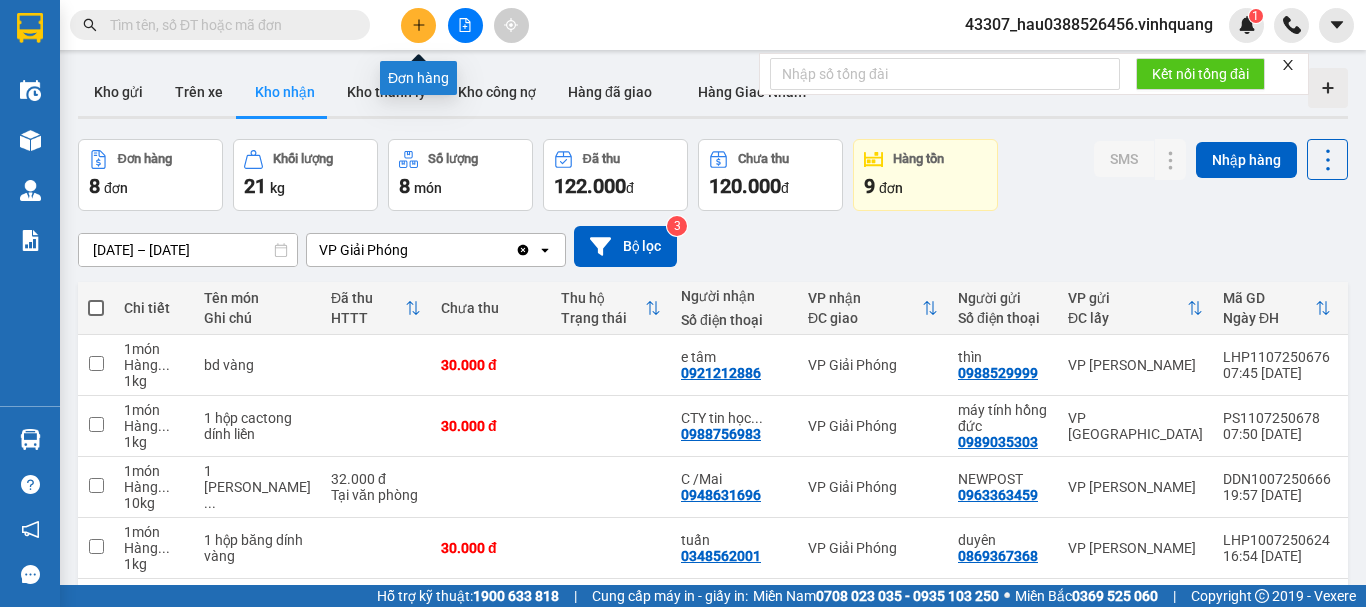 click 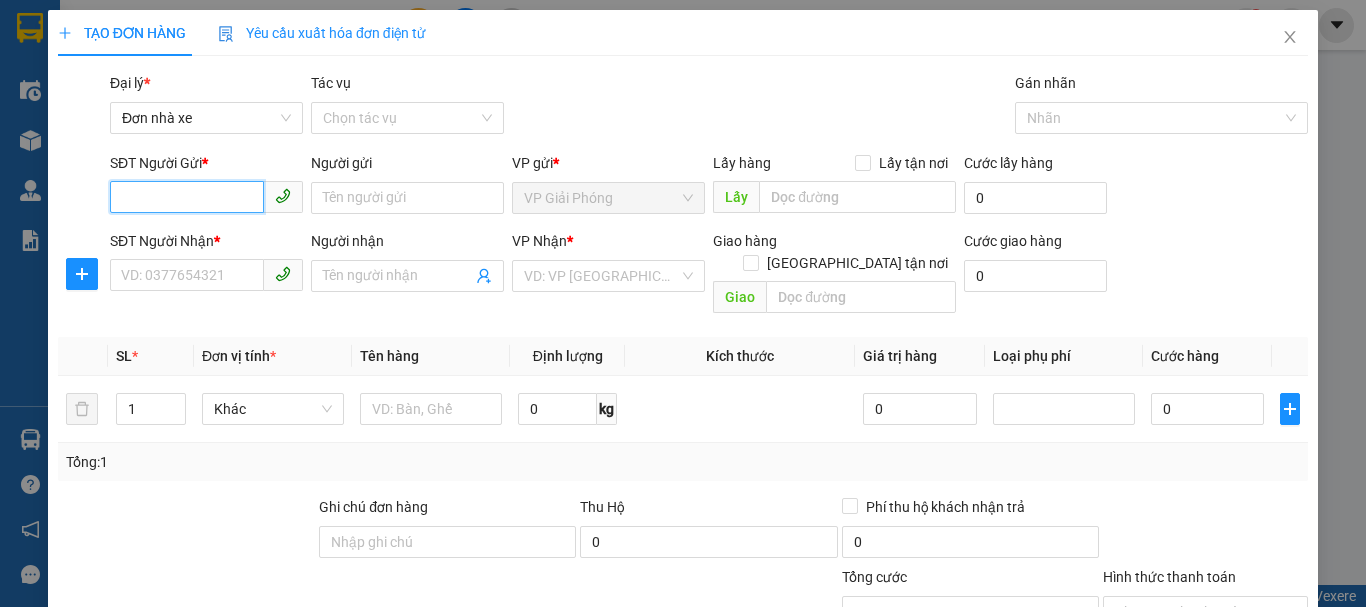 click on "SĐT Người Gửi  *" at bounding box center [187, 197] 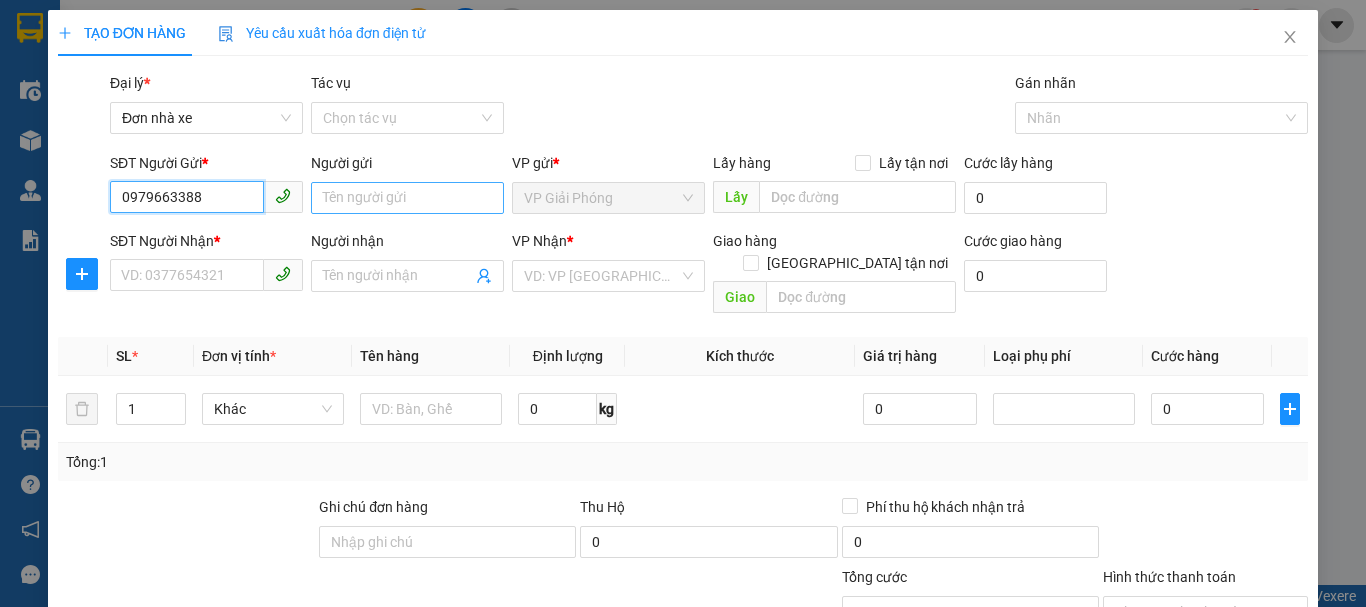 type on "0979663388" 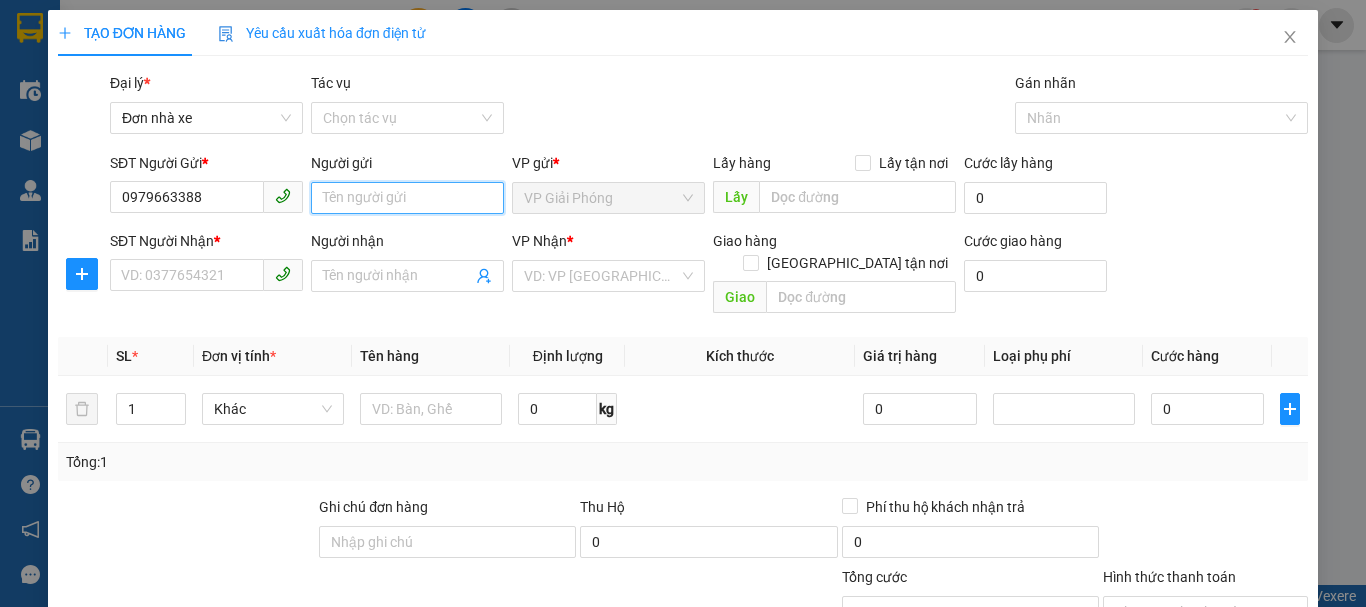 click on "Người gửi" at bounding box center [407, 198] 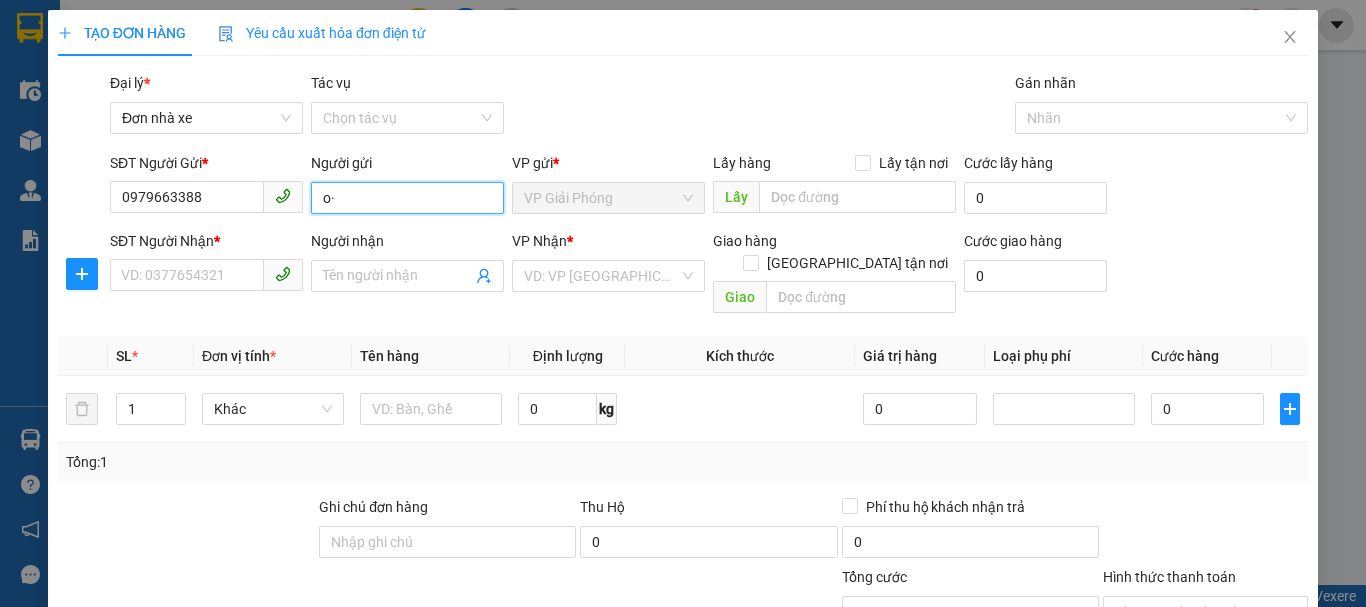 type on "o" 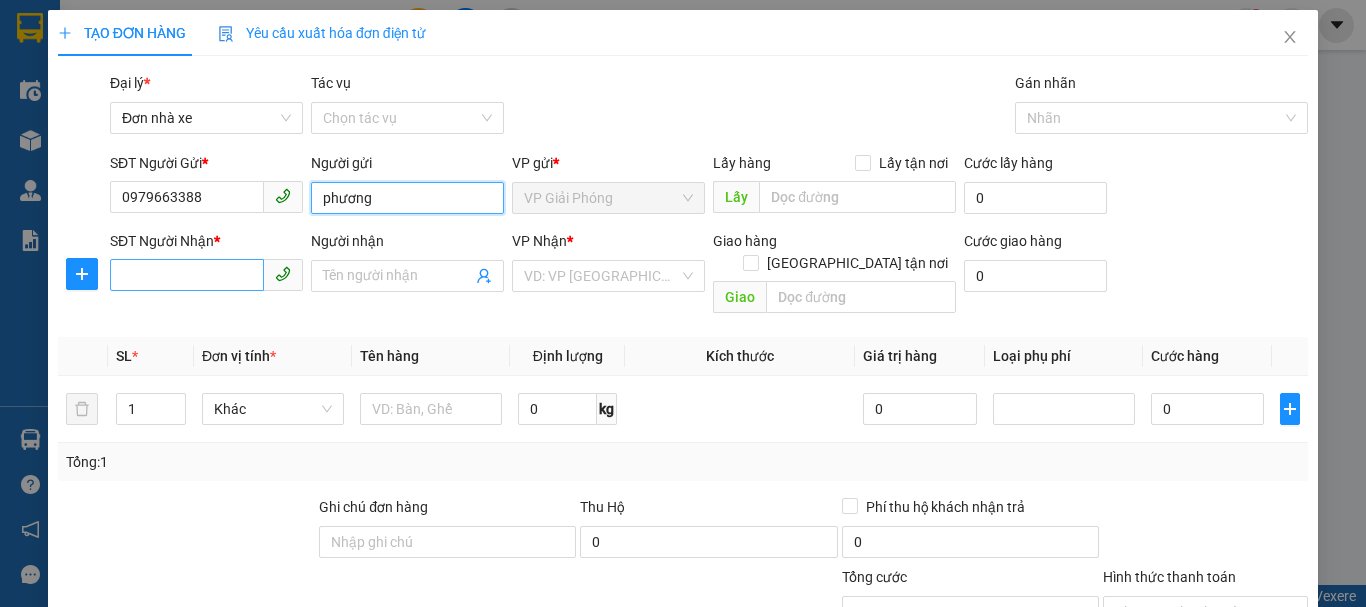 type on "phương" 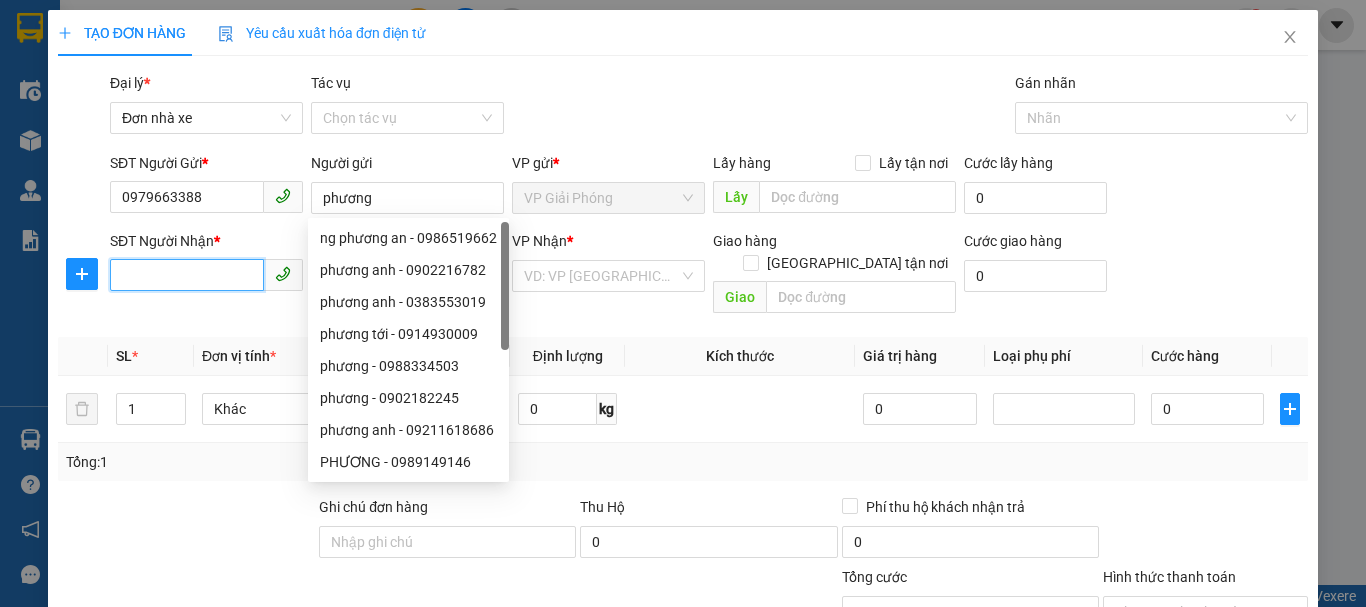 click on "SĐT Người Nhận  *" at bounding box center (187, 275) 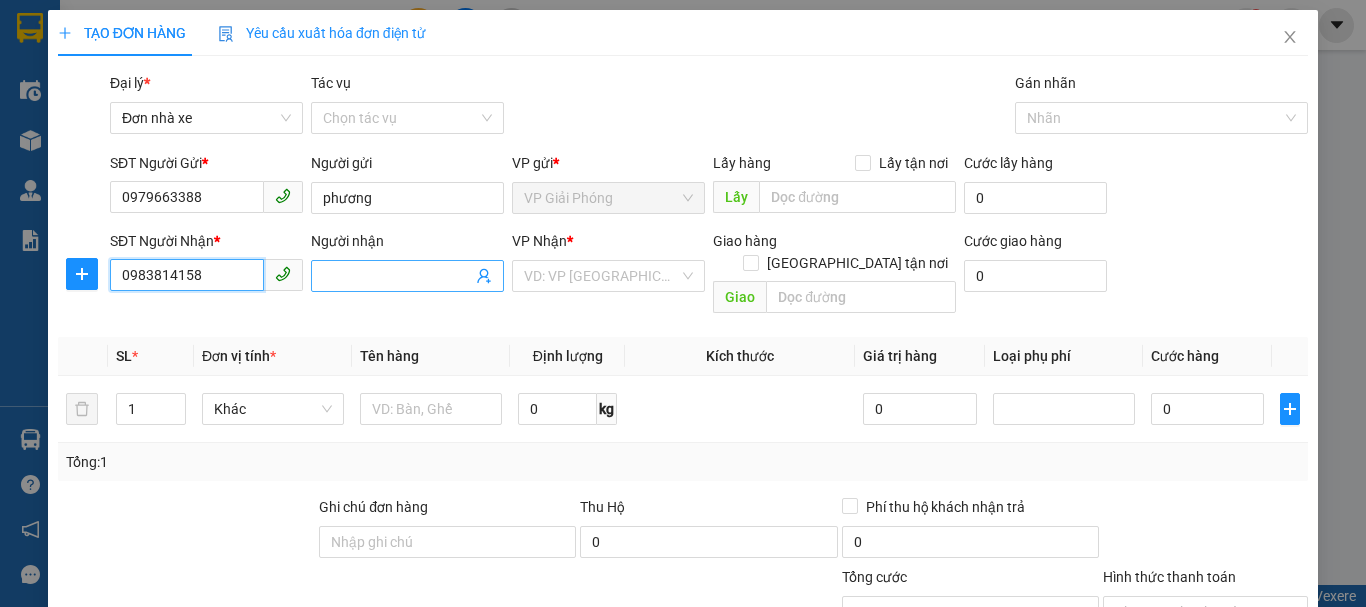 type on "0983814158" 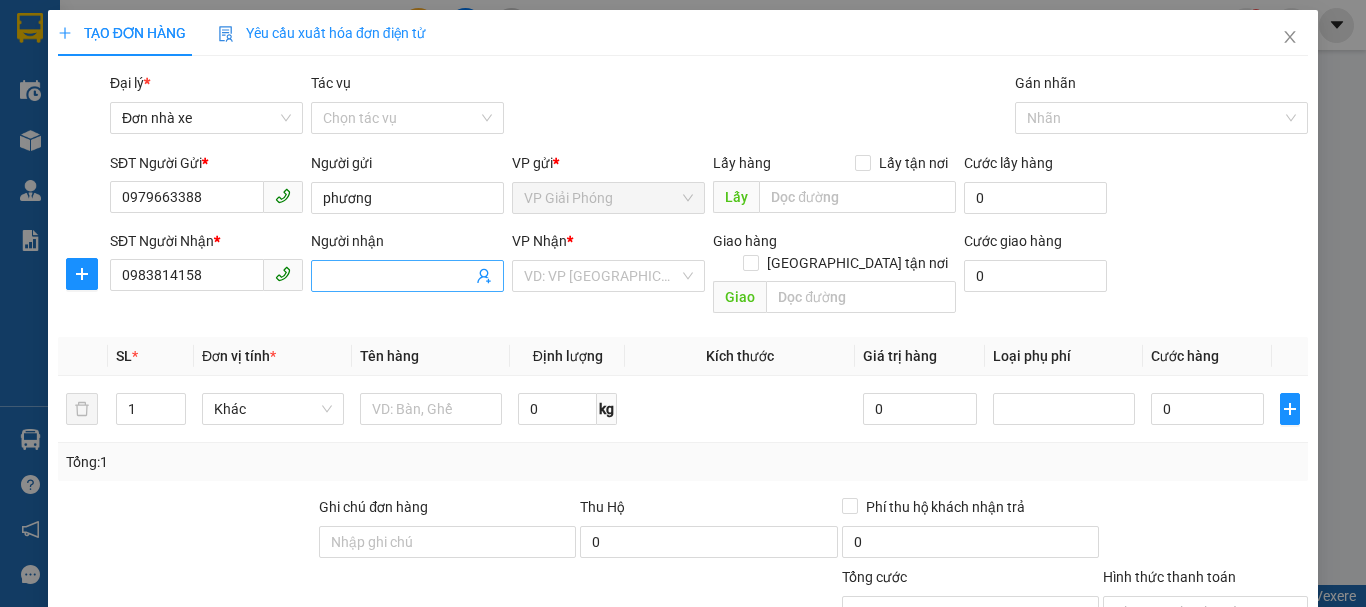 click on "Người nhận" at bounding box center [397, 276] 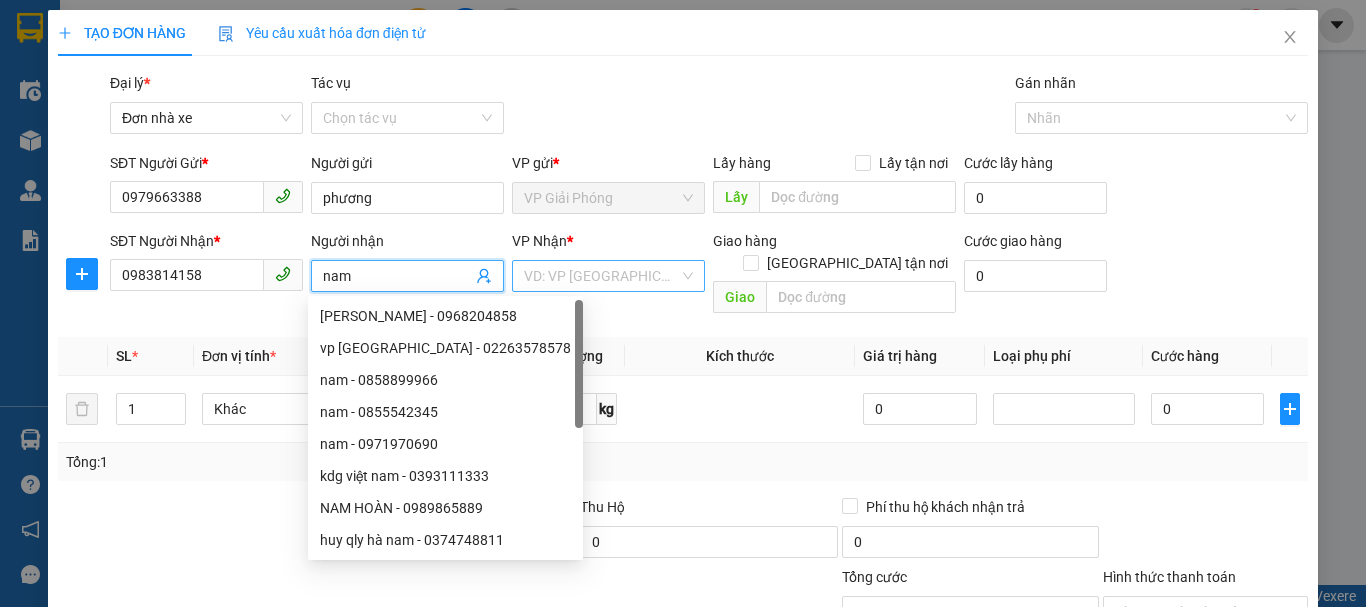 type on "nam" 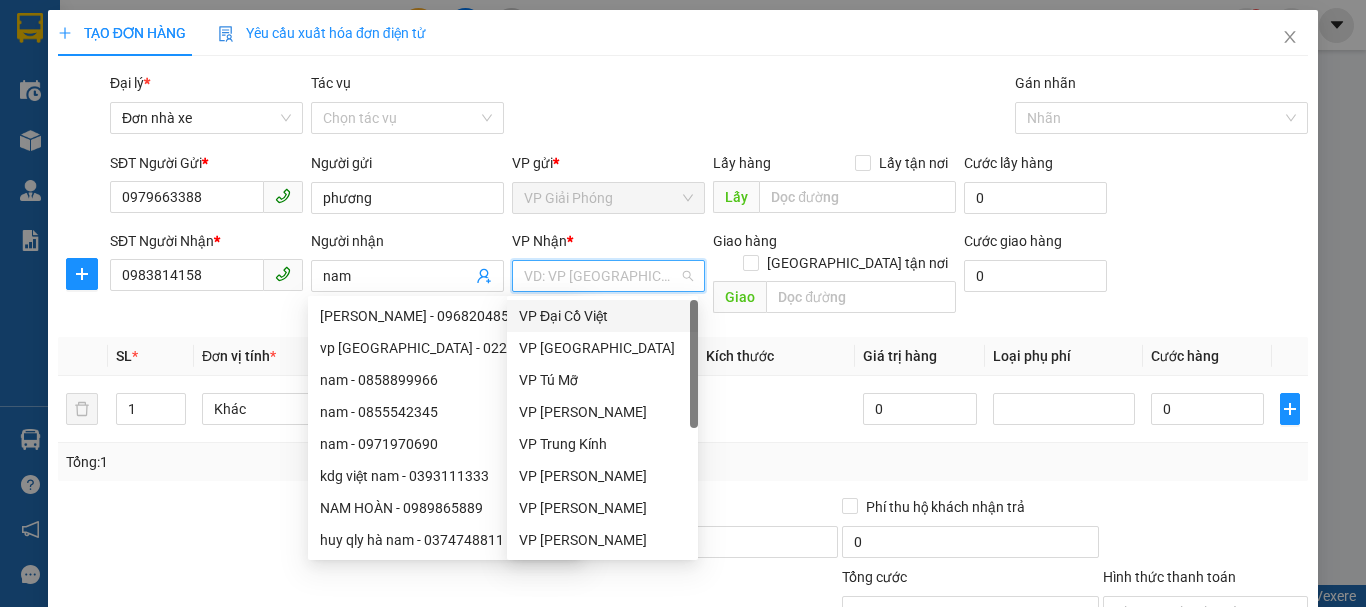 click at bounding box center [601, 276] 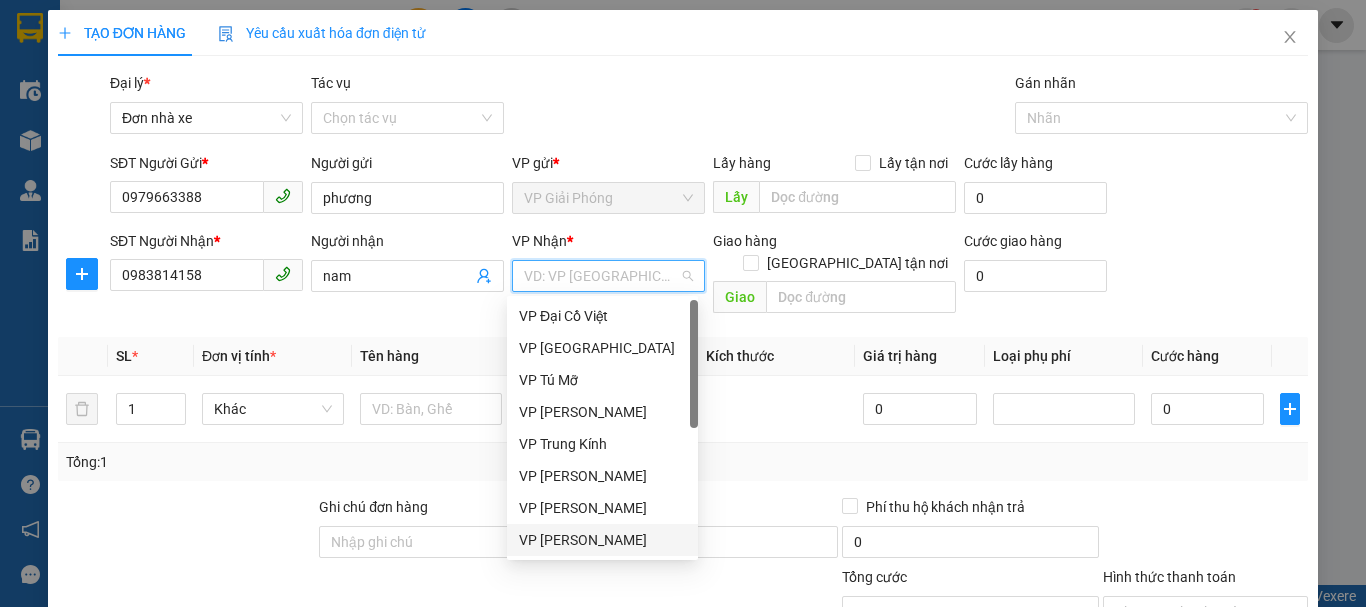 click on "VP [PERSON_NAME]" at bounding box center (602, 540) 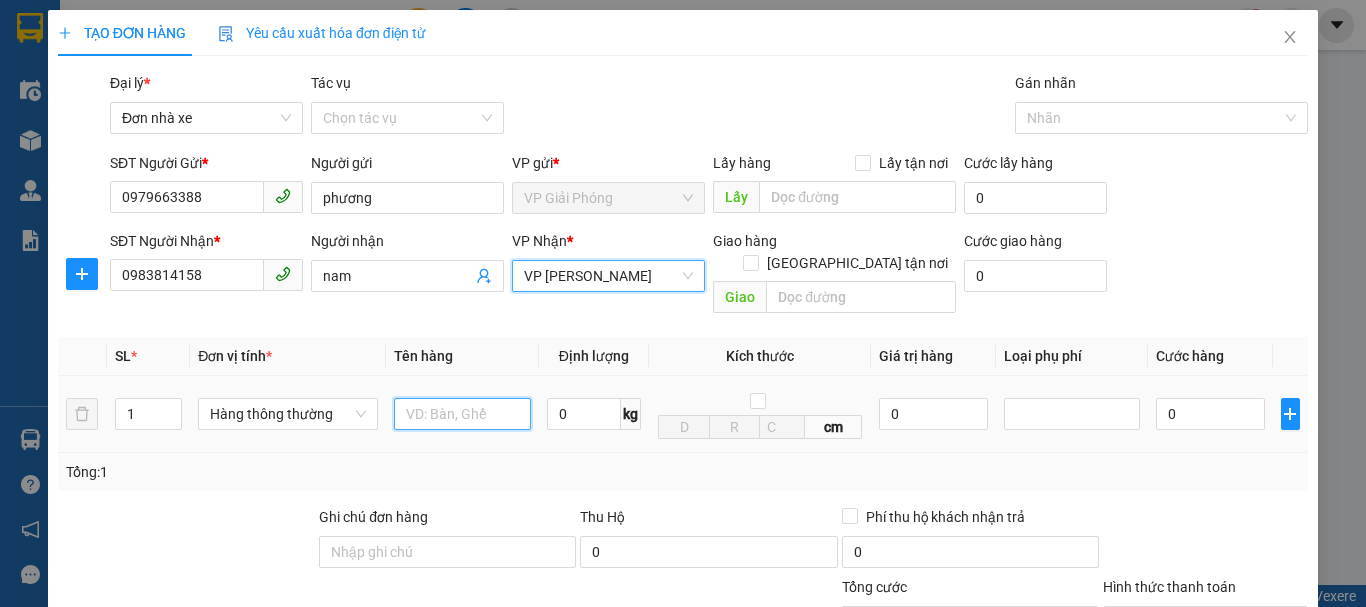 click at bounding box center (462, 414) 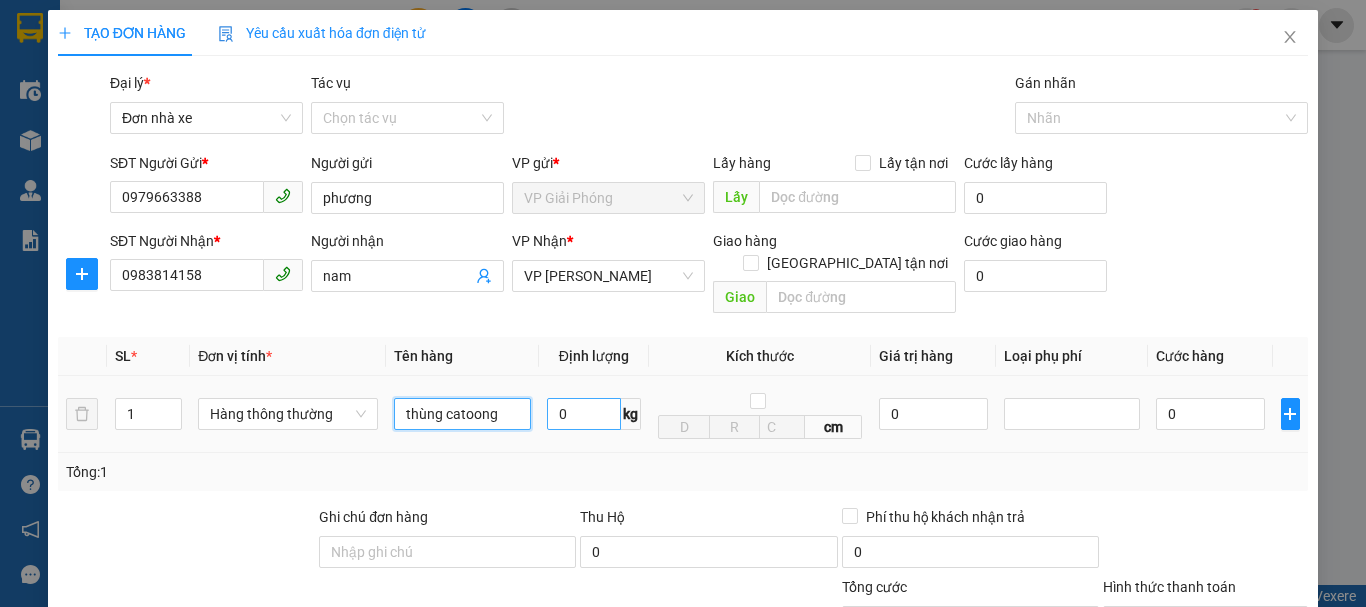 type on "thùng catoong" 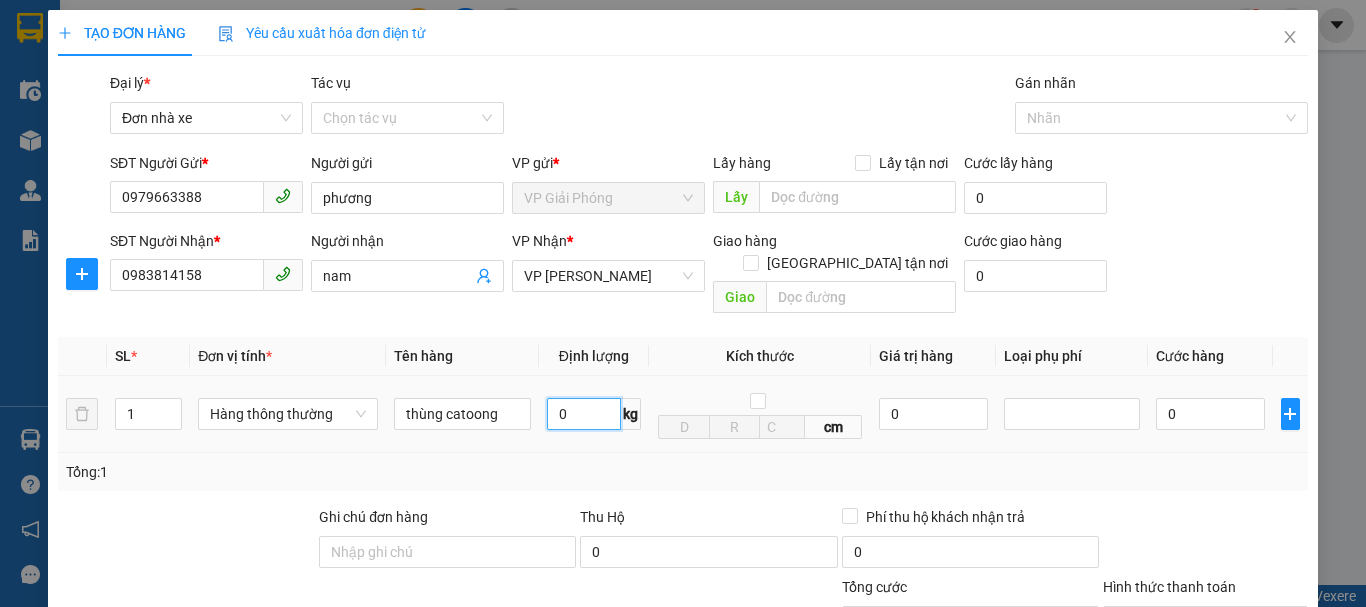 click on "0" at bounding box center [584, 414] 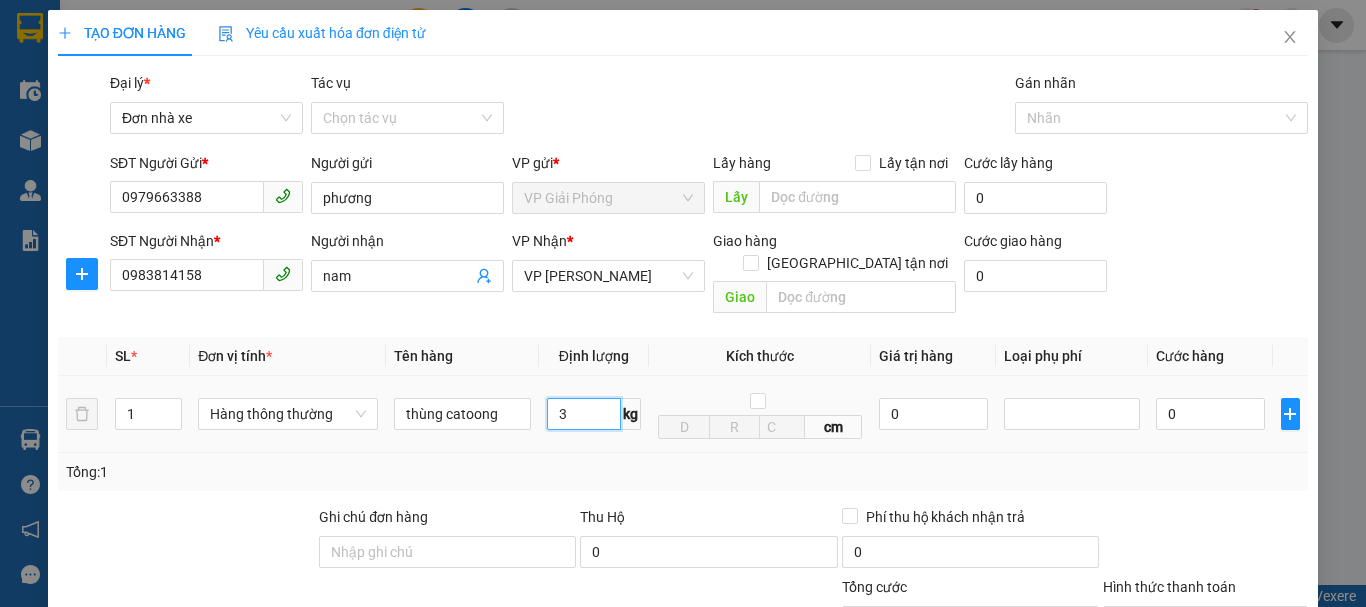 type on "3" 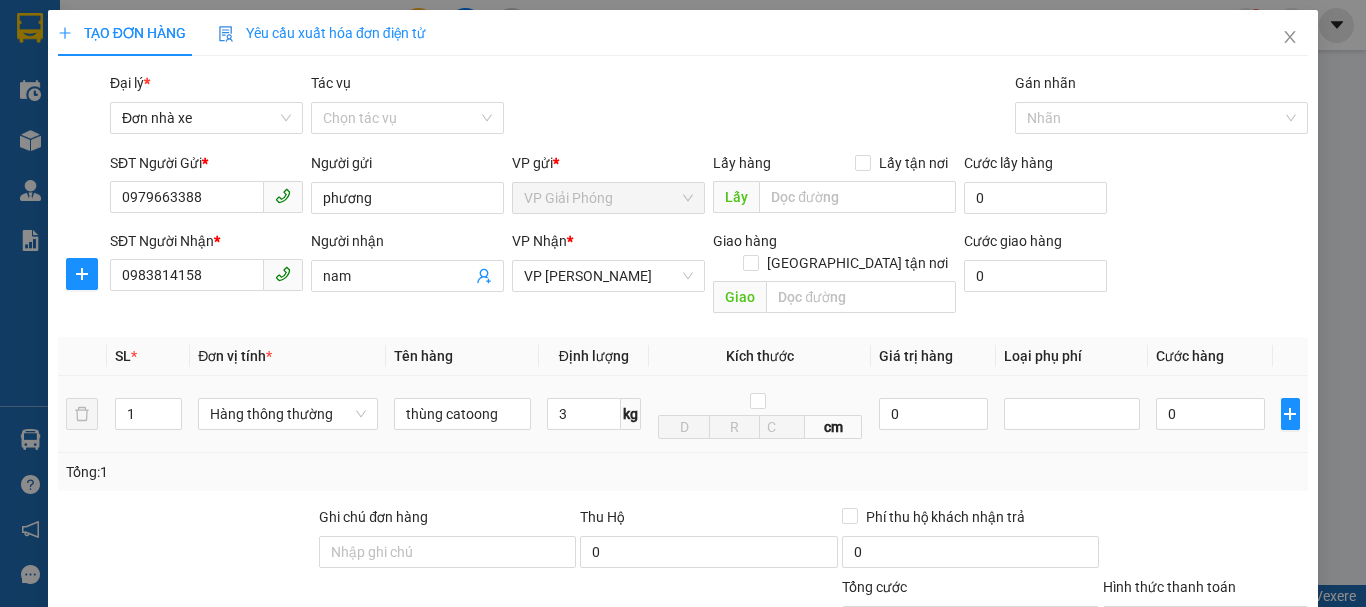 click at bounding box center [1072, 414] 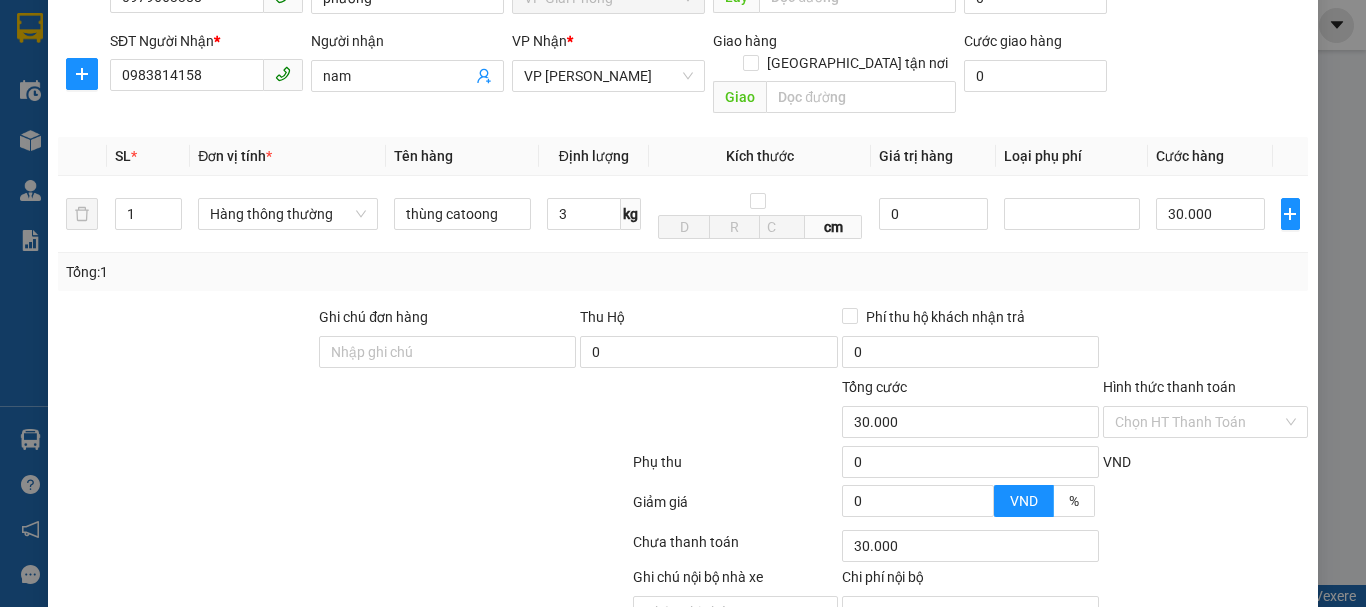 scroll, scrollTop: 286, scrollLeft: 0, axis: vertical 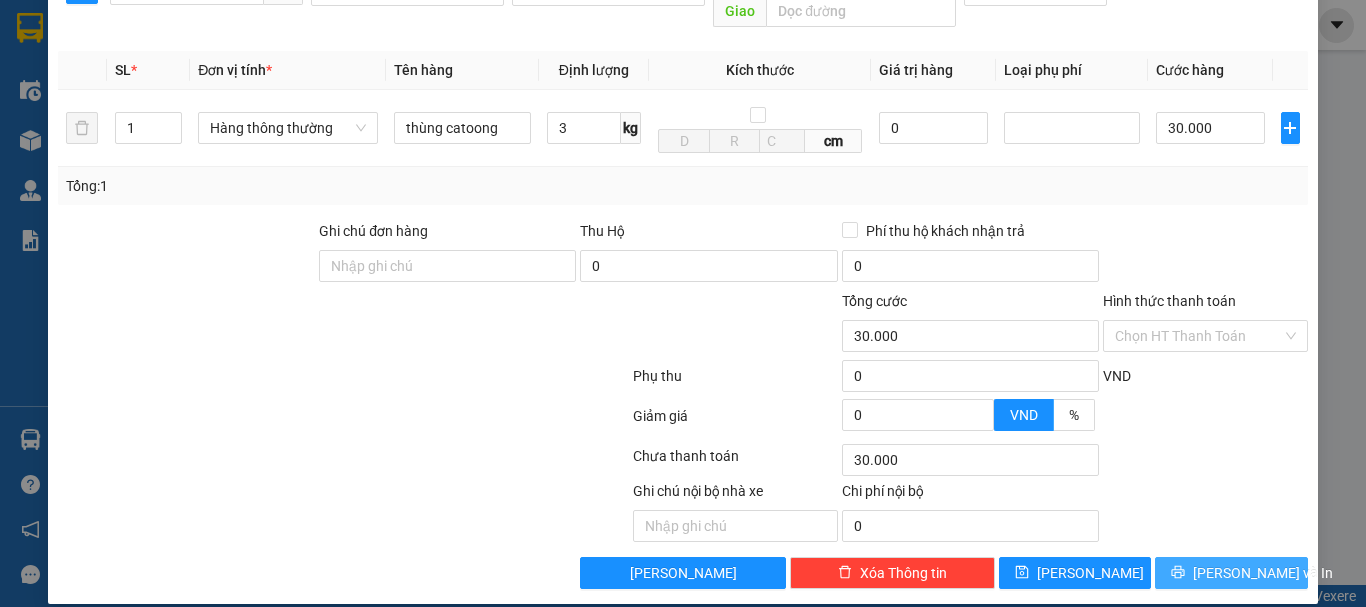 click on "[PERSON_NAME] và In" at bounding box center [1263, 573] 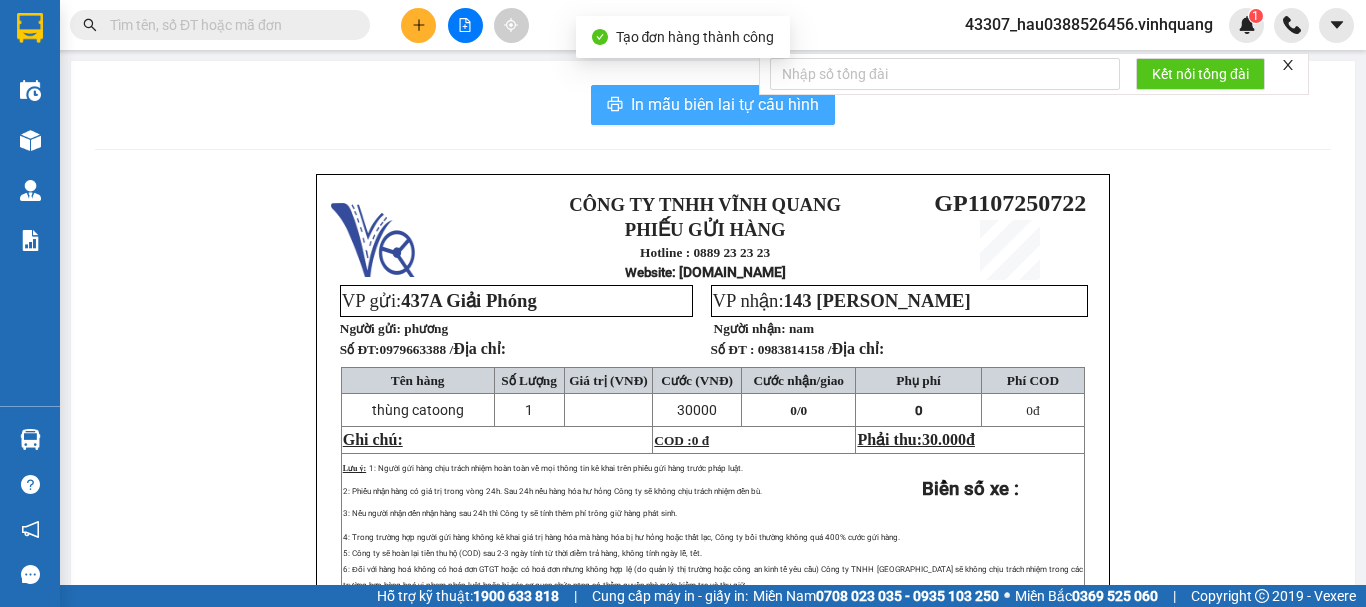 click on "In mẫu biên lai tự cấu hình" at bounding box center [725, 104] 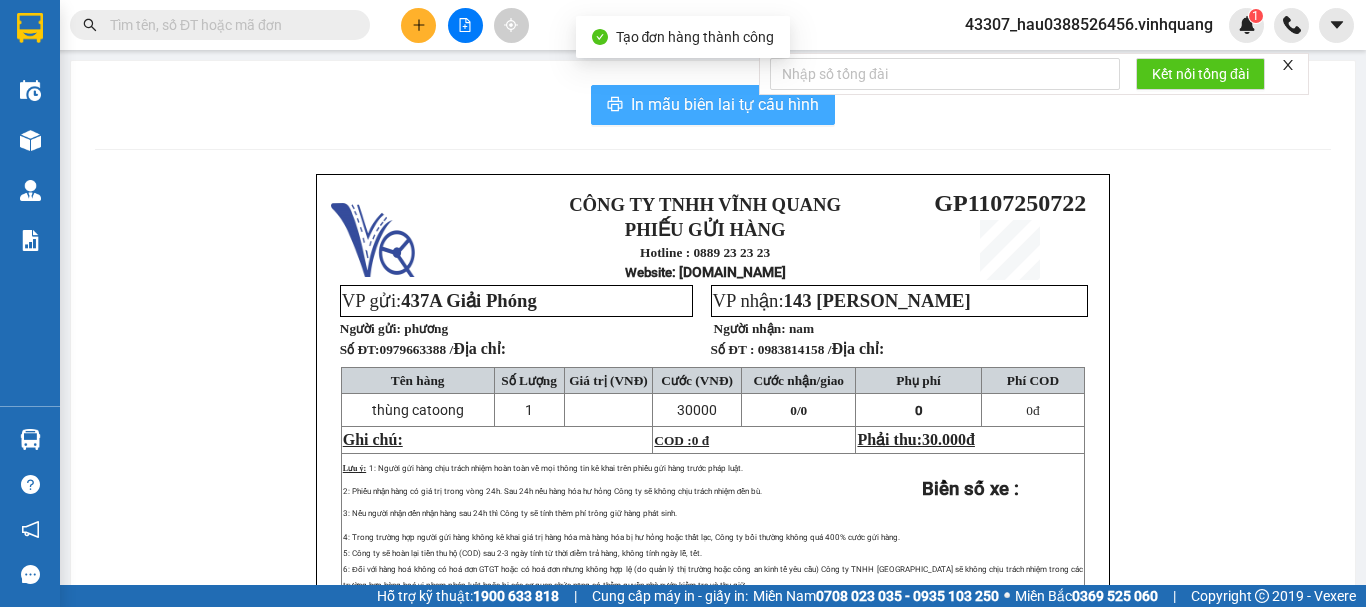 scroll, scrollTop: 0, scrollLeft: 0, axis: both 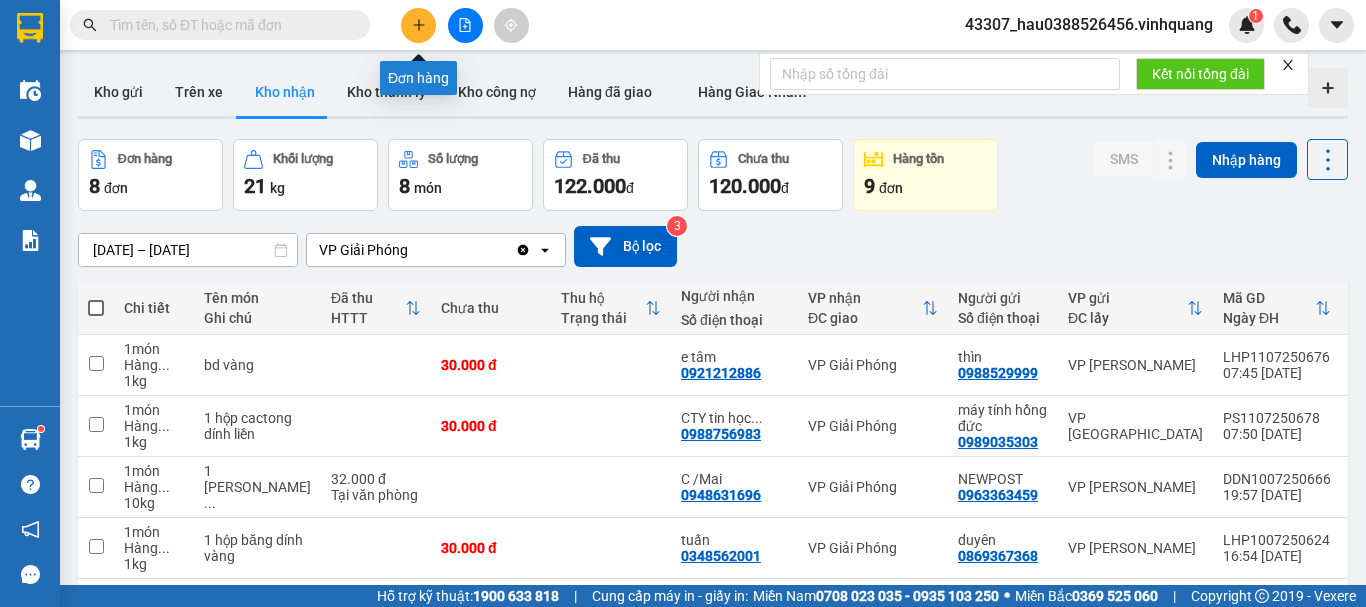 click 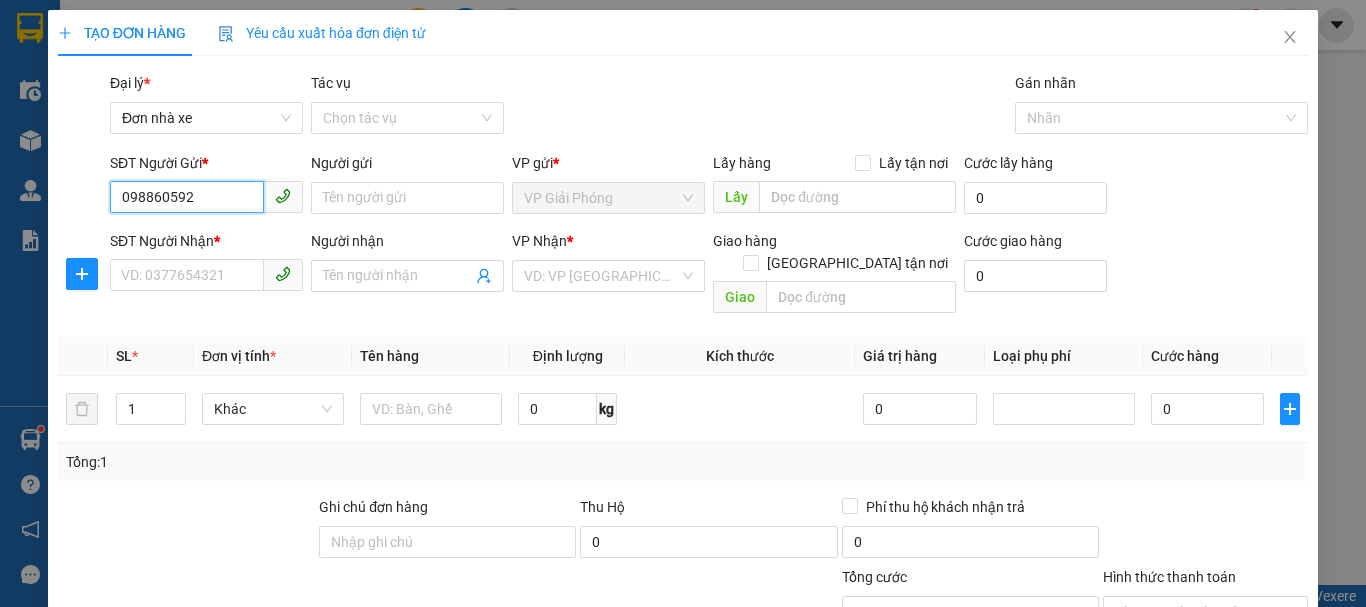 click on "098860592" at bounding box center (187, 197) 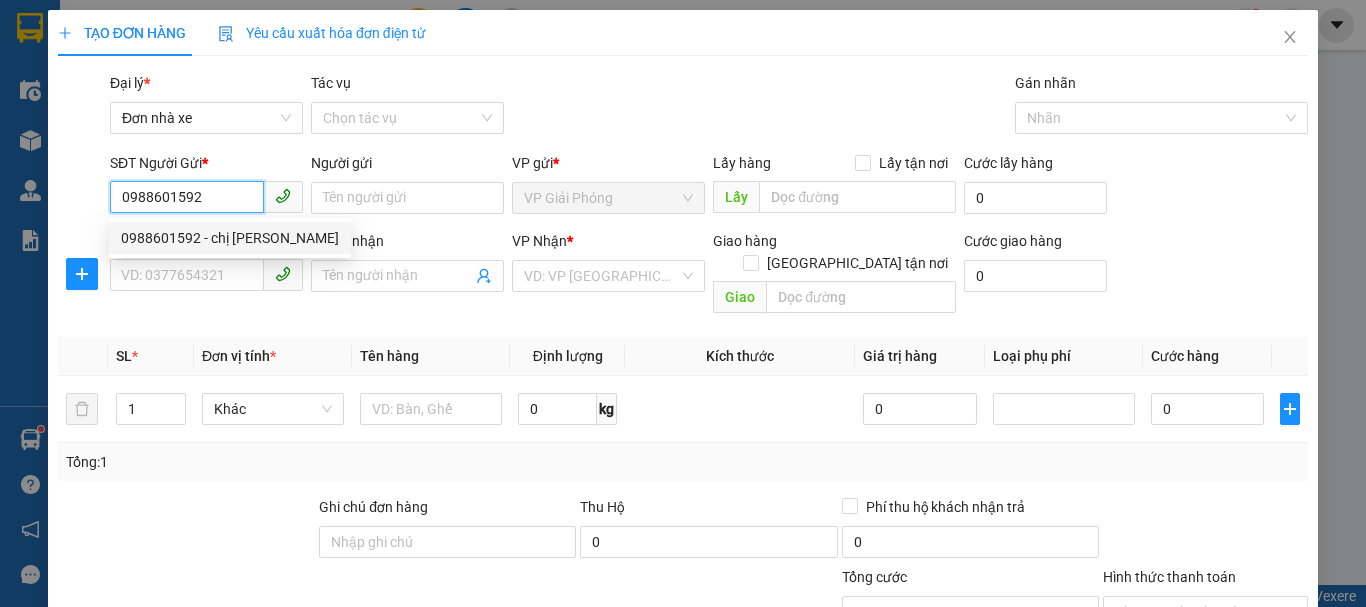click on "0988601592 - chị [PERSON_NAME]" at bounding box center [230, 238] 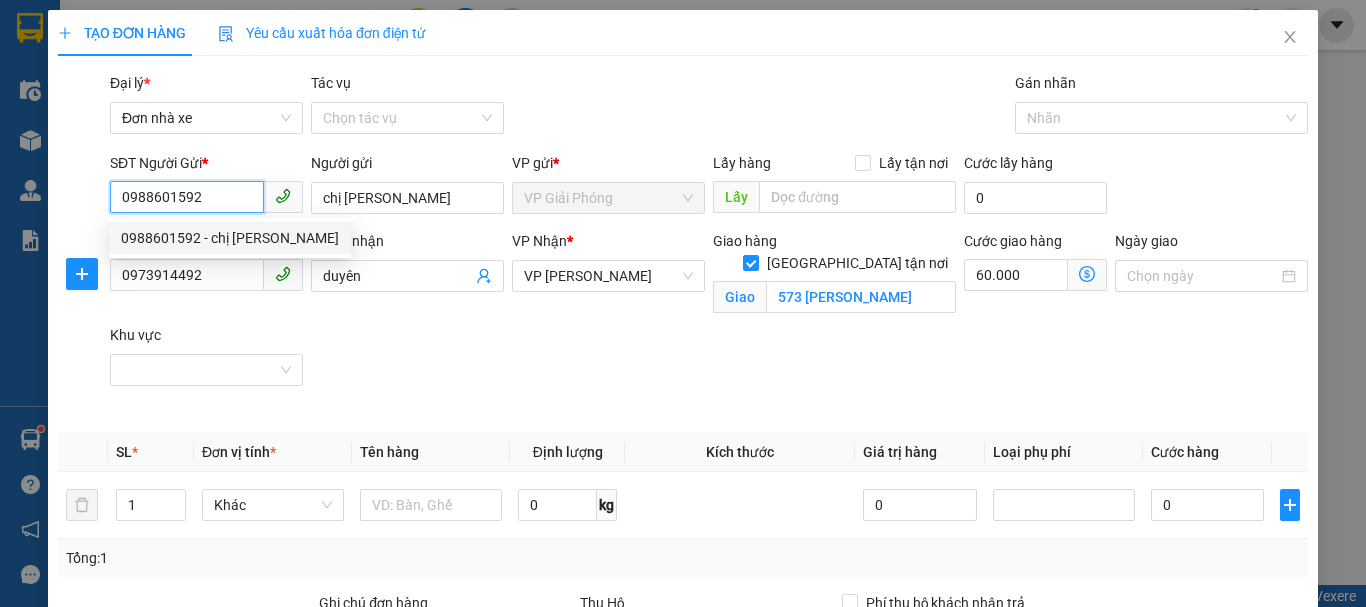 type on "90.000" 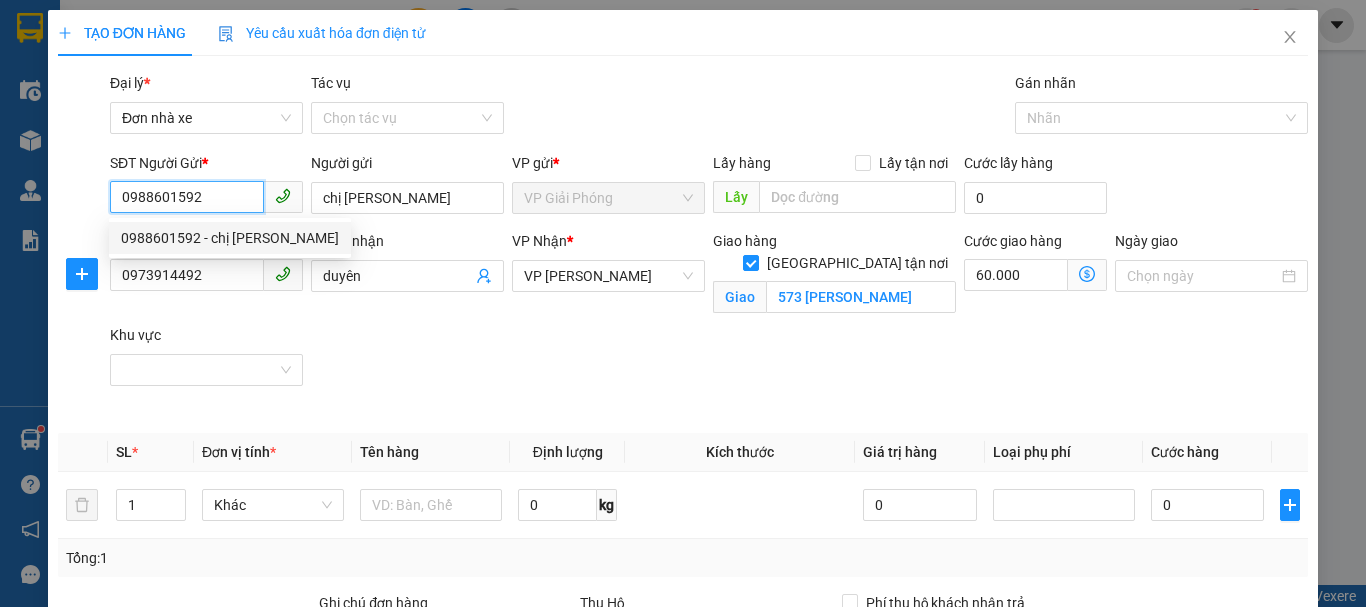 type on "90.000" 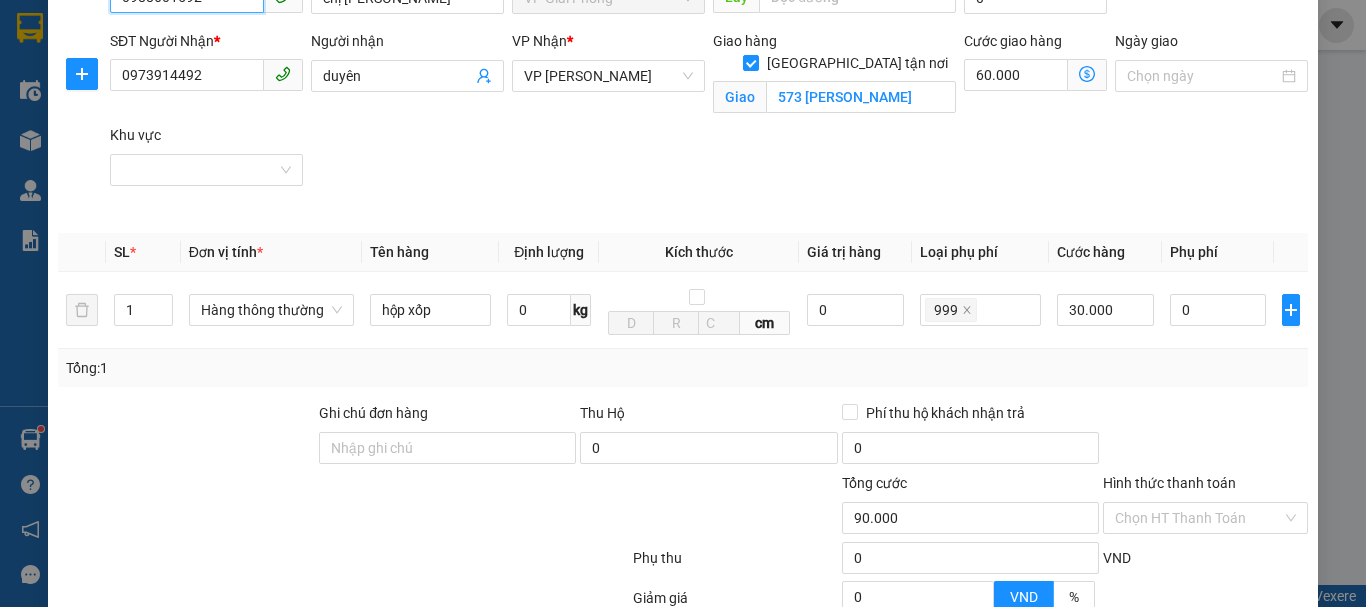 scroll, scrollTop: 300, scrollLeft: 0, axis: vertical 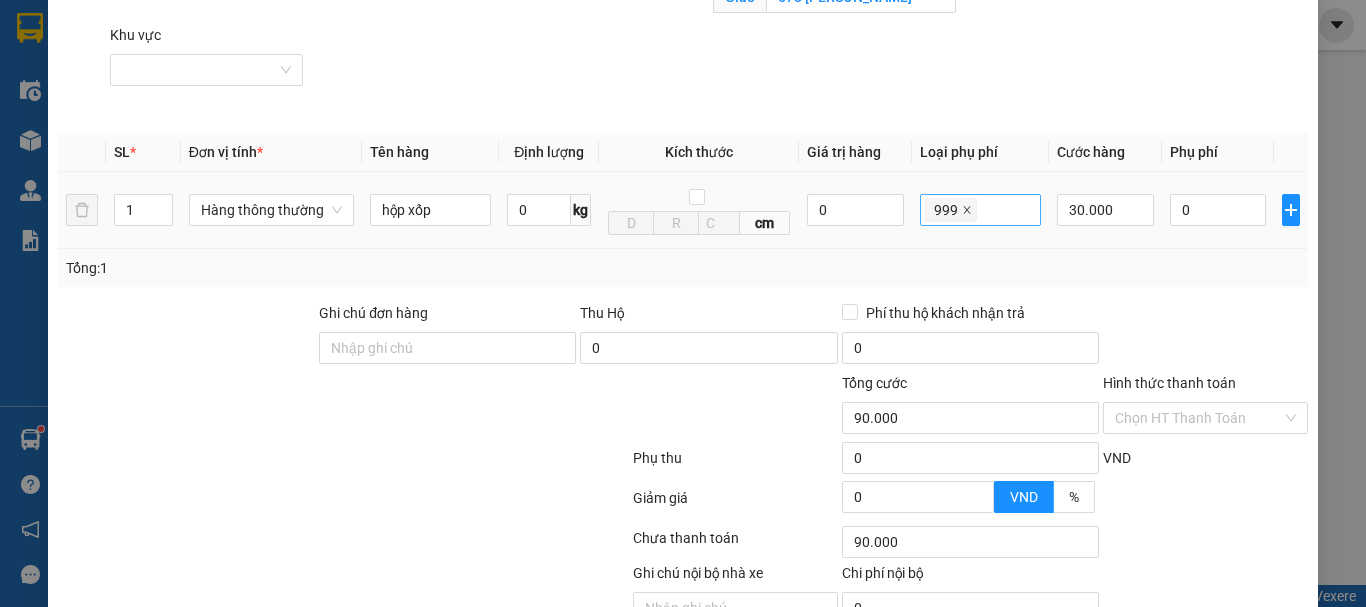 click 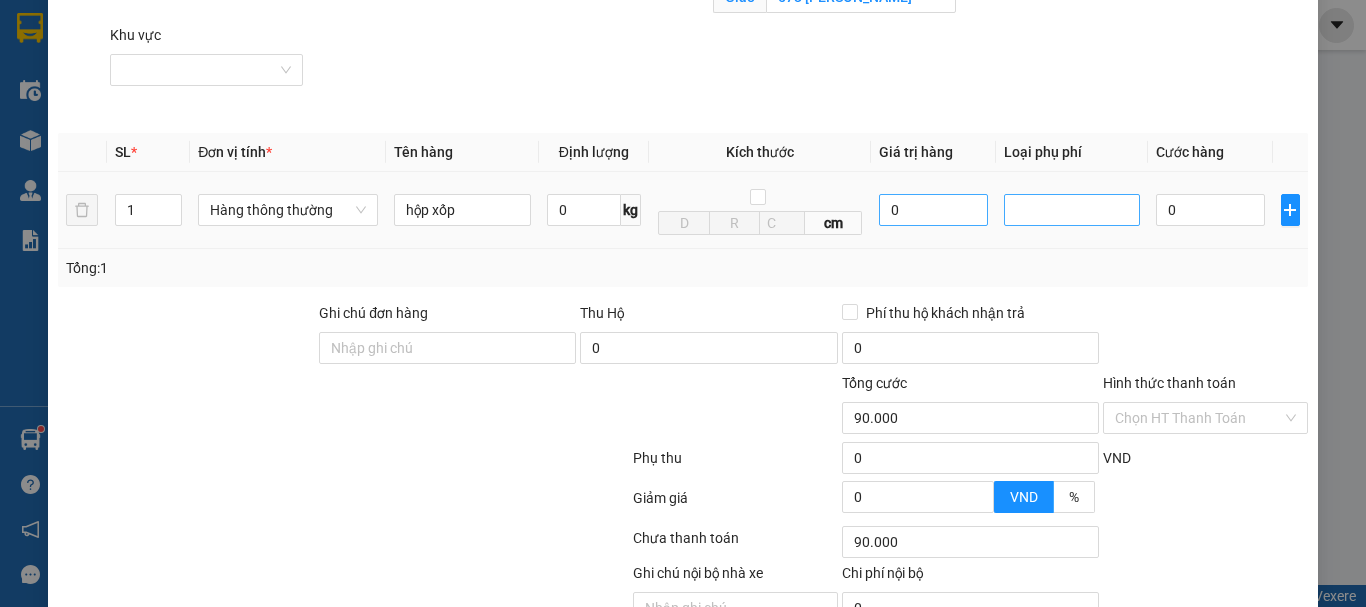 type on "60.000" 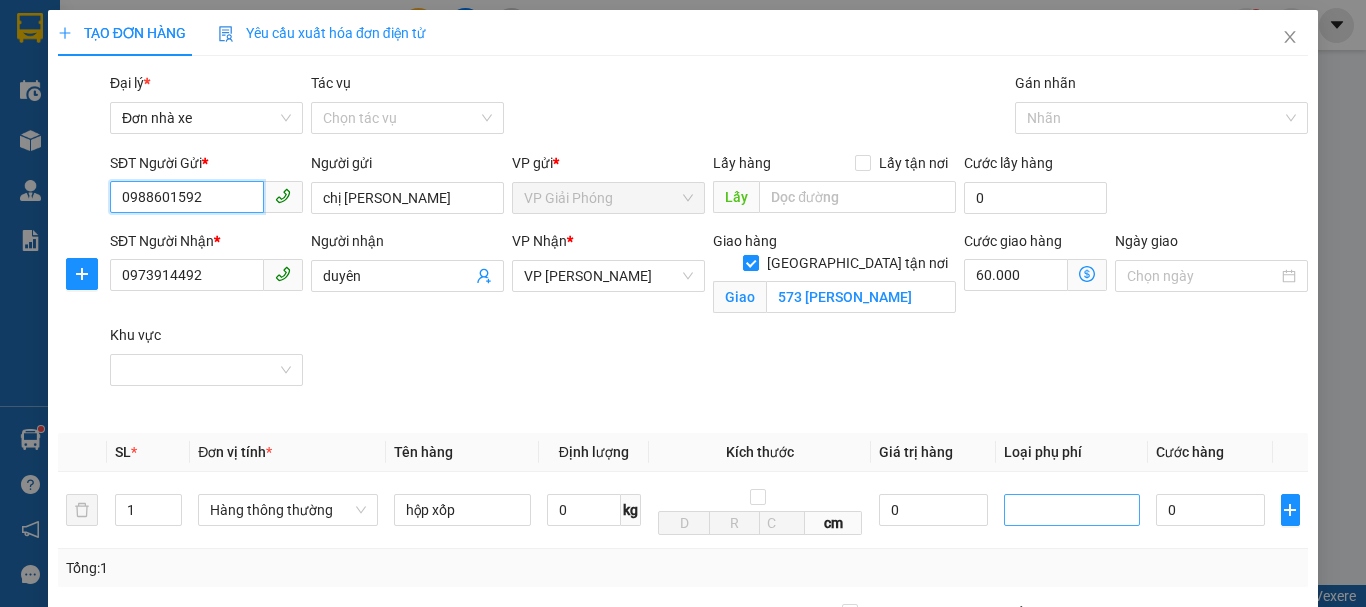 scroll, scrollTop: 100, scrollLeft: 0, axis: vertical 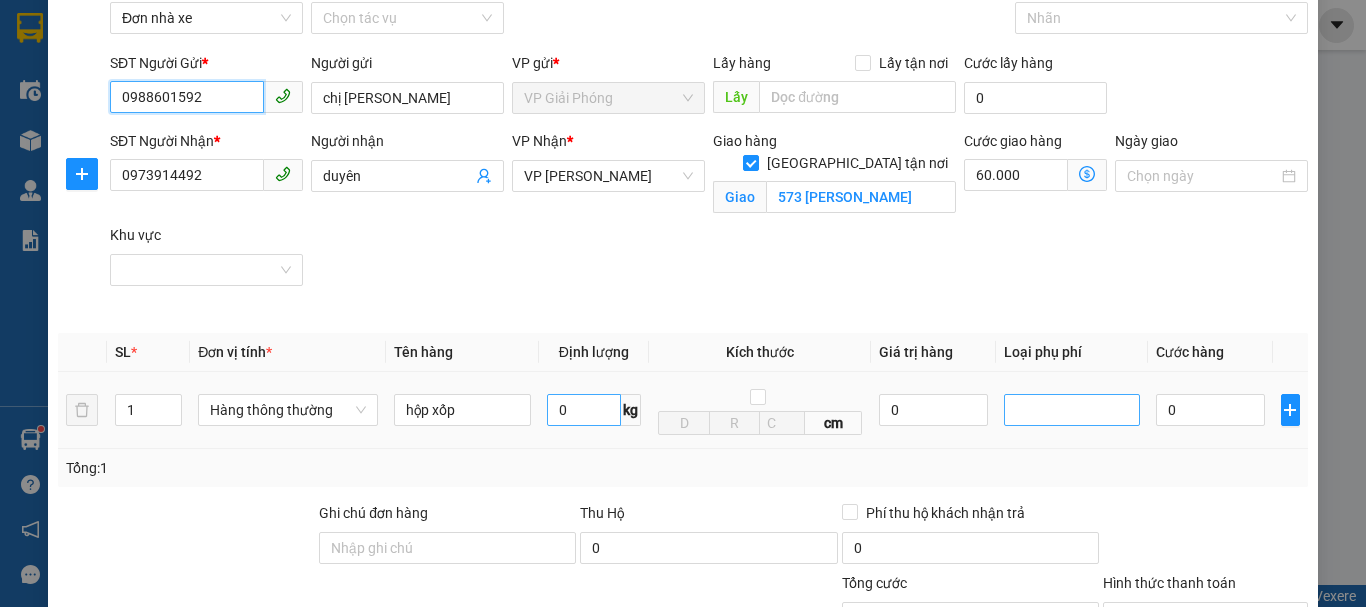 type on "0988601592" 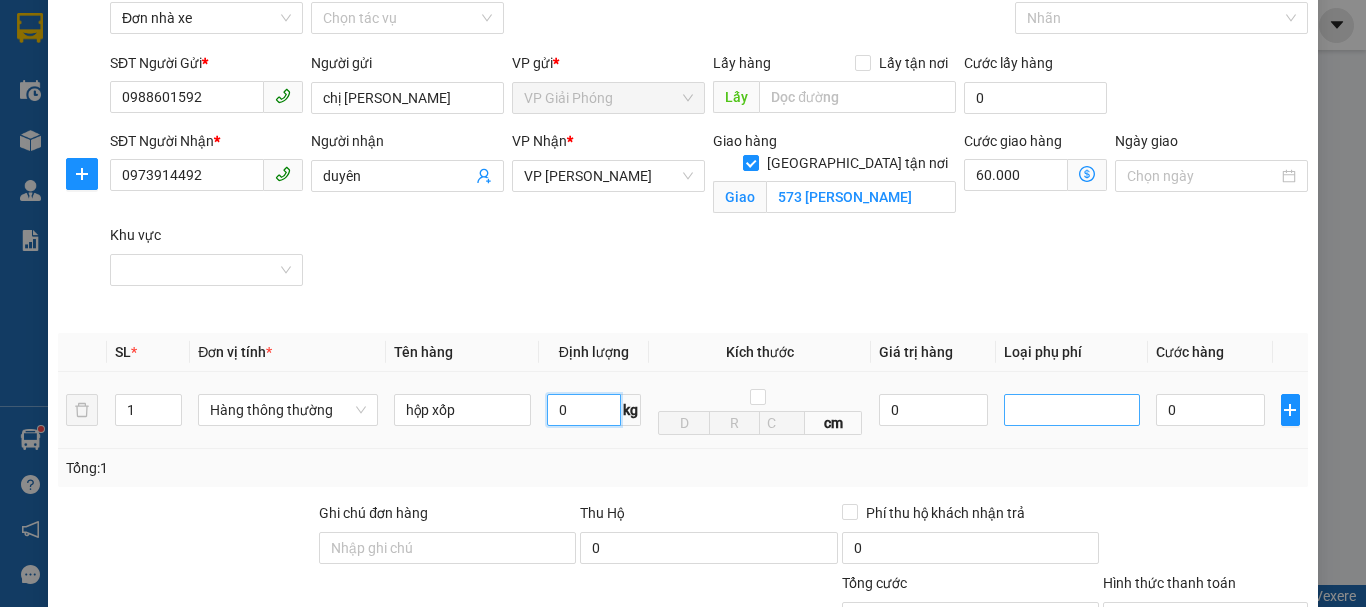click on "0" at bounding box center [584, 410] 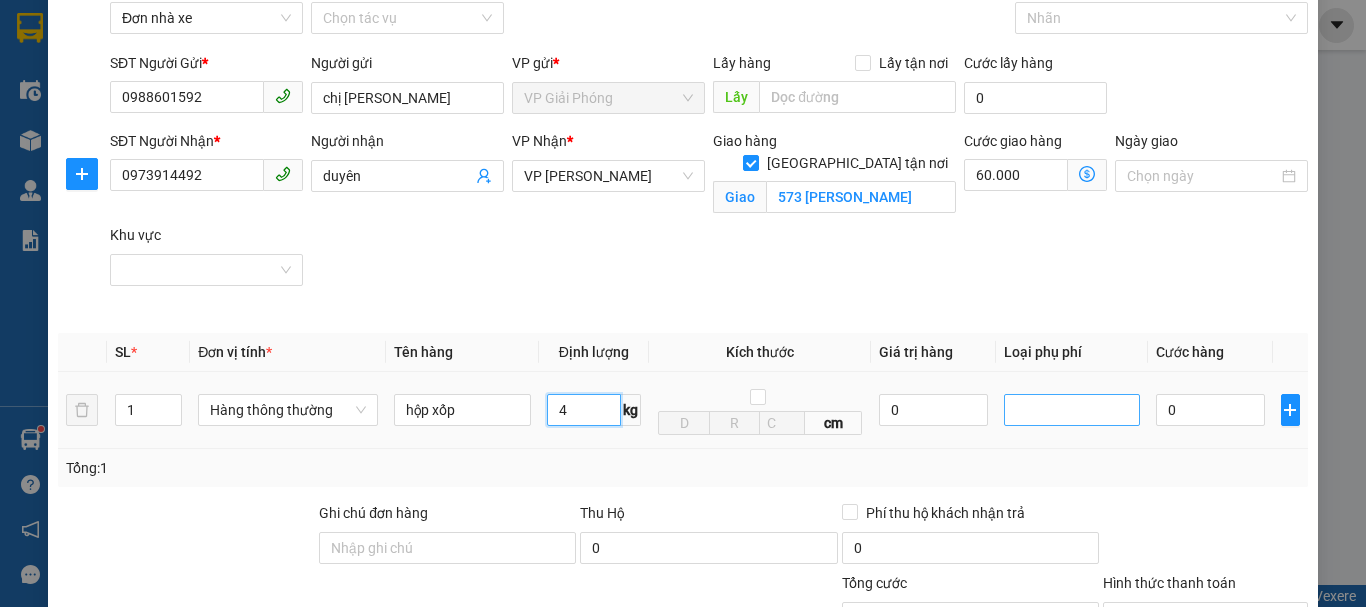 type on "4" 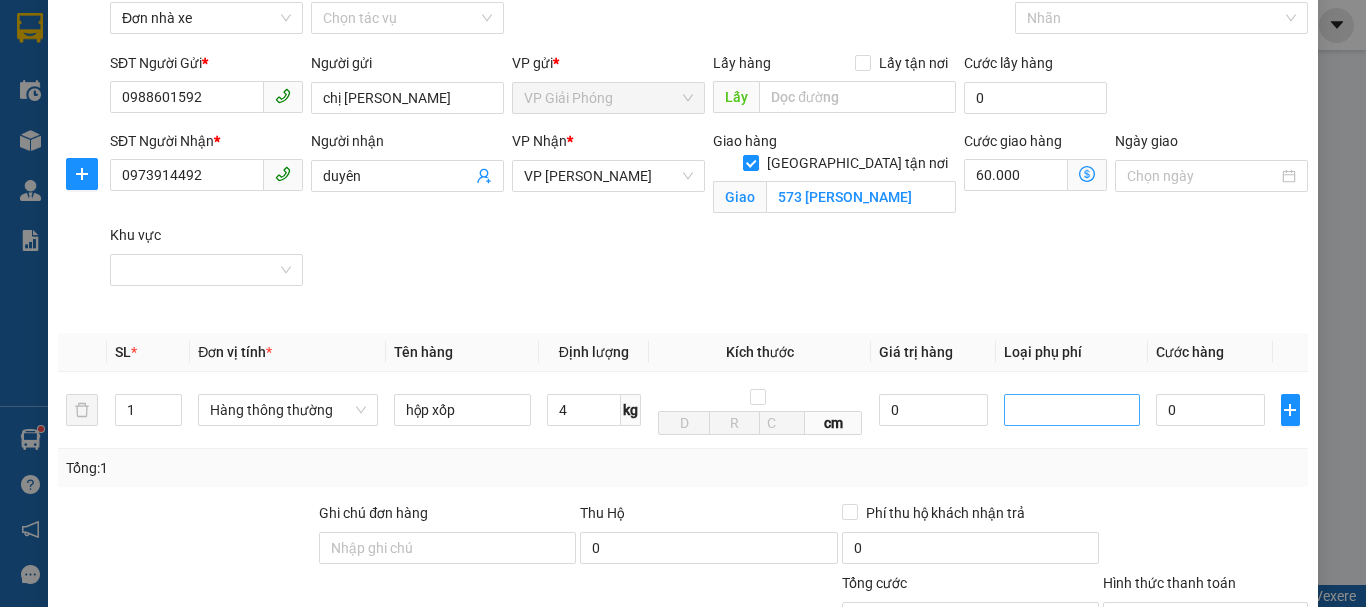 click on "Tổng:  1" at bounding box center (683, 468) 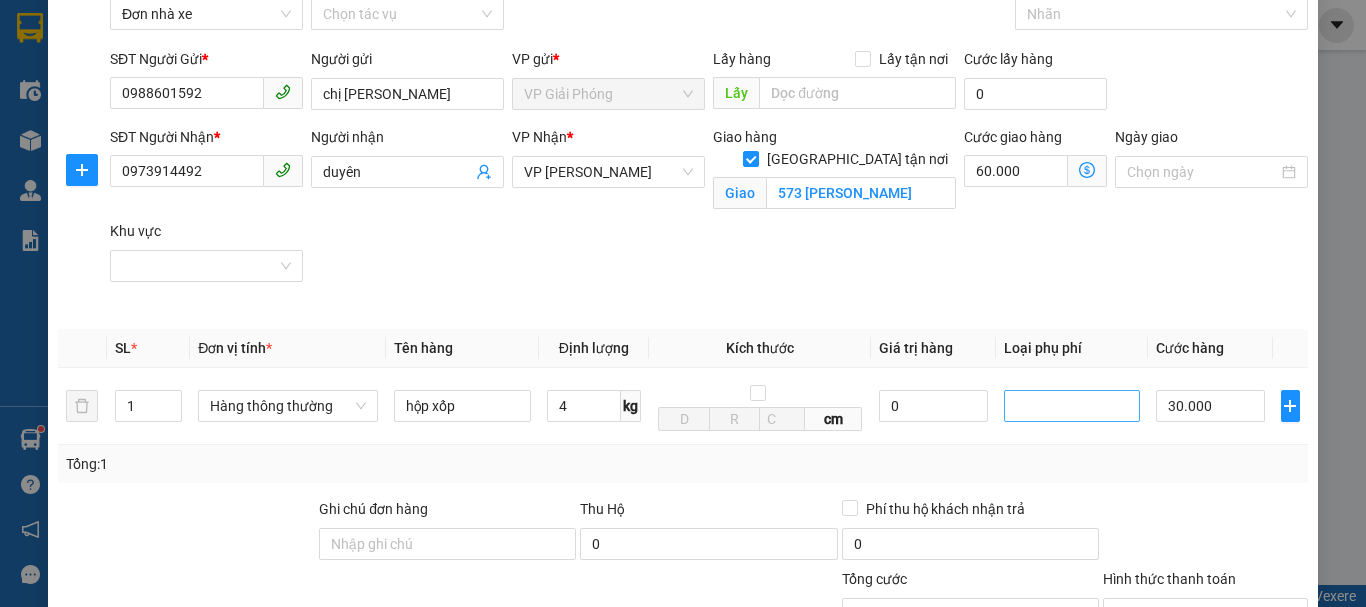 scroll, scrollTop: 4, scrollLeft: 0, axis: vertical 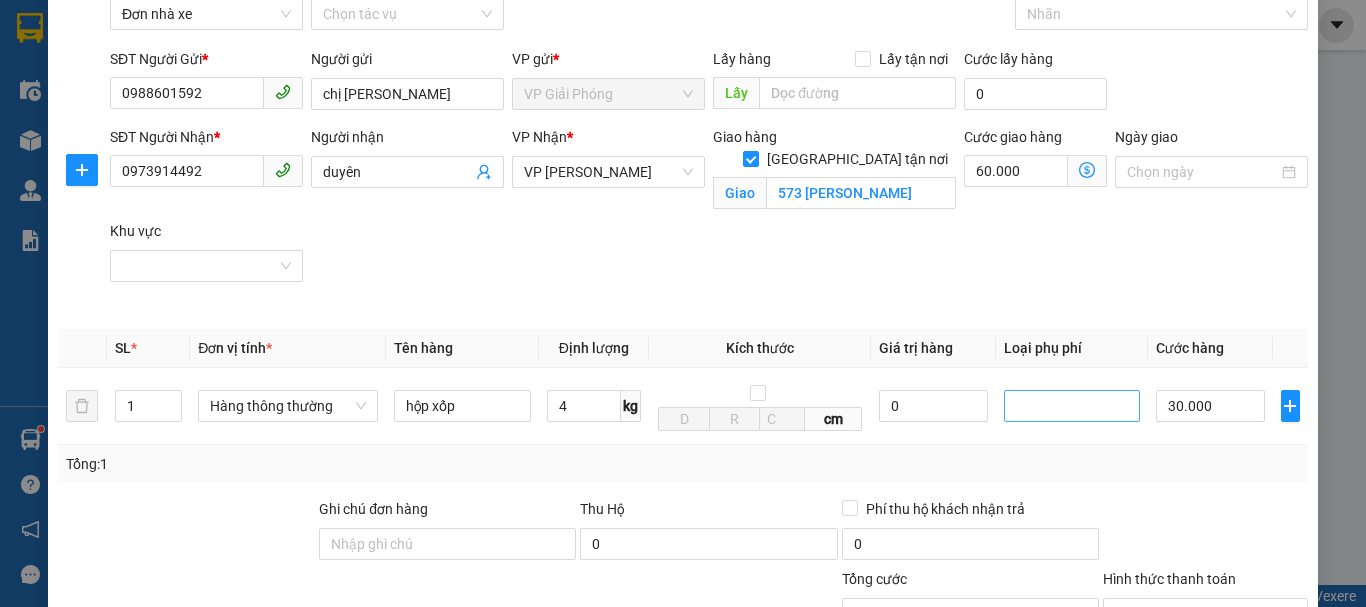 click on "SĐT Người Nhận  * 0973914492 Người nhận duyên VP Nhận  * VP [PERSON_NAME] PHONG Giao hàng [GEOGRAPHIC_DATA] tận nơi Giao 573 quang trung Cước giao hàng 60.000 Ngày giao Khu vực" at bounding box center (709, 220) 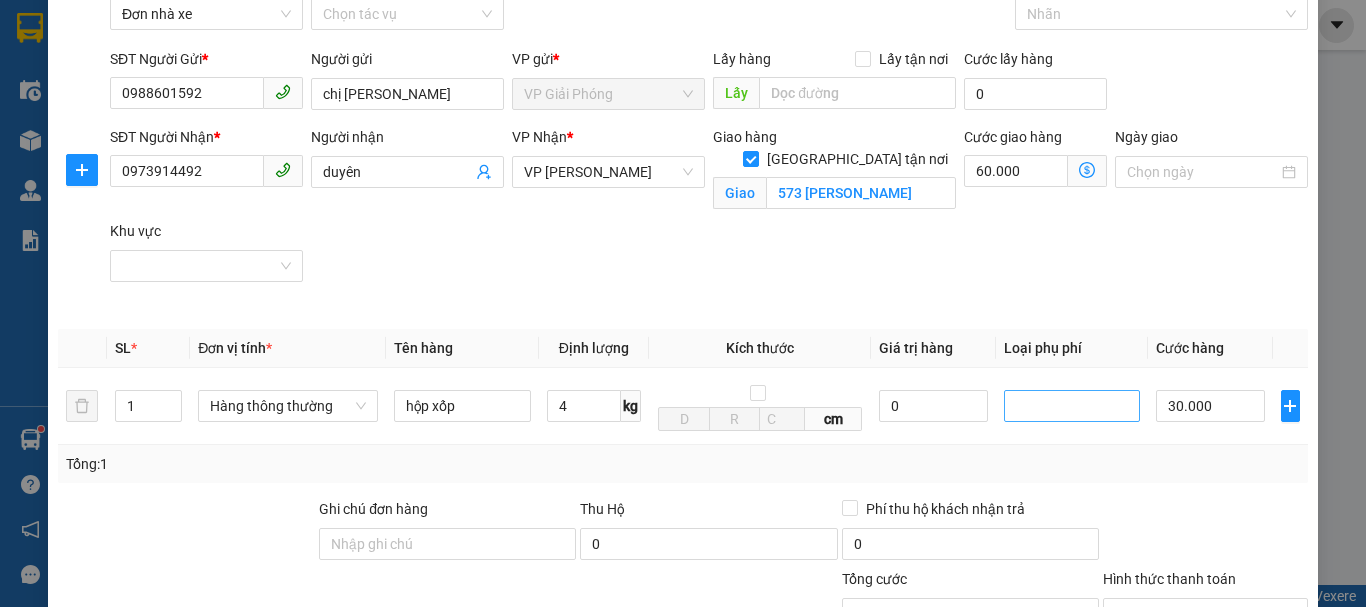 scroll, scrollTop: 404, scrollLeft: 0, axis: vertical 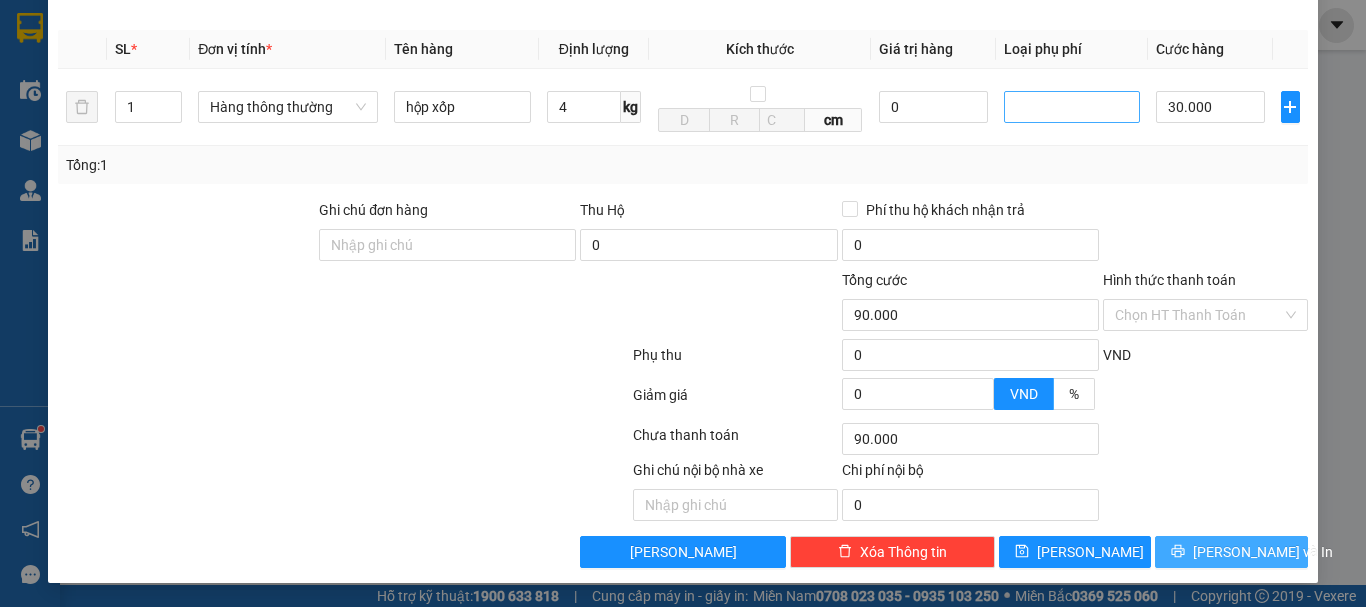 click on "[PERSON_NAME] và In" at bounding box center (1263, 552) 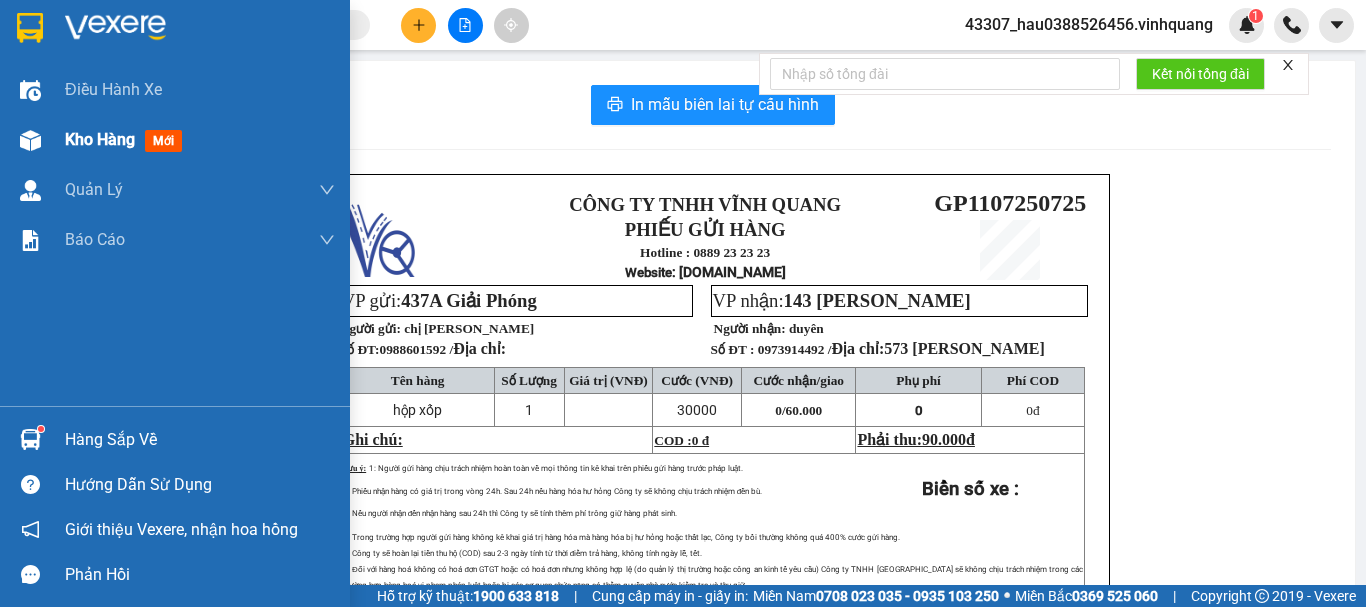 click on "Kho hàng mới" at bounding box center [200, 140] 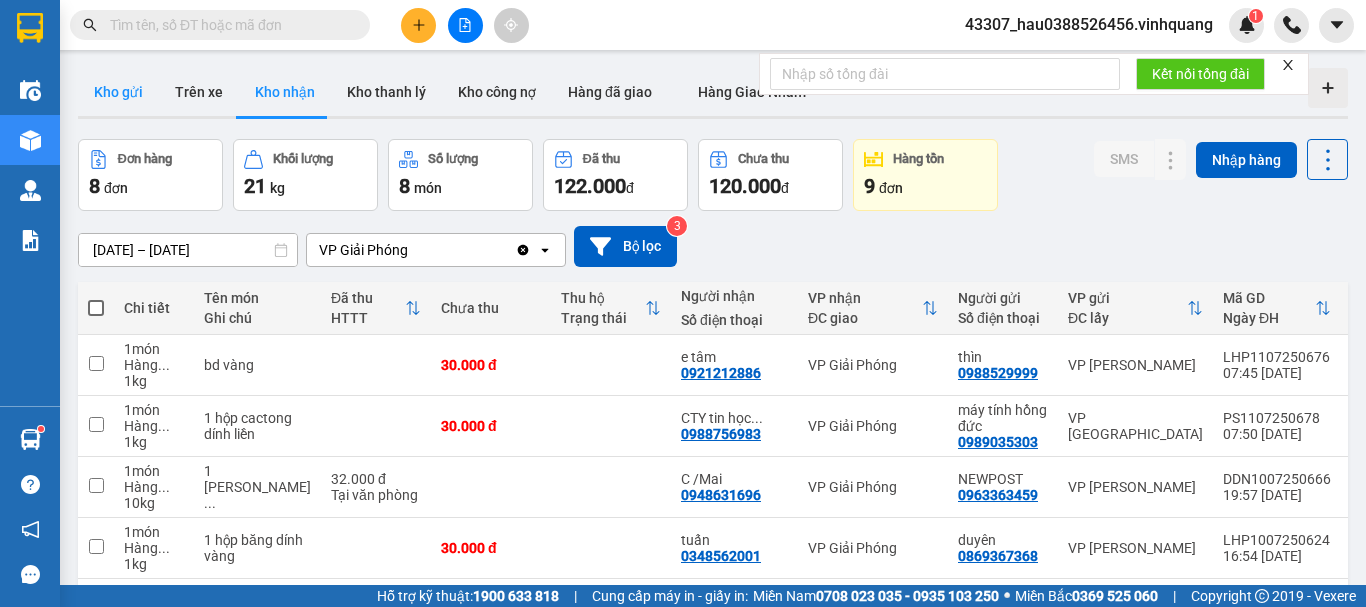 click on "Kho gửi" at bounding box center (118, 92) 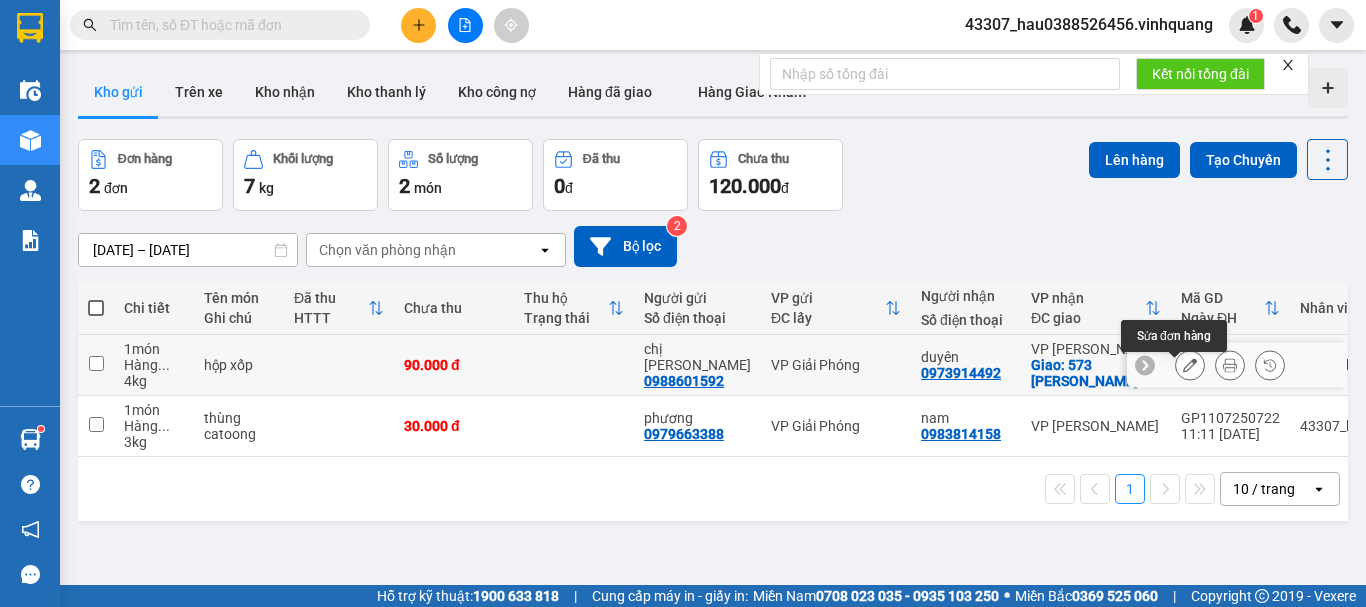 click 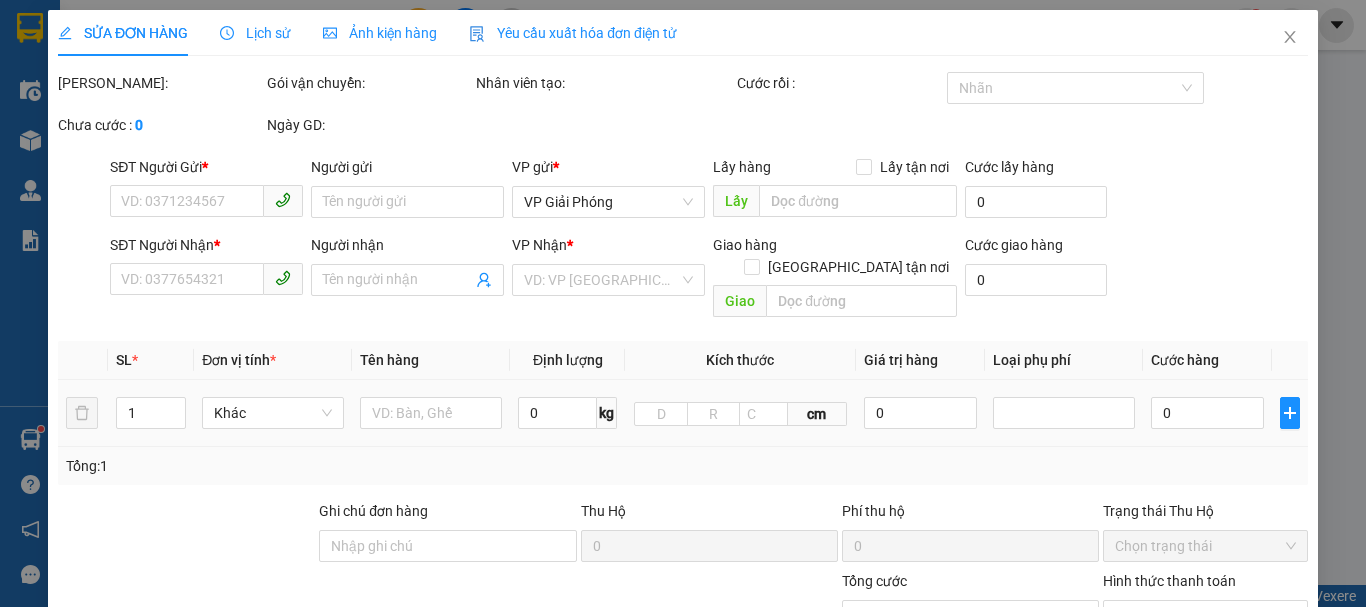 type on "0988601592" 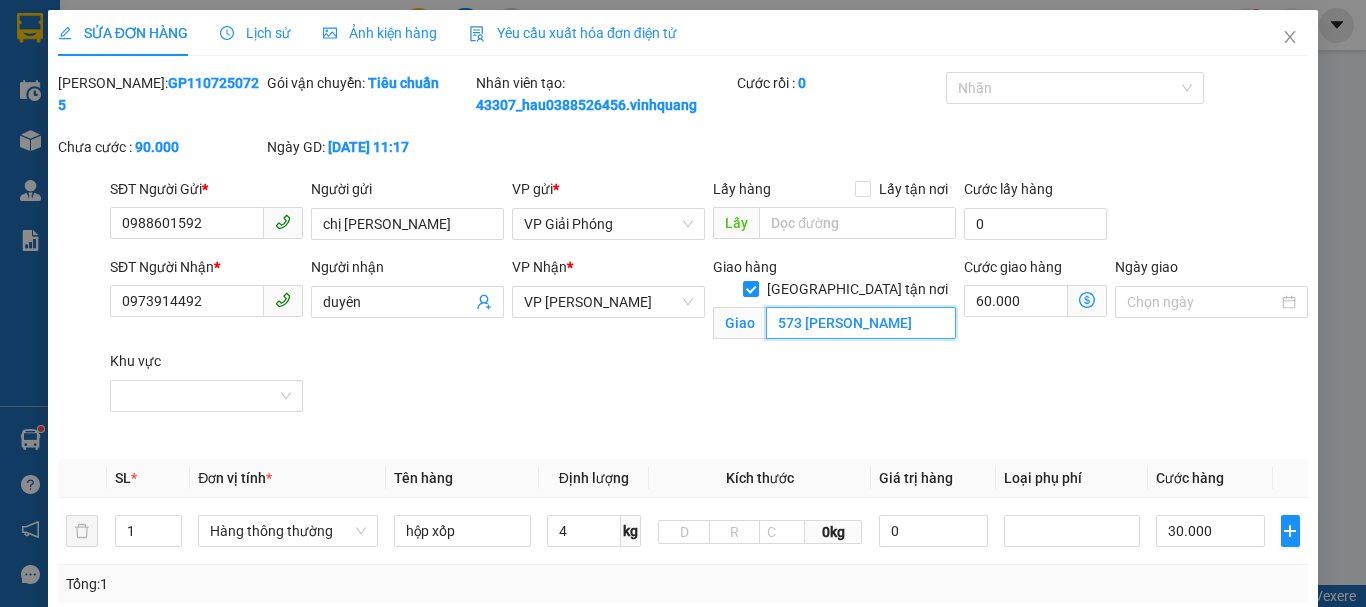 click on "573 [PERSON_NAME]" at bounding box center (861, 323) 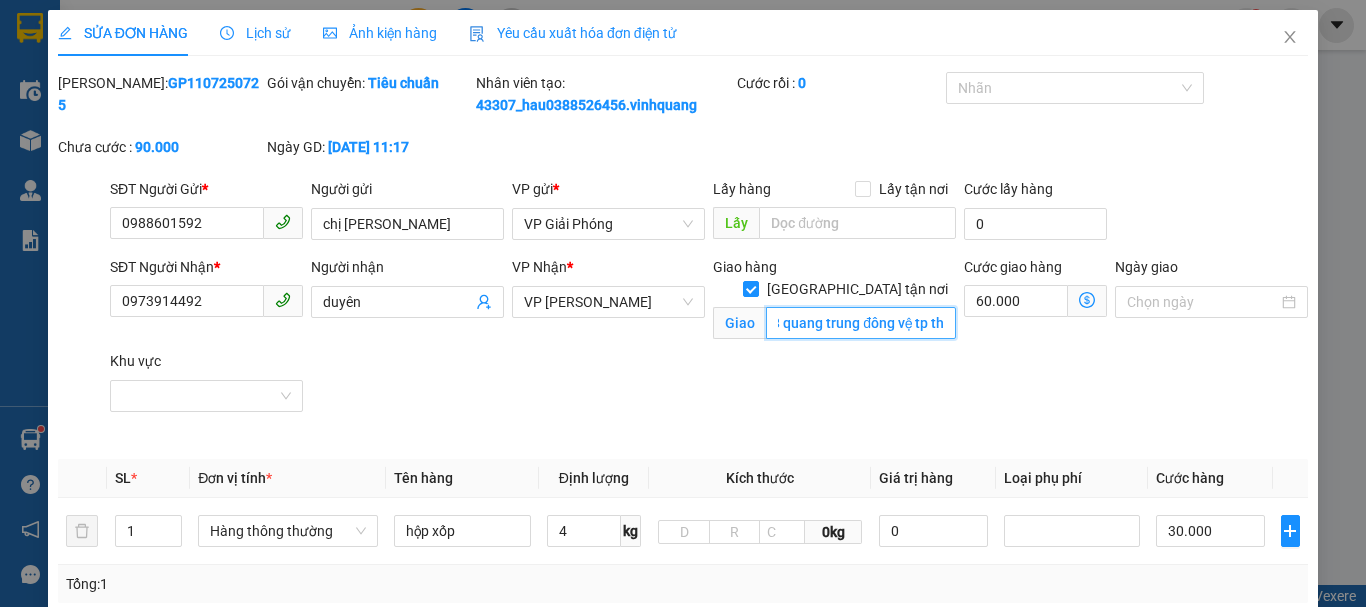 scroll, scrollTop: 0, scrollLeft: 36, axis: horizontal 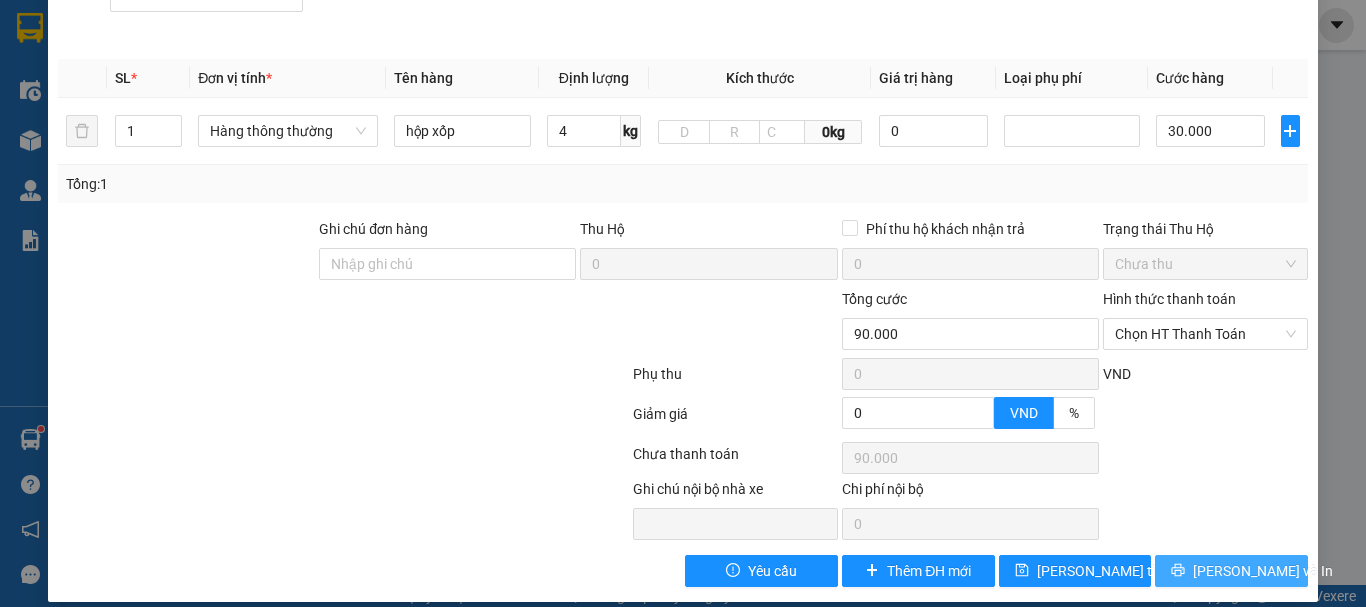 type on "573 quang trung đông vệ tp th" 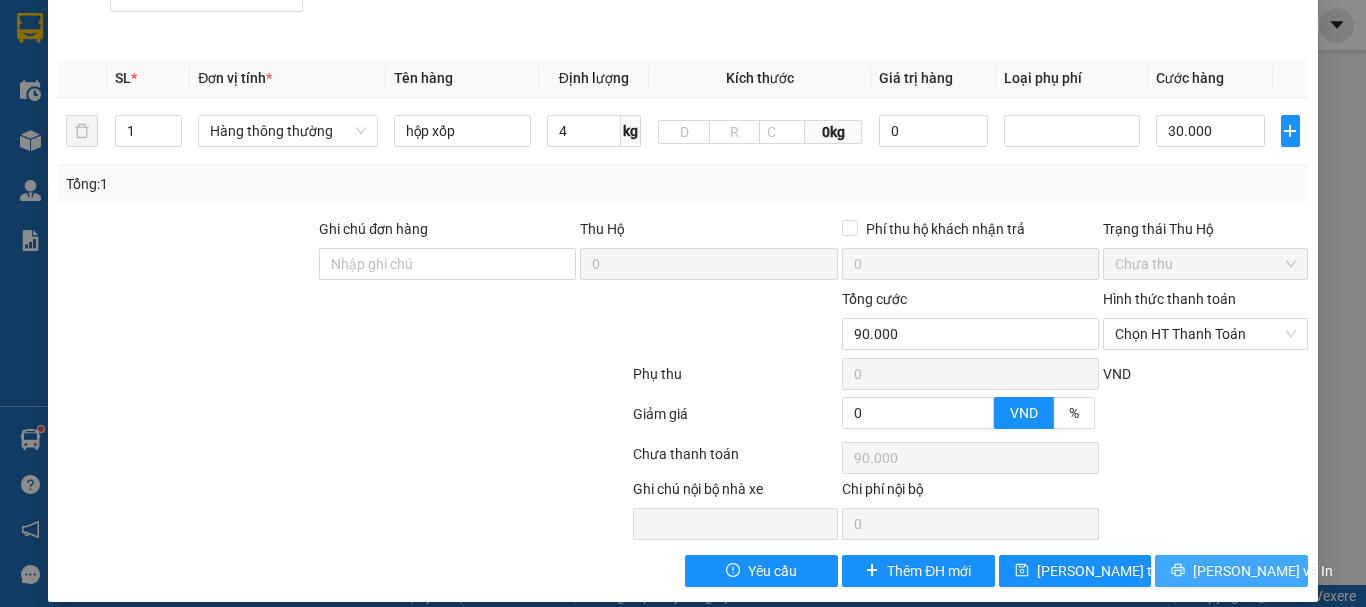 scroll, scrollTop: 0, scrollLeft: 0, axis: both 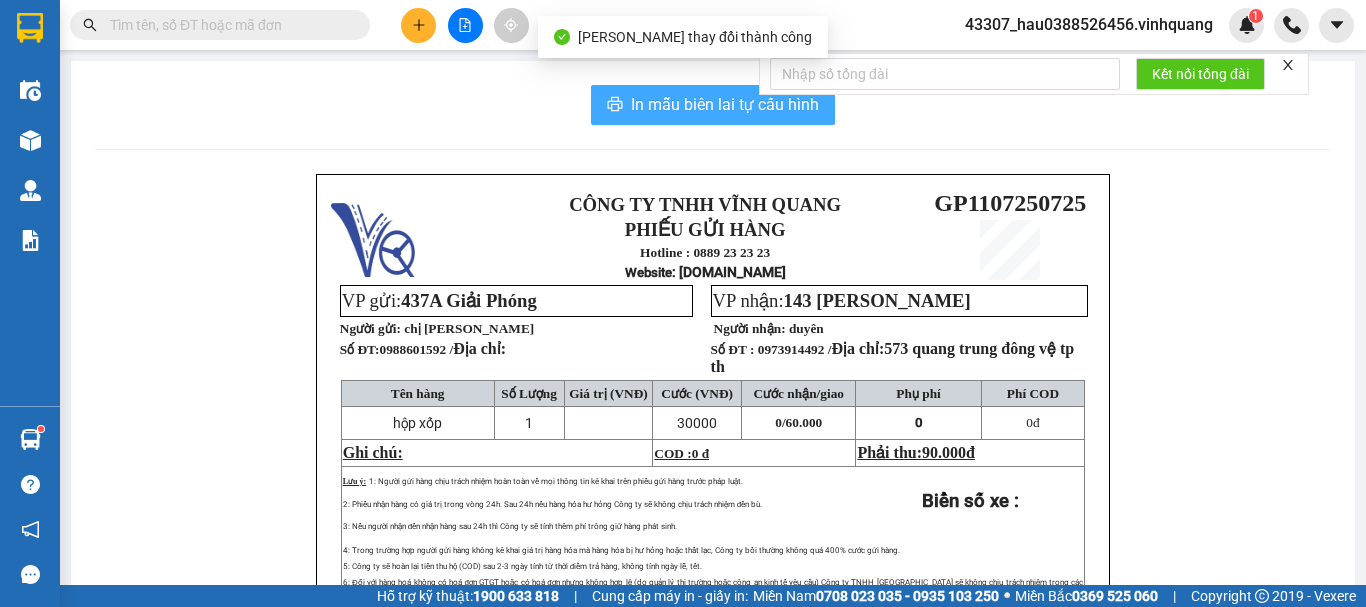 click on "In mẫu biên lai tự cấu hình" at bounding box center (725, 104) 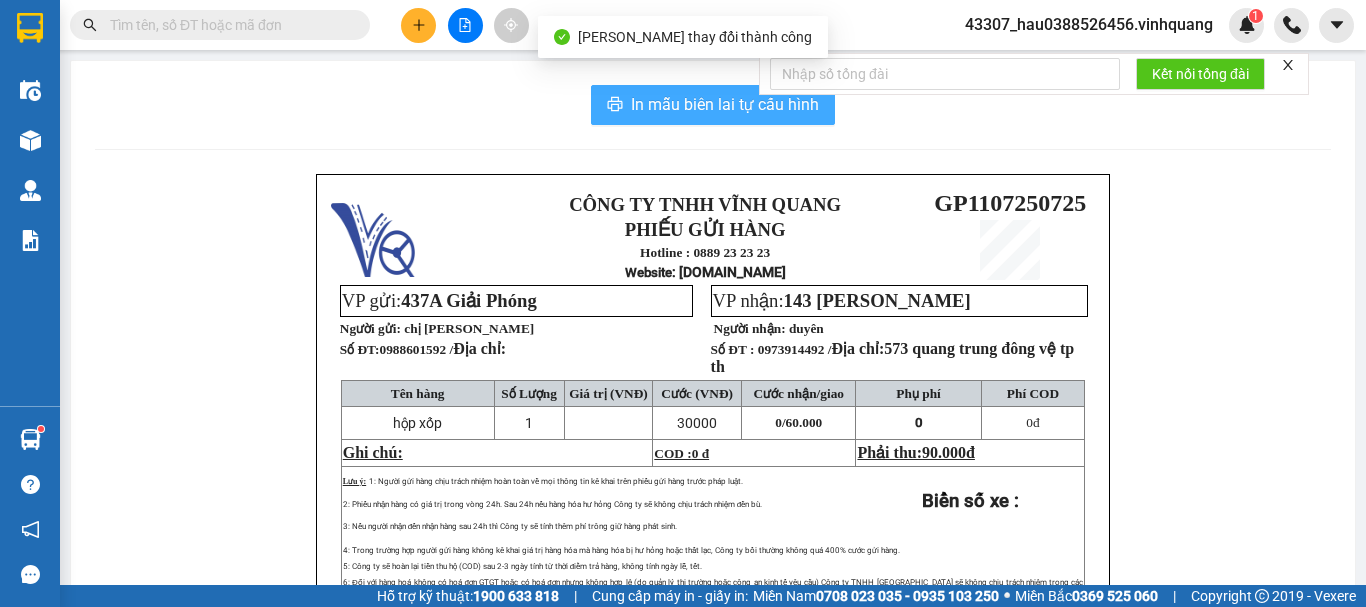 scroll, scrollTop: 0, scrollLeft: 0, axis: both 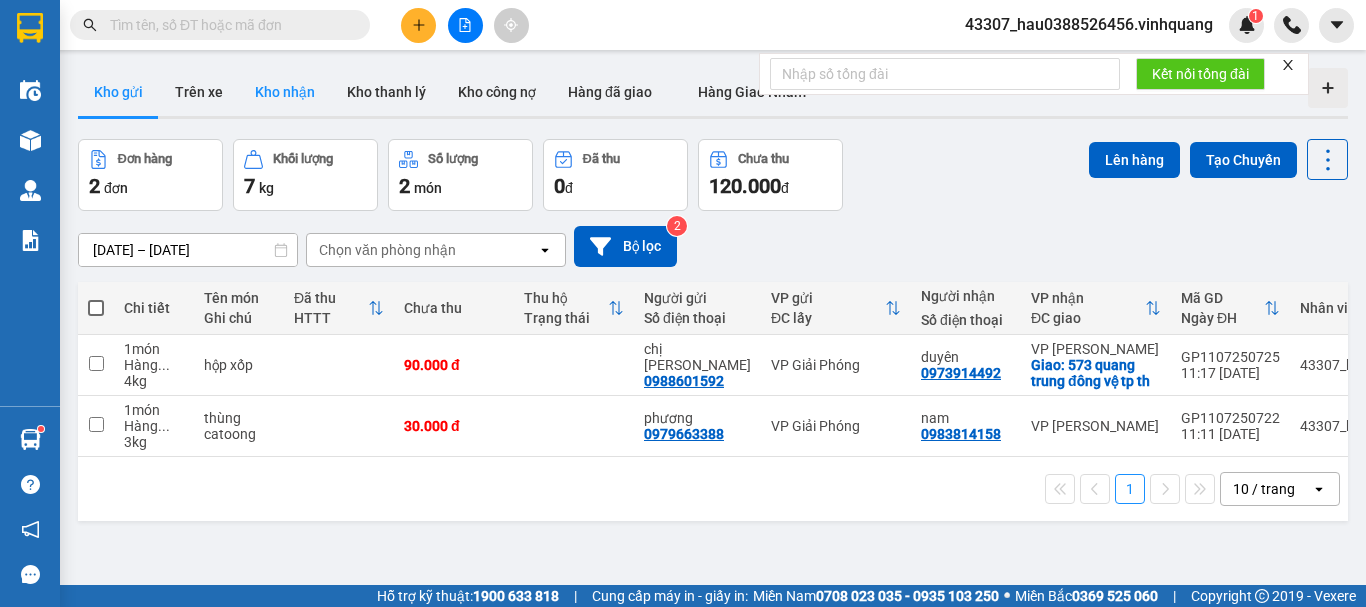 click on "Kho nhận" at bounding box center (285, 92) 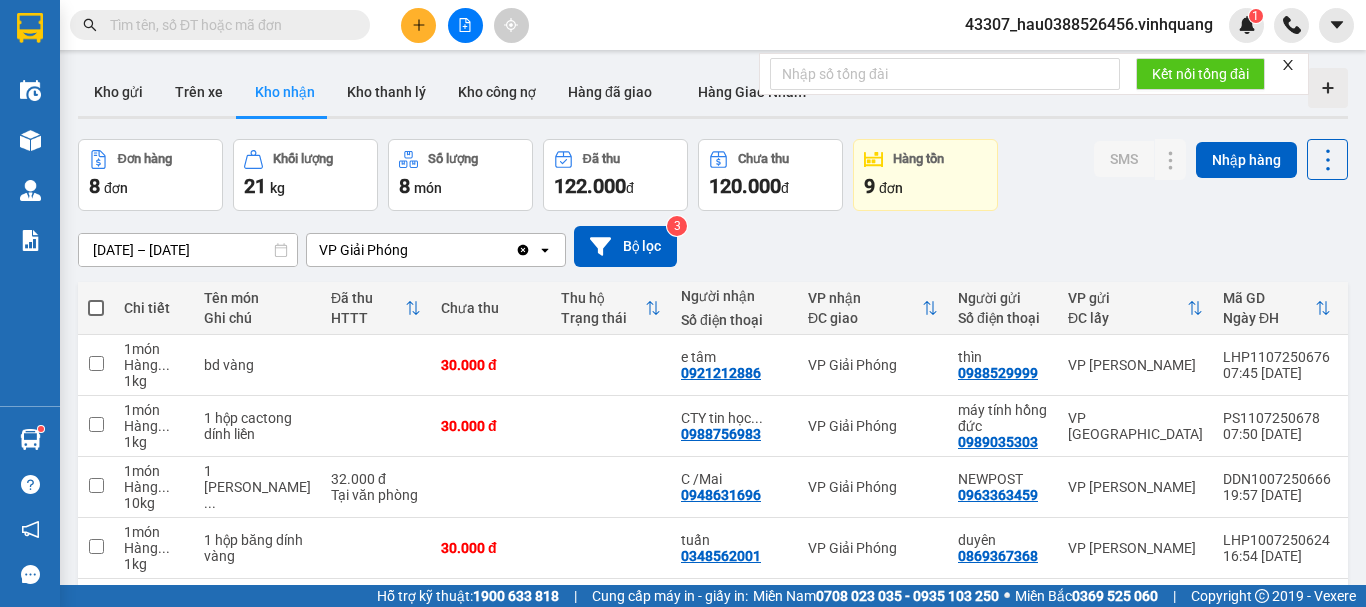 click on "9 đơn" at bounding box center [925, 186] 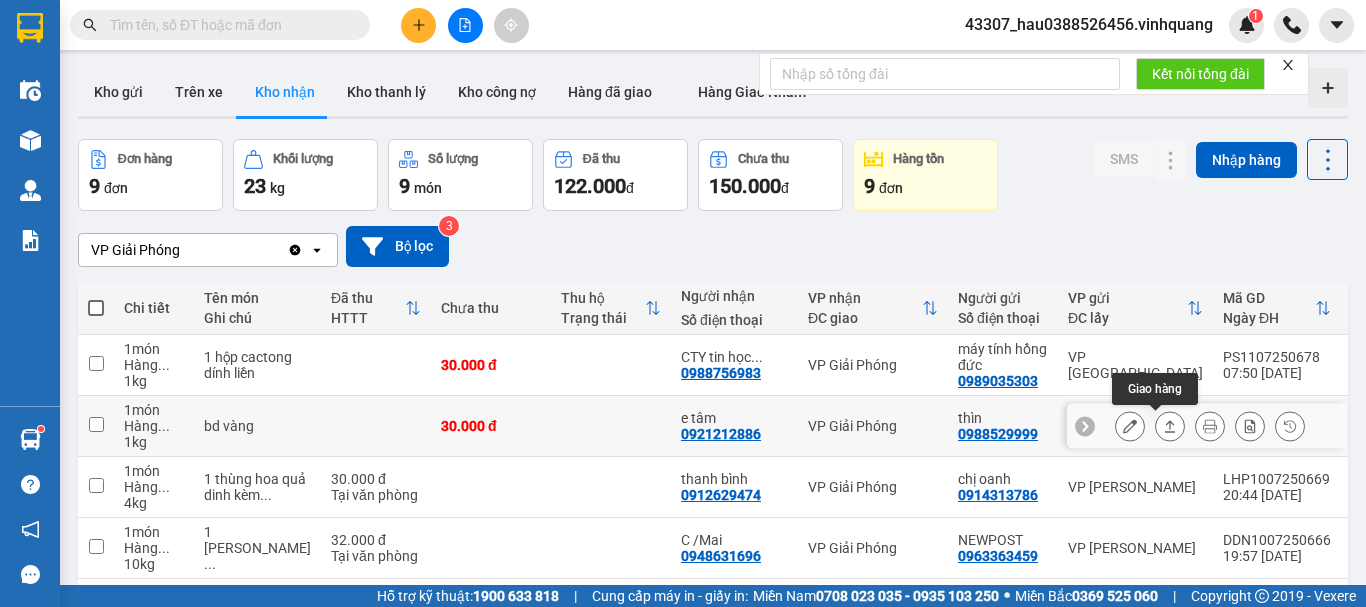 click 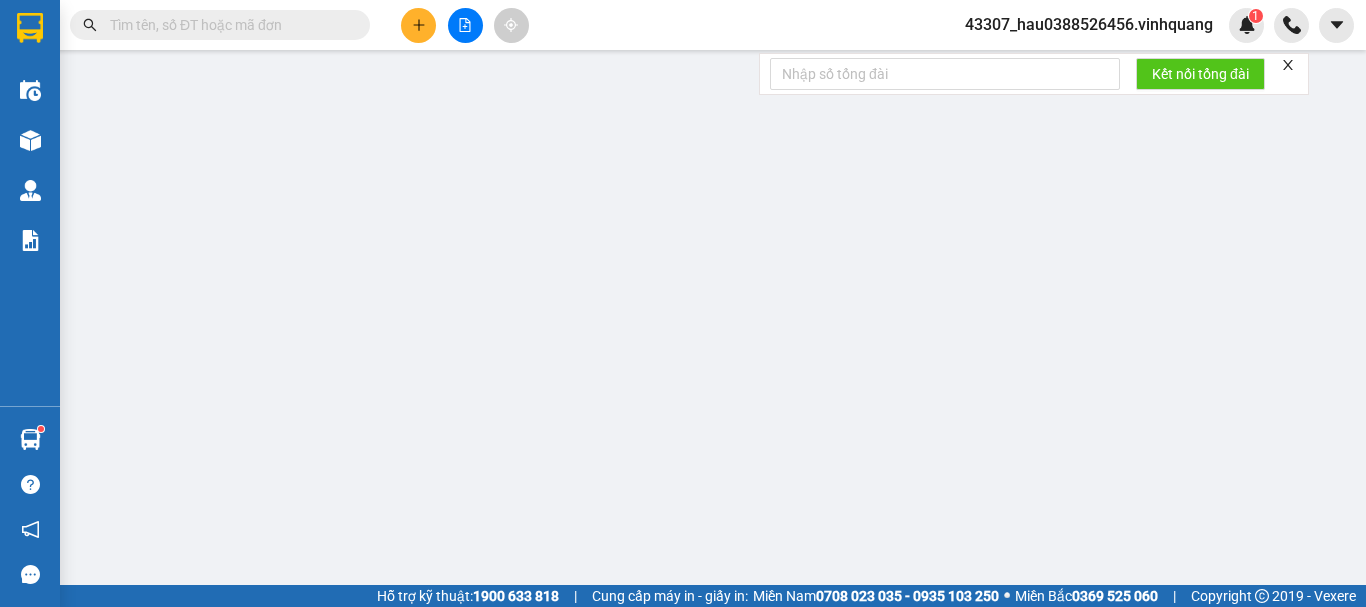 type on "0988529999" 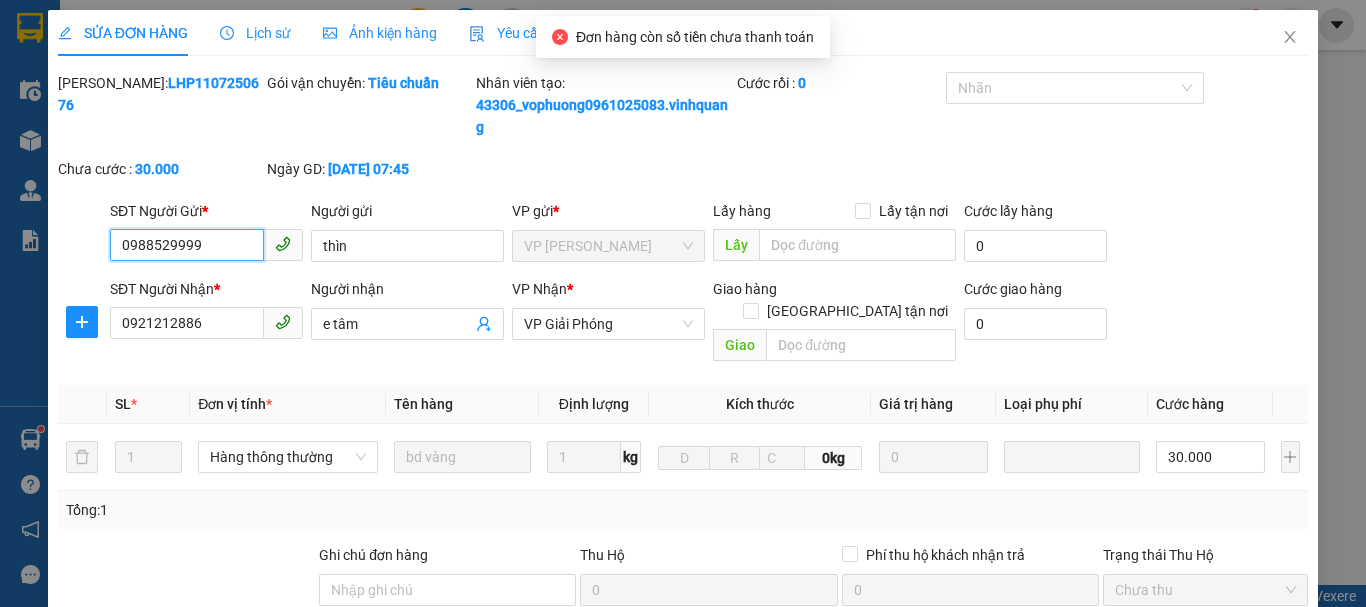 scroll, scrollTop: 200, scrollLeft: 0, axis: vertical 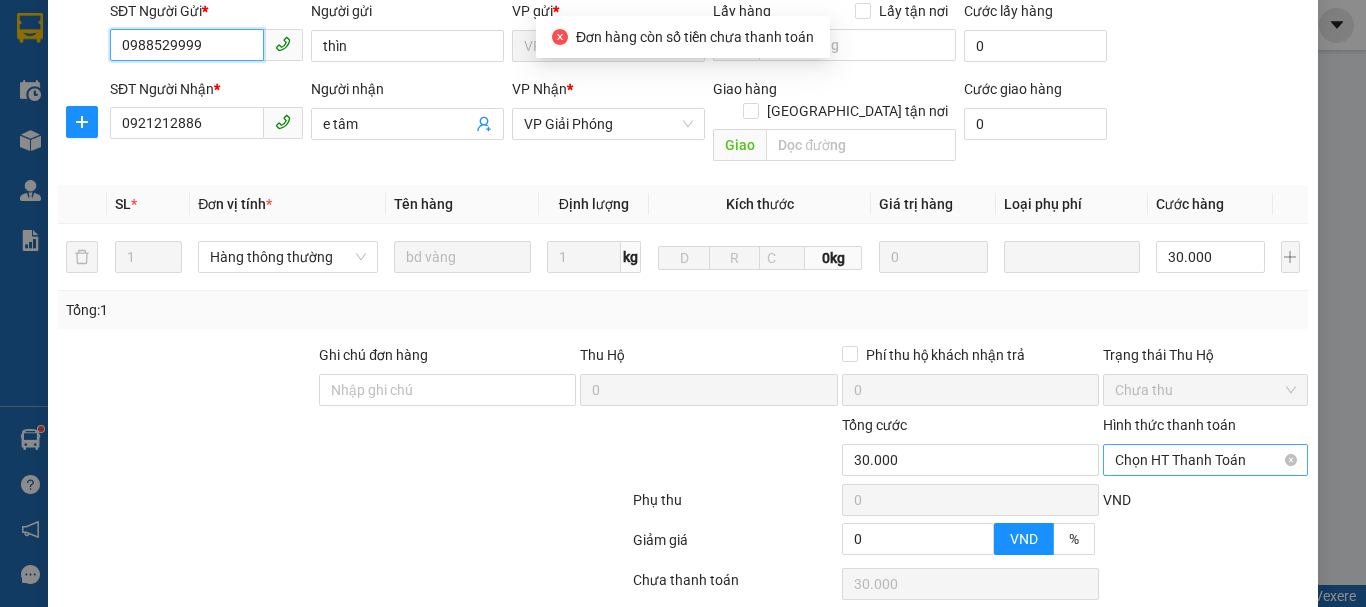 click on "Chọn HT Thanh Toán" at bounding box center (1205, 460) 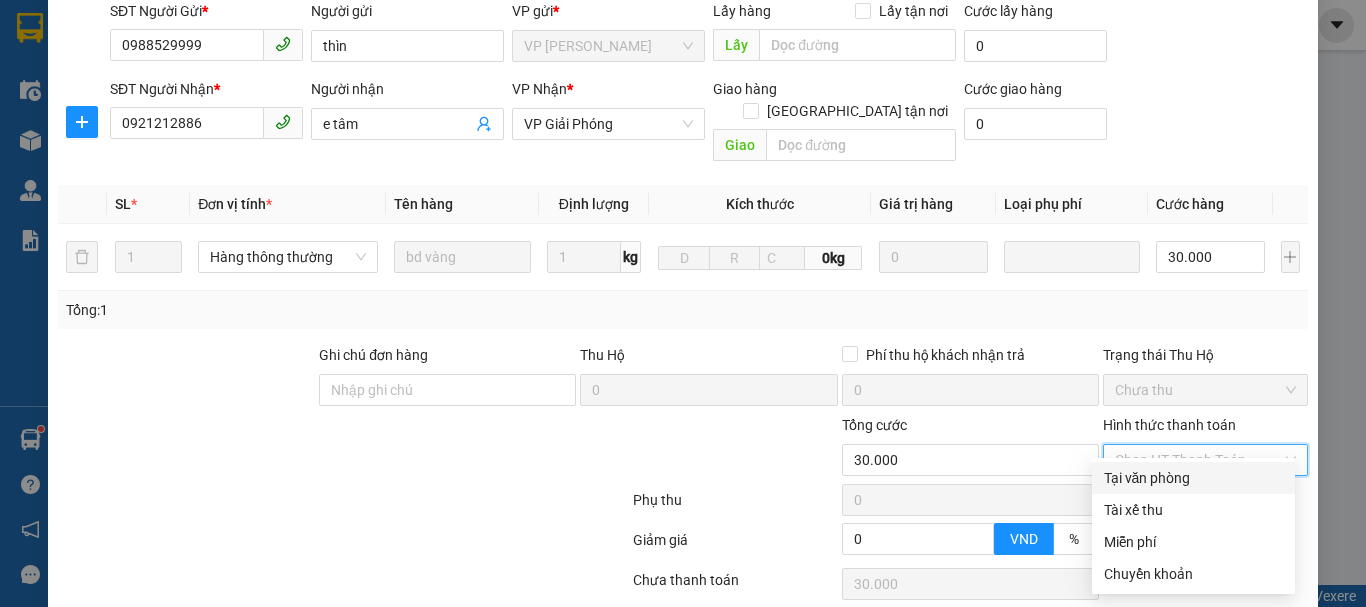 click on "Tại văn phòng" at bounding box center [1193, 478] 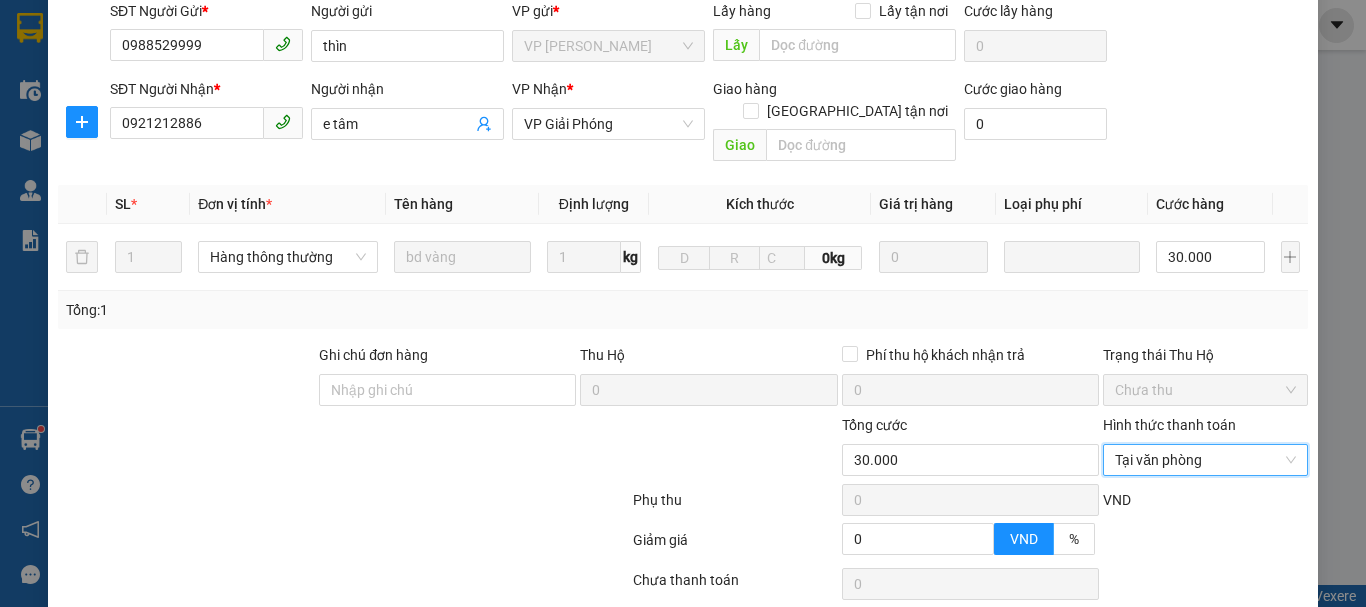 scroll, scrollTop: 323, scrollLeft: 0, axis: vertical 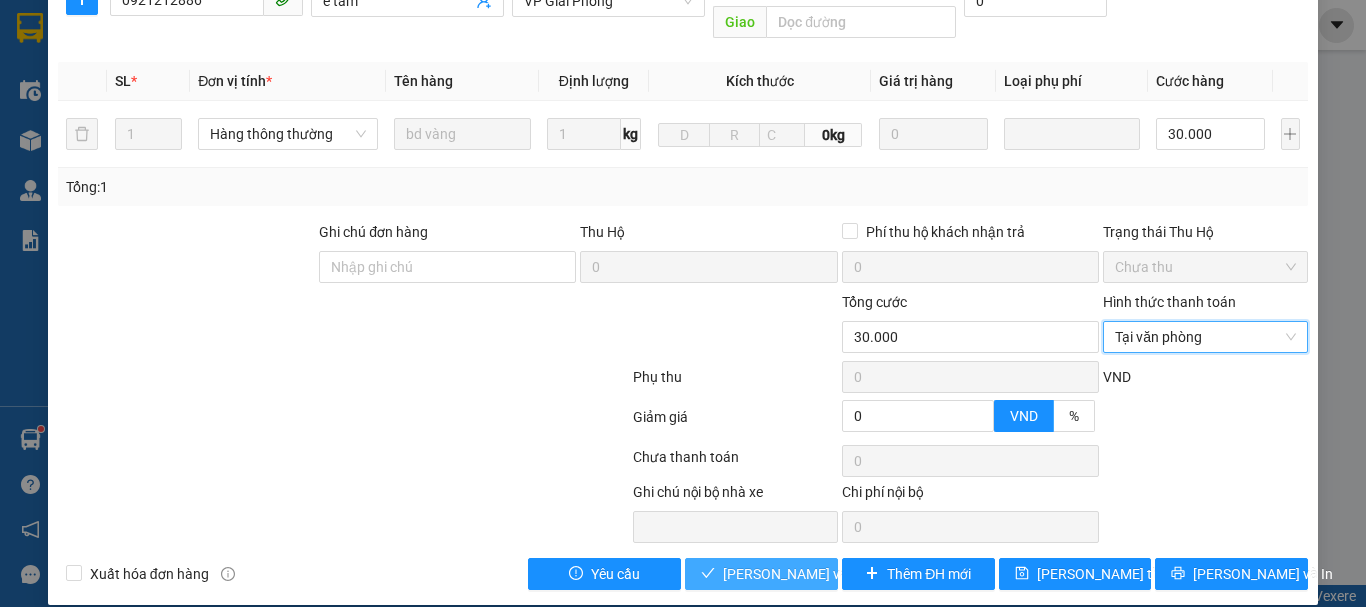 click on "[PERSON_NAME] và Giao hàng" at bounding box center [819, 574] 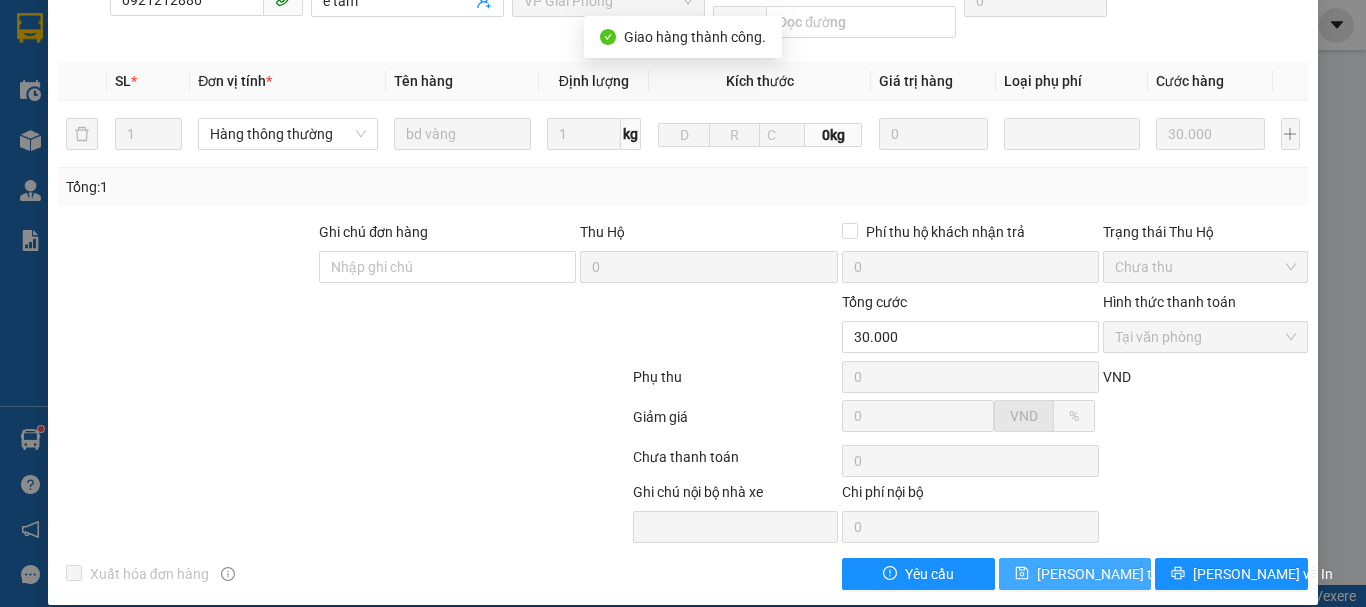 click on "[PERSON_NAME] thay đổi" at bounding box center (1117, 574) 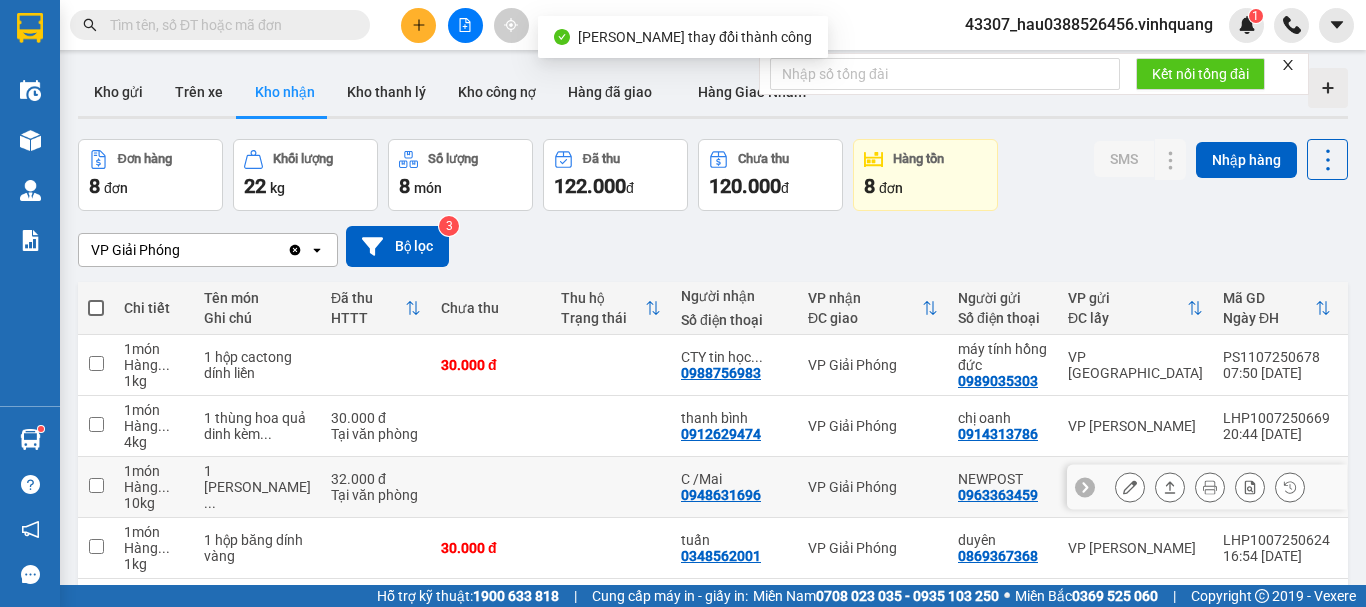 scroll, scrollTop: 200, scrollLeft: 0, axis: vertical 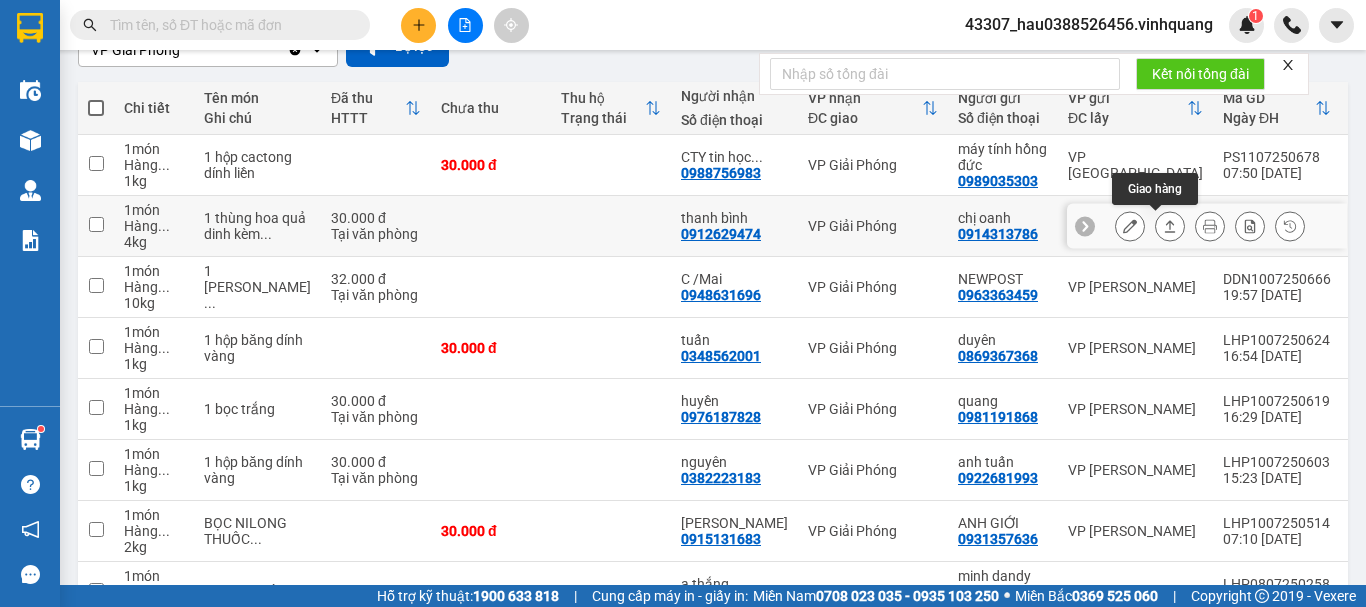 click 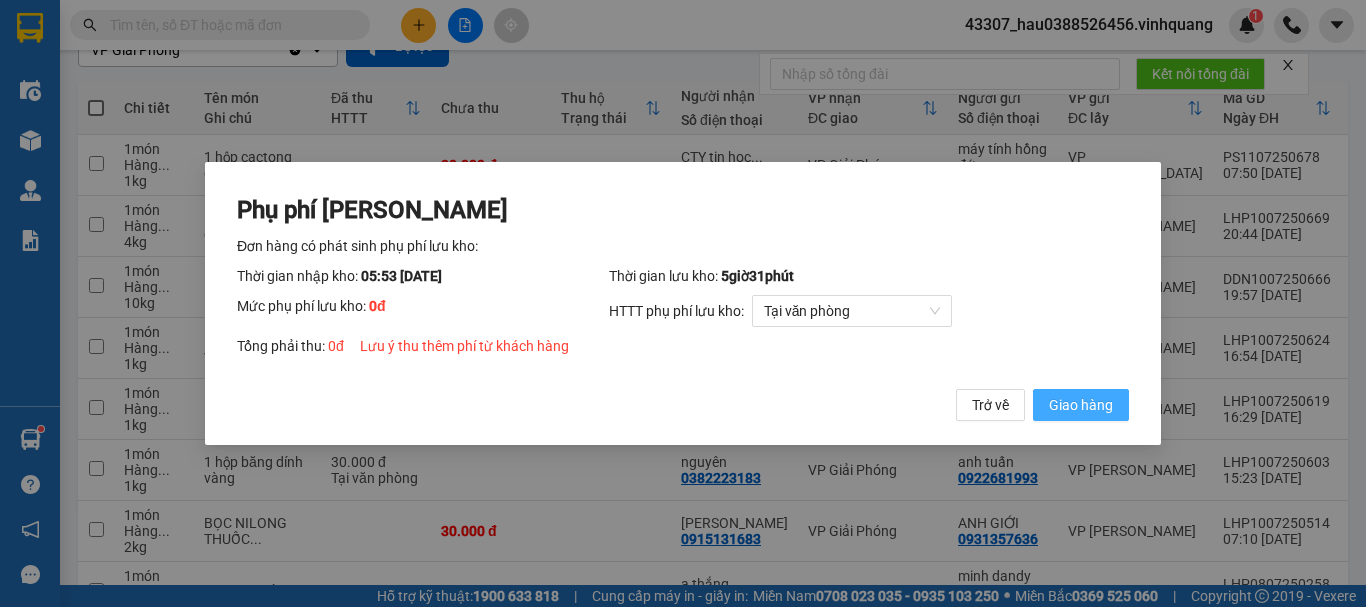 click on "Giao hàng" at bounding box center (1081, 405) 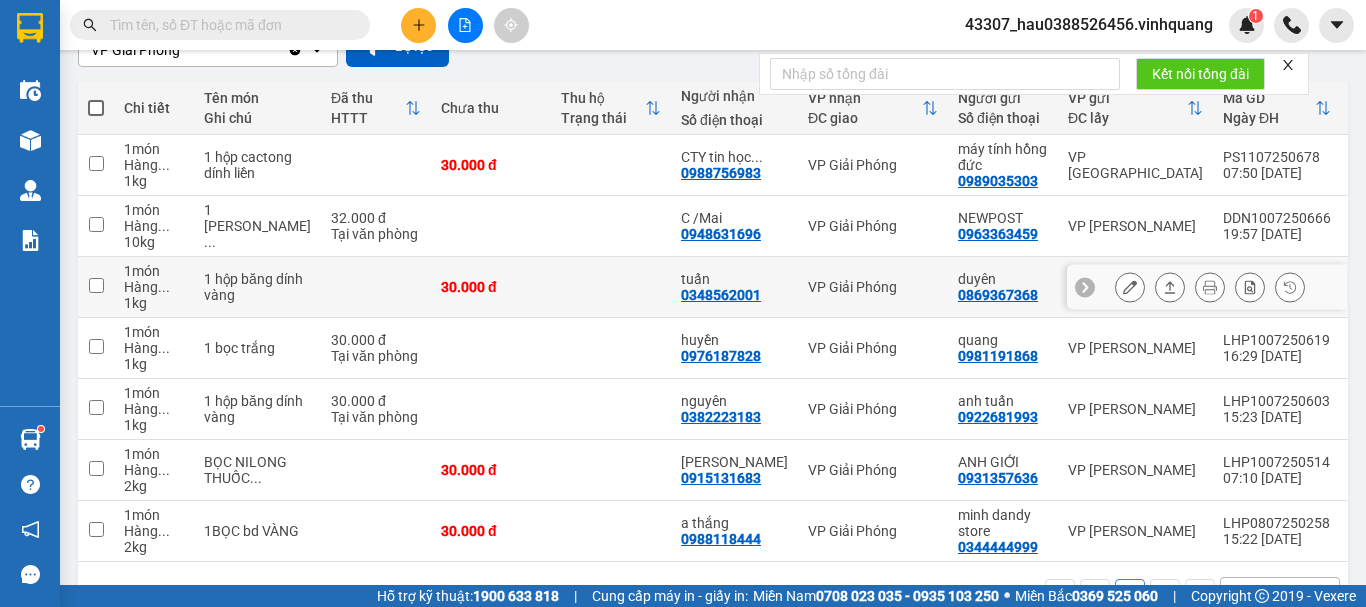 scroll, scrollTop: 0, scrollLeft: 0, axis: both 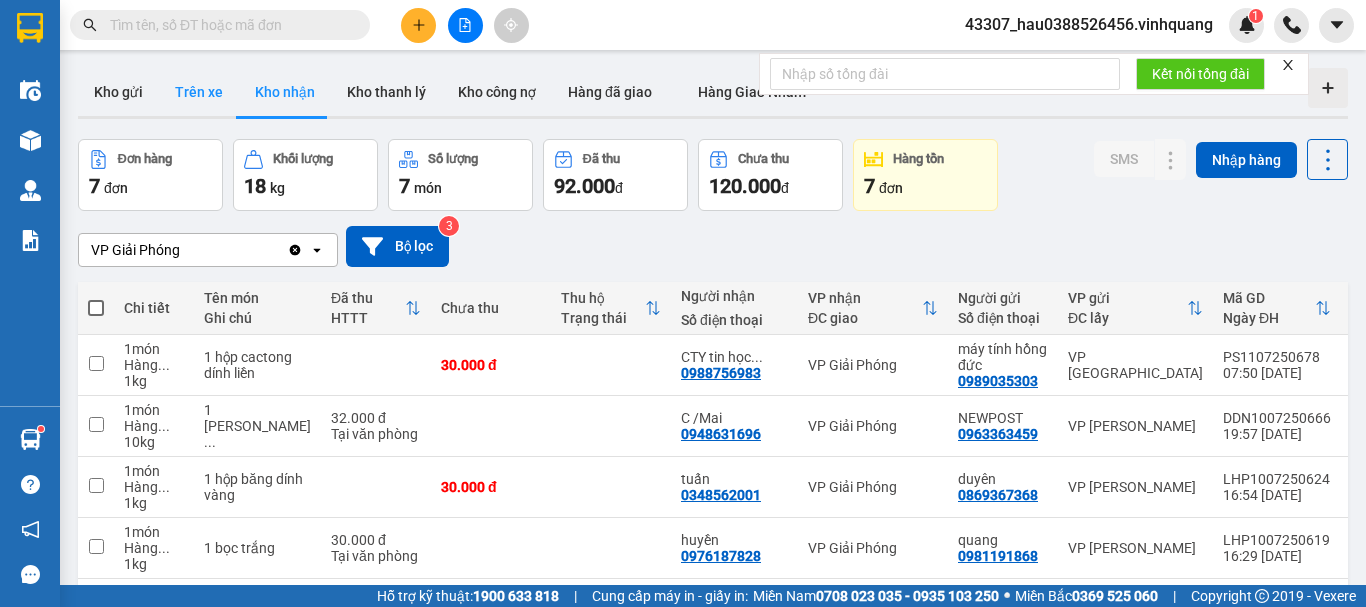 click on "Trên xe" at bounding box center (199, 92) 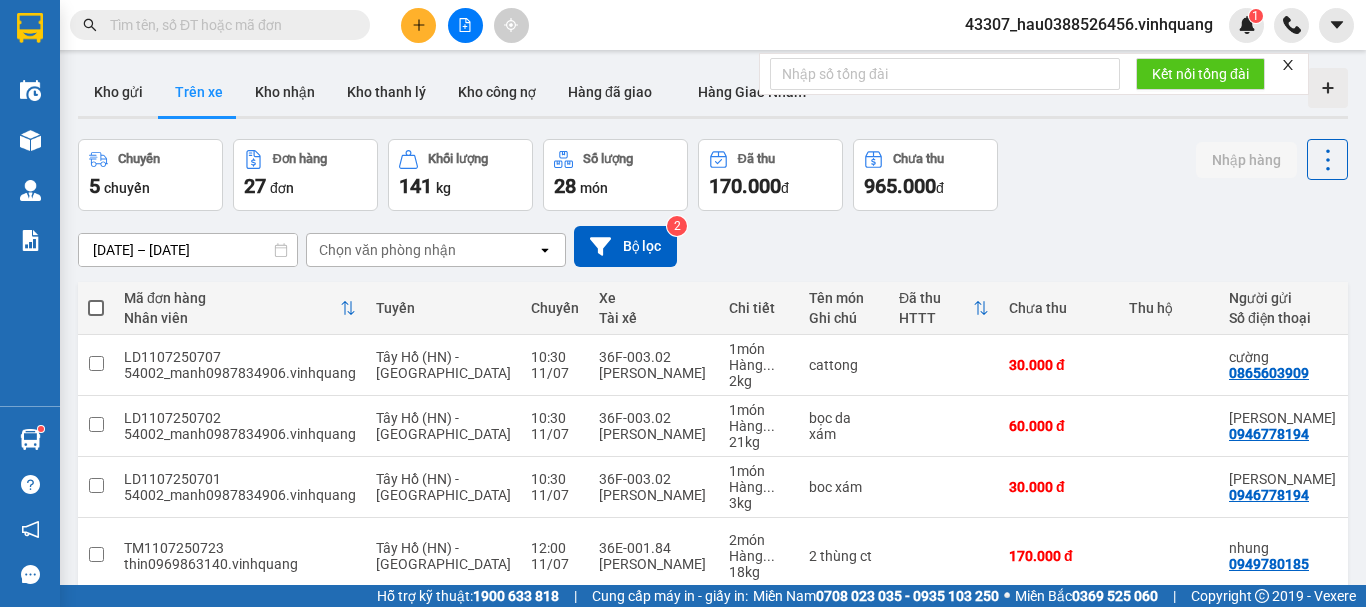 click on "Chọn văn phòng nhận" at bounding box center [387, 250] 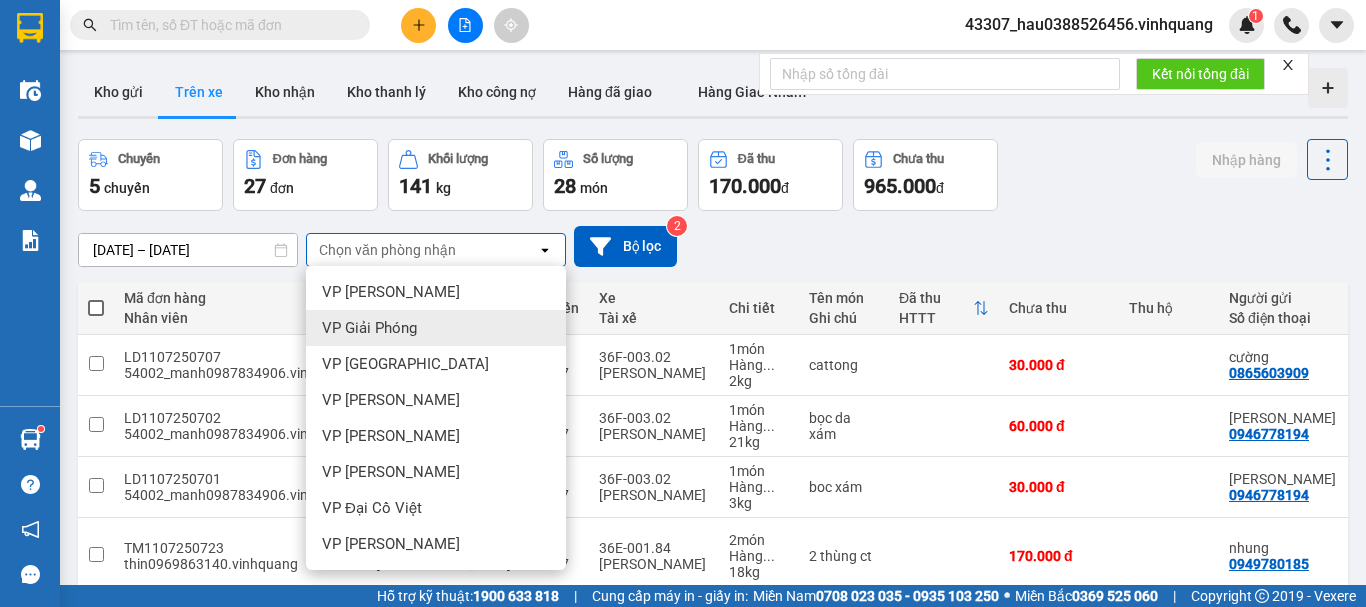 click on "VP Giải Phóng" at bounding box center [369, 328] 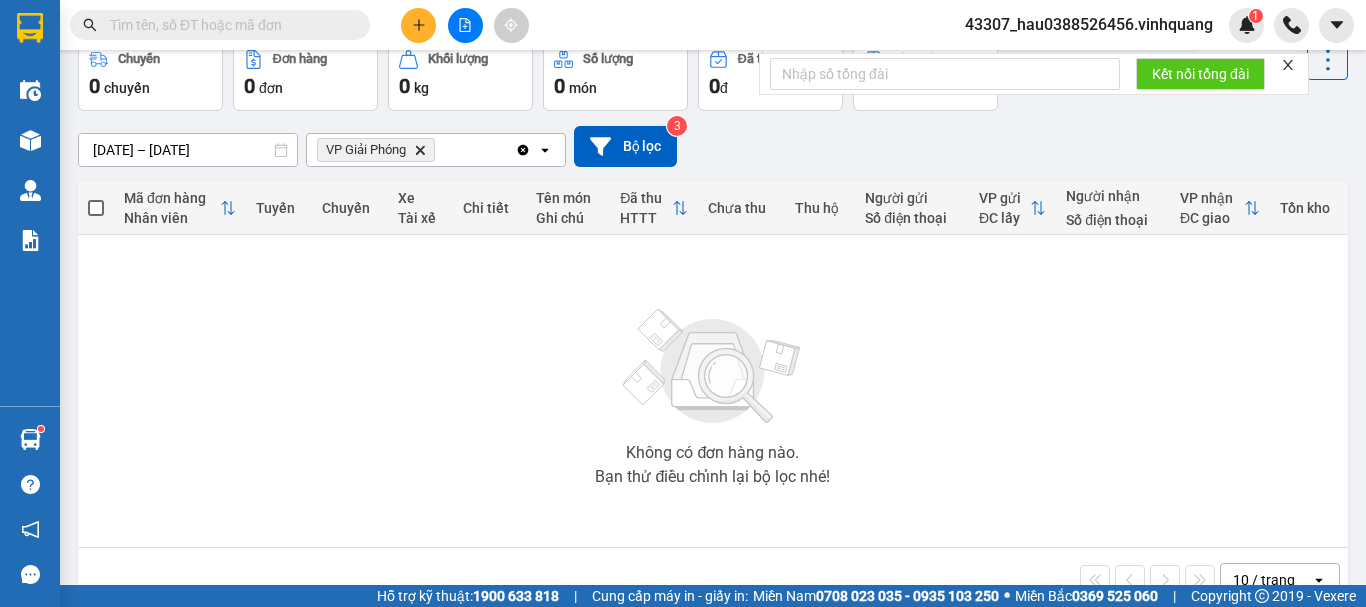 scroll, scrollTop: 0, scrollLeft: 0, axis: both 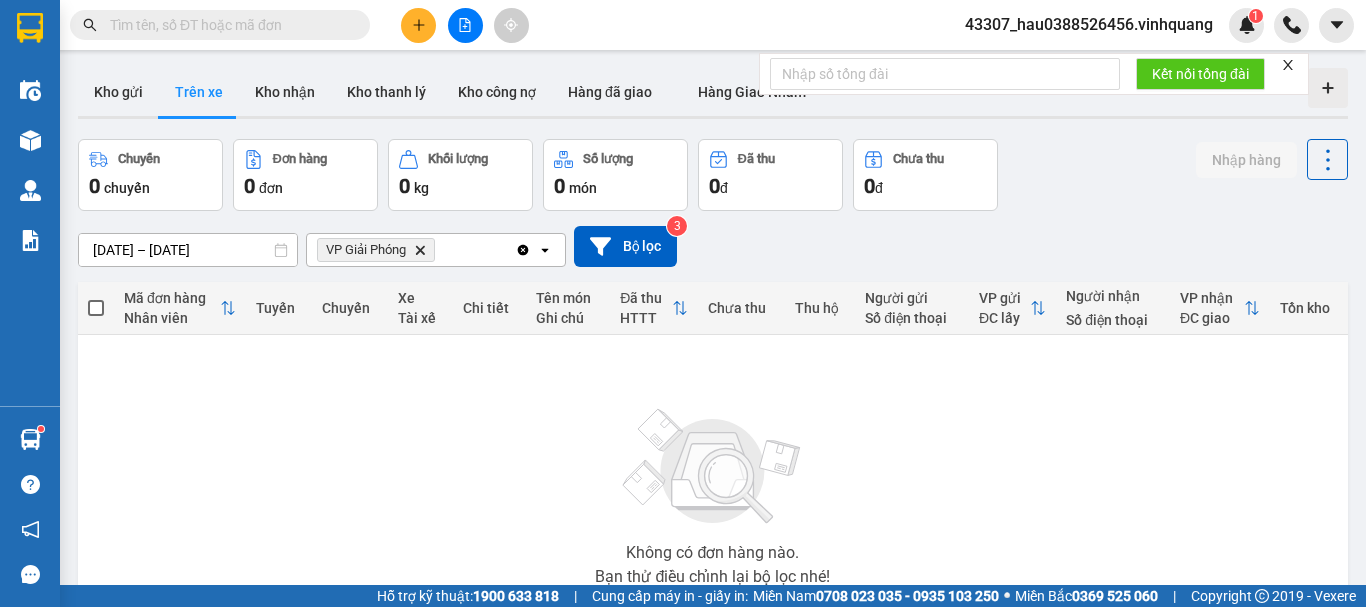 click on "ver  1.8.137 Kho gửi Trên xe Kho nhận Kho thanh lý Kho công nợ Hàng đã giao Hàng Giao Nhầm Chuyến 0 chuyến Đơn hàng 0 đơn Khối lượng 0 kg Số lượng 0 món Đã thu 0  đ Chưa thu 0  đ Nhập hàng [DATE] – [DATE] Press the down arrow key to interact with the calendar and select a date. Press the escape button to close the calendar. Selected date range is from [DATE] to [DATE]. VP Giải Phóng Delete Clear all open Bộ lọc 3 Mã đơn hàng Nhân viên Tuyến Chuyến Xe Tài xế Chi tiết Tên món Ghi chú Đã thu HTTT Chưa thu Thu hộ Người gửi Số điện thoại VP gửi ĐC lấy Người nhận Số điện thoại VP nhận ĐC giao Tồn kho Không có đơn hàng nào. Bạn thử điều chỉnh lại bộ lọc nhé! 10 / trang open Đang tải dữ liệu" at bounding box center [713, 390] 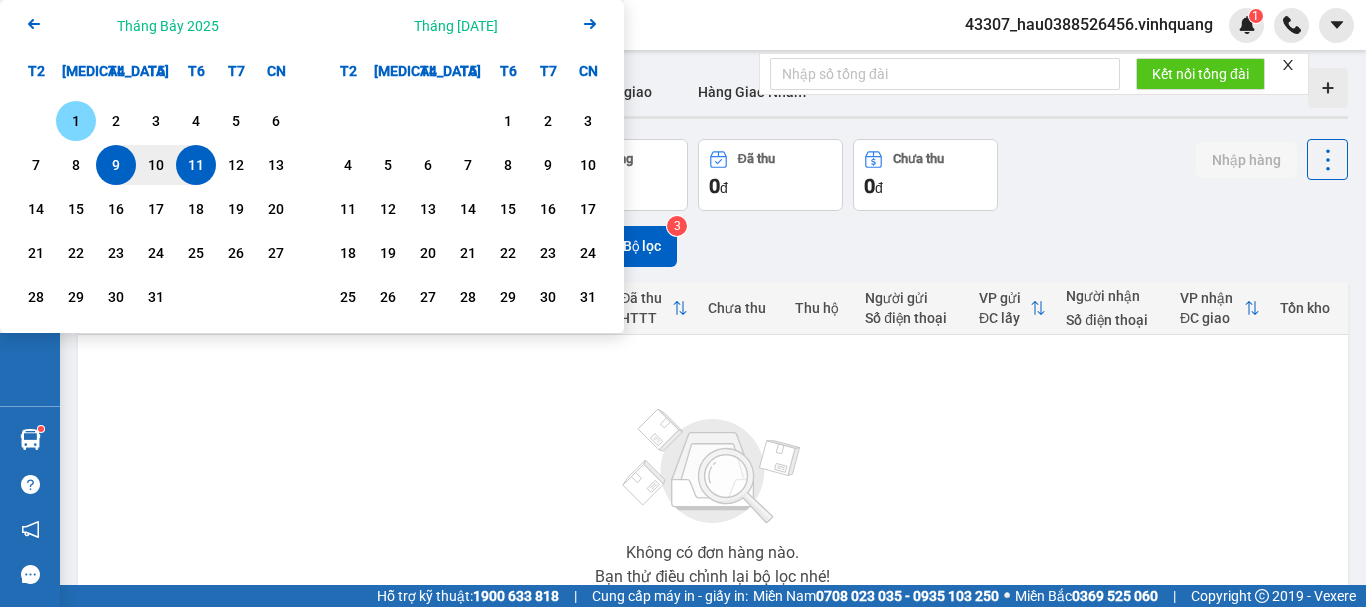click on "1" at bounding box center [76, 121] 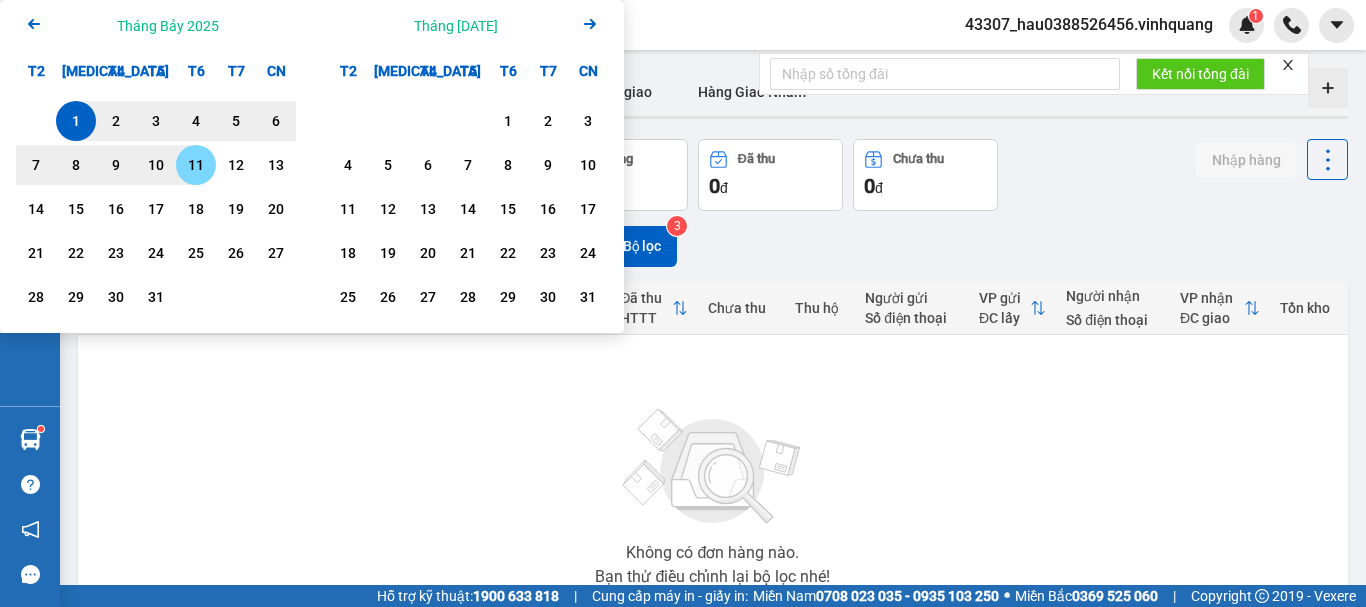 click on "11" at bounding box center [196, 165] 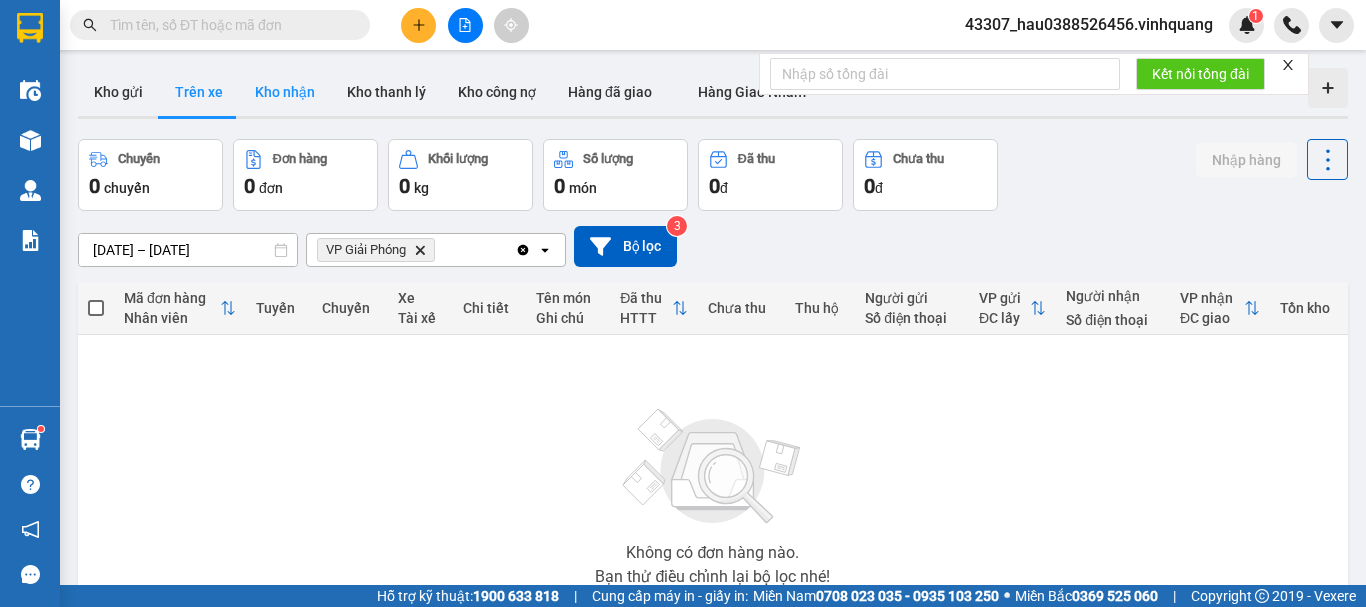 click on "Kho nhận" at bounding box center [285, 92] 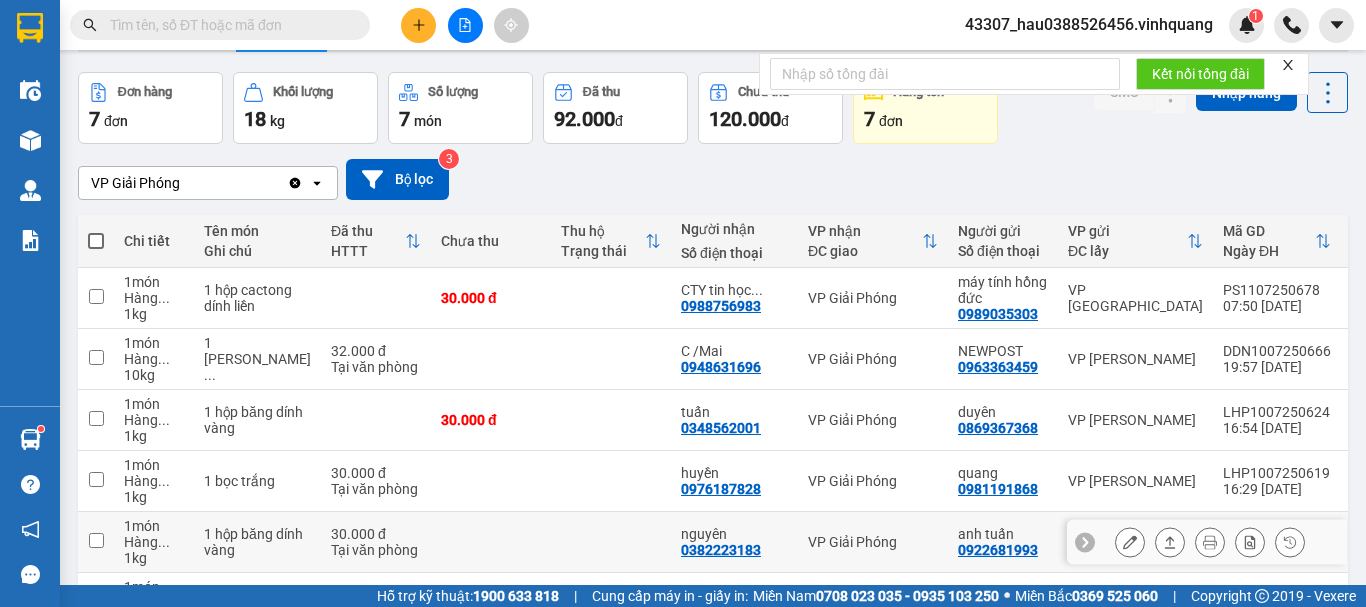 scroll, scrollTop: 0, scrollLeft: 0, axis: both 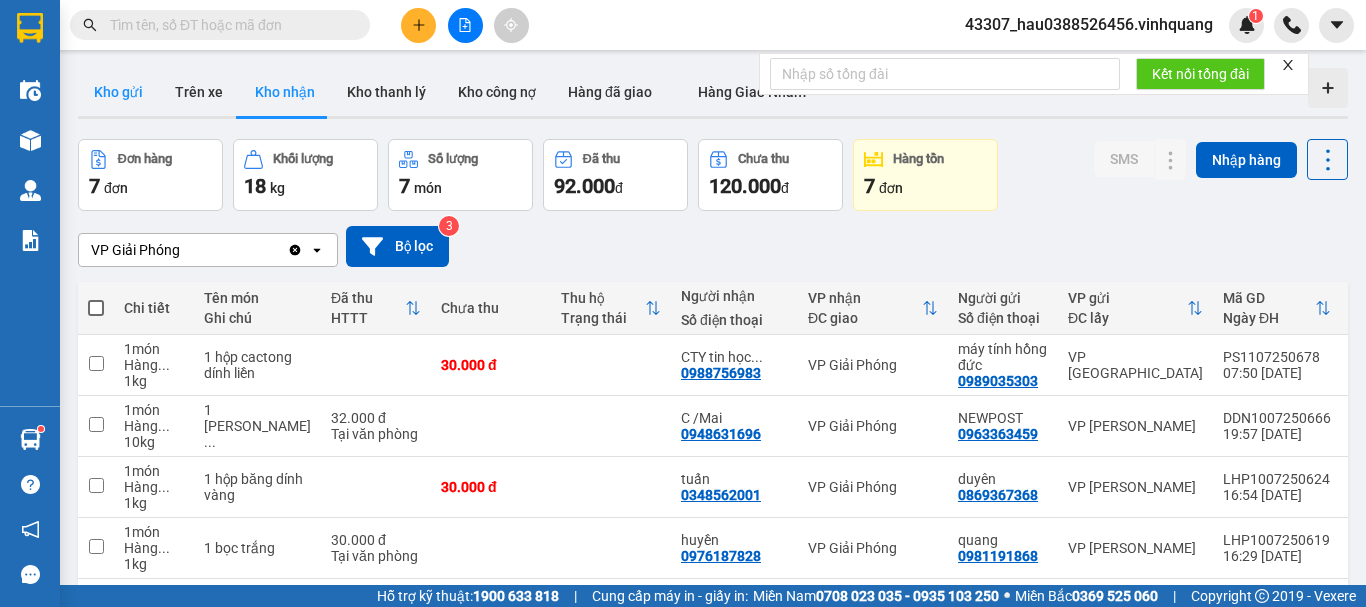 click on "Kho gửi" at bounding box center (118, 92) 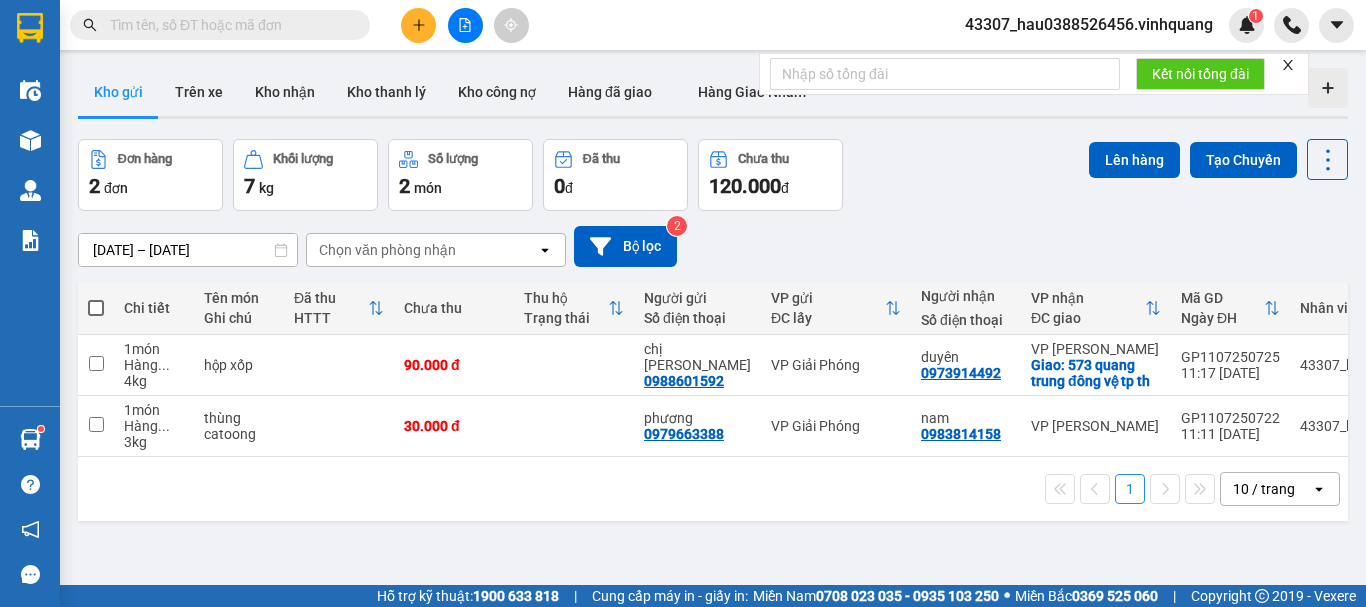 click 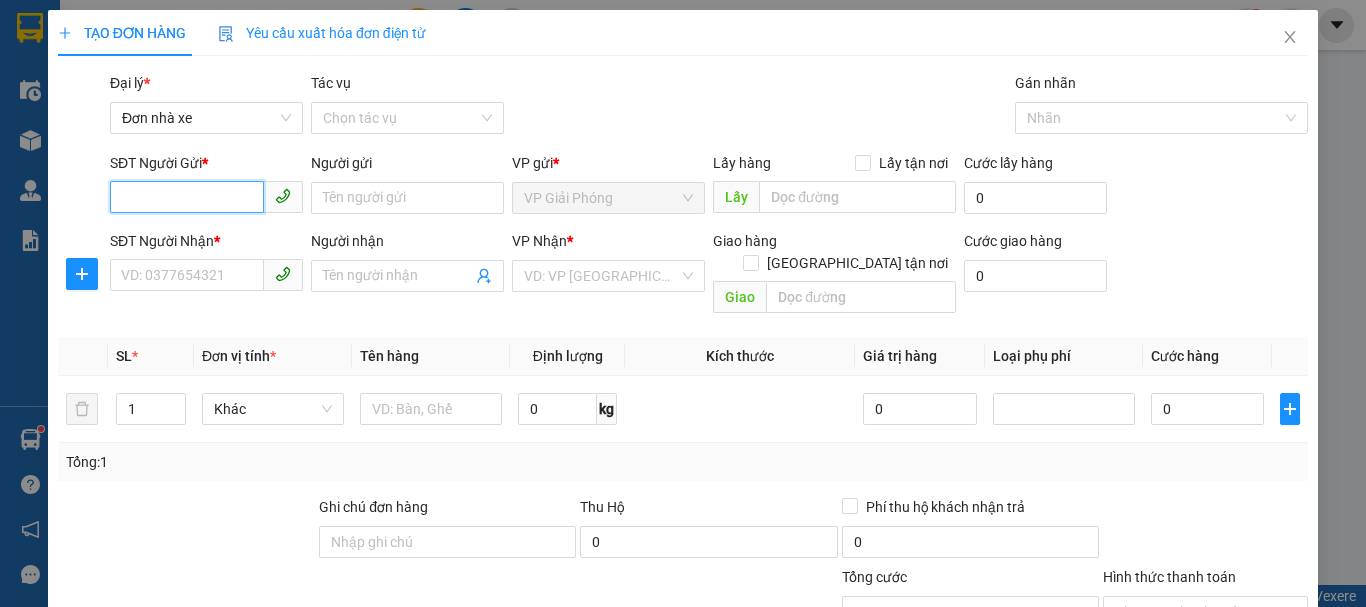 click on "SĐT Người Gửi  *" at bounding box center (187, 197) 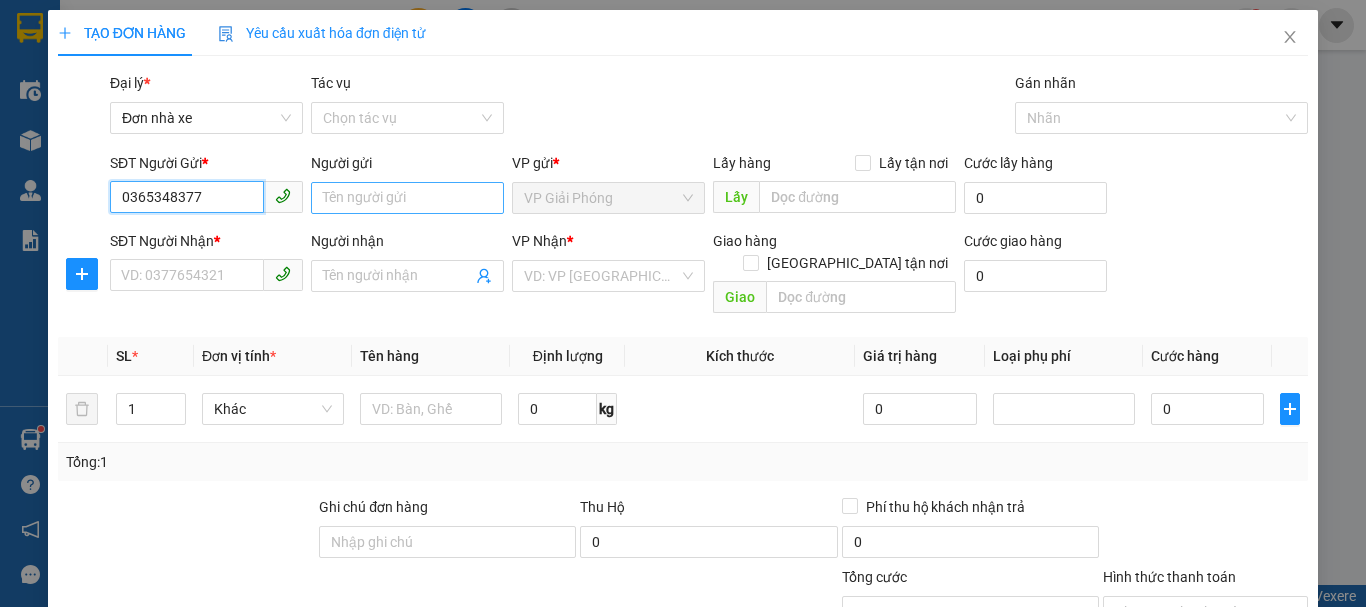 type on "0365348377" 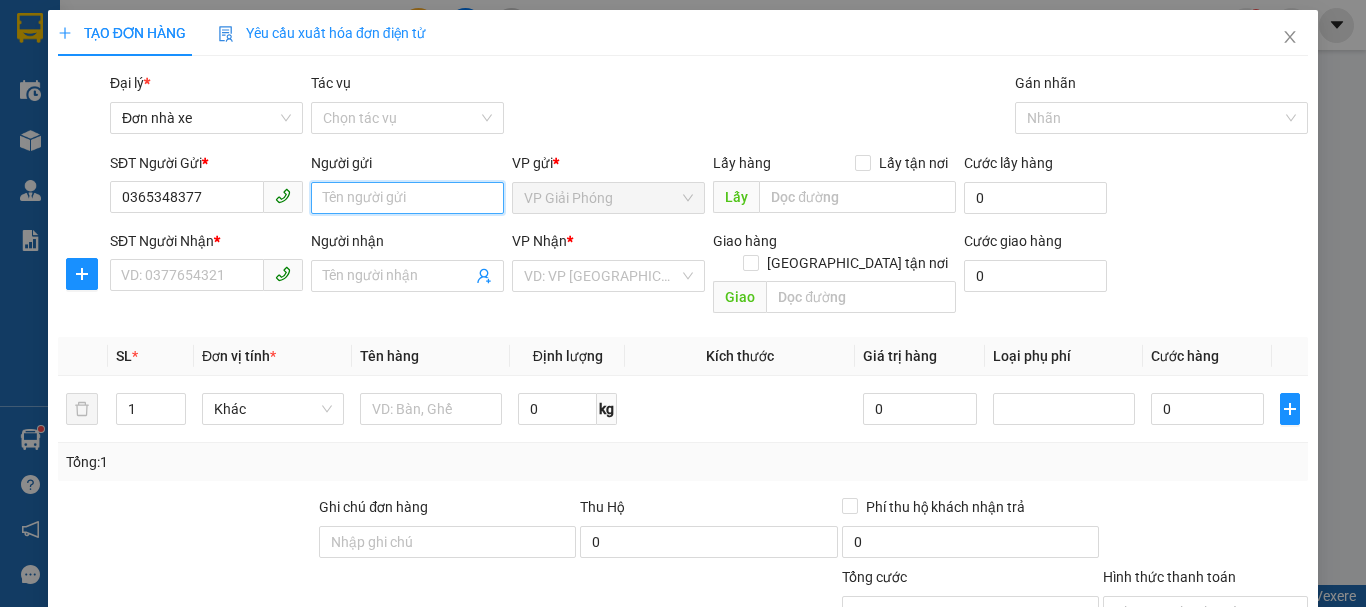click on "Người gửi" at bounding box center (407, 198) 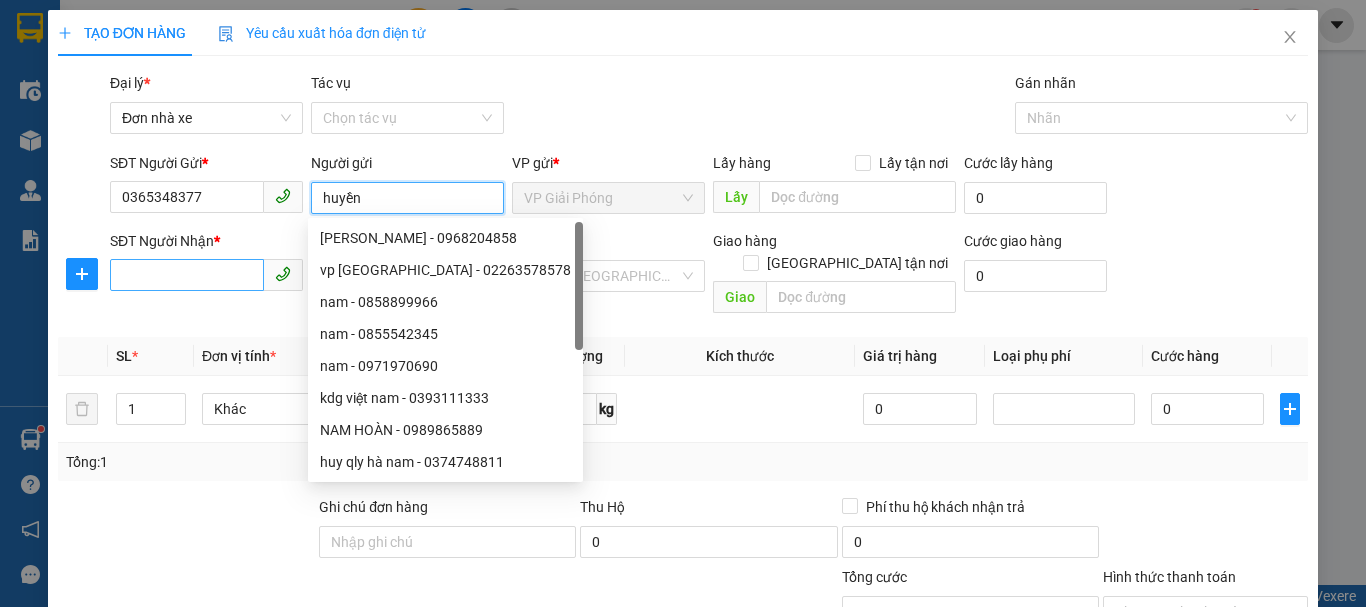 type on "huyền" 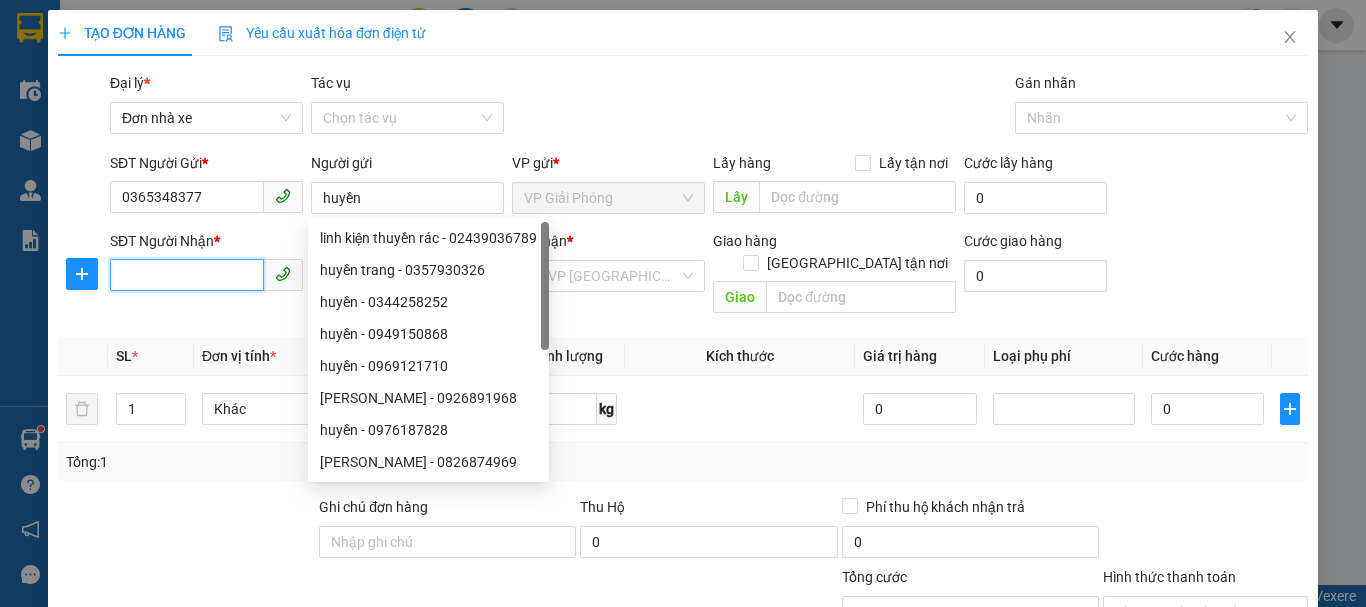 click on "SĐT Người Nhận  *" at bounding box center (187, 275) 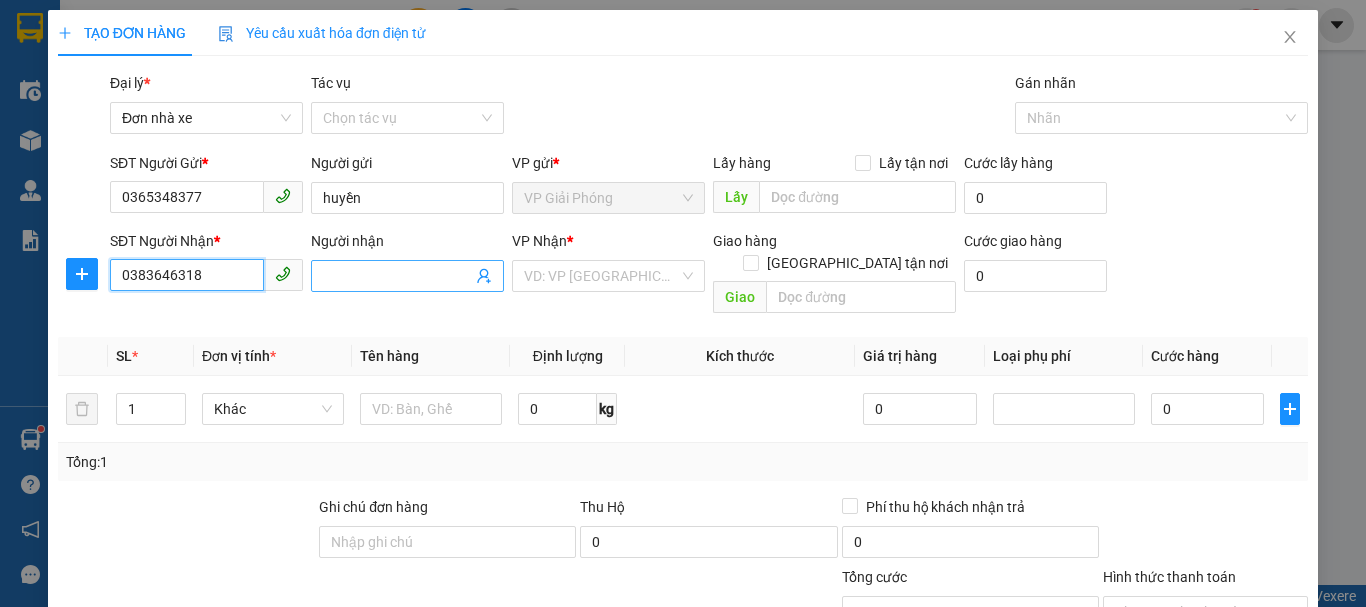 type on "0383646318" 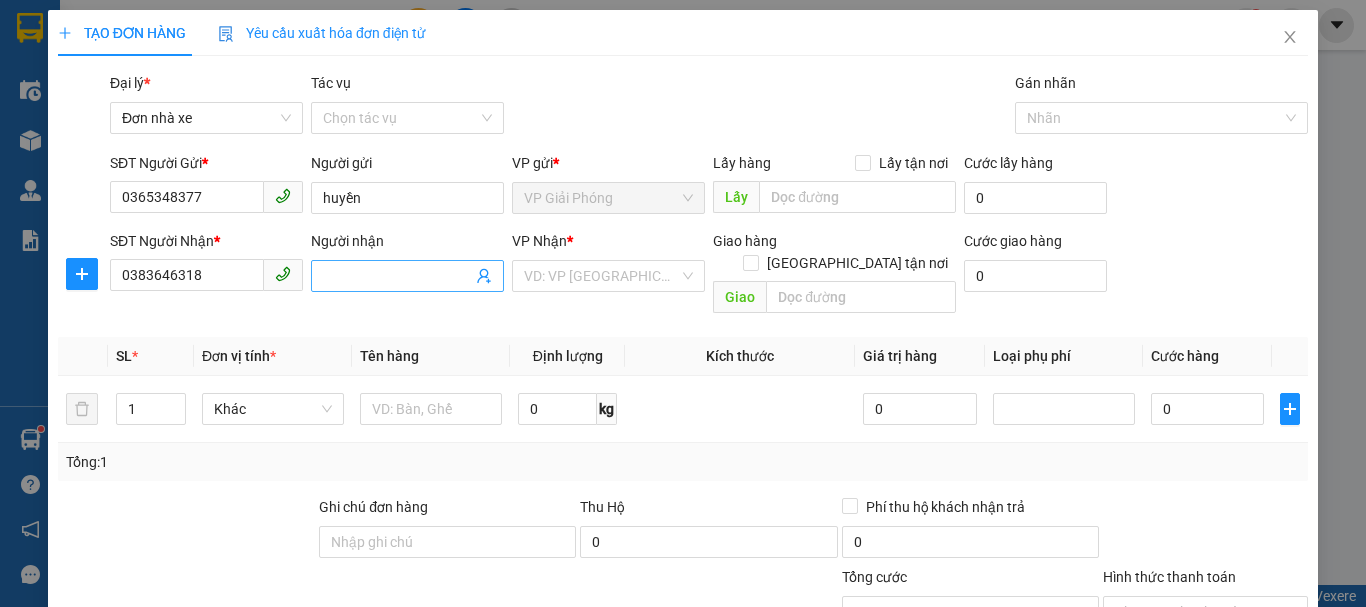click on "Người nhận" at bounding box center (397, 276) 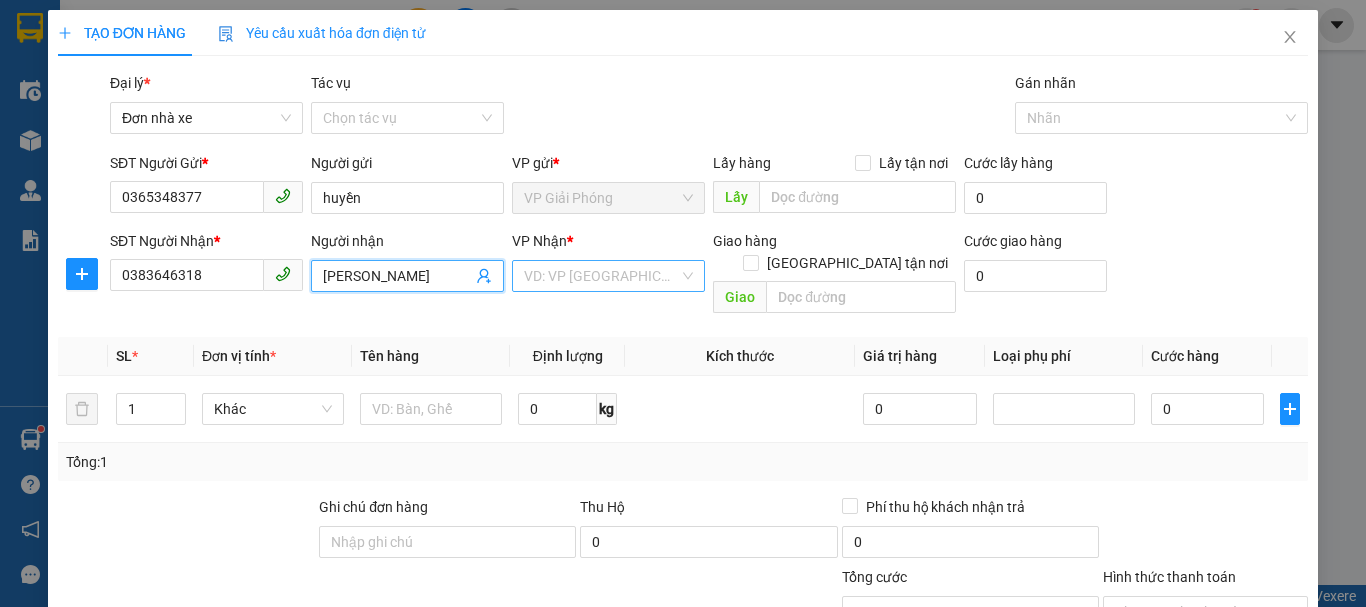 type on "[PERSON_NAME]" 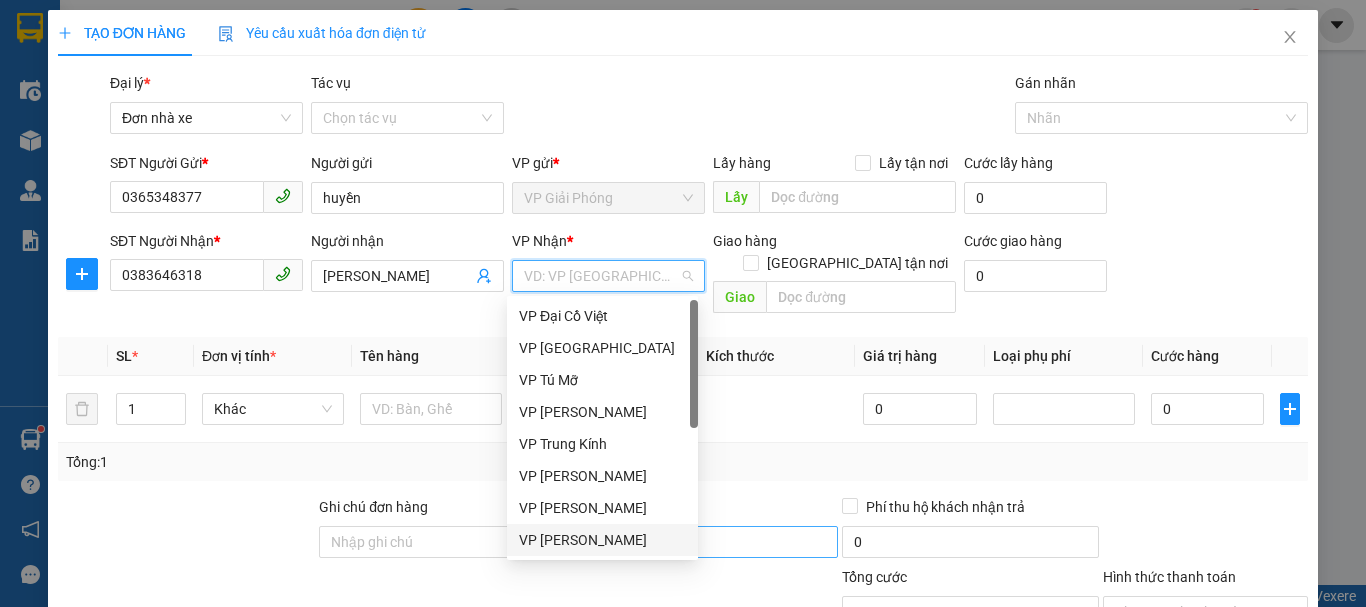click on "VP [PERSON_NAME]" at bounding box center [602, 540] 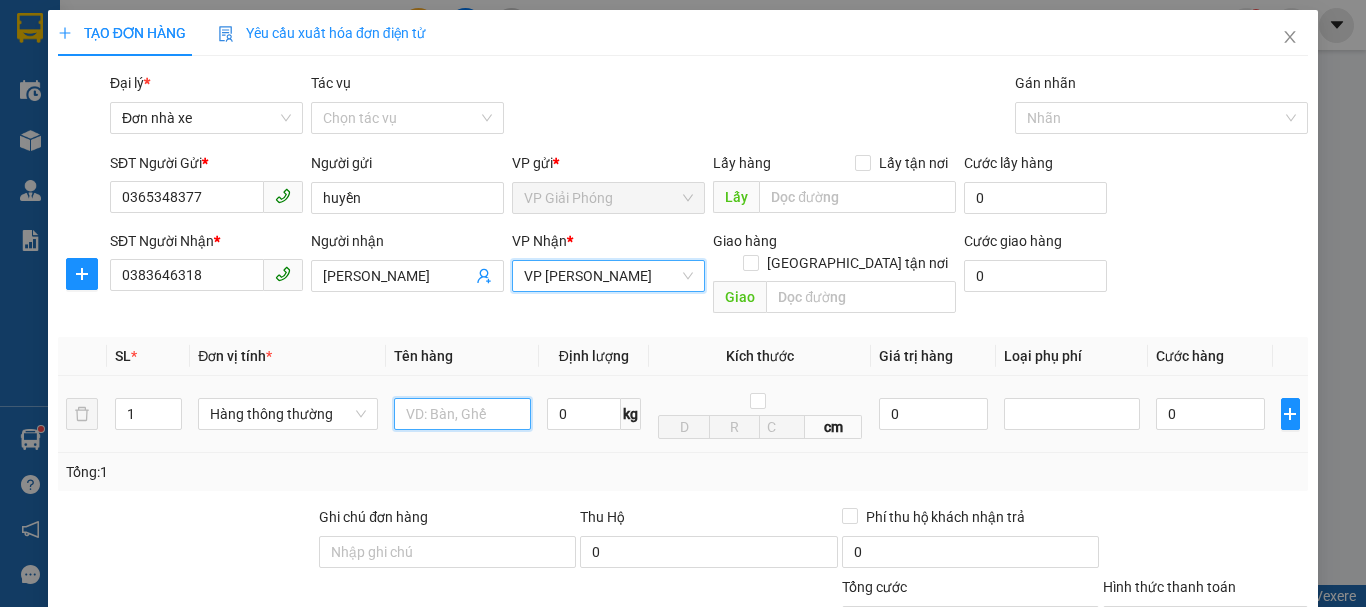 click at bounding box center [462, 414] 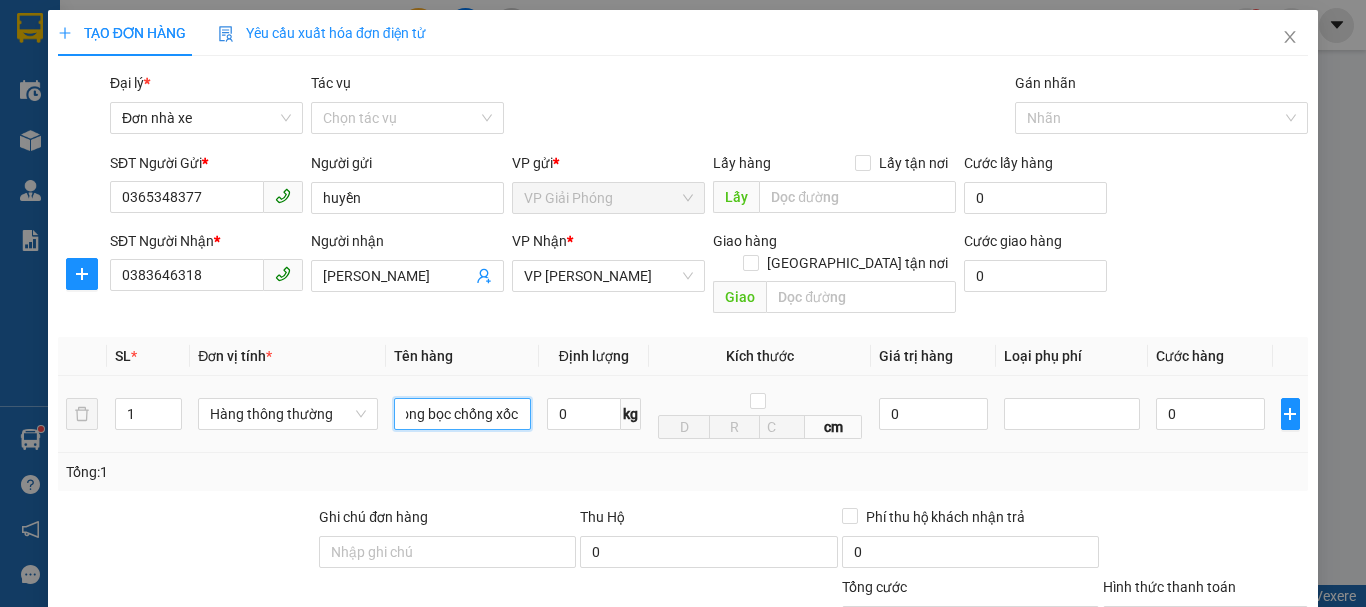 scroll, scrollTop: 0, scrollLeft: 76, axis: horizontal 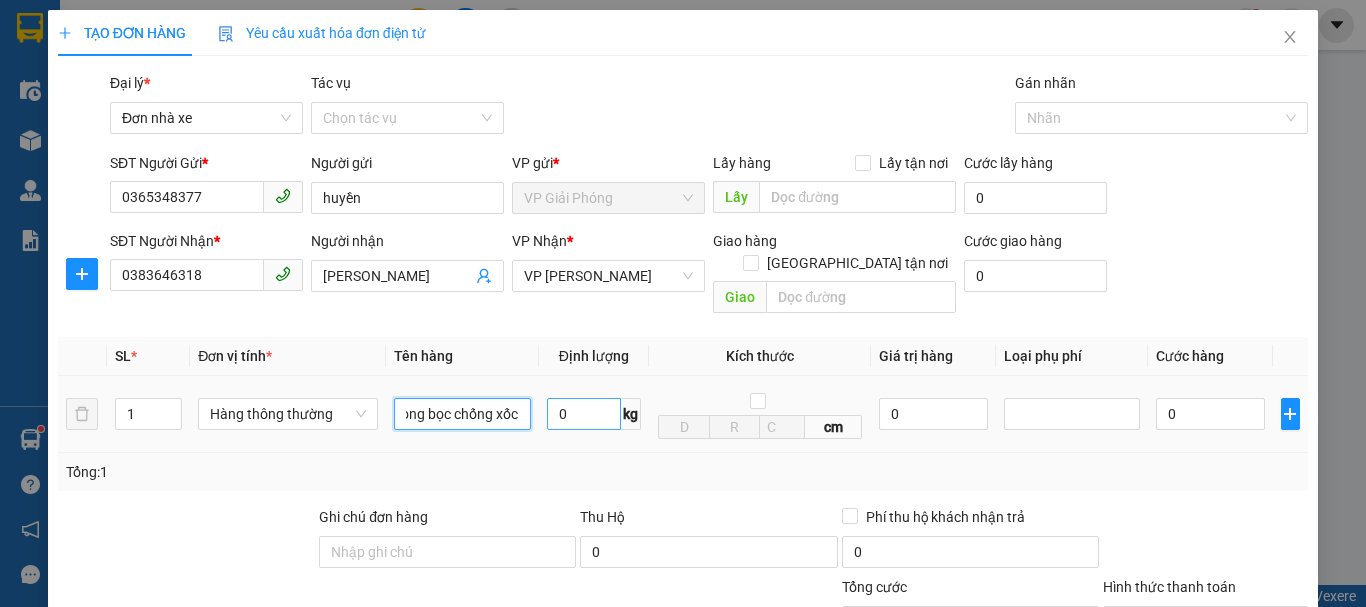 type on "thùng catoong bọc chống xốc" 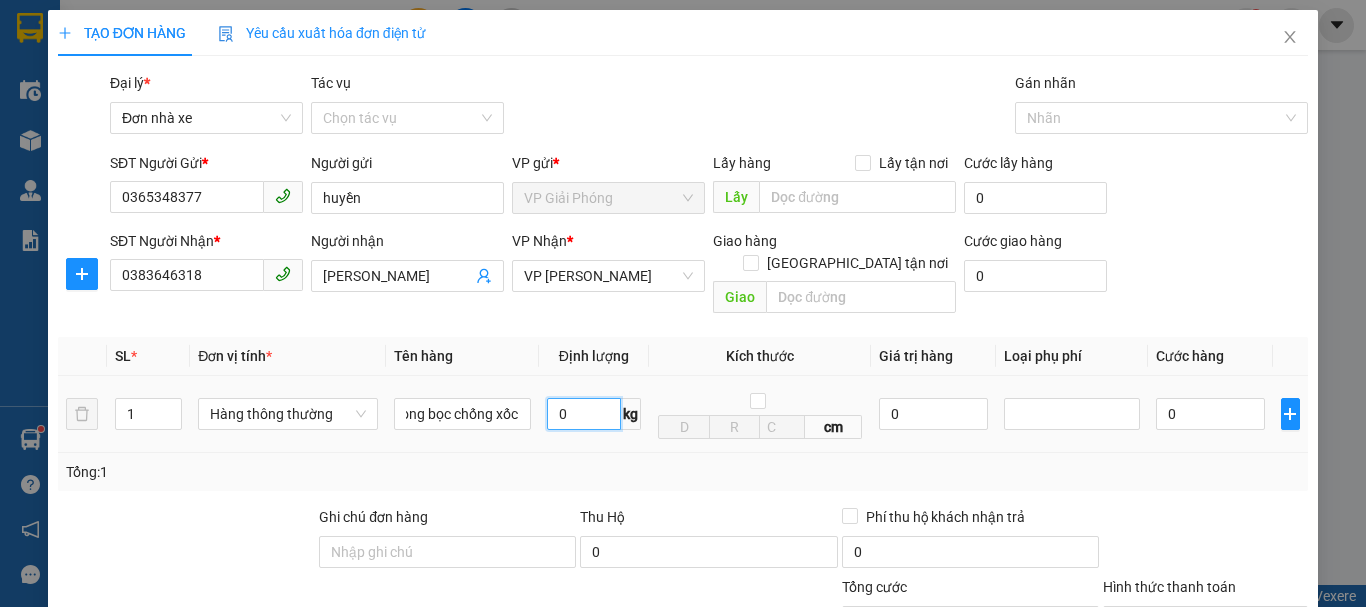 click on "0" at bounding box center (584, 414) 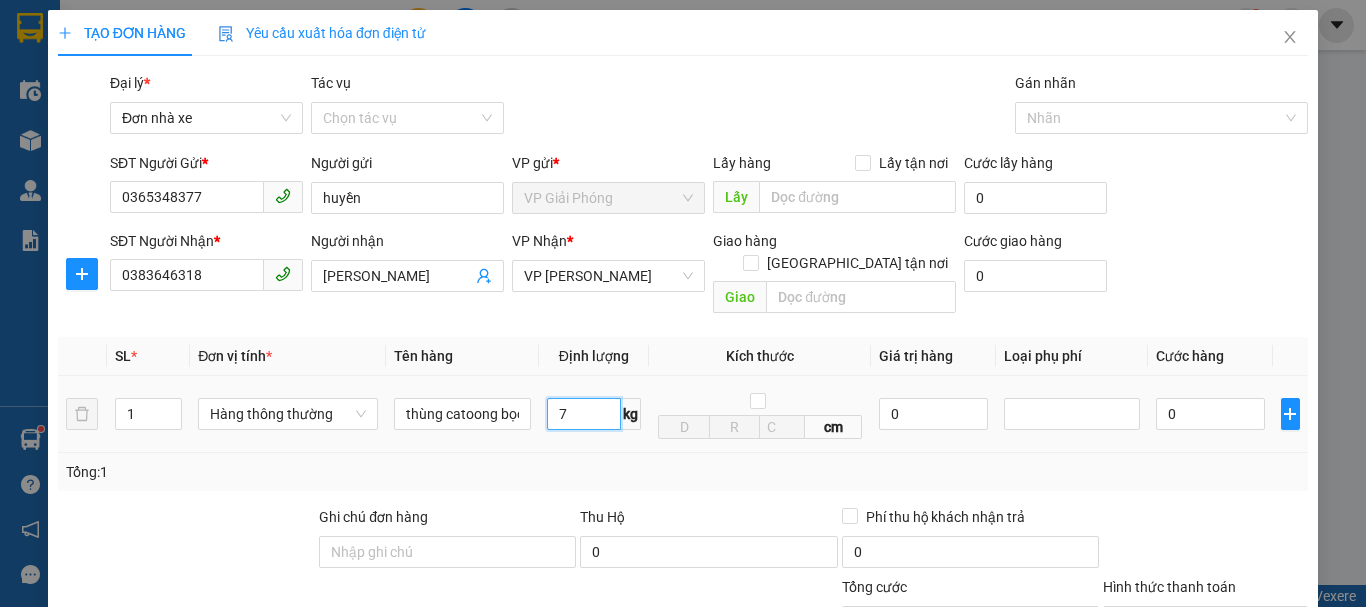 type on "7" 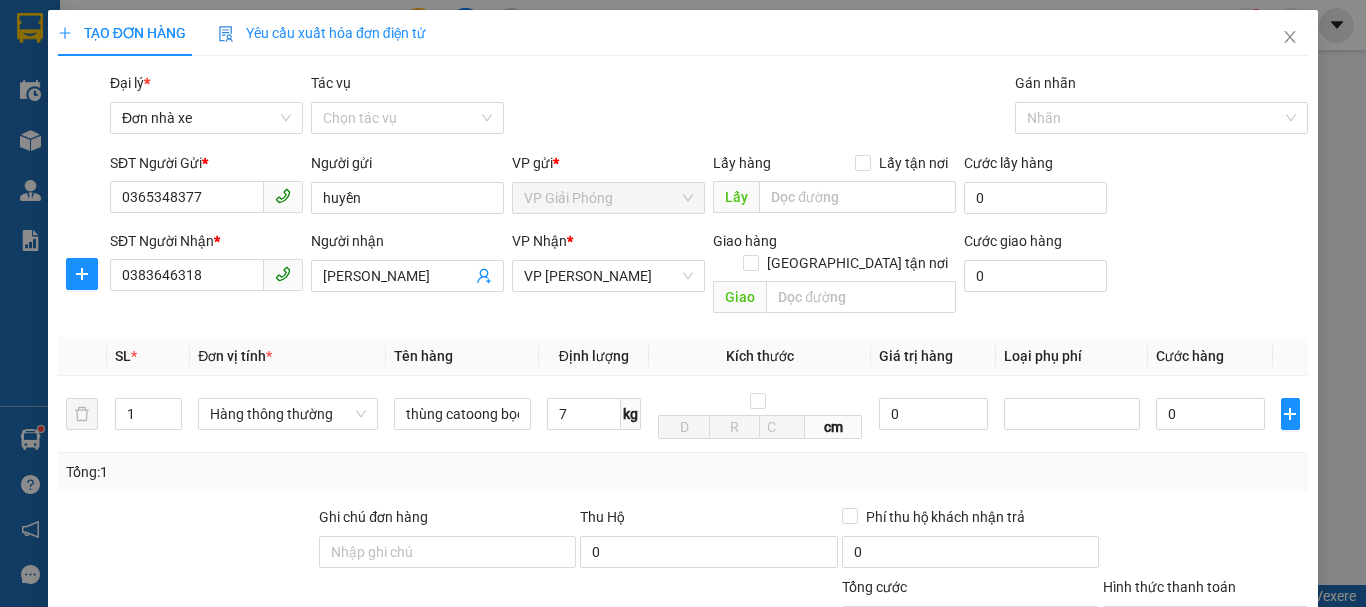 drag, startPoint x: 779, startPoint y: 456, endPoint x: 1132, endPoint y: 458, distance: 353.00568 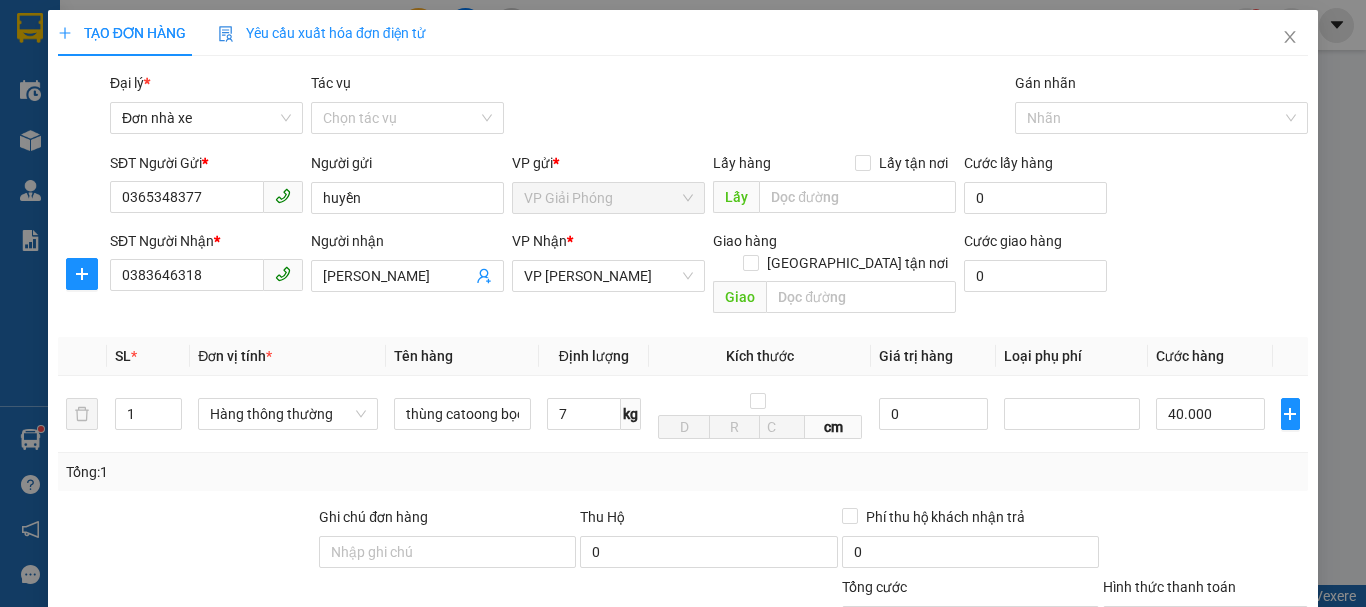 type on "40.000" 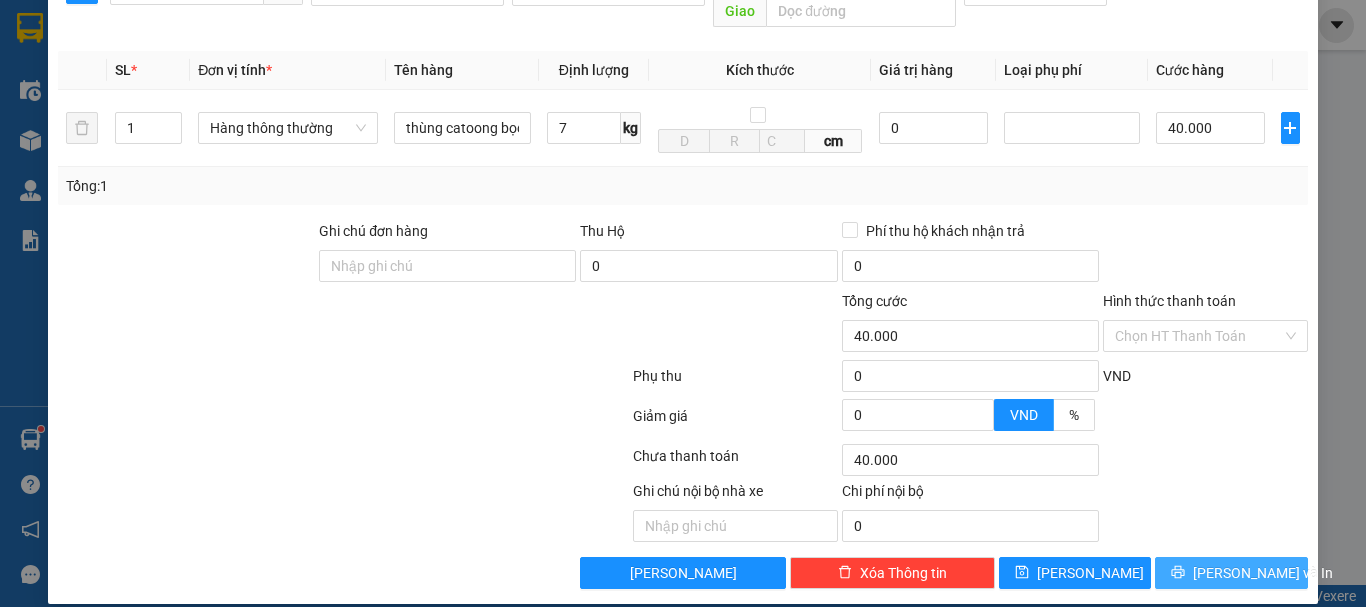 click on "[PERSON_NAME] và In" at bounding box center [1263, 573] 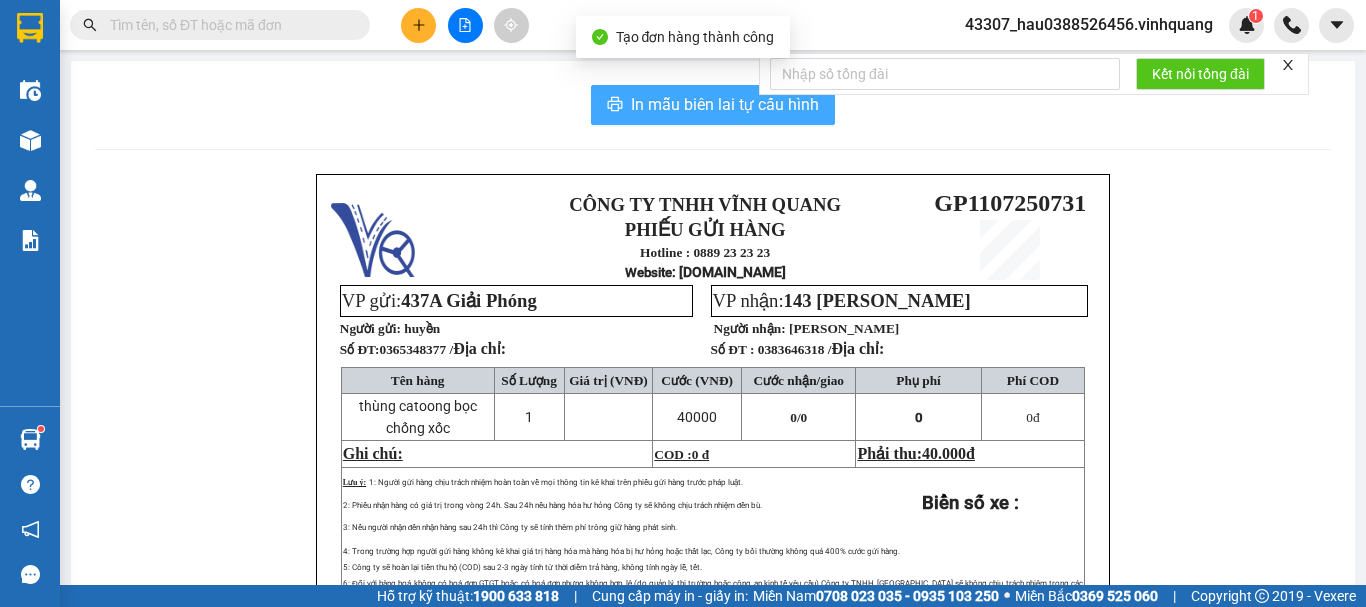 click on "In mẫu biên lai tự cấu hình" at bounding box center (725, 104) 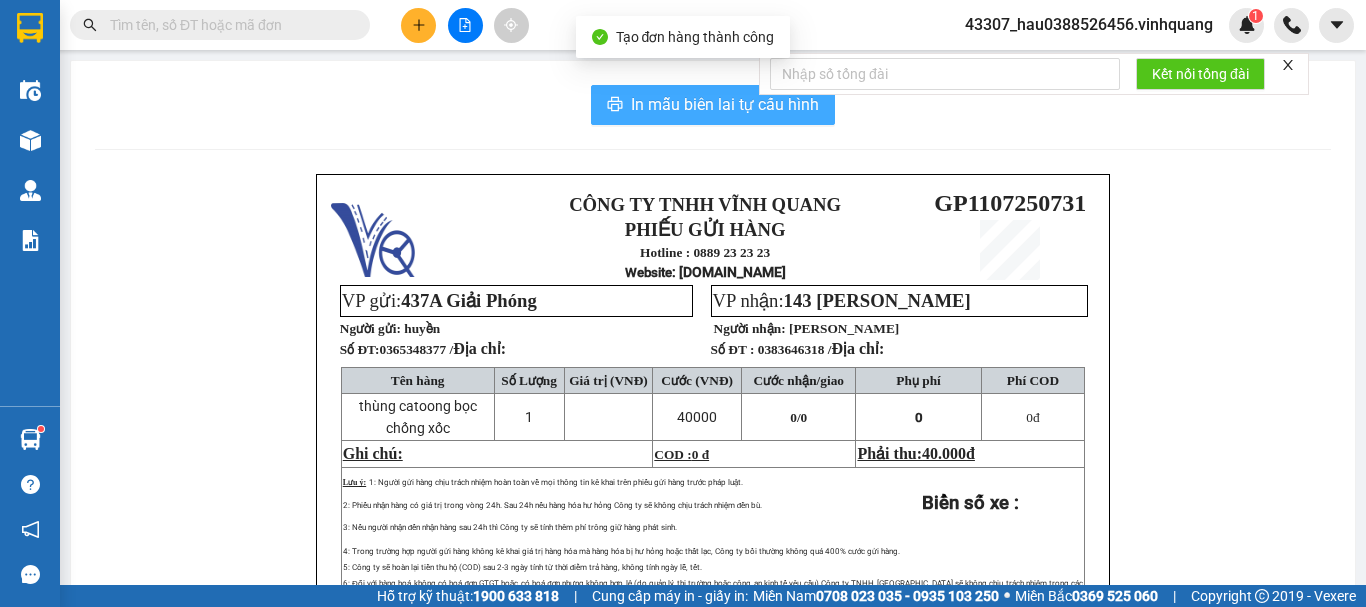 scroll, scrollTop: 0, scrollLeft: 0, axis: both 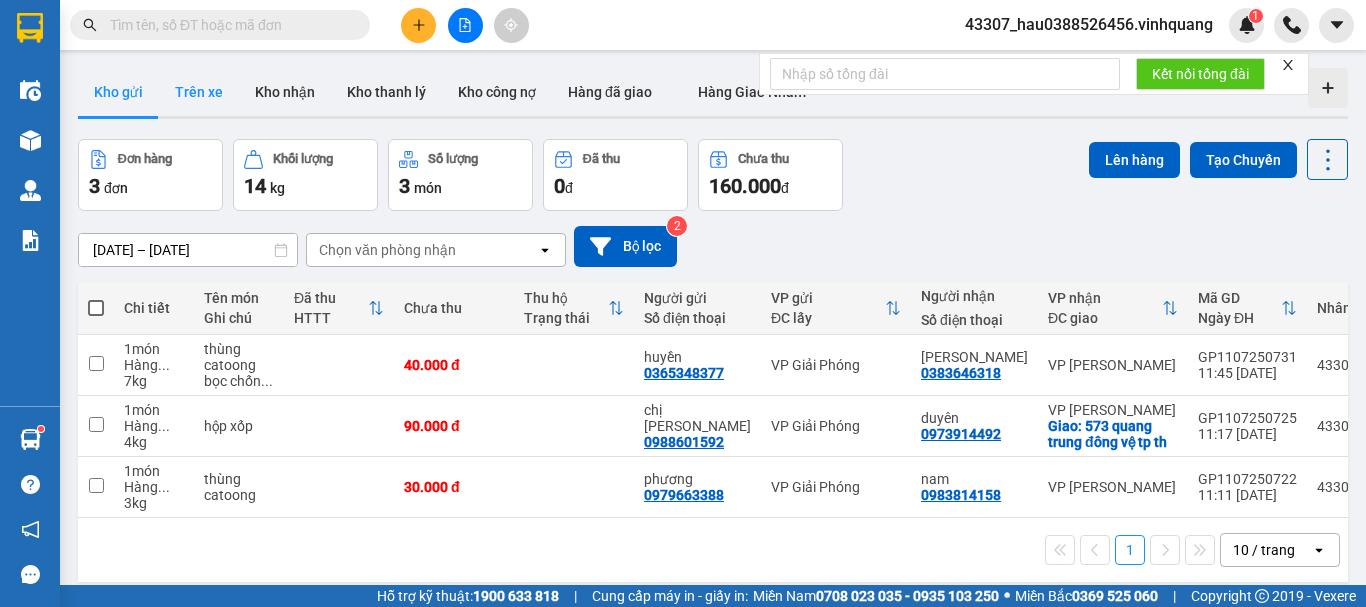 click on "Trên xe" at bounding box center (199, 92) 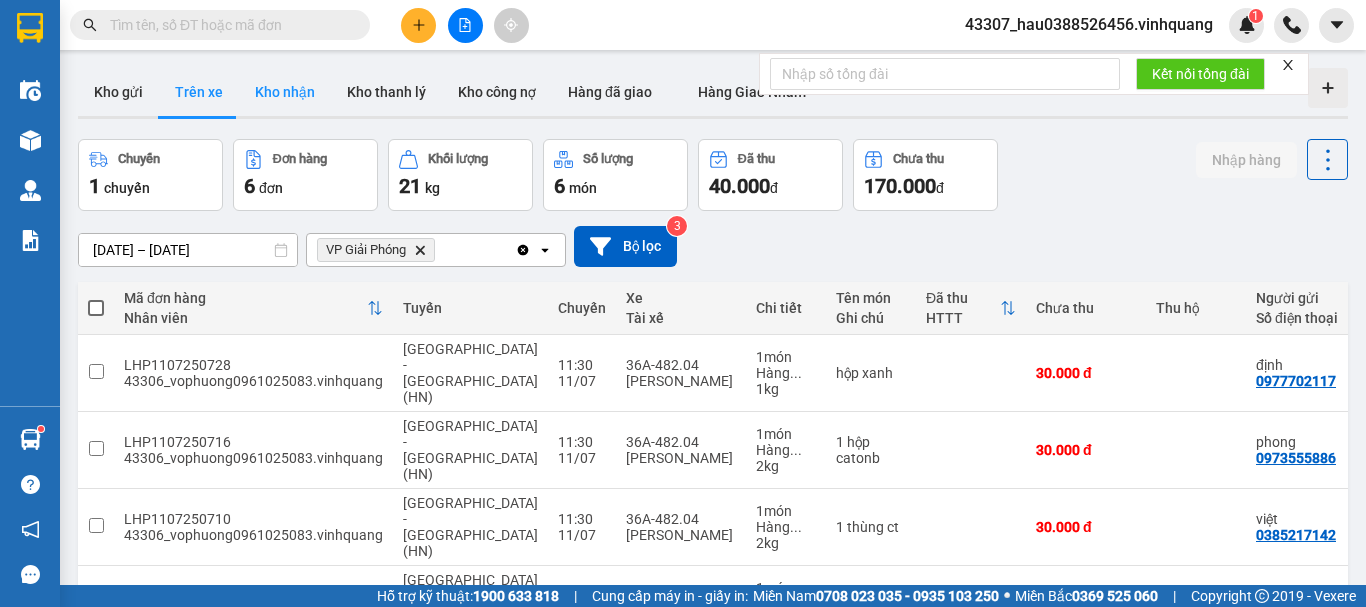click on "Kho nhận" at bounding box center [285, 92] 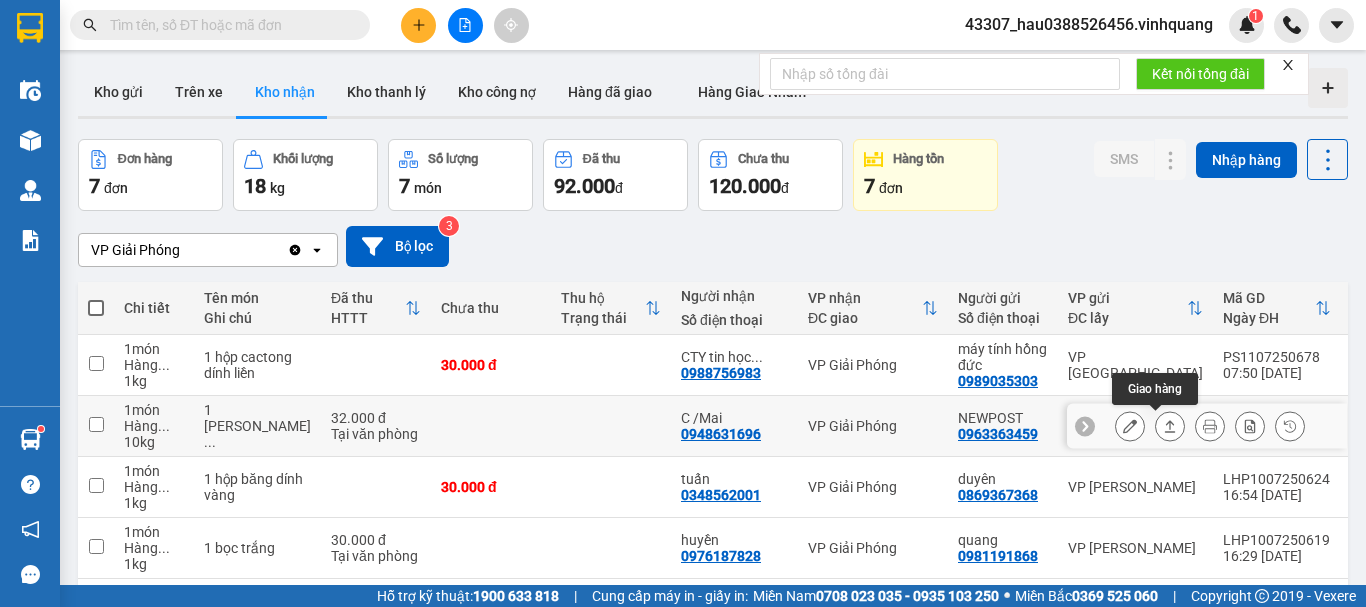 click 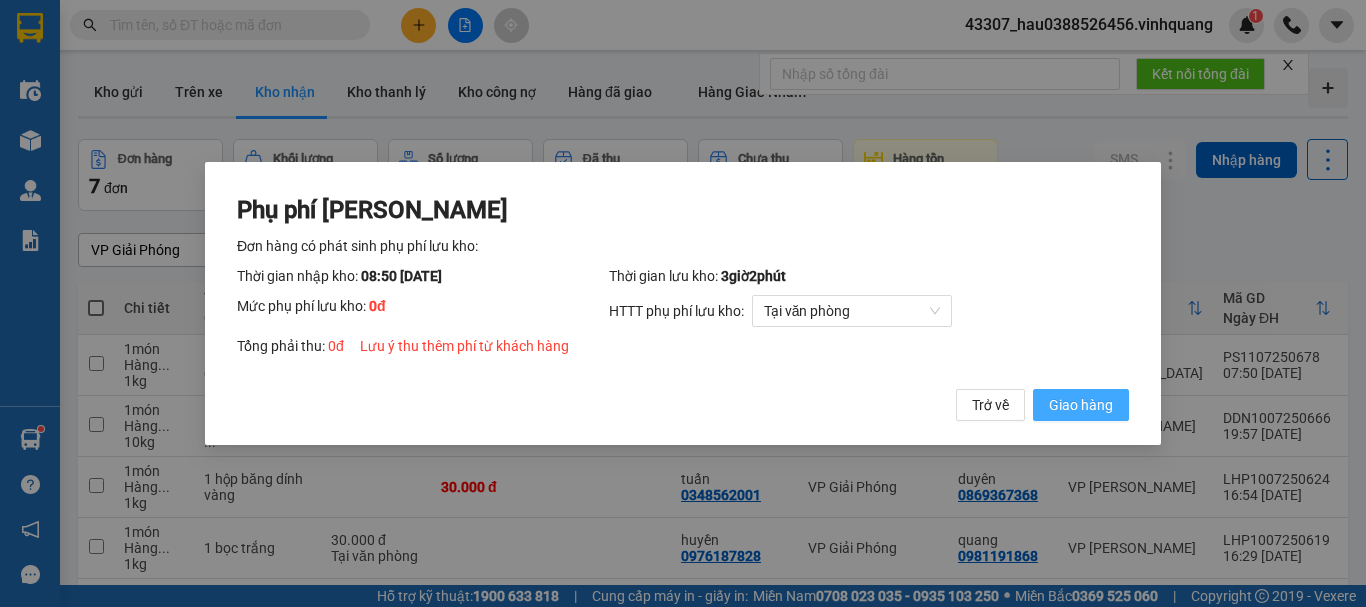 click on "Giao hàng" at bounding box center (1081, 405) 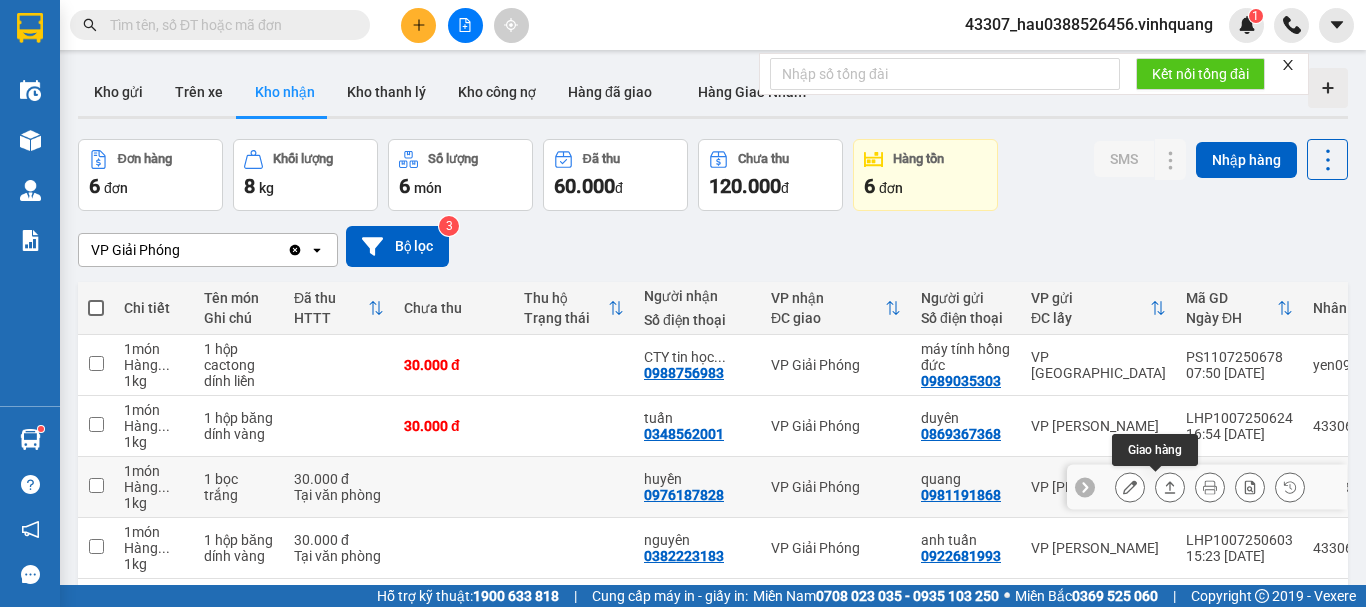click 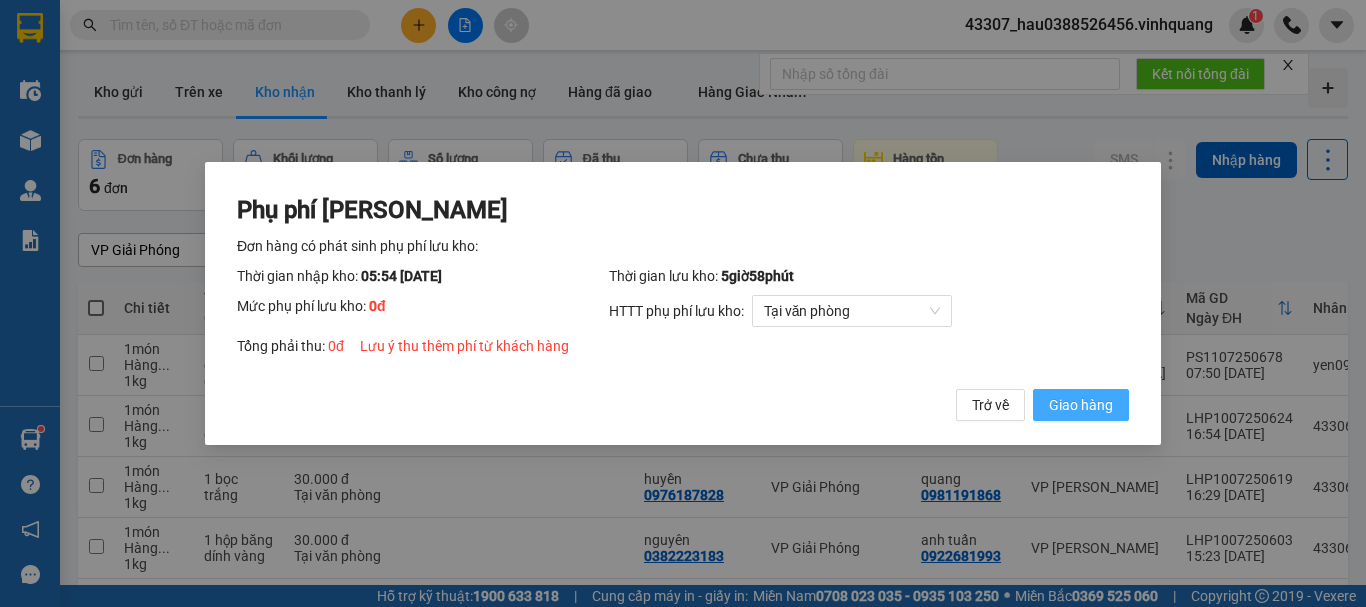 click on "Giao hàng" at bounding box center (1081, 405) 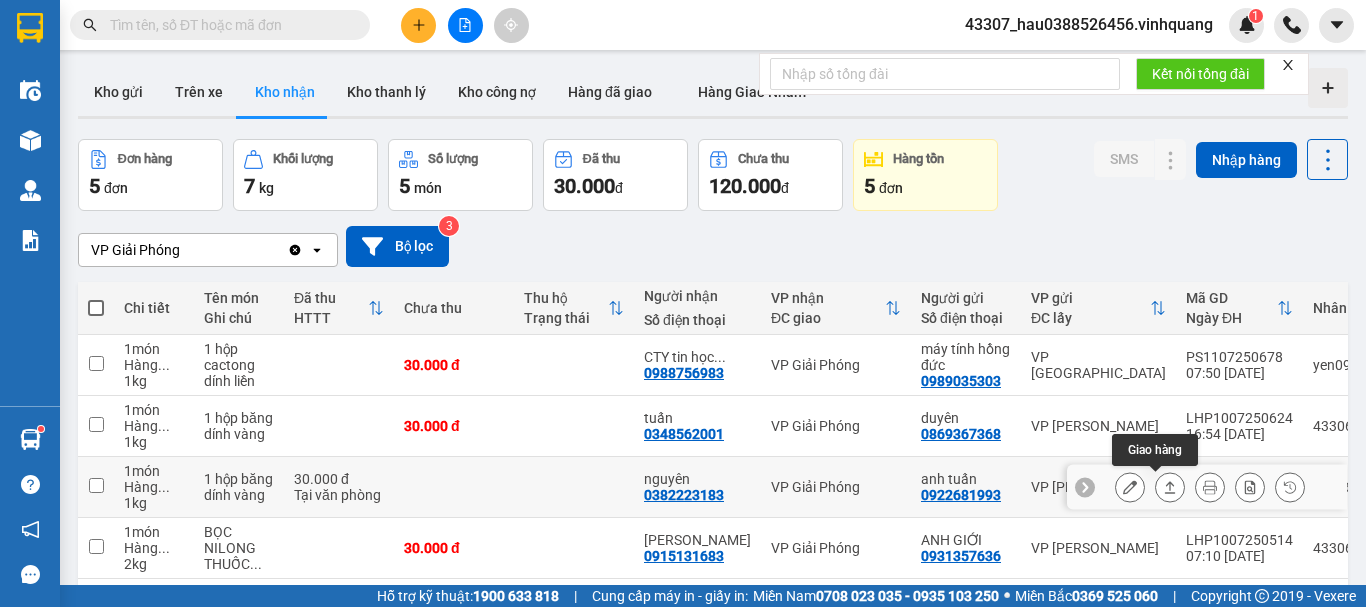 click 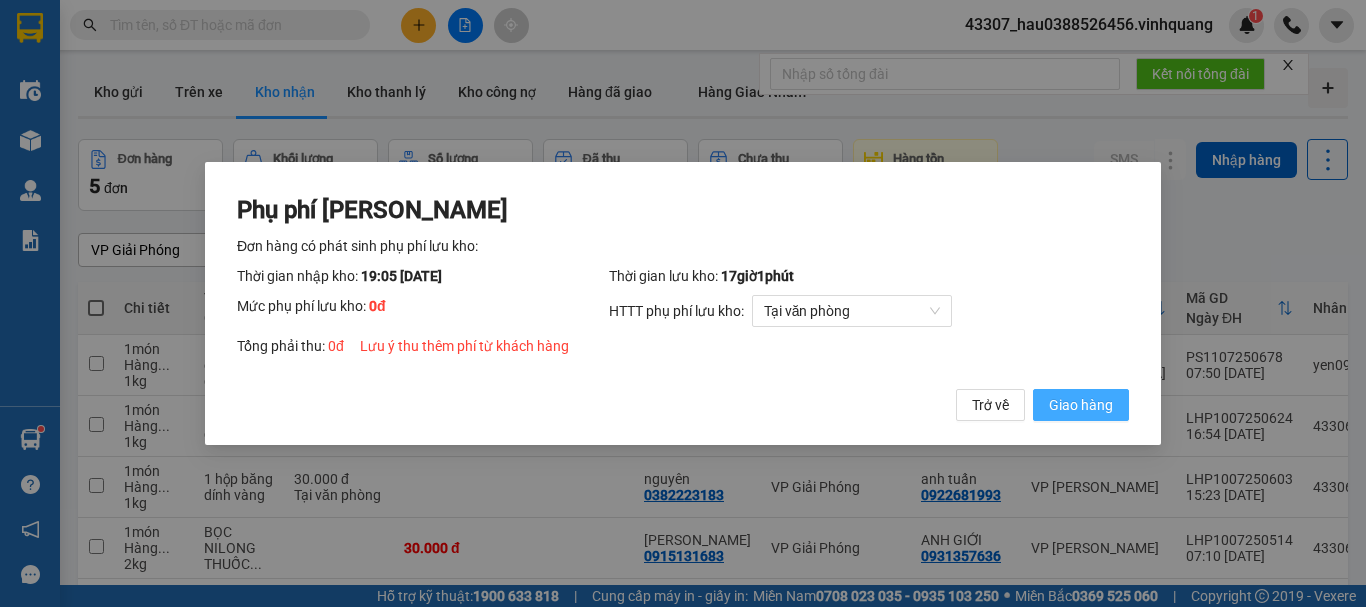 click on "Giao hàng" at bounding box center (1081, 405) 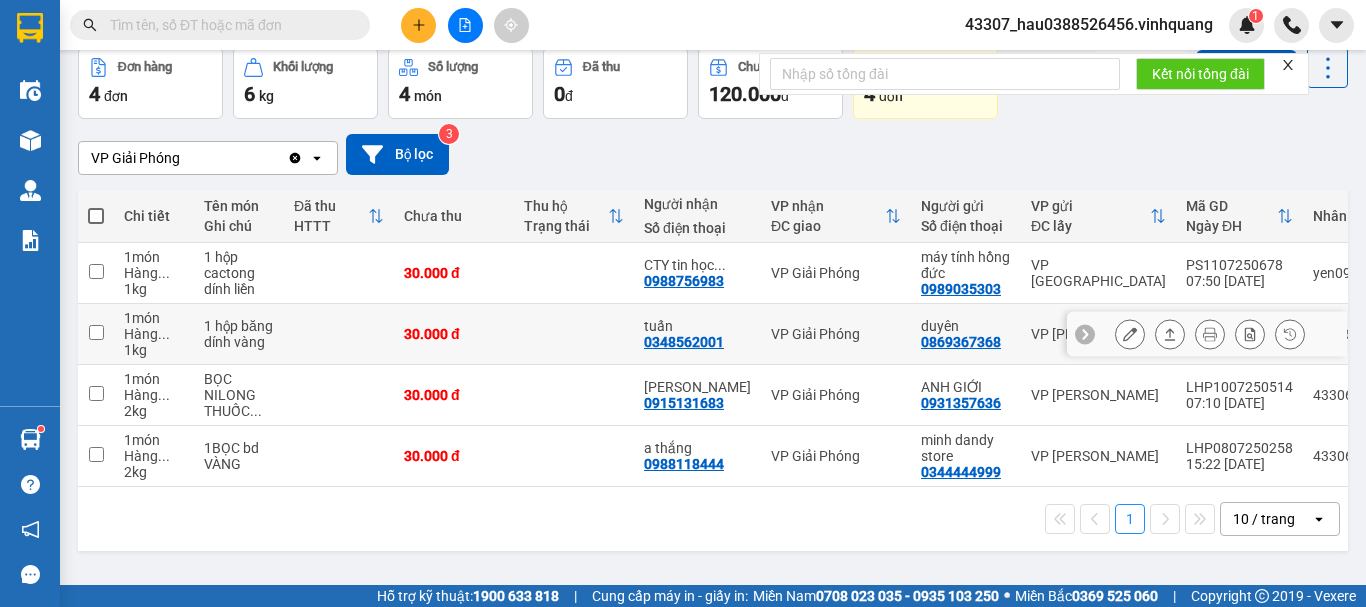 scroll, scrollTop: 0, scrollLeft: 0, axis: both 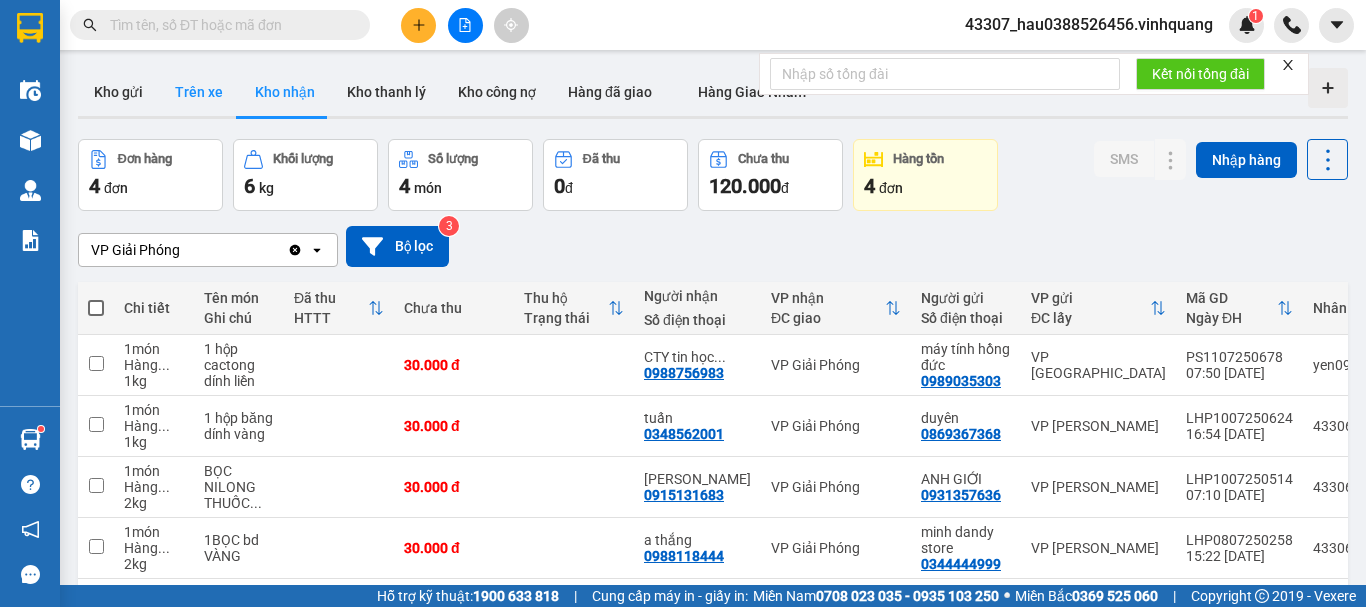 click on "Trên xe" at bounding box center [199, 92] 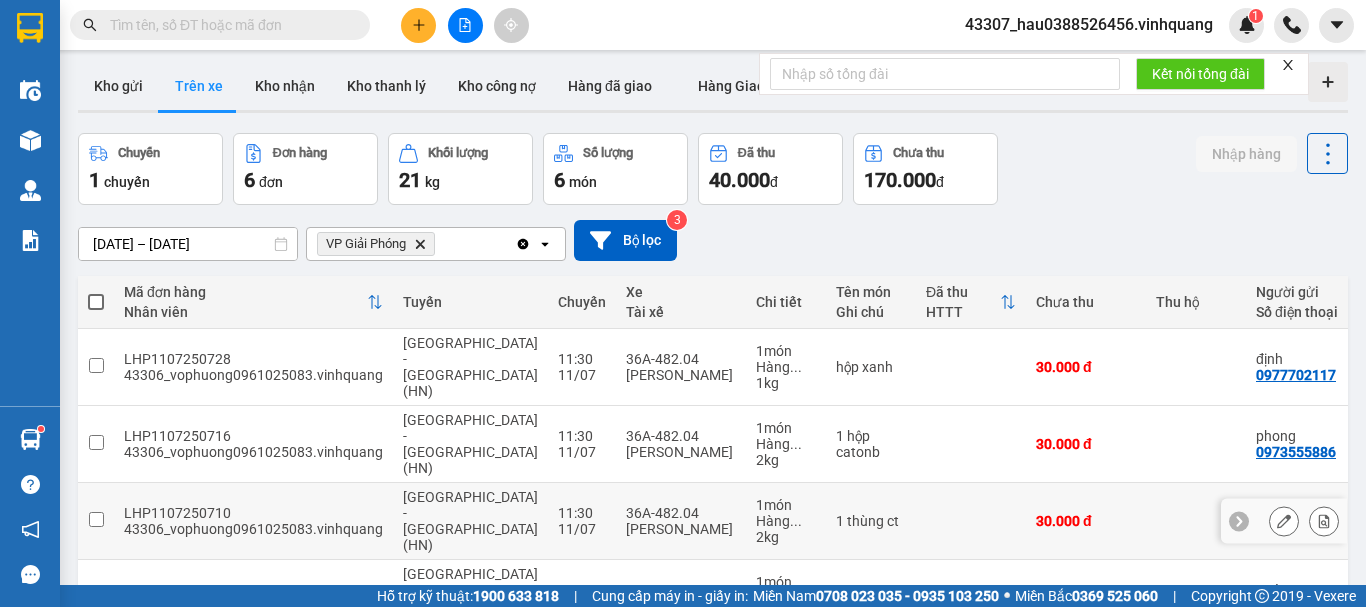 scroll, scrollTop: 0, scrollLeft: 0, axis: both 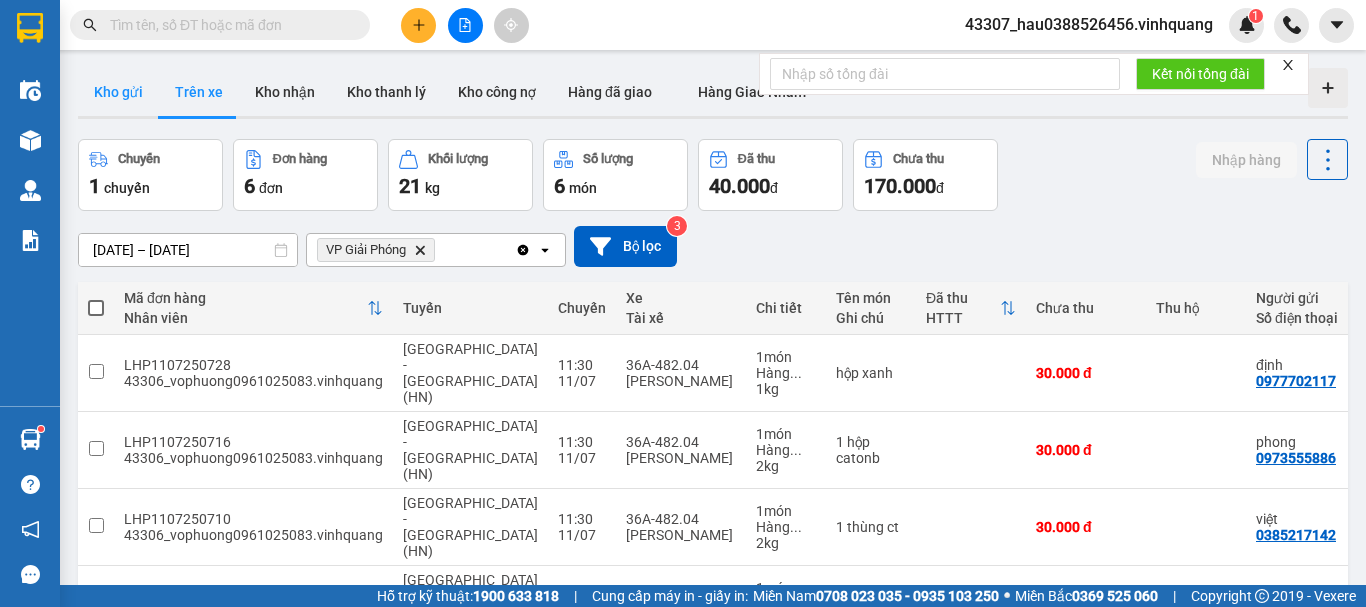 click on "Kho gửi" at bounding box center (118, 92) 